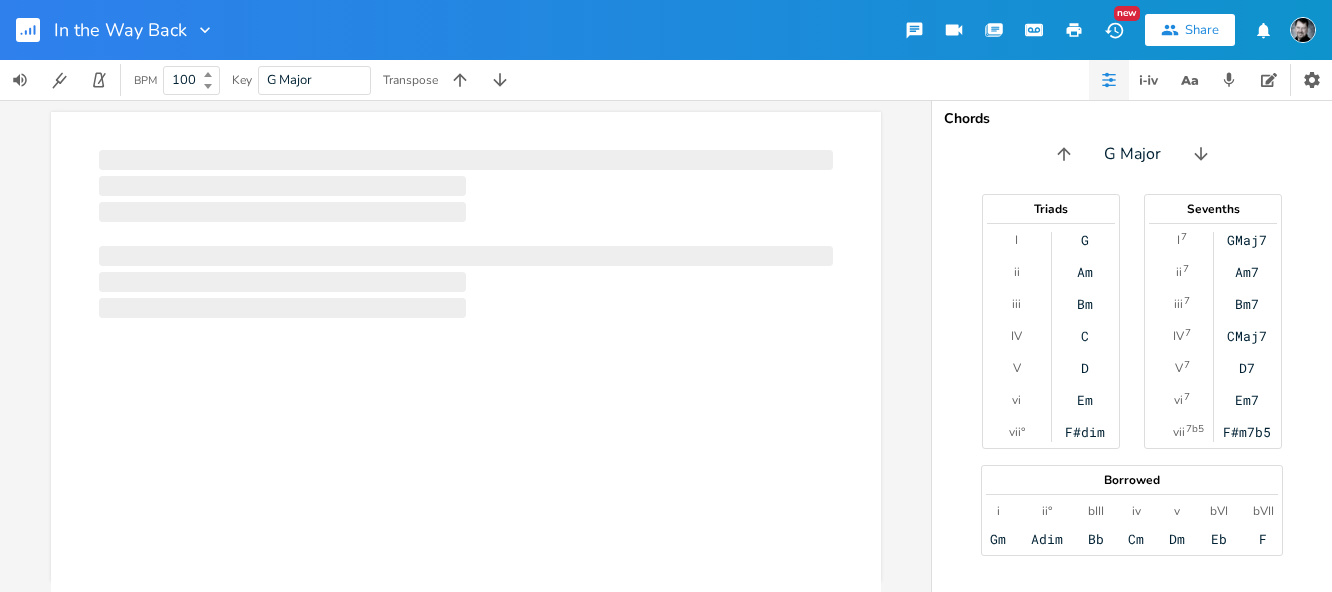 scroll, scrollTop: 0, scrollLeft: 0, axis: both 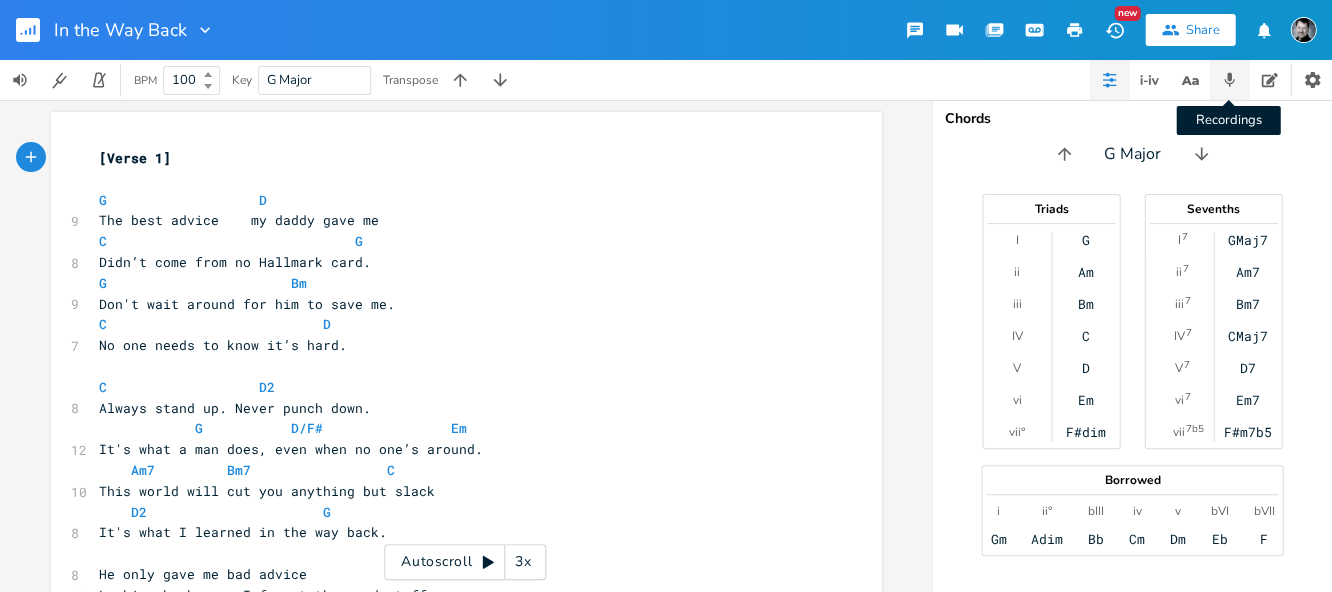click 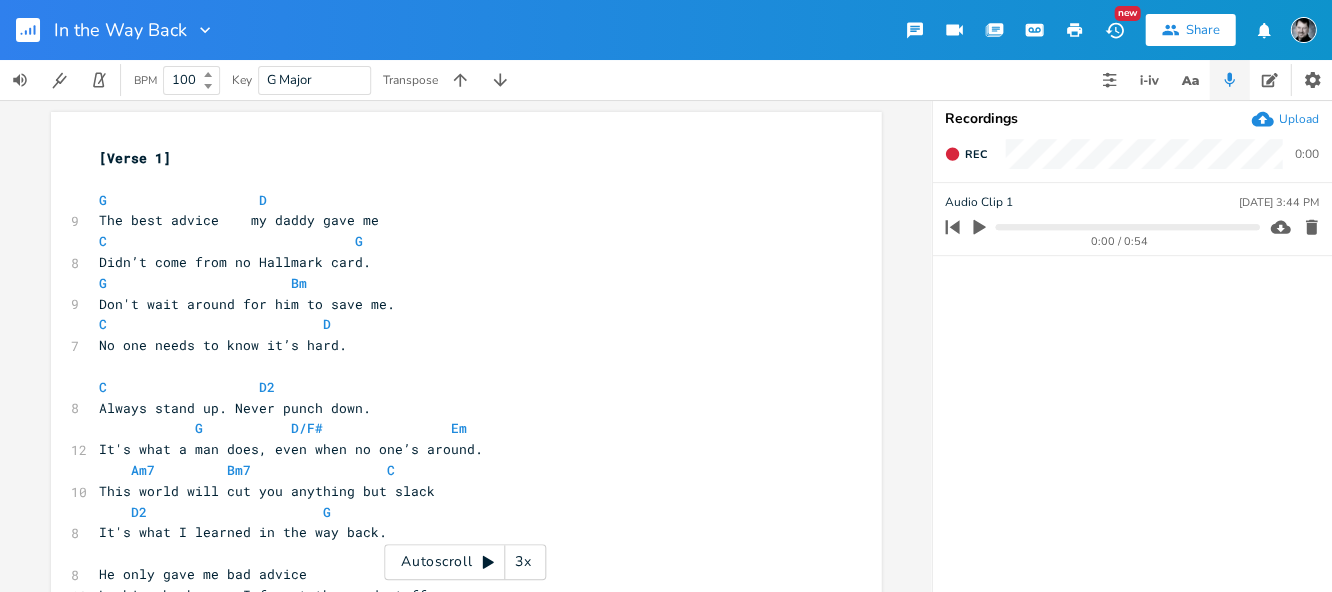 click 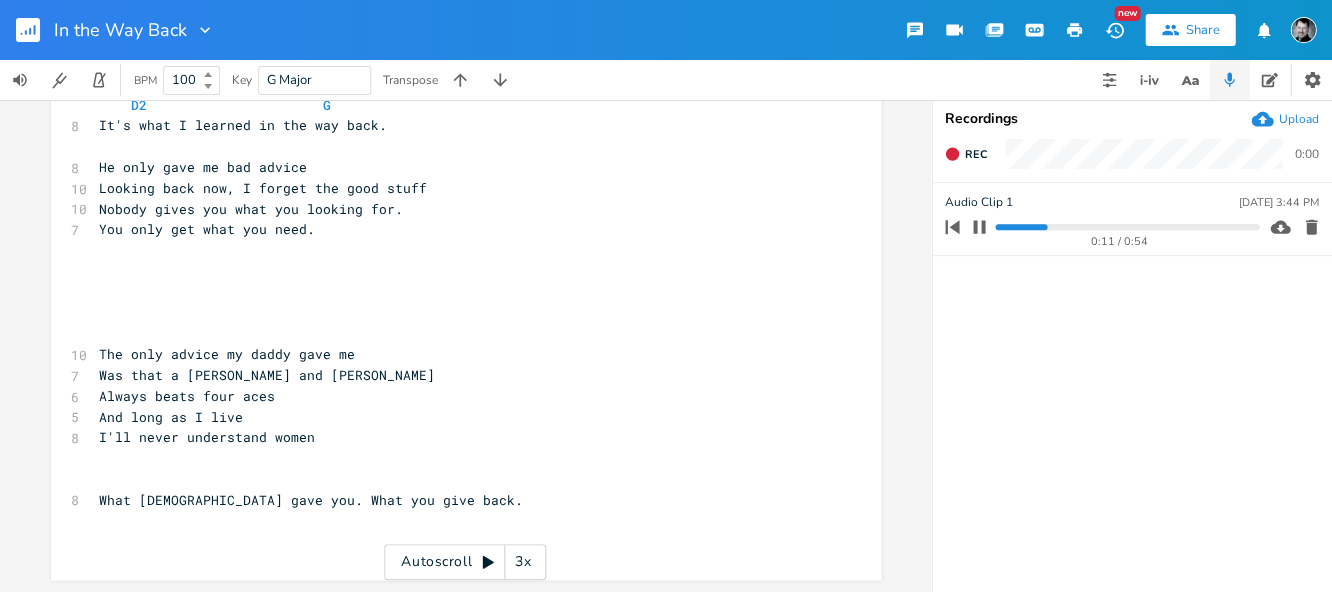 scroll, scrollTop: 408, scrollLeft: 0, axis: vertical 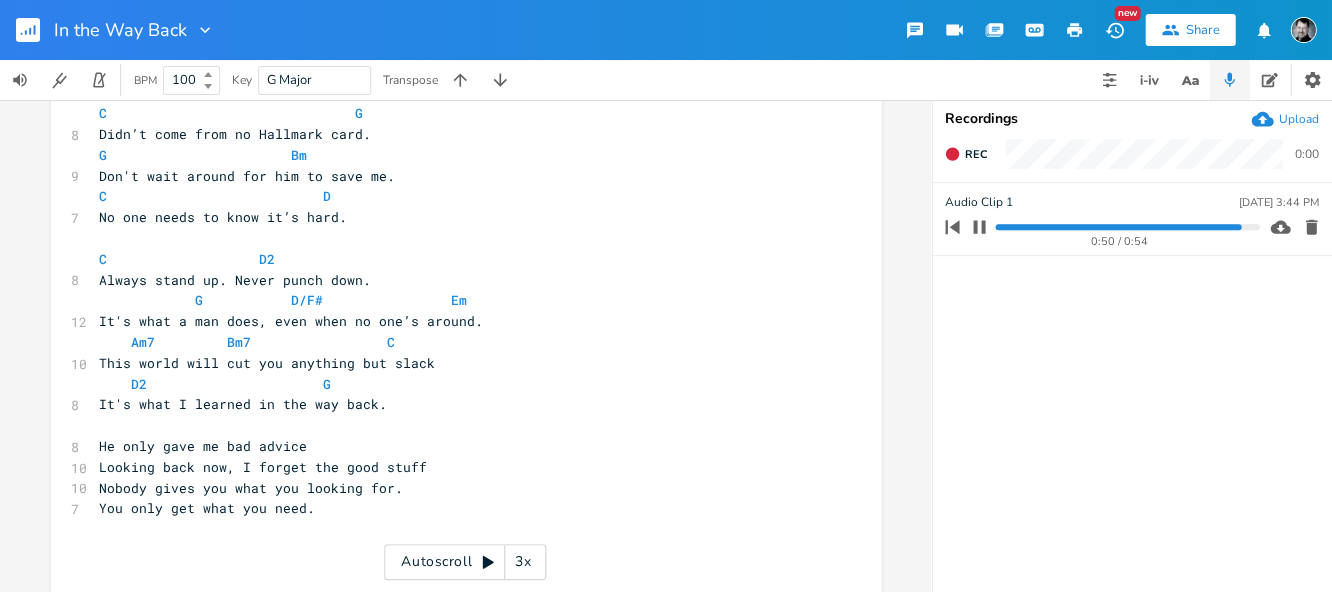 click on "It's what I learned in the way back." at bounding box center [456, 404] 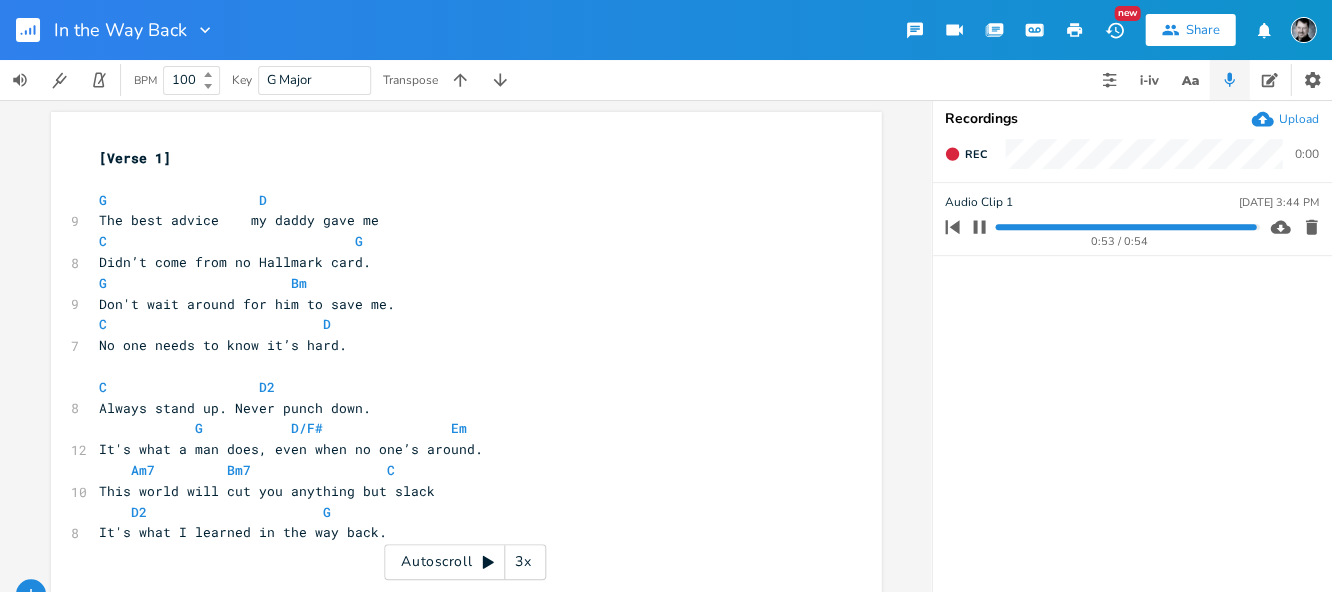 scroll, scrollTop: 0, scrollLeft: 0, axis: both 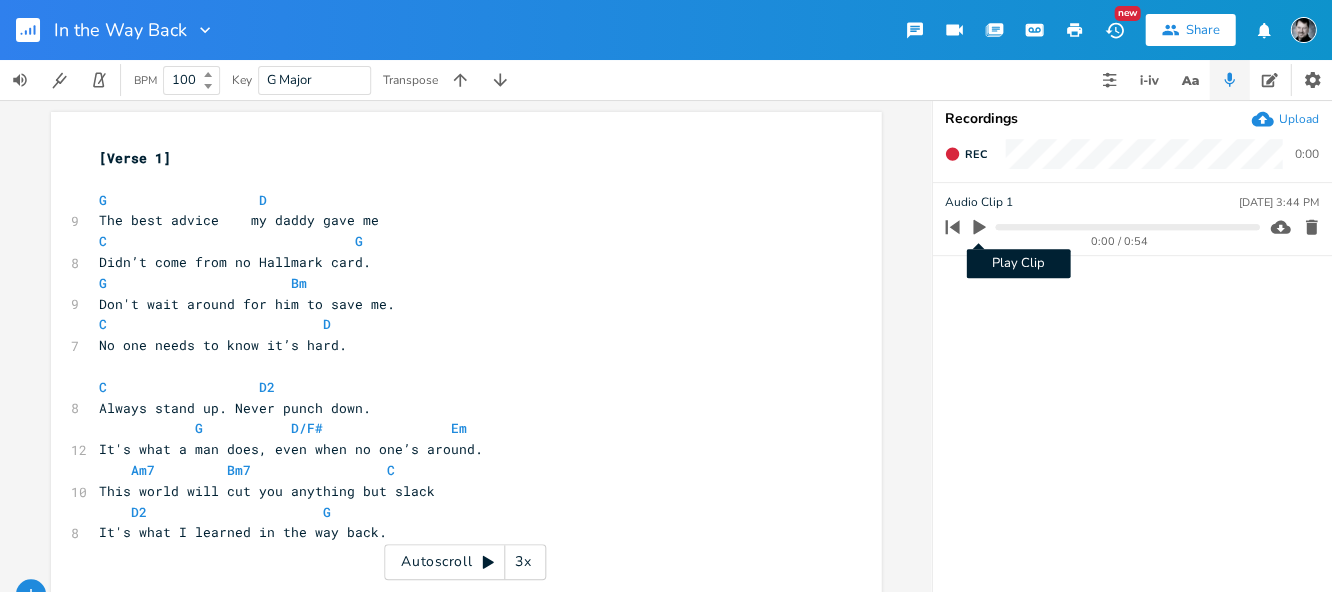 click 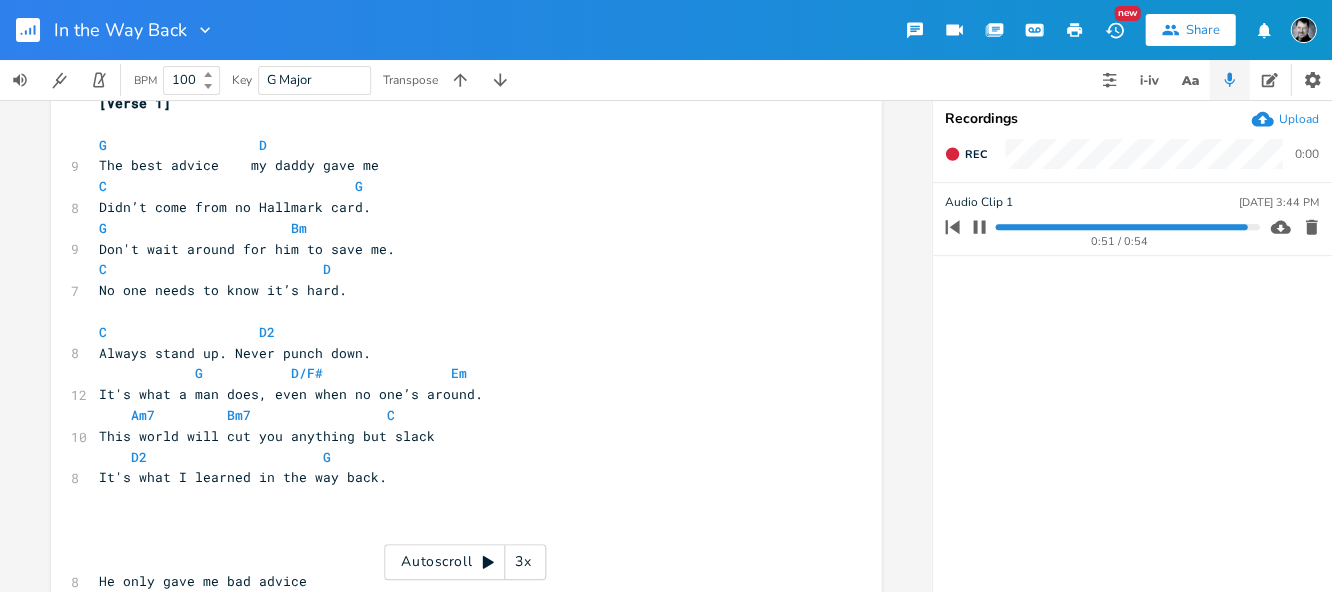 scroll, scrollTop: 32, scrollLeft: 0, axis: vertical 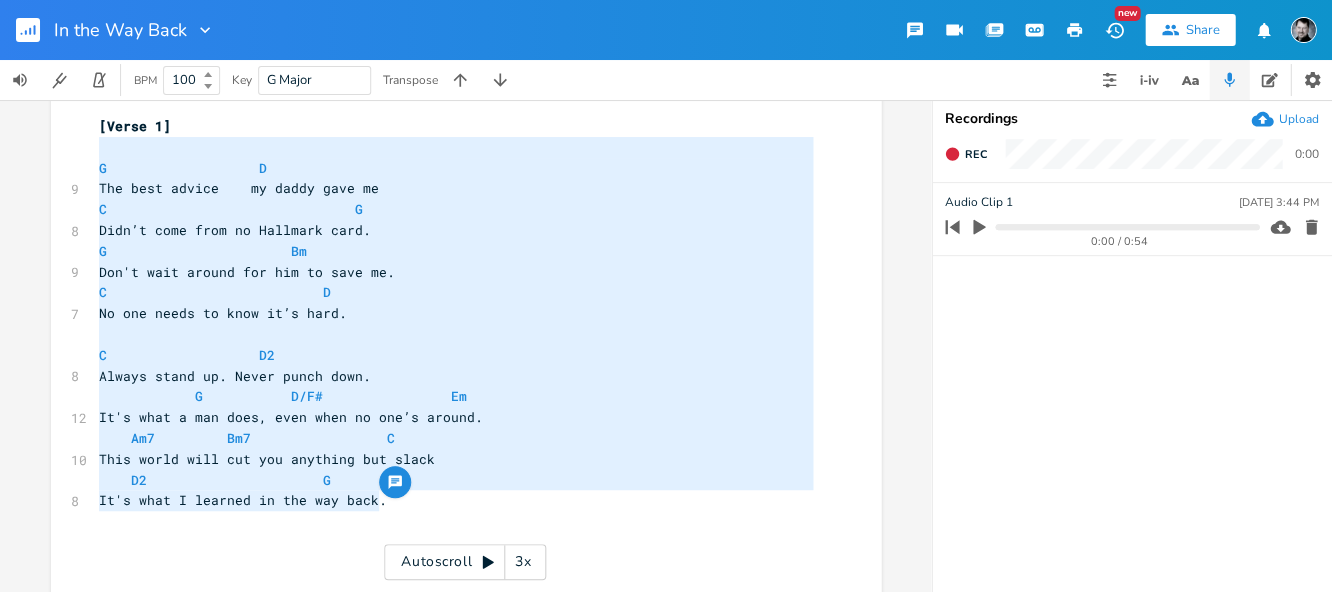 type on "[Verse 1]
G					D
The best advice 	my daddy gave me
C								G
Didn’t come from no Hallmark card.
G						Bm
Don't wait around for him to save me.
C							D
No one needs to know it’s hard.
C					D2
Always stand up. Never punch down.
G			D/F#				Em
It's what a man does, even when no one’s around.
Am7			Bm7					C
This world will cut you anything but slack
D2						G
It's what I learned in the way back." 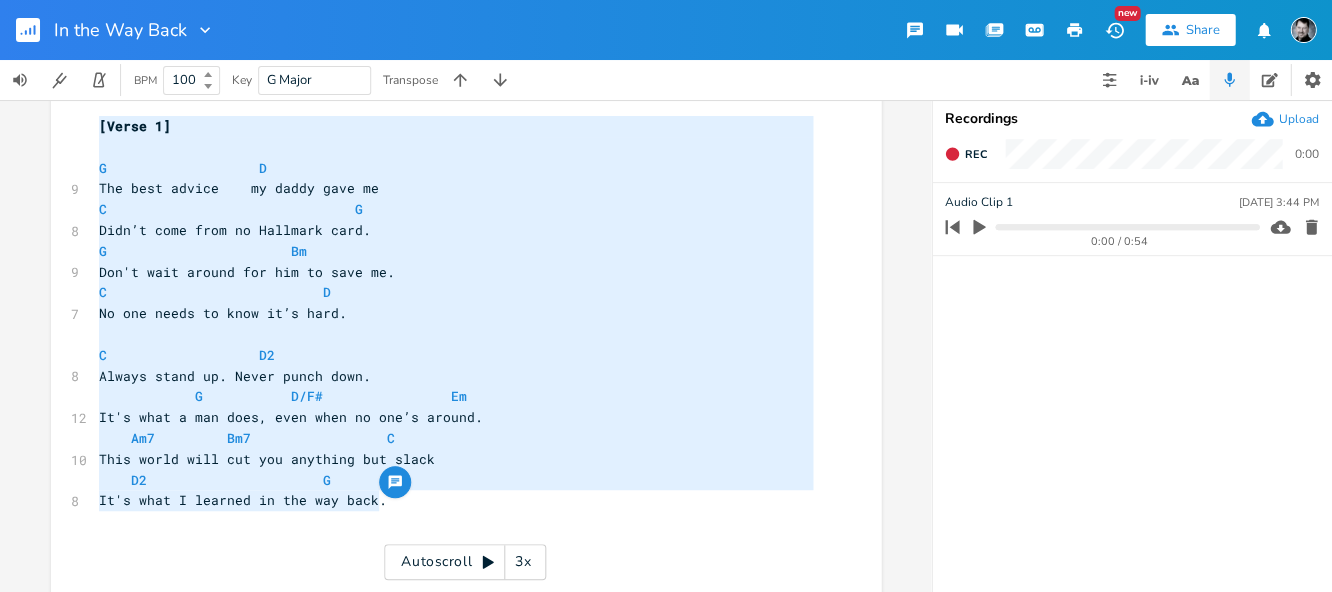 drag, startPoint x: 296, startPoint y: 462, endPoint x: 88, endPoint y: 129, distance: 392.62323 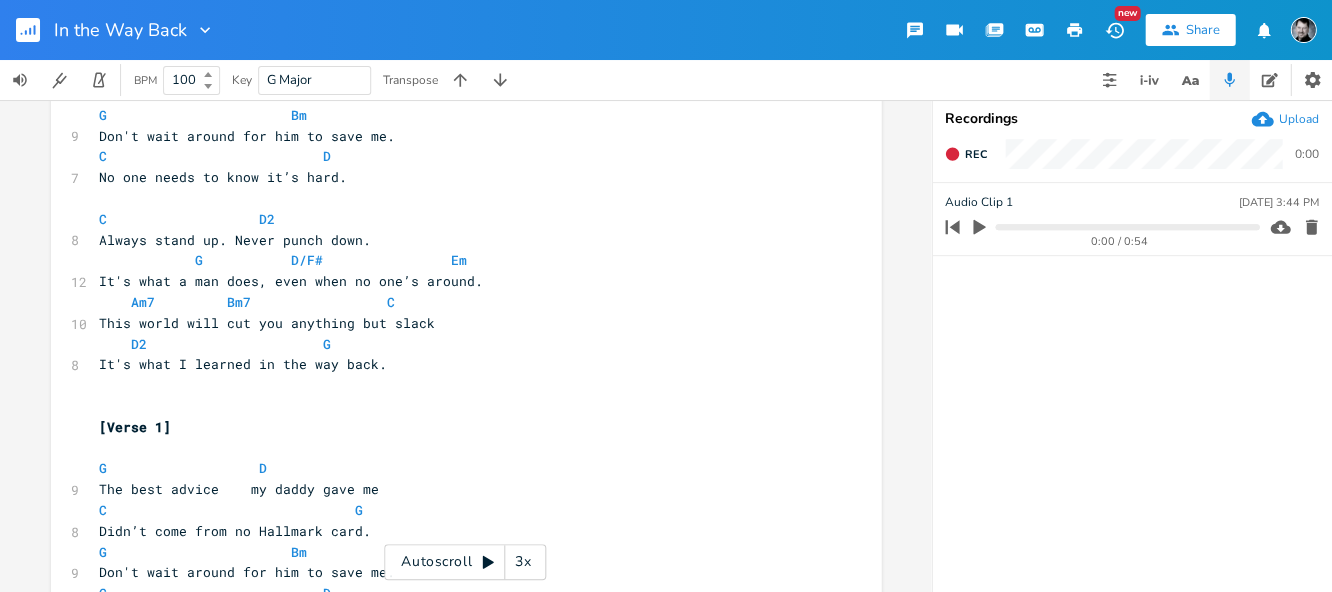 scroll, scrollTop: 167, scrollLeft: 0, axis: vertical 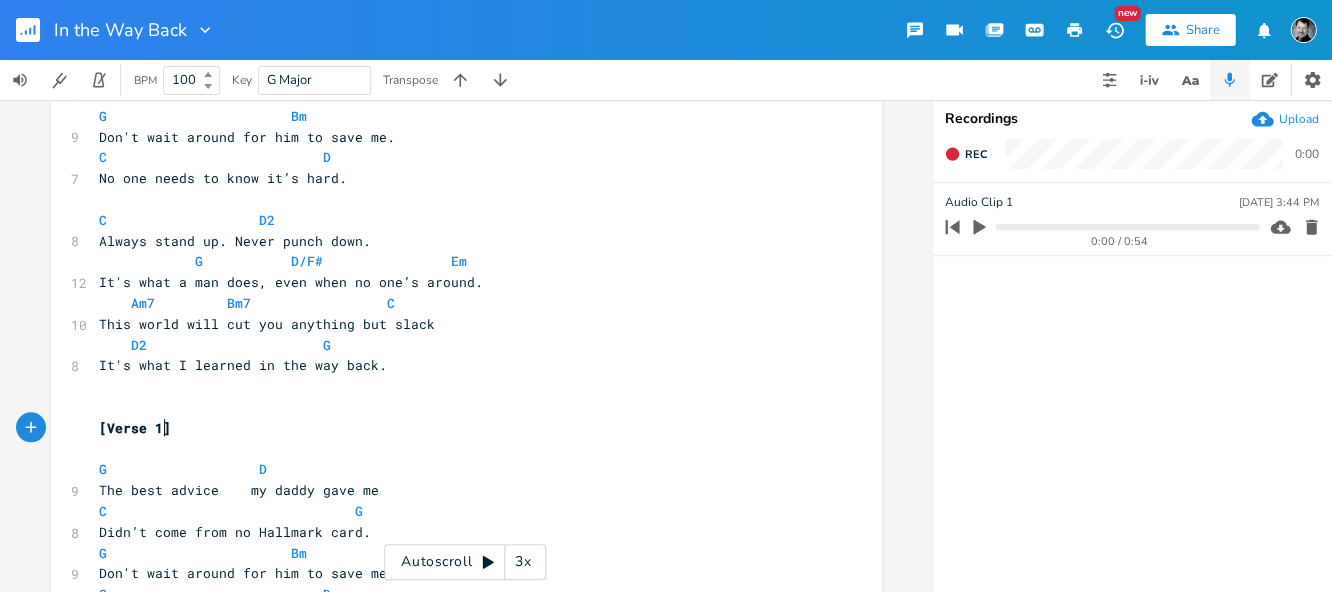 drag, startPoint x: 157, startPoint y: 431, endPoint x: 132, endPoint y: 438, distance: 25.96151 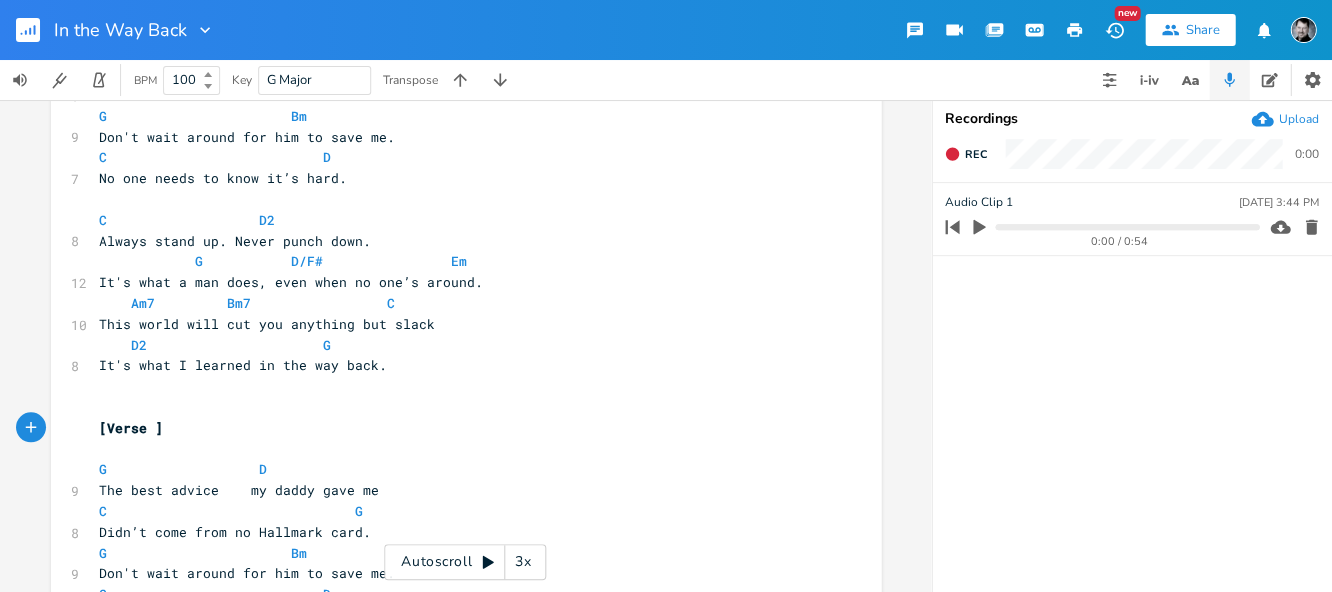 scroll, scrollTop: -1, scrollLeft: 0, axis: vertical 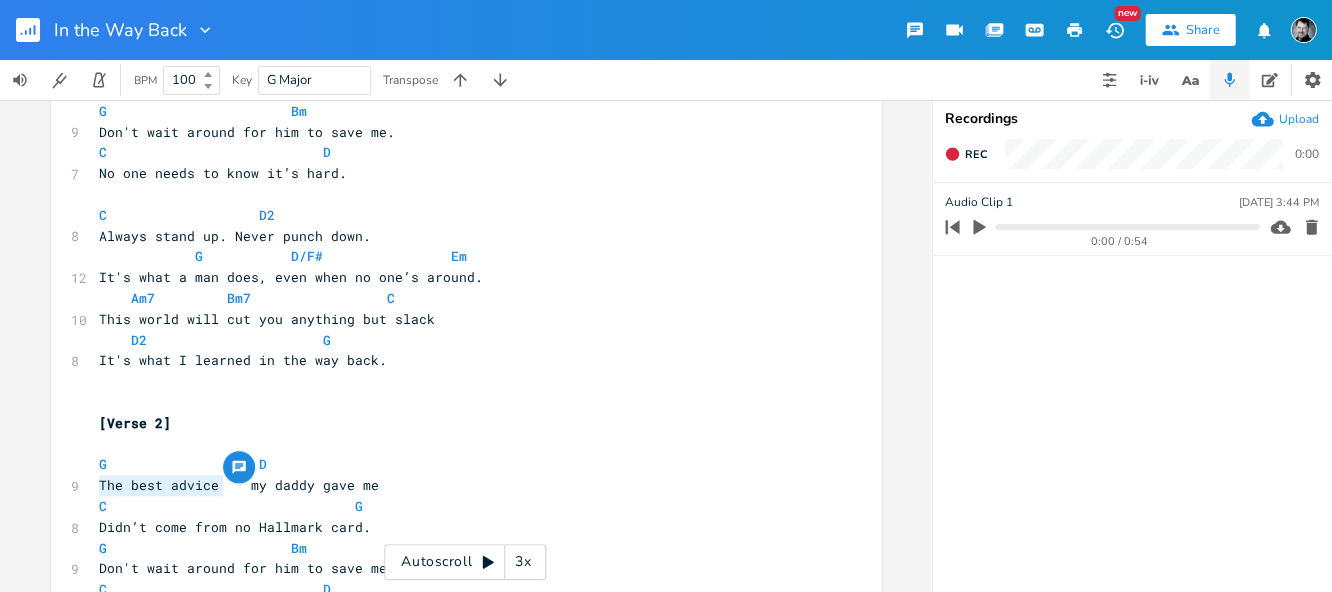 drag, startPoint x: 202, startPoint y: 484, endPoint x: 92, endPoint y: 481, distance: 110.0409 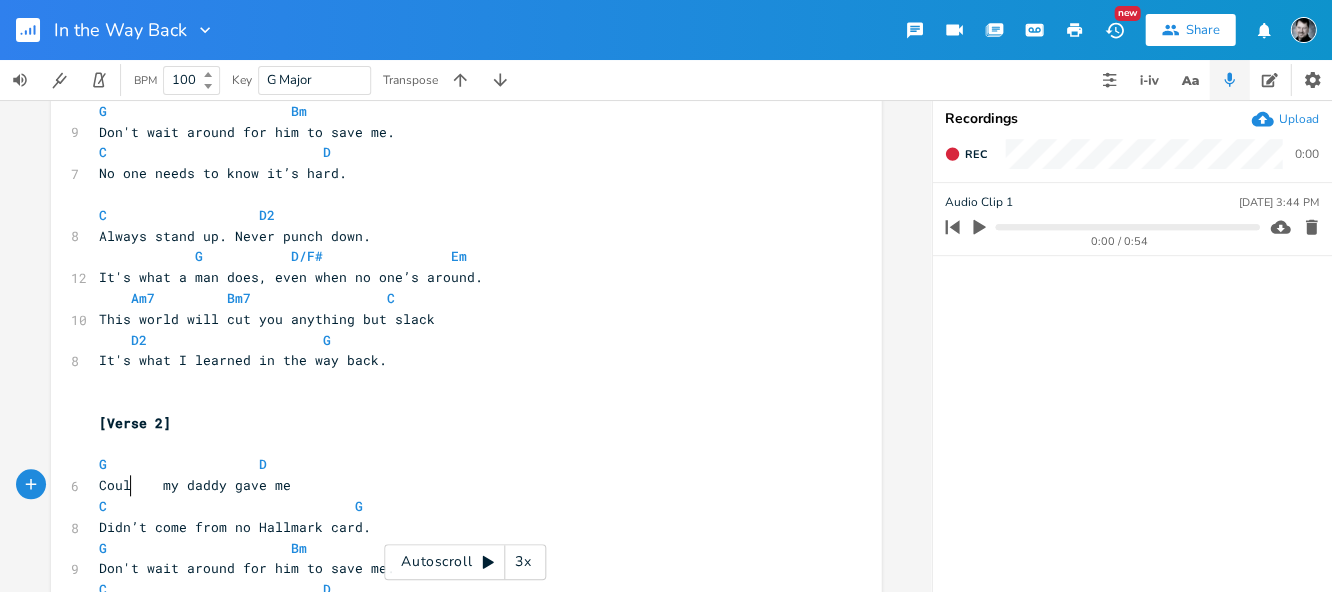scroll, scrollTop: 0, scrollLeft: 28, axis: horizontal 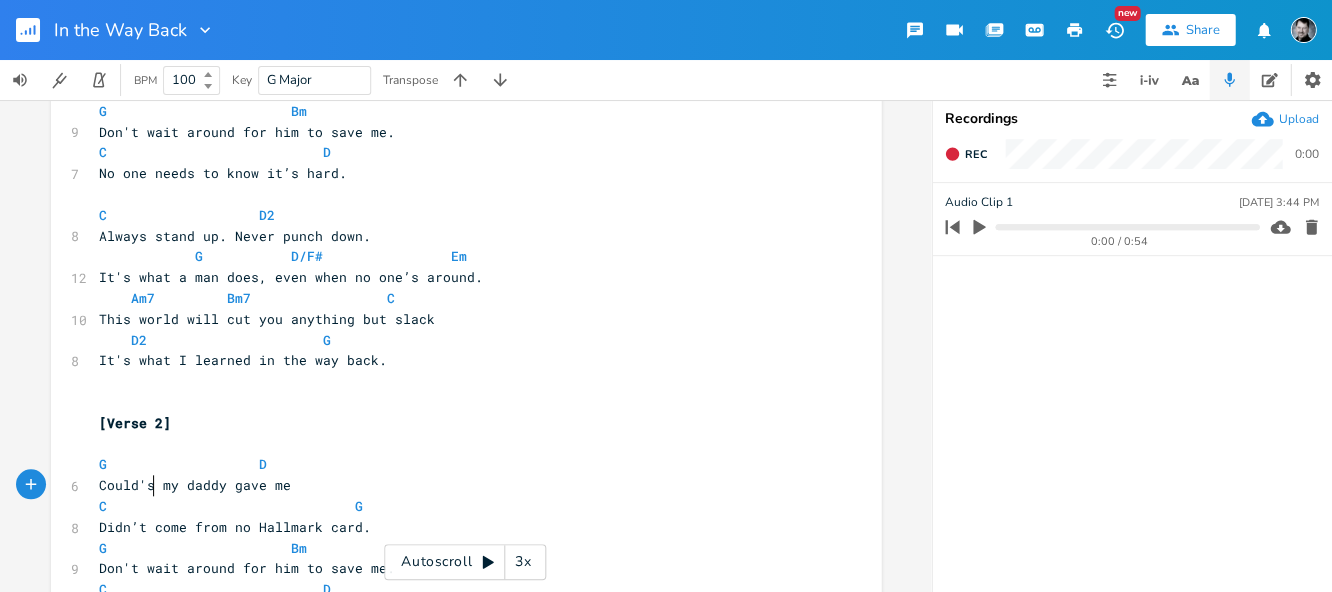 type on "Could's" 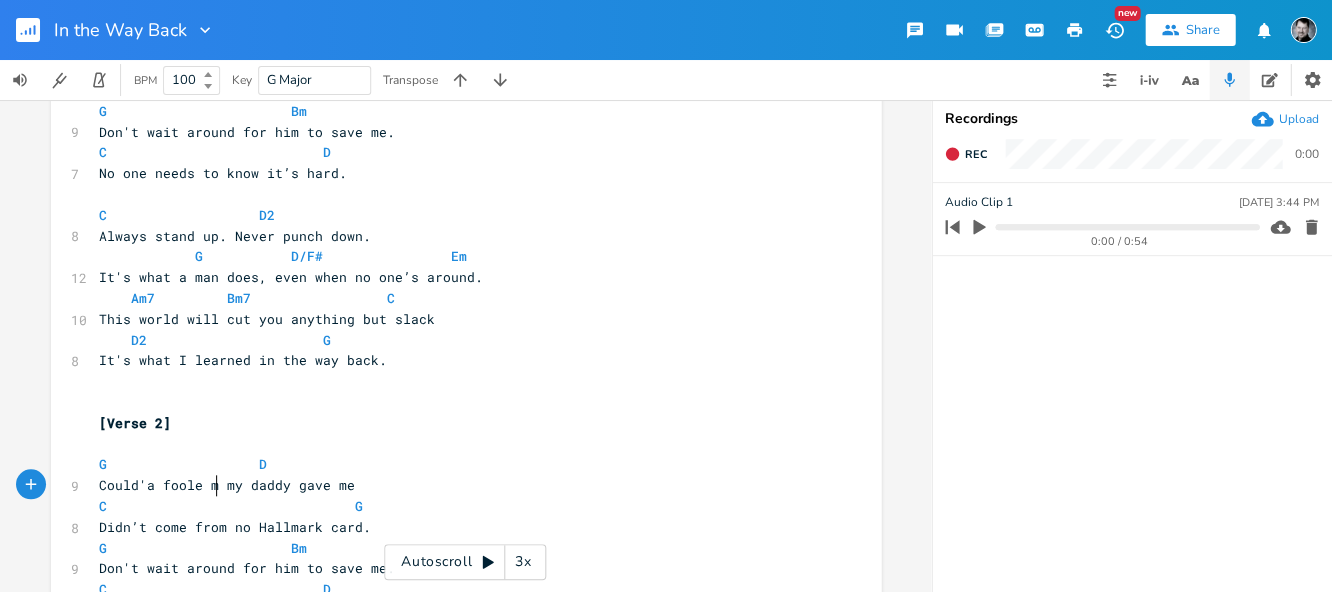 type on "a foole me" 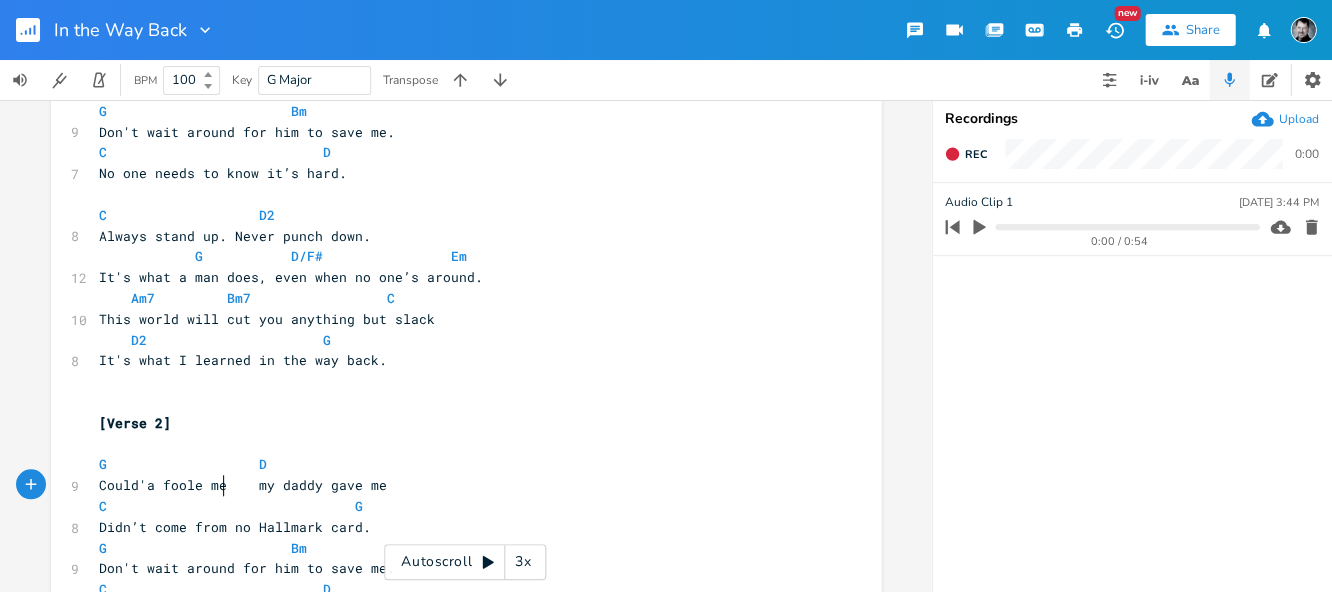 scroll, scrollTop: 0, scrollLeft: 52, axis: horizontal 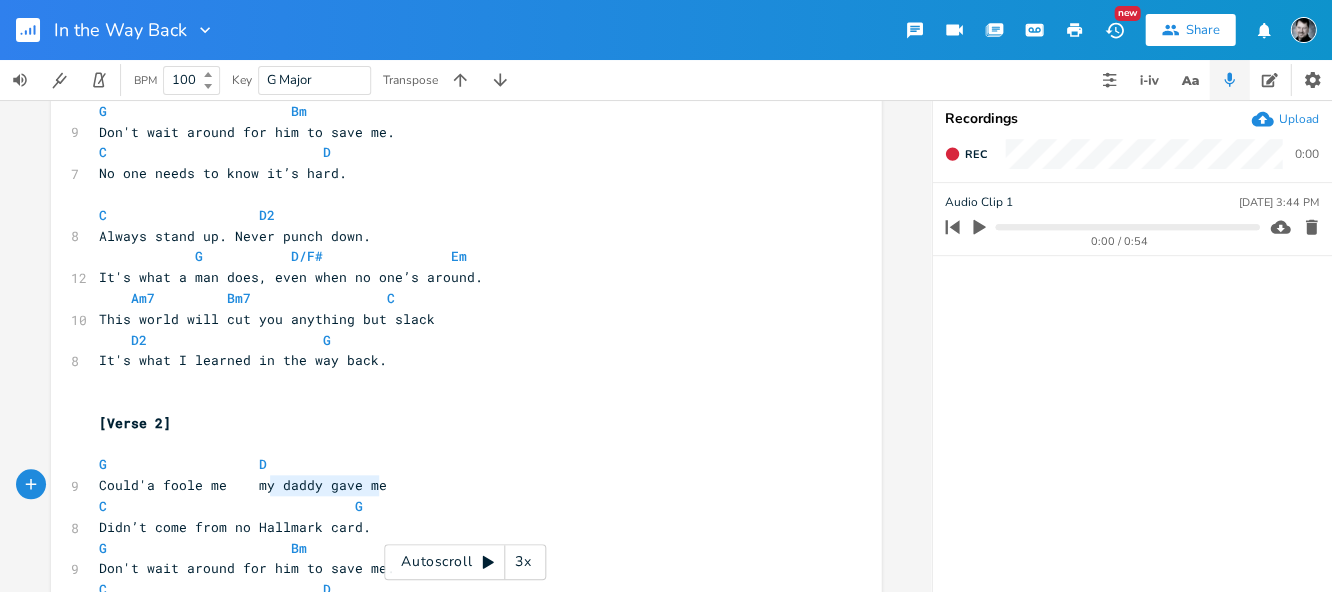 type on "my daddy gave me" 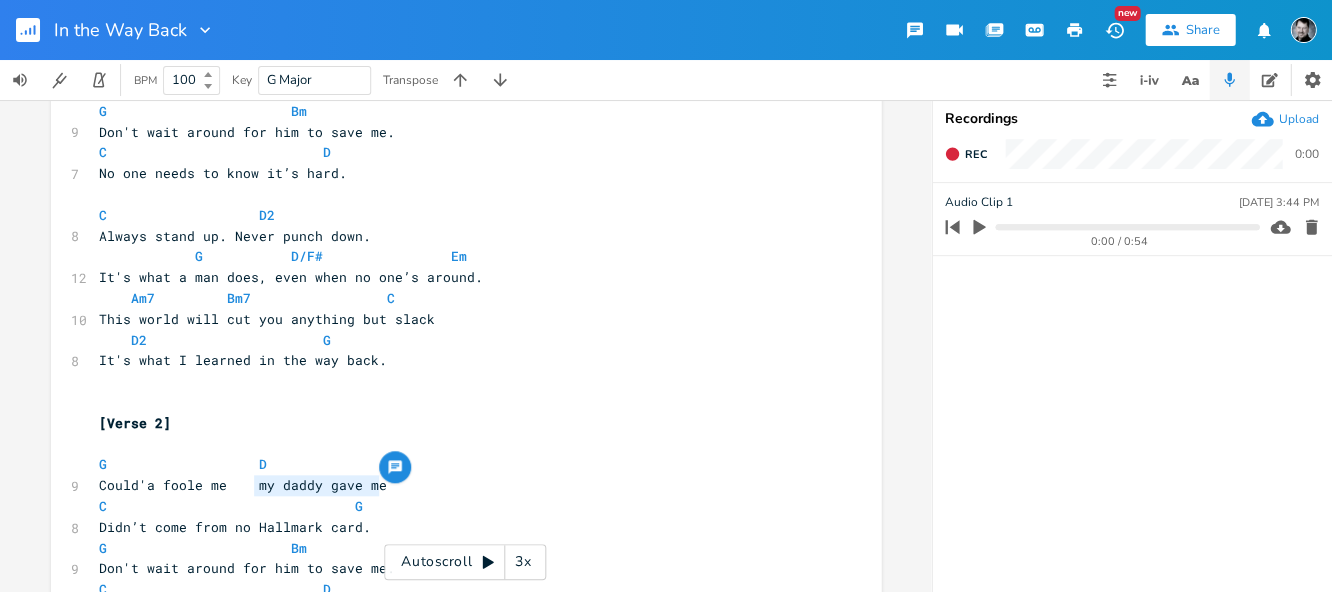 drag, startPoint x: 383, startPoint y: 489, endPoint x: 249, endPoint y: 492, distance: 134.03358 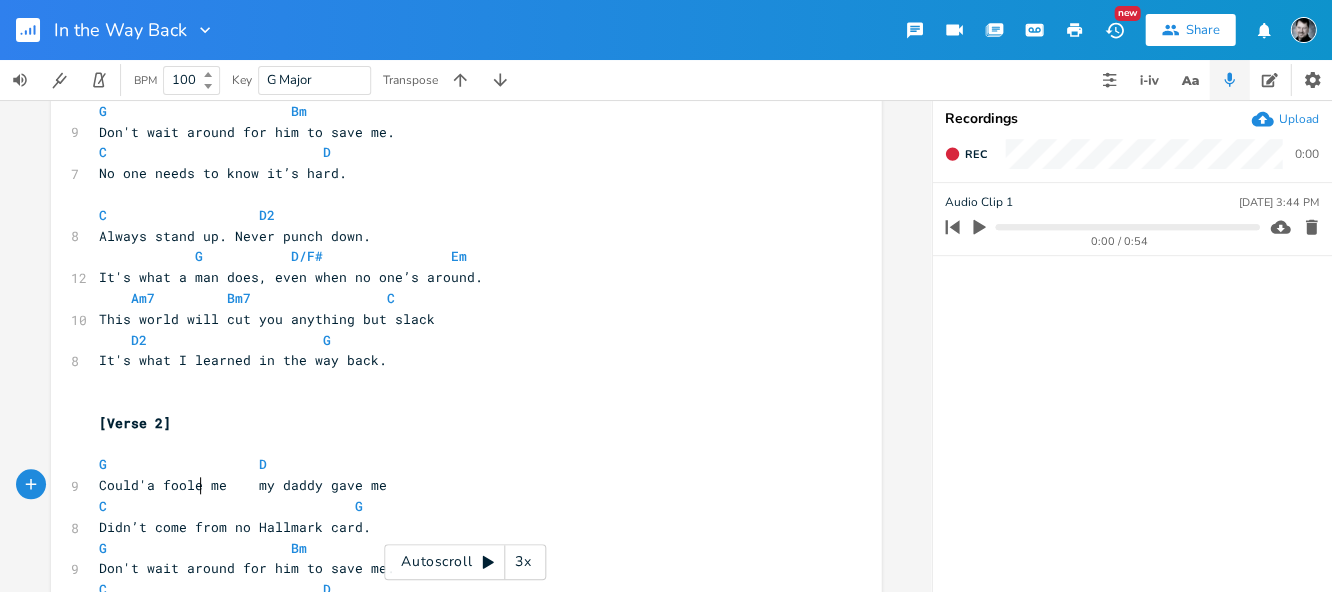click on "Could'a foole me      my daddy gave me" at bounding box center (243, 485) 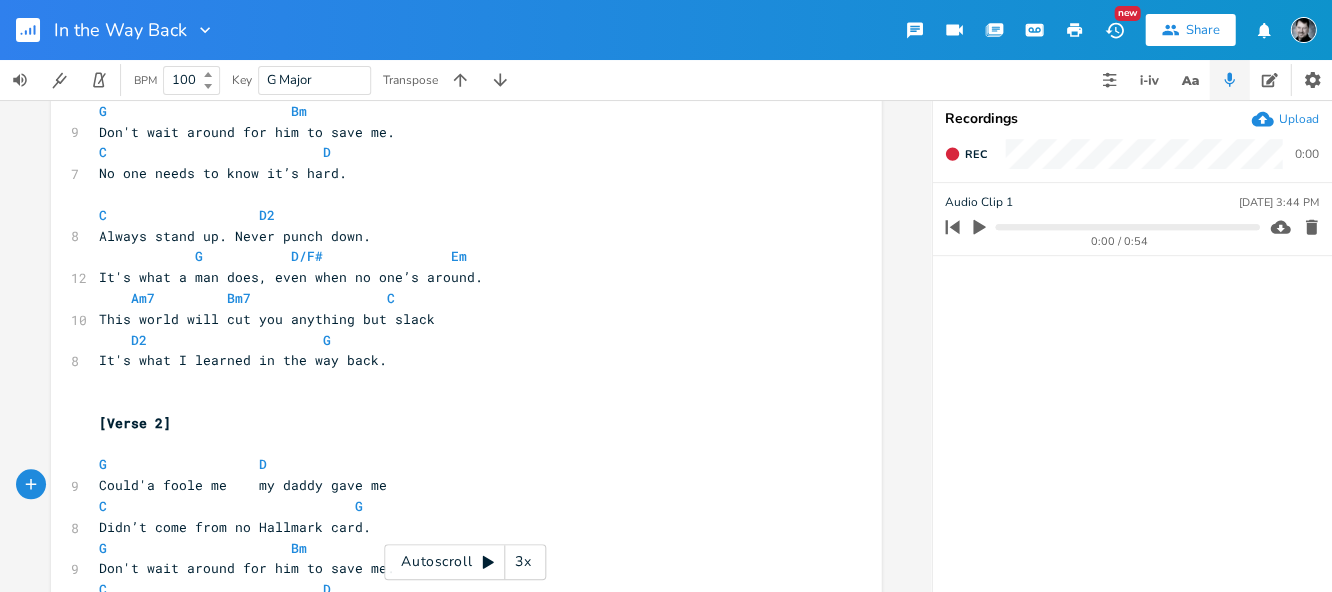 type on "d" 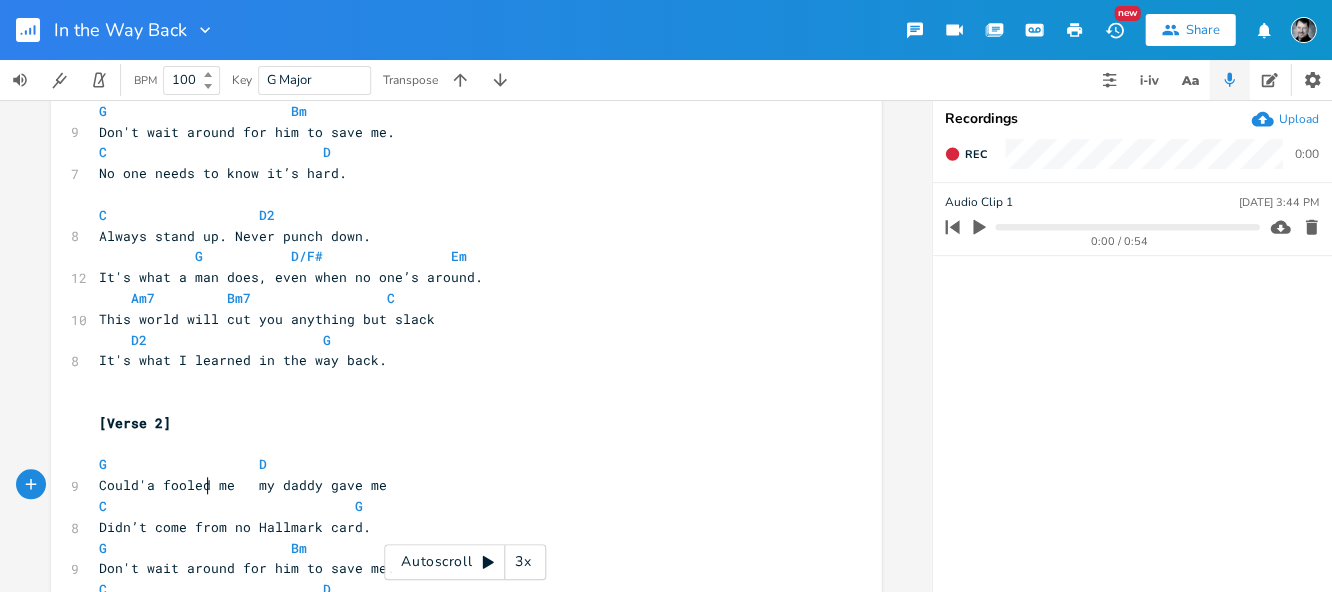 scroll, scrollTop: 0, scrollLeft: 6, axis: horizontal 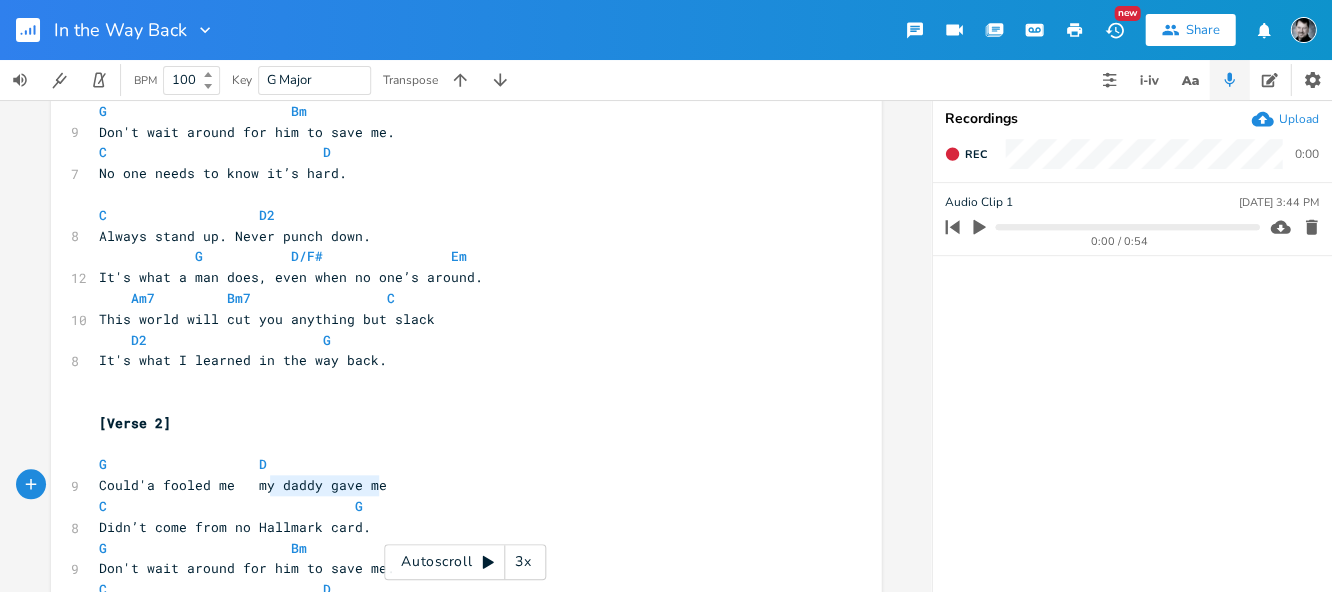type on "my daddy gave me" 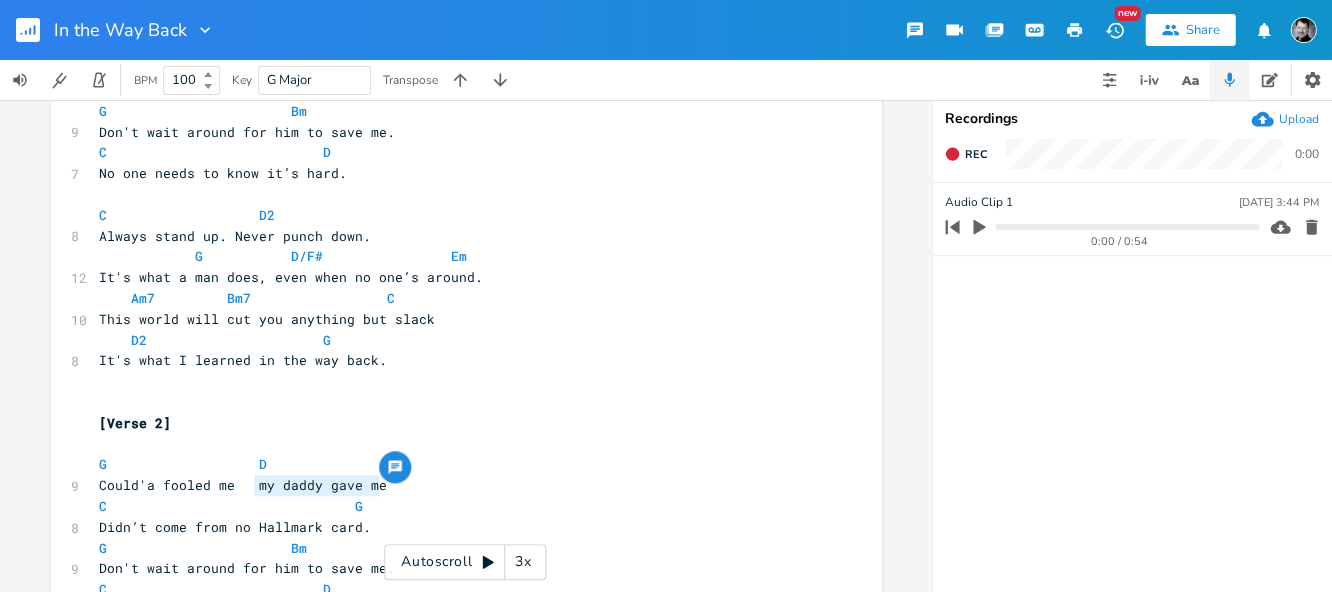 drag, startPoint x: 328, startPoint y: 484, endPoint x: 246, endPoint y: 484, distance: 82 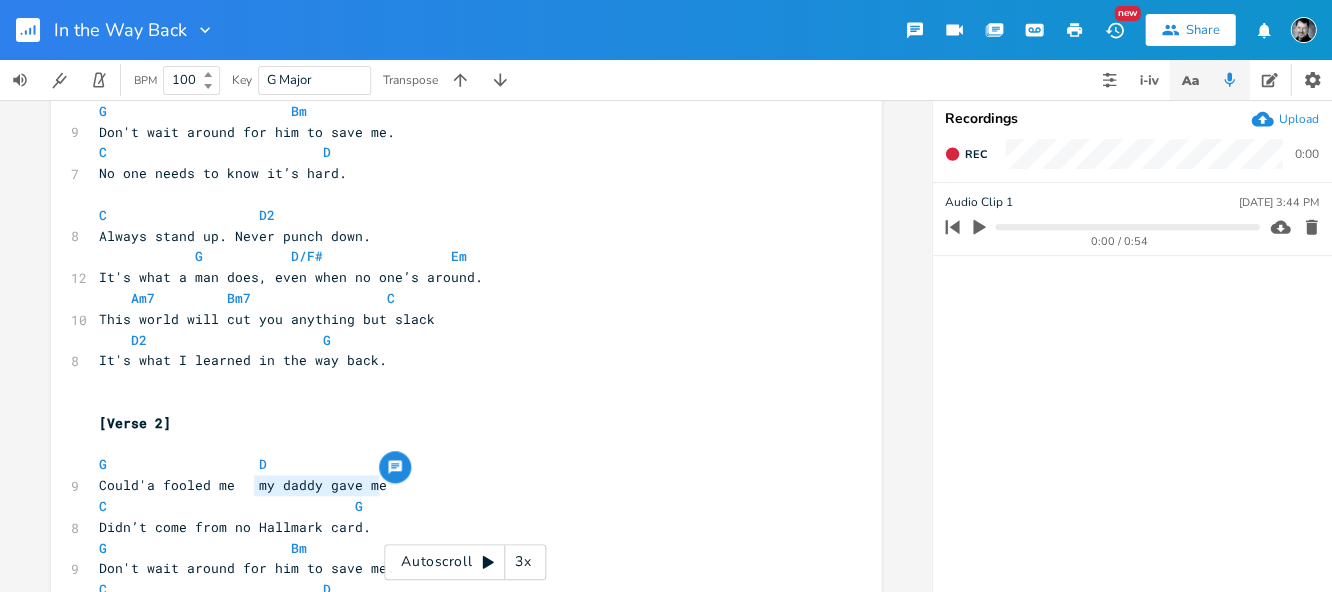 click at bounding box center (1189, 80) 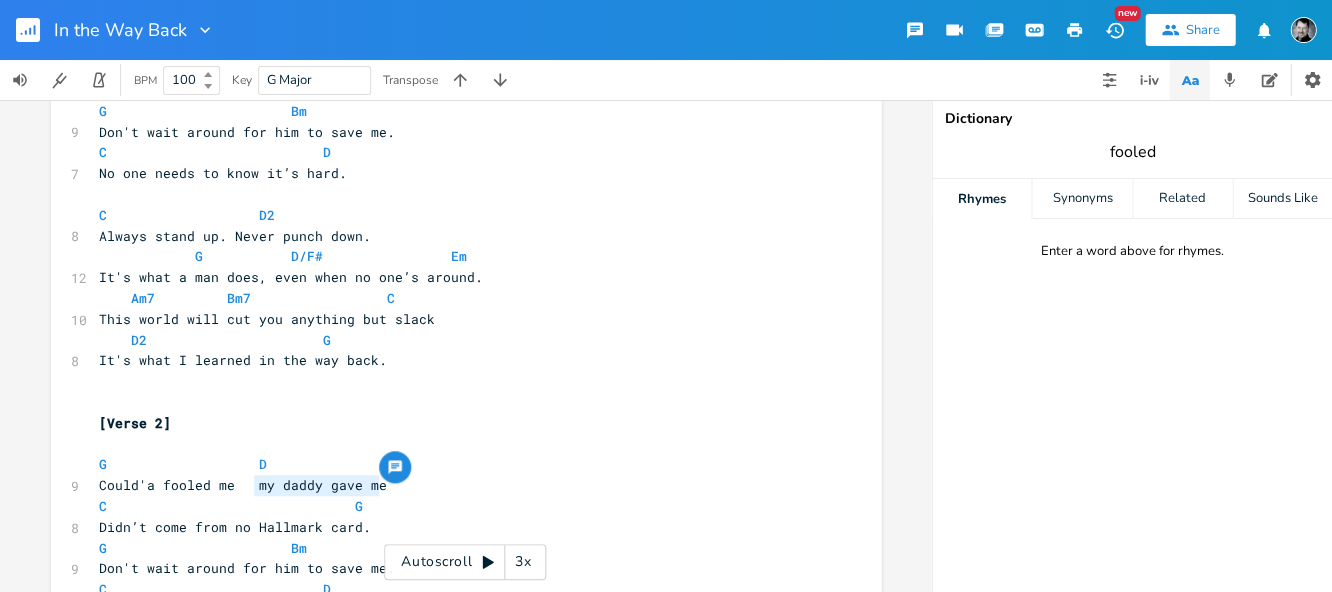 type on "fooled" 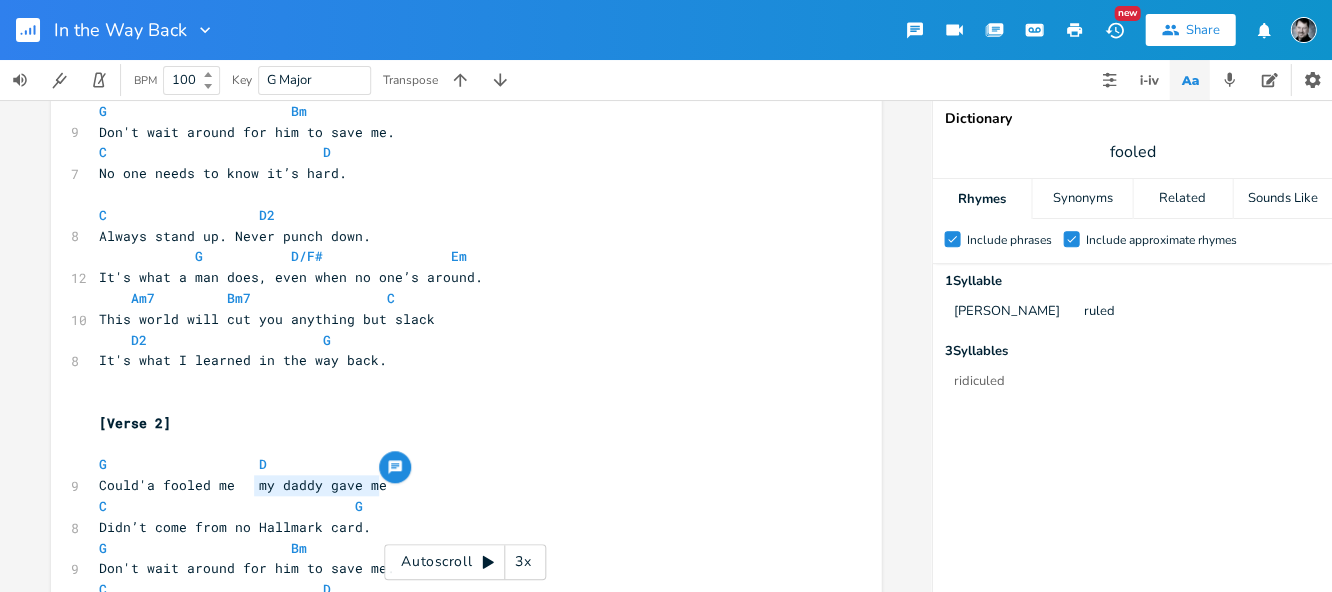 scroll, scrollTop: 162, scrollLeft: 0, axis: vertical 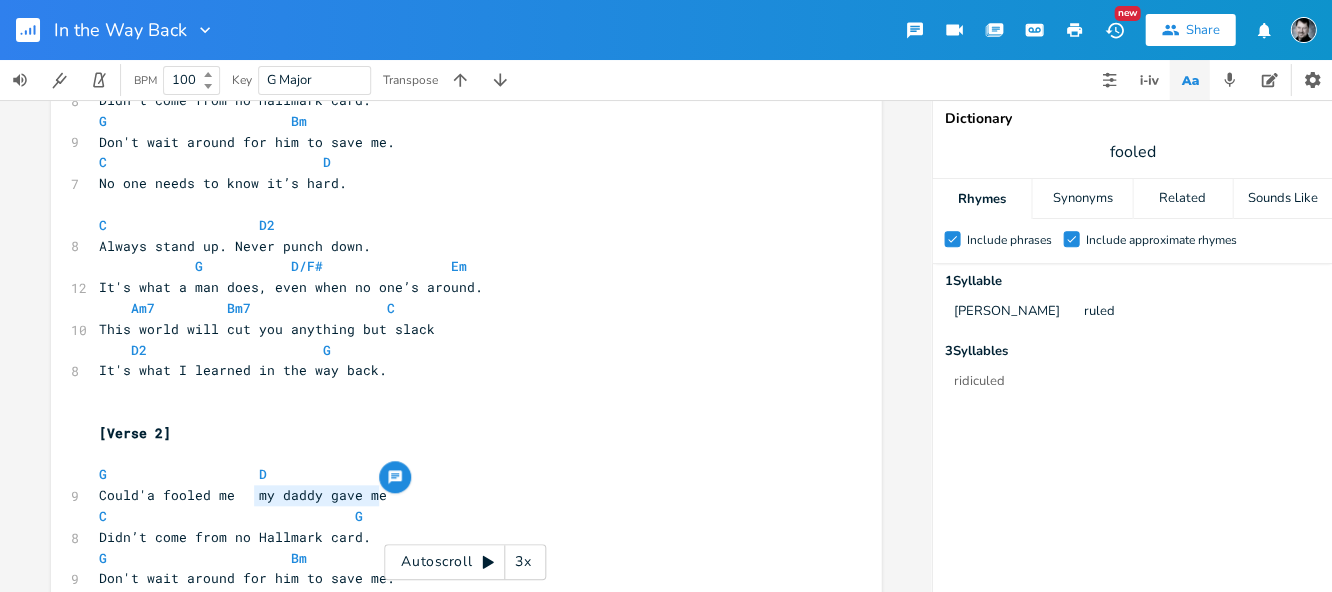 click on "Could'a fooled me     my daddy gave me" at bounding box center (243, 495) 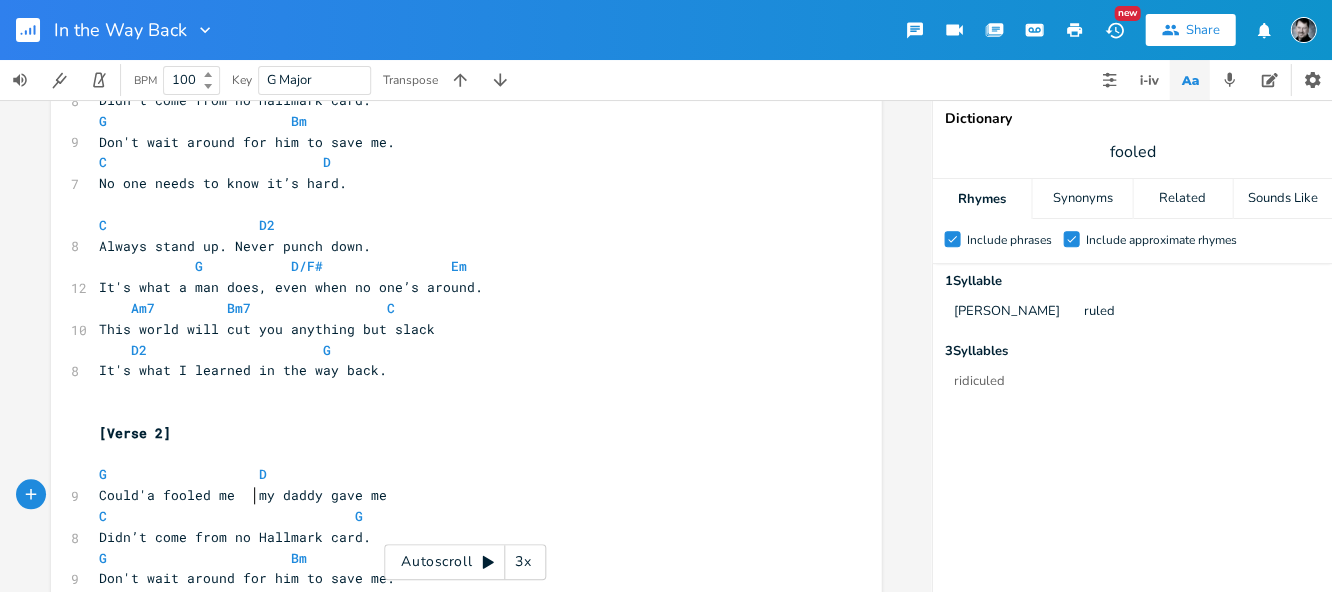 scroll, scrollTop: 0, scrollLeft: 93, axis: horizontal 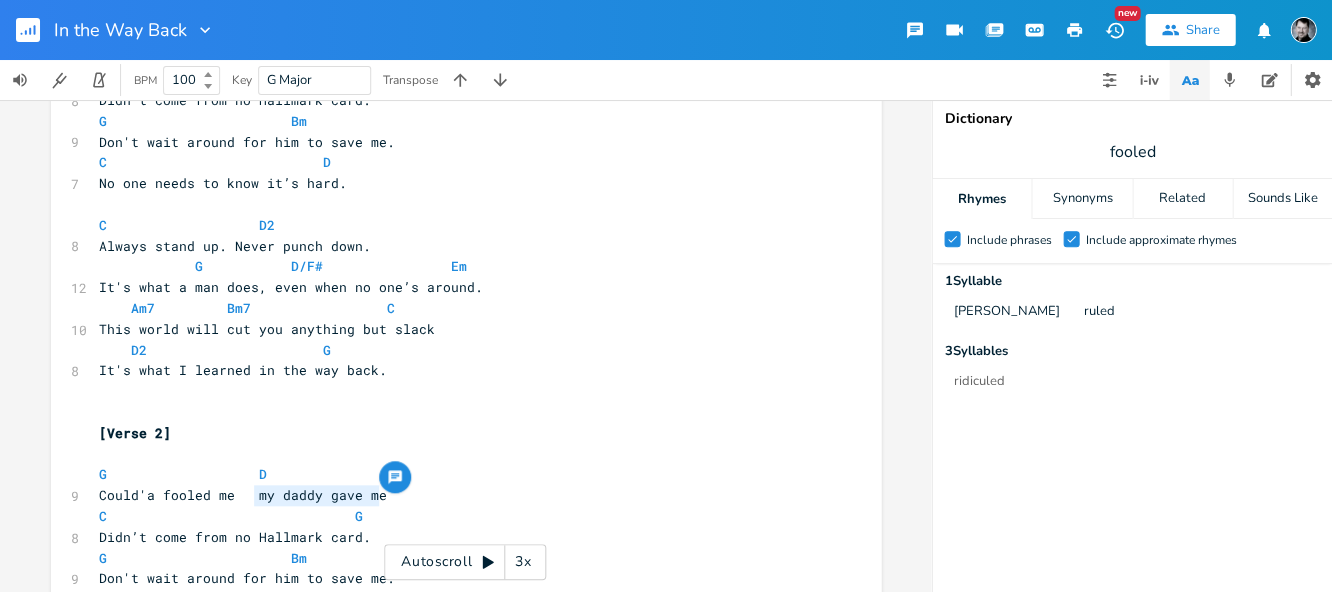 drag, startPoint x: 248, startPoint y: 500, endPoint x: 375, endPoint y: 500, distance: 127 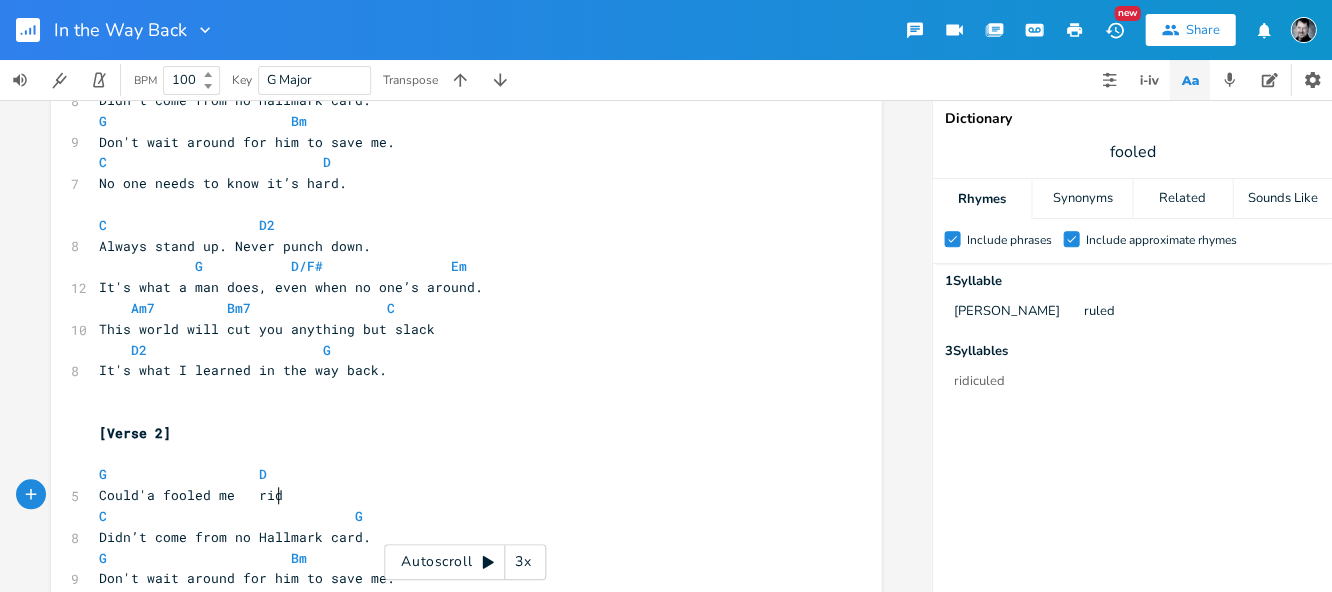 scroll, scrollTop: 0, scrollLeft: 16, axis: horizontal 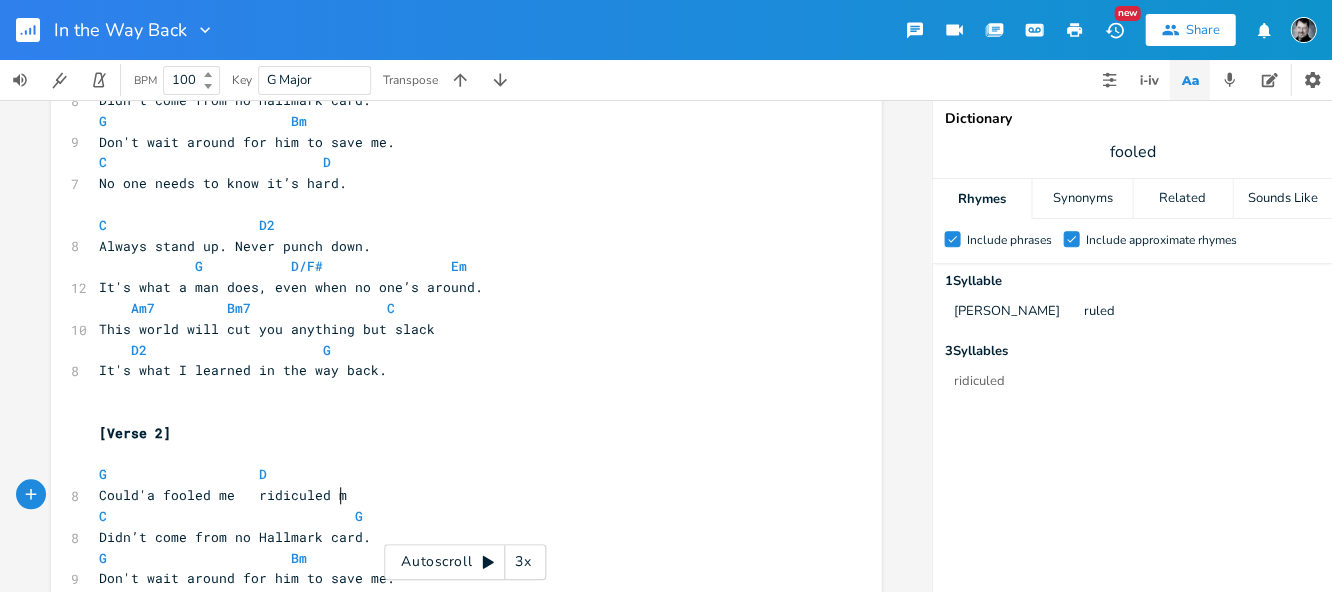 type on "ridiculed me" 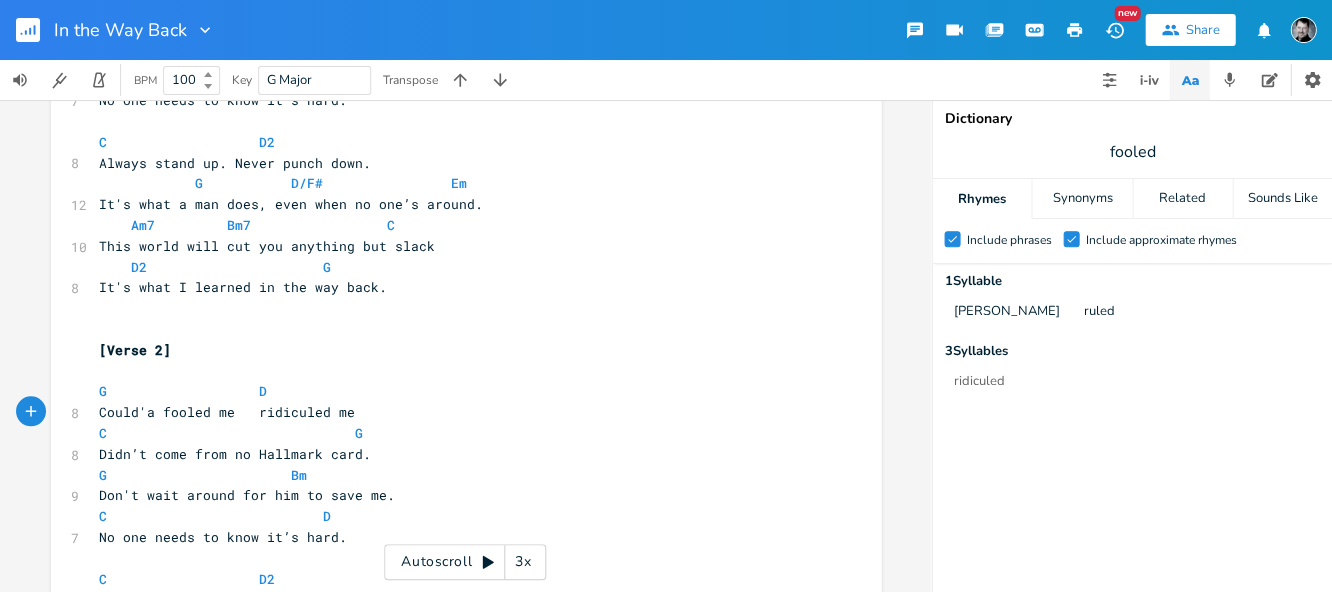 scroll, scrollTop: 247, scrollLeft: 0, axis: vertical 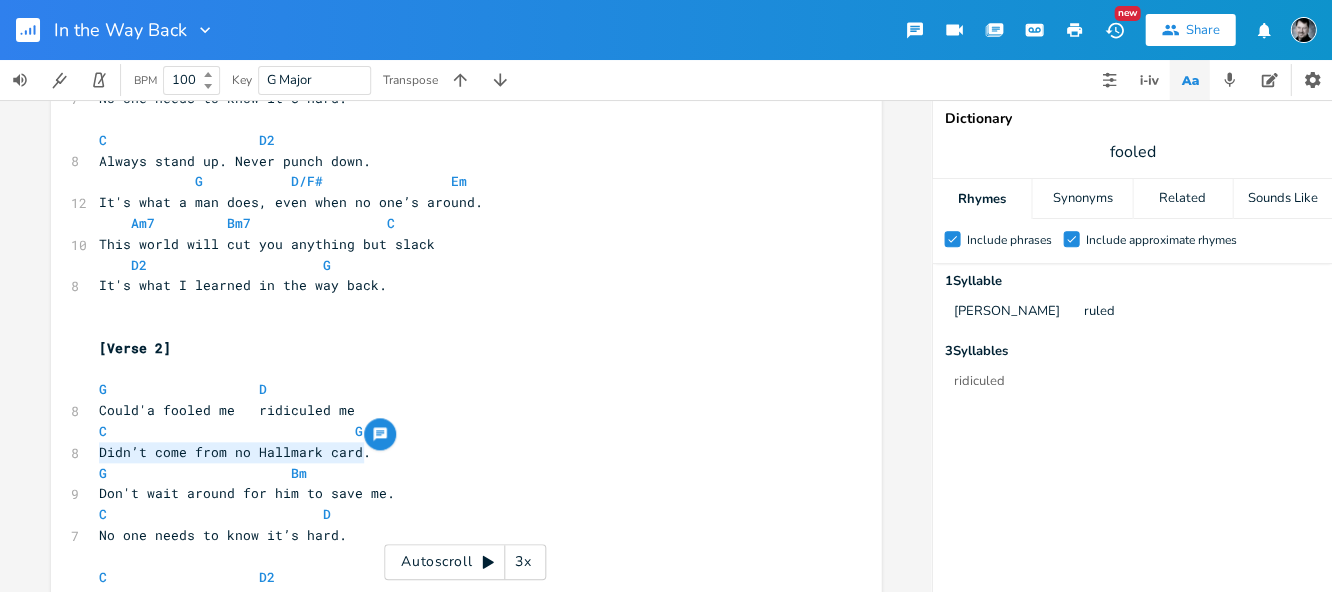 drag, startPoint x: 344, startPoint y: 452, endPoint x: 73, endPoint y: 448, distance: 271.0295 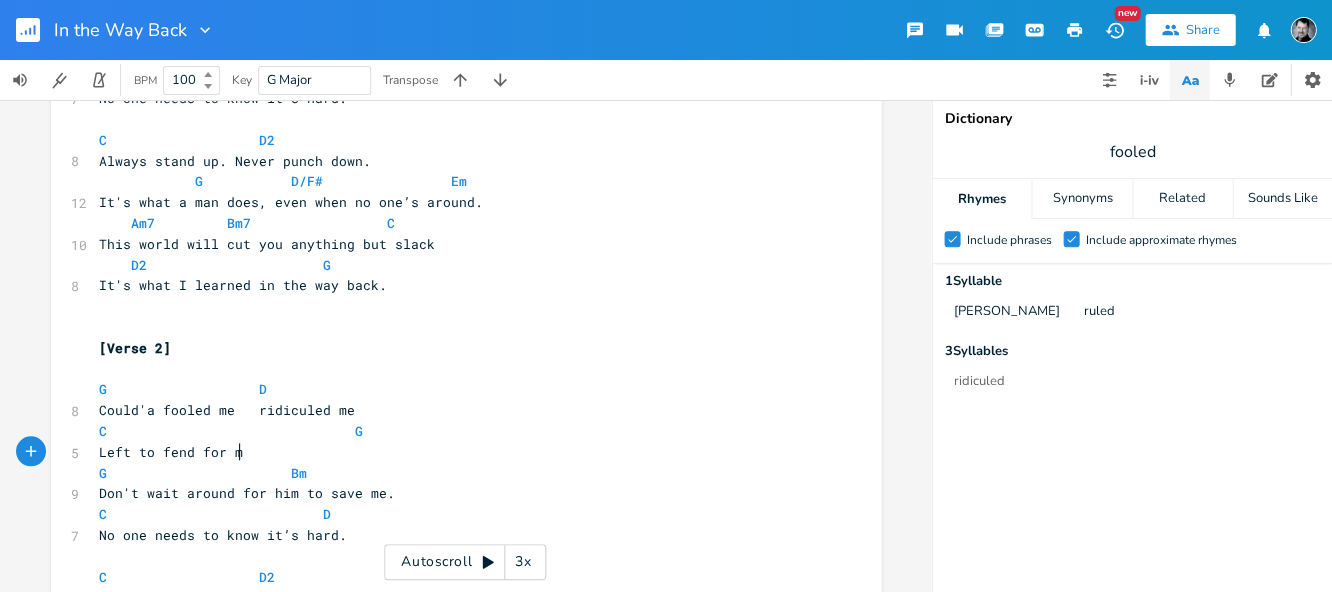 type on "Left to fend for me" 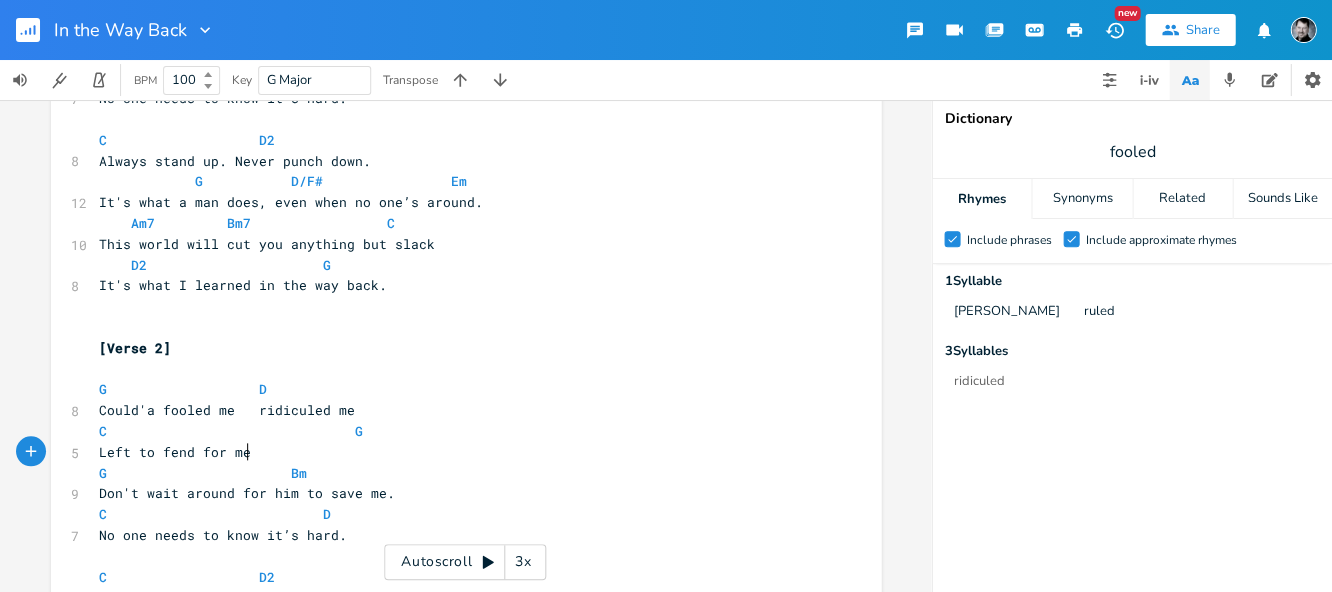 scroll, scrollTop: 0, scrollLeft: 91, axis: horizontal 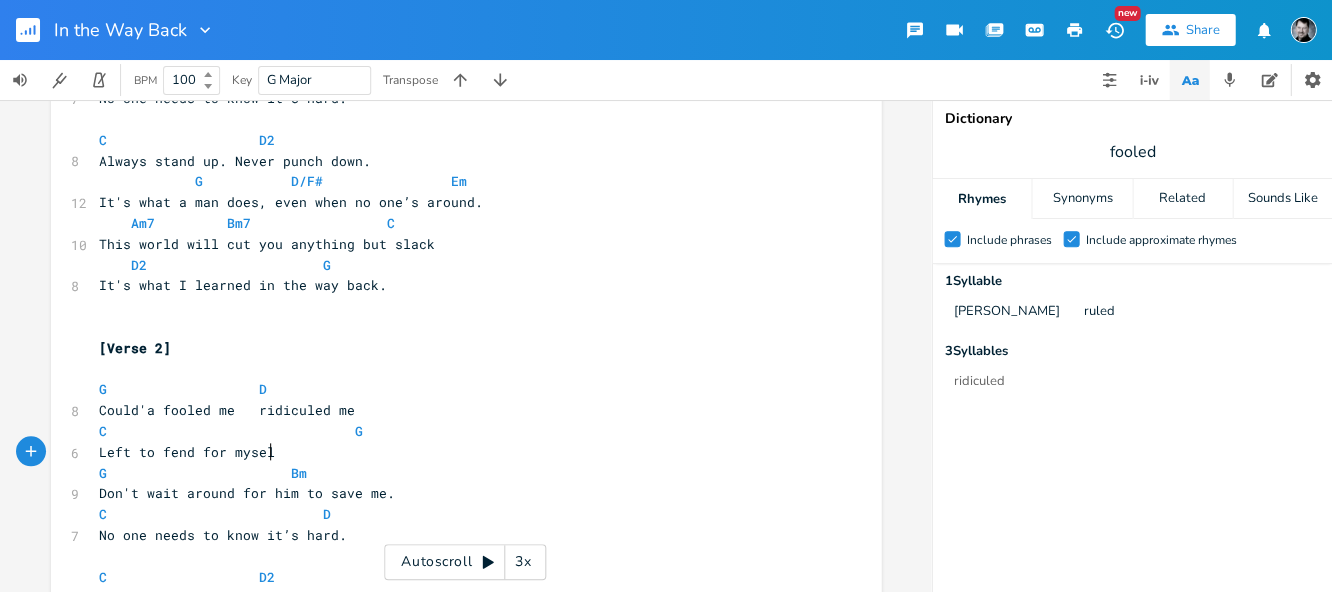 type on "yself" 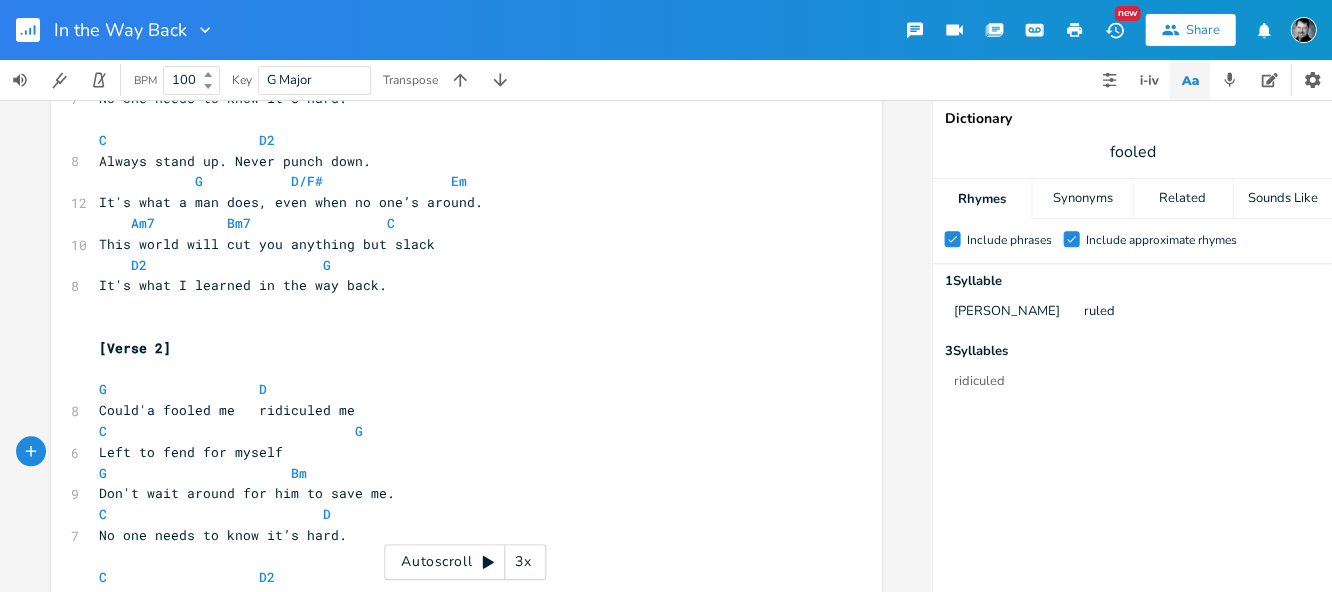 click at bounding box center [339, 431] 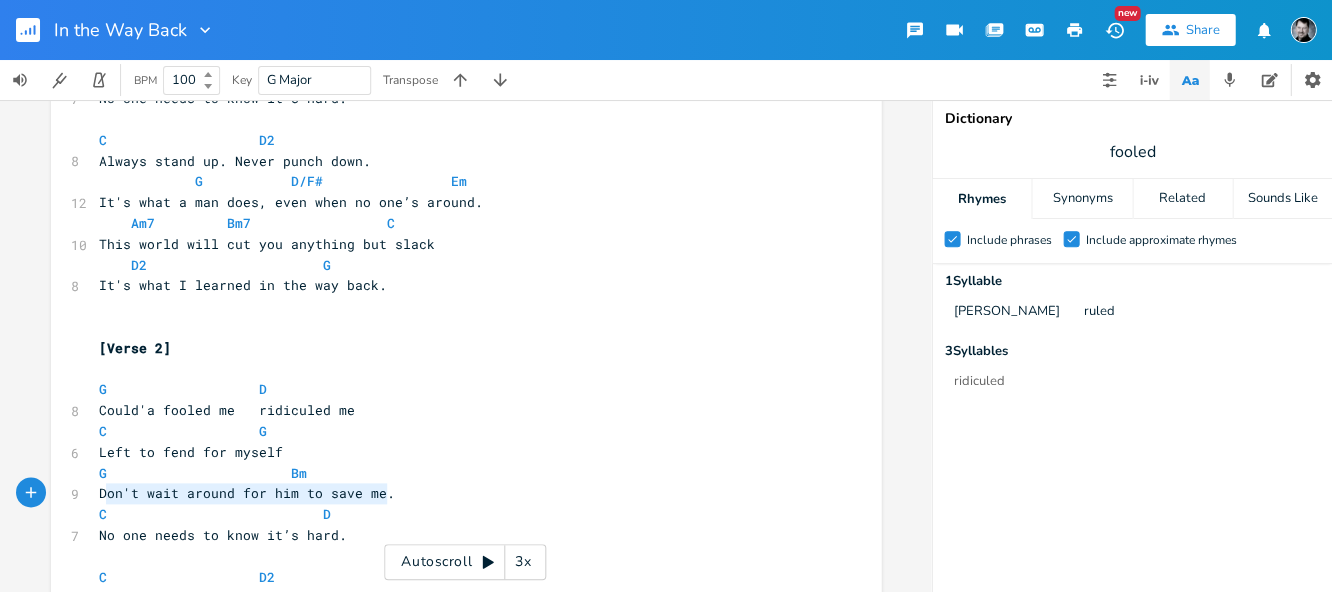 type on "Don't wait around for him to save me." 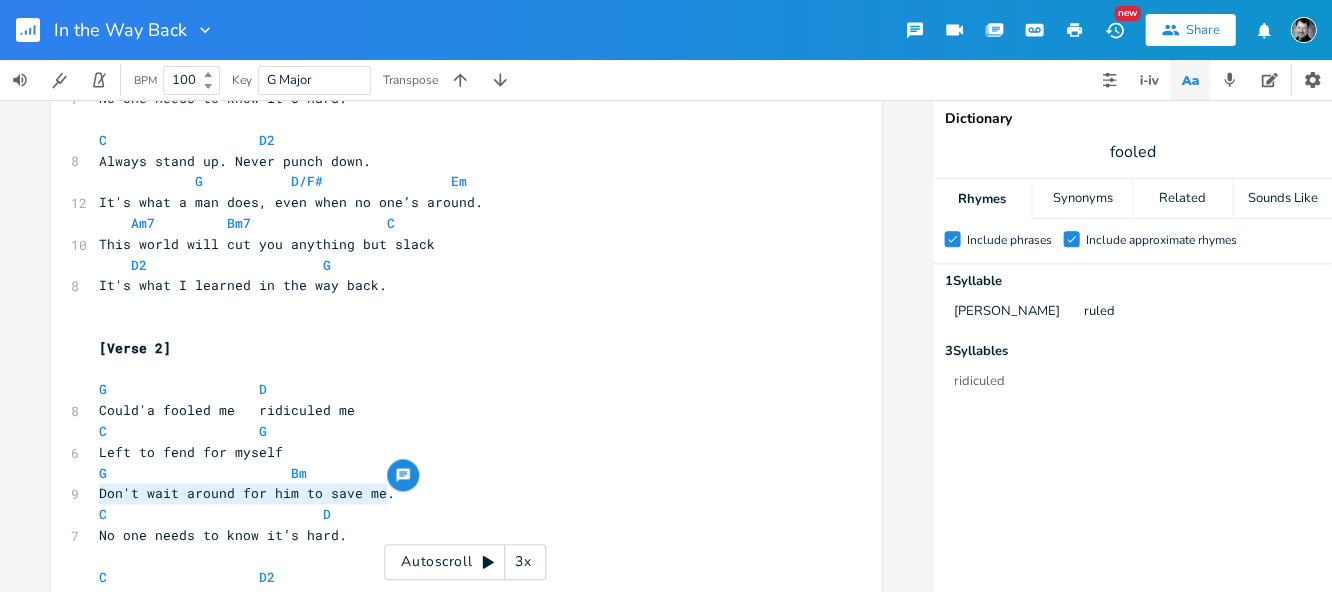 drag, startPoint x: 405, startPoint y: 496, endPoint x: 81, endPoint y: 500, distance: 324.0247 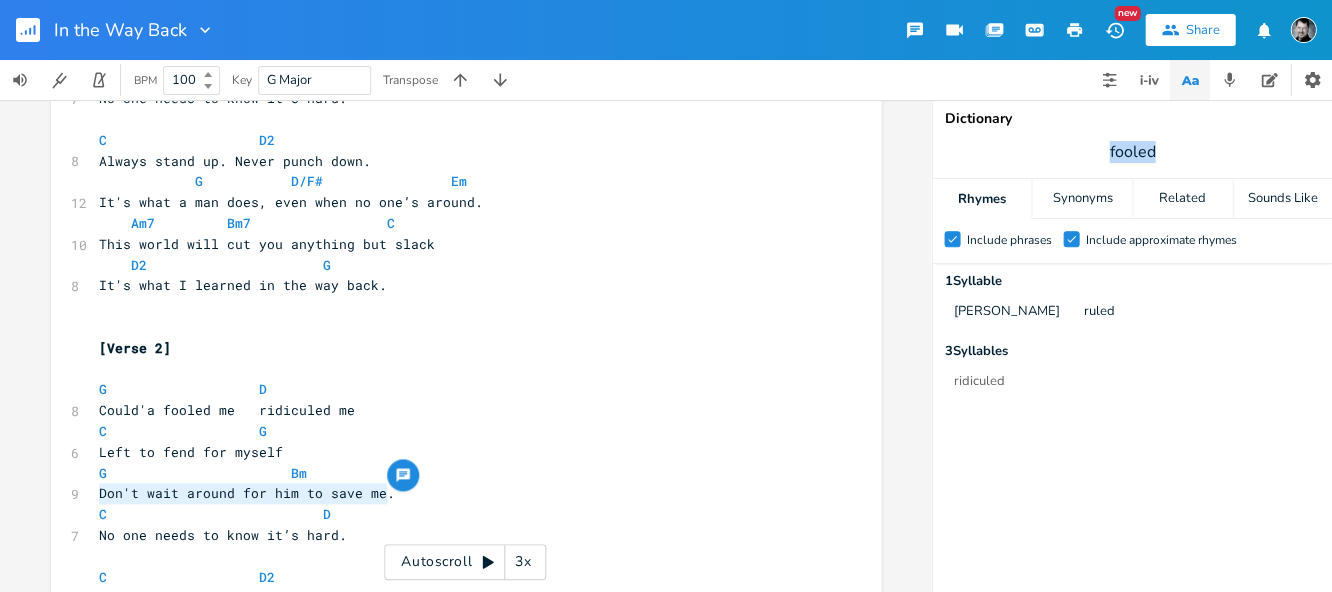 drag, startPoint x: 1163, startPoint y: 150, endPoint x: 1088, endPoint y: 150, distance: 75 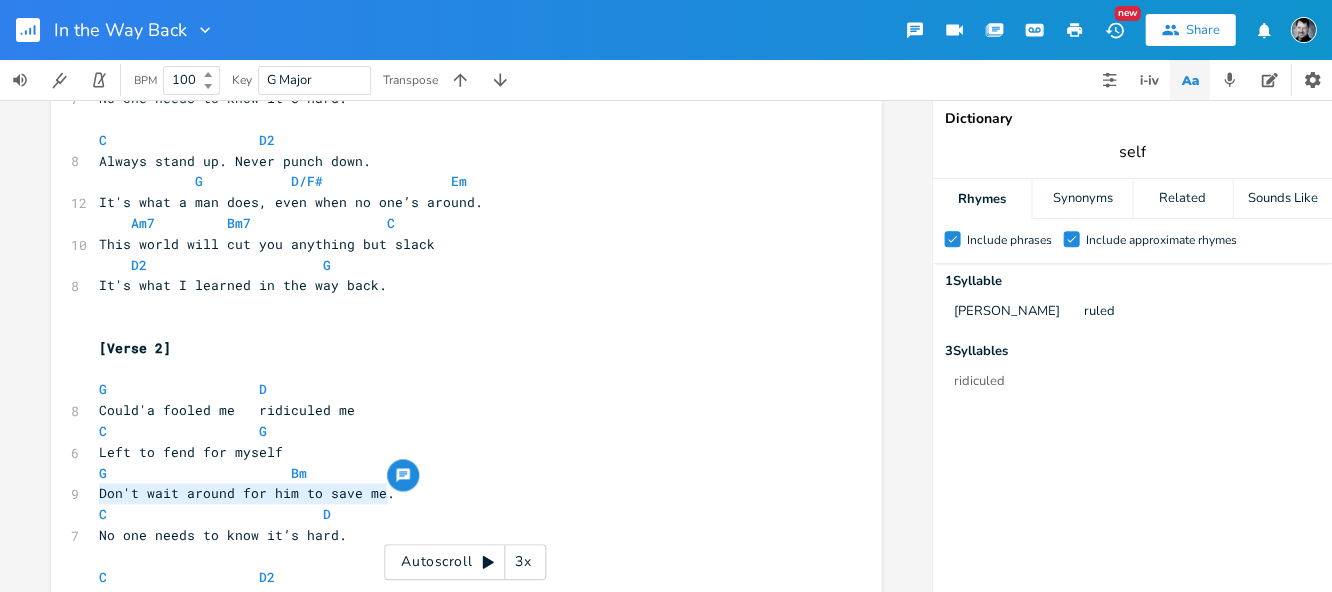type on "self" 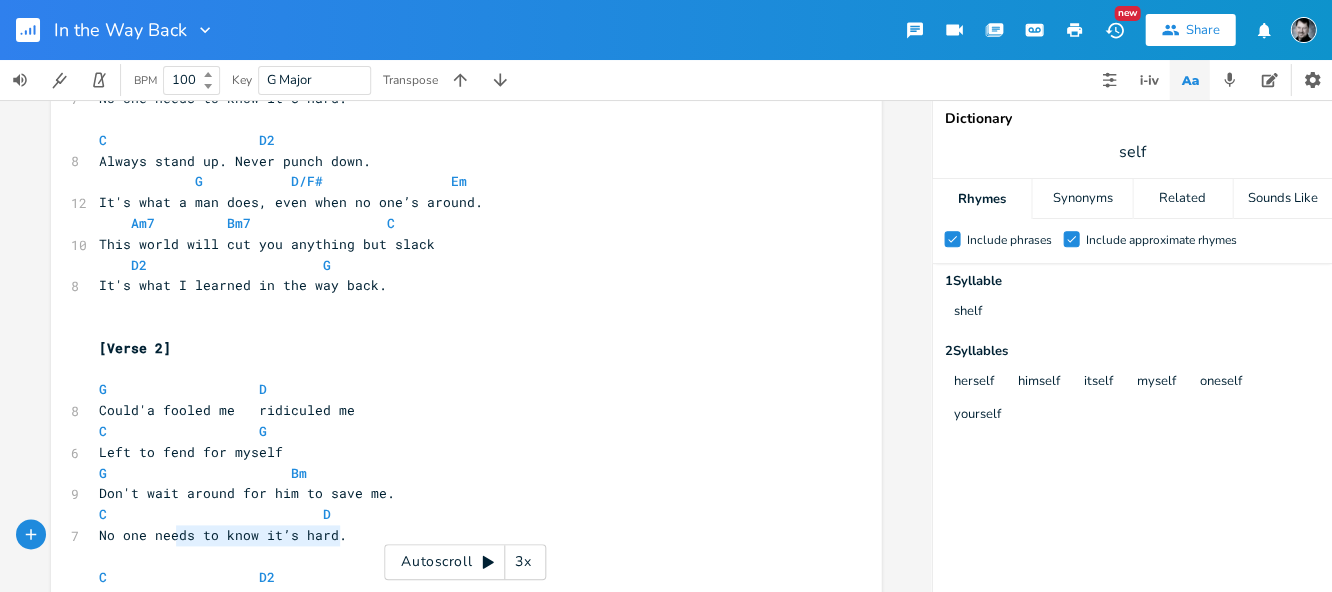 type on "No one needs to know it’s hard." 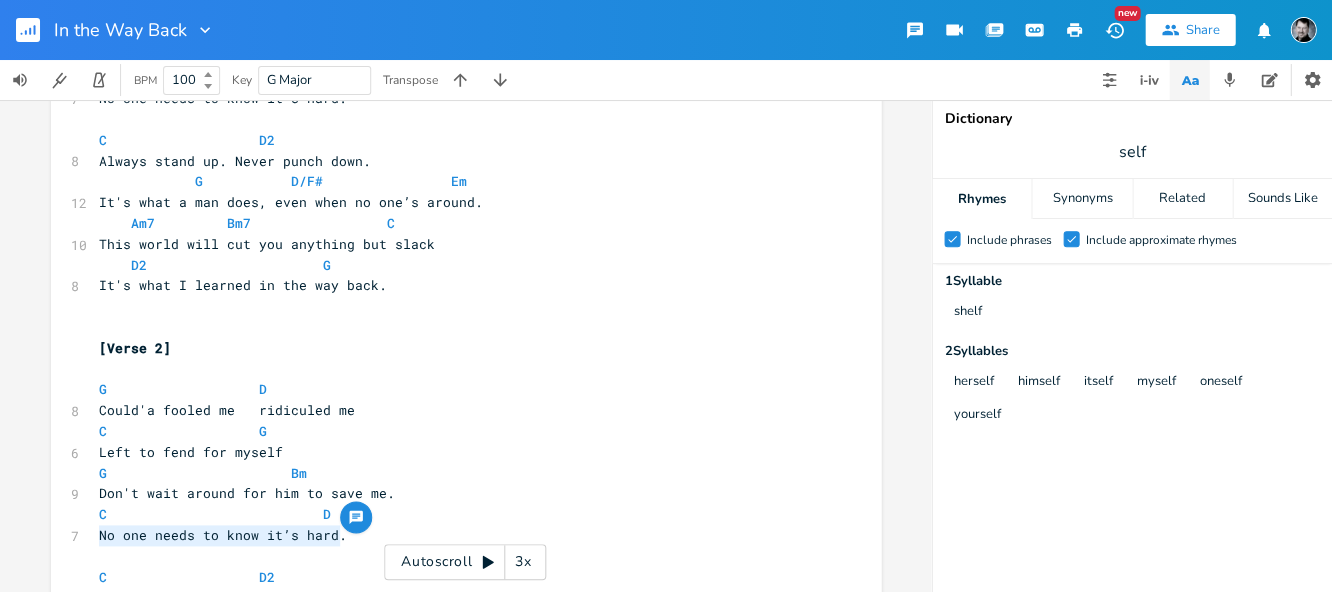 drag, startPoint x: 348, startPoint y: 536, endPoint x: 83, endPoint y: 533, distance: 265.01697 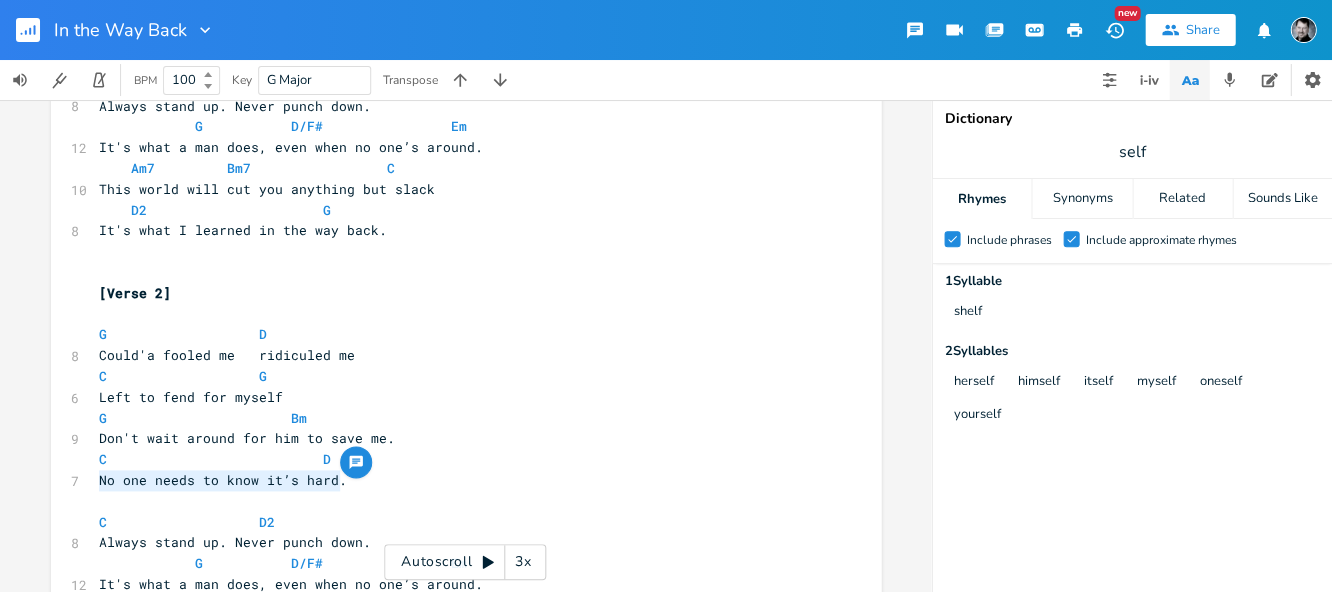 scroll, scrollTop: 308, scrollLeft: 0, axis: vertical 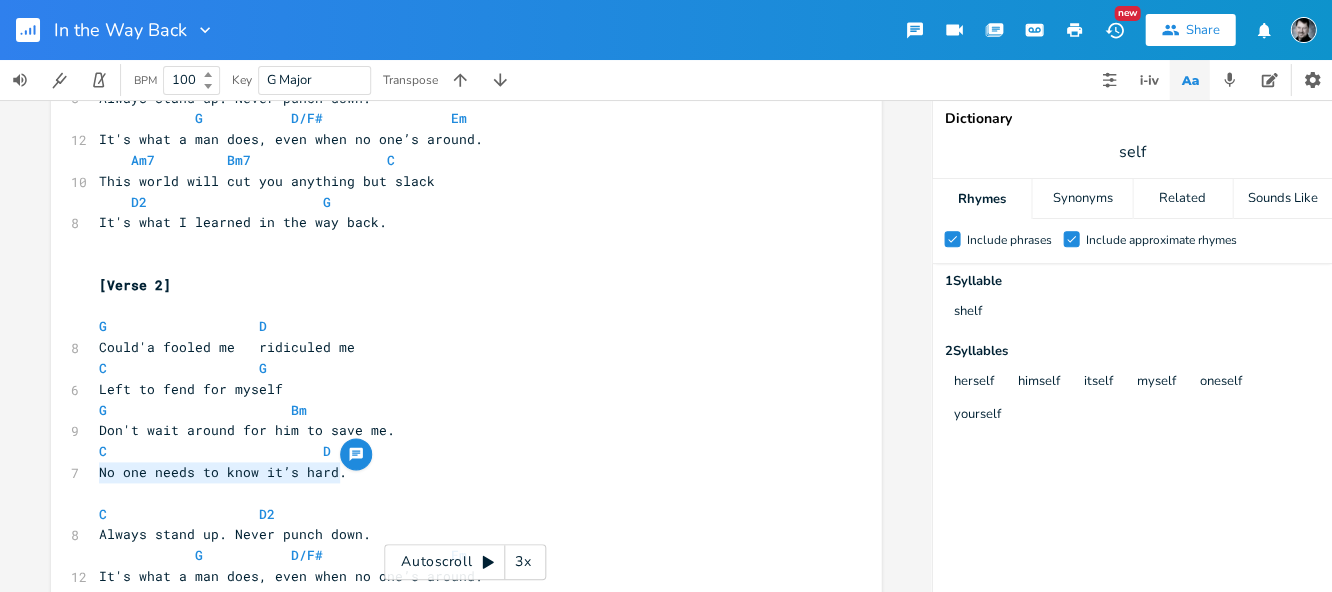 click on "No one needs to know it’s hard." at bounding box center (456, 472) 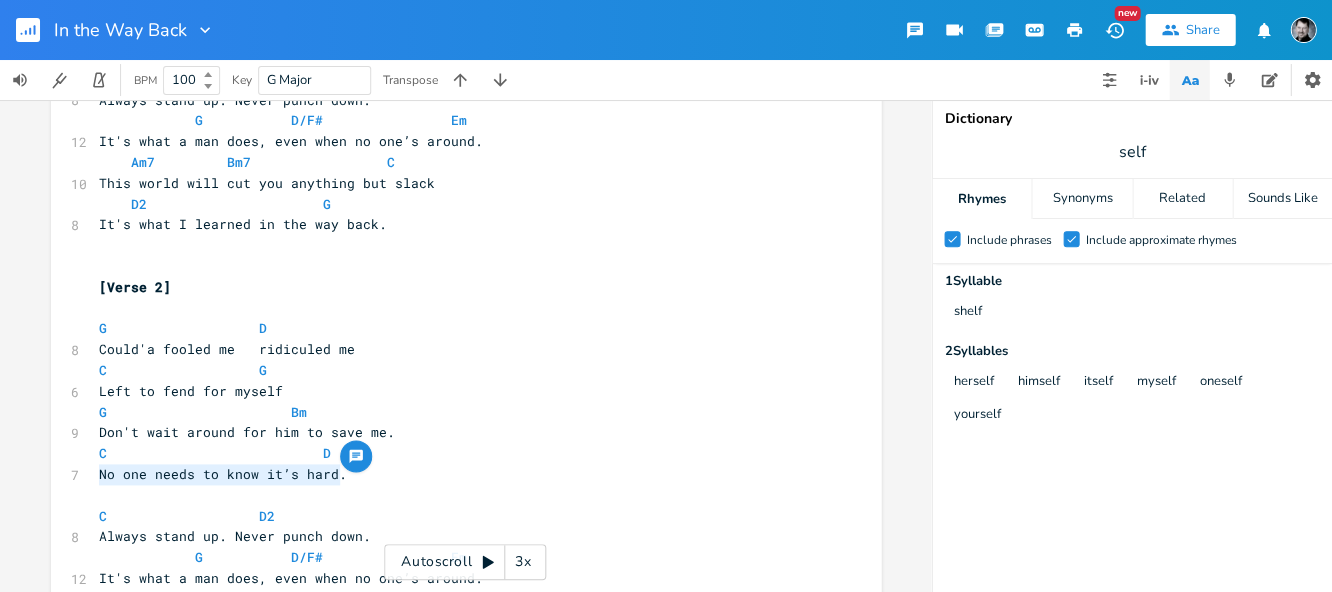 scroll, scrollTop: 307, scrollLeft: 0, axis: vertical 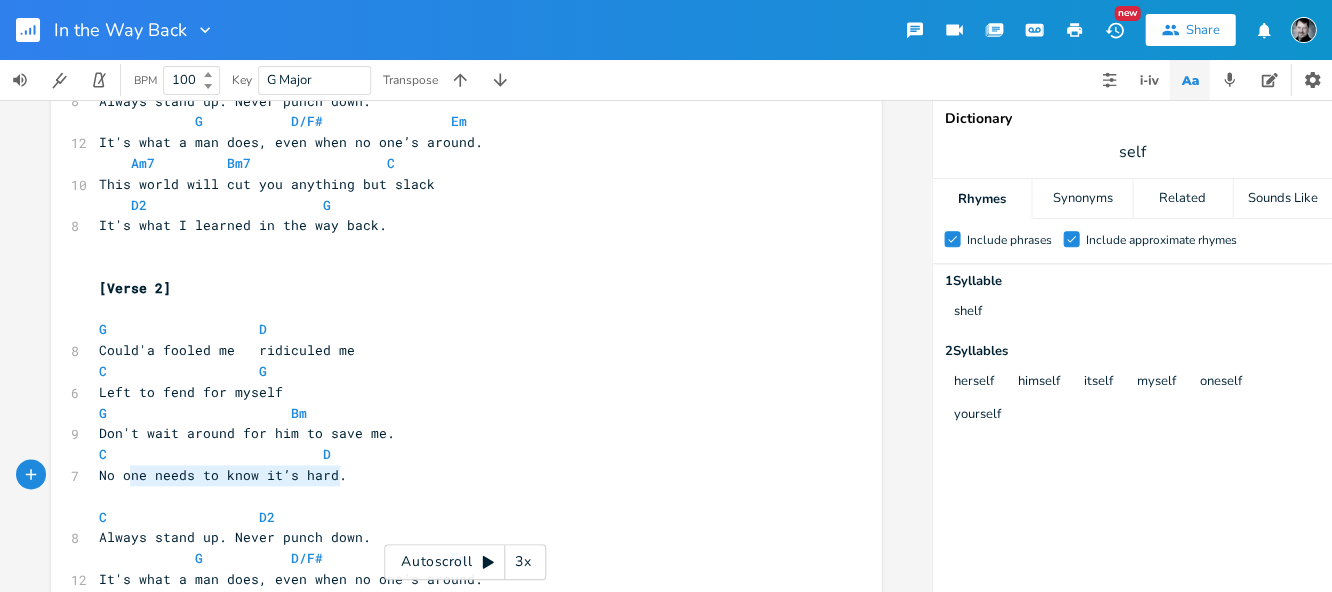 type on "No one needs to know it’s hard." 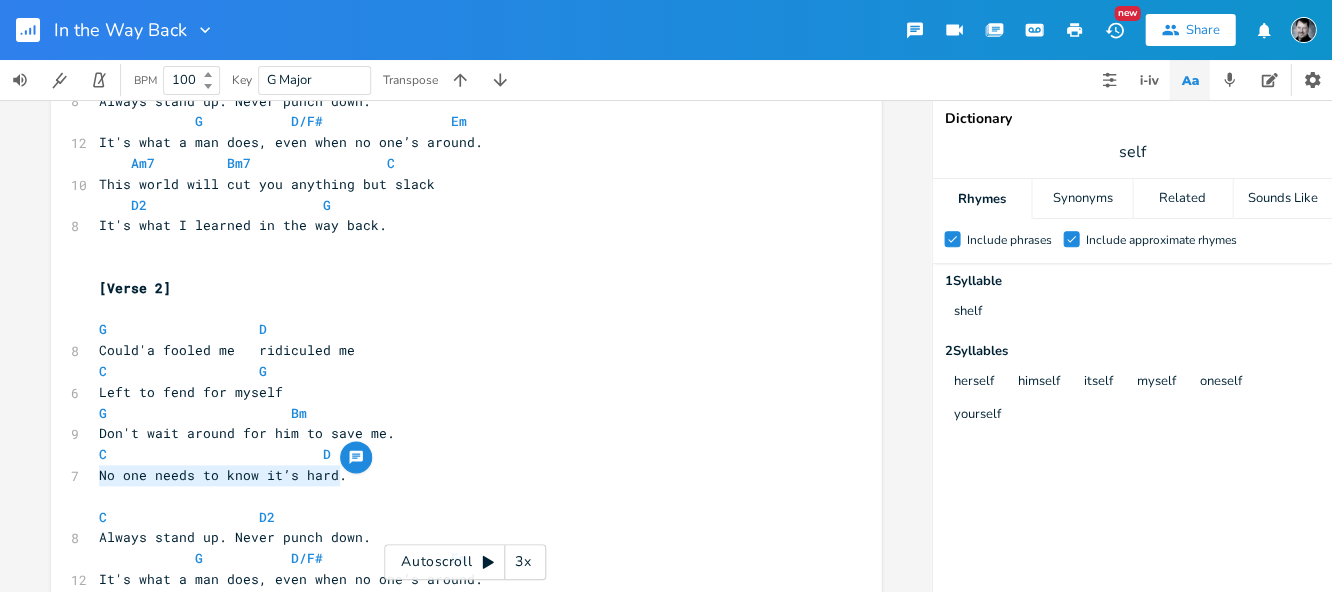 drag, startPoint x: 333, startPoint y: 476, endPoint x: 84, endPoint y: 474, distance: 249.00803 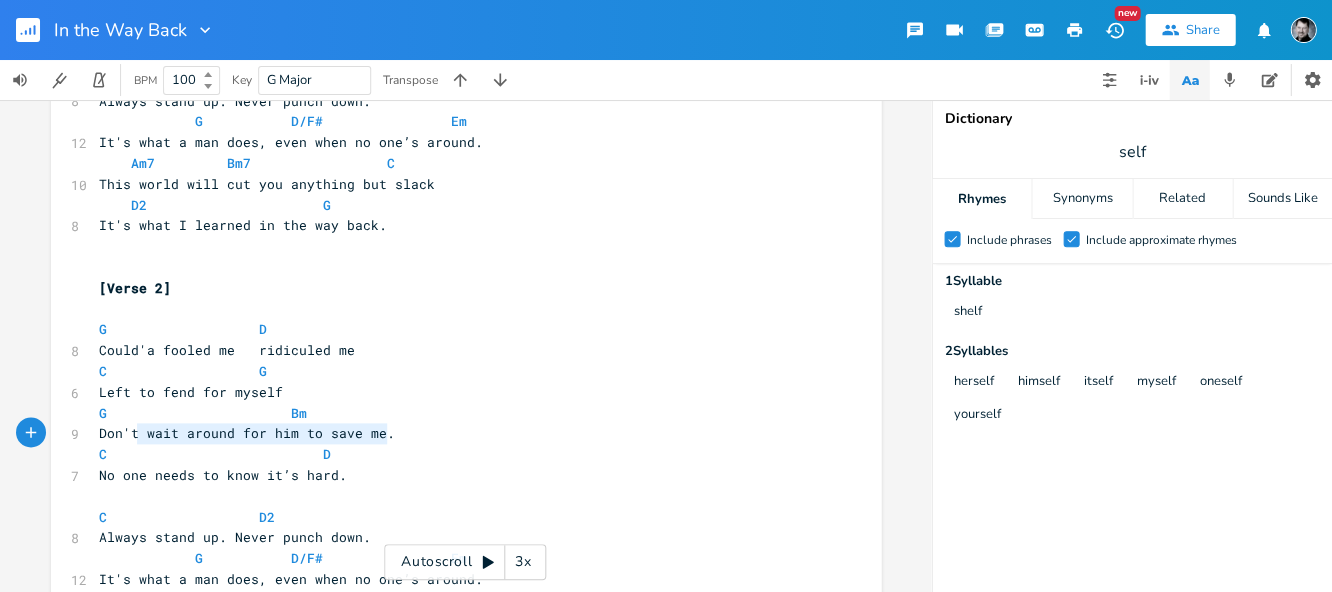 type on "Don't wait around for him to save me." 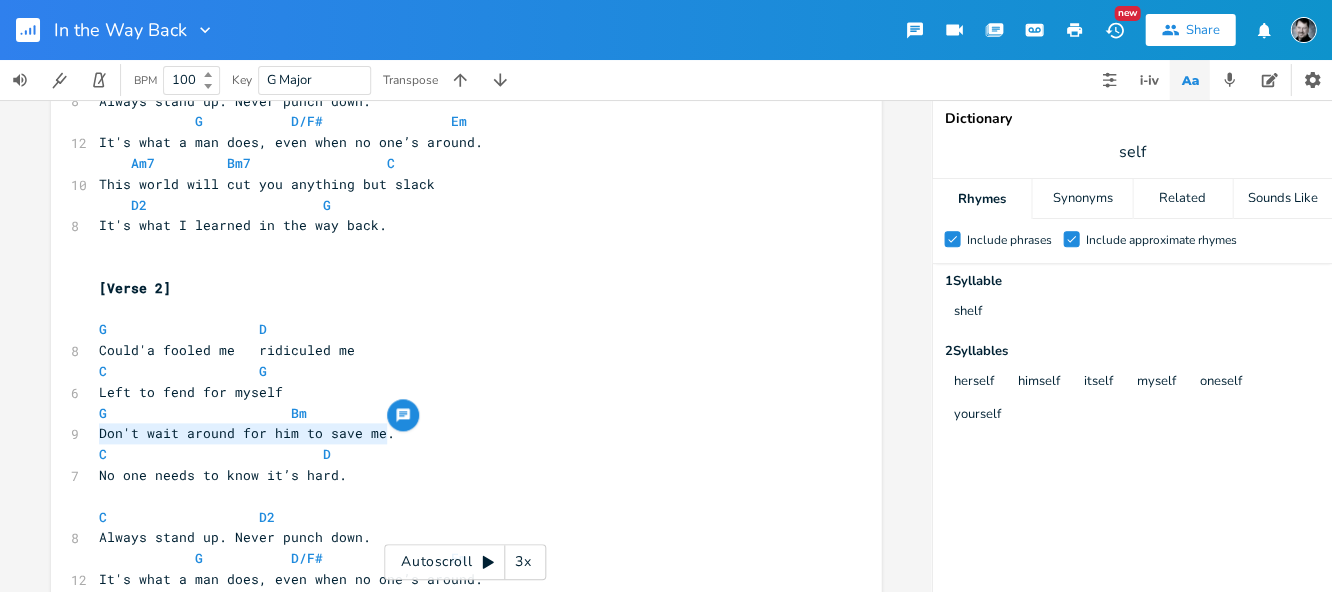 drag, startPoint x: 390, startPoint y: 436, endPoint x: 83, endPoint y: 436, distance: 307 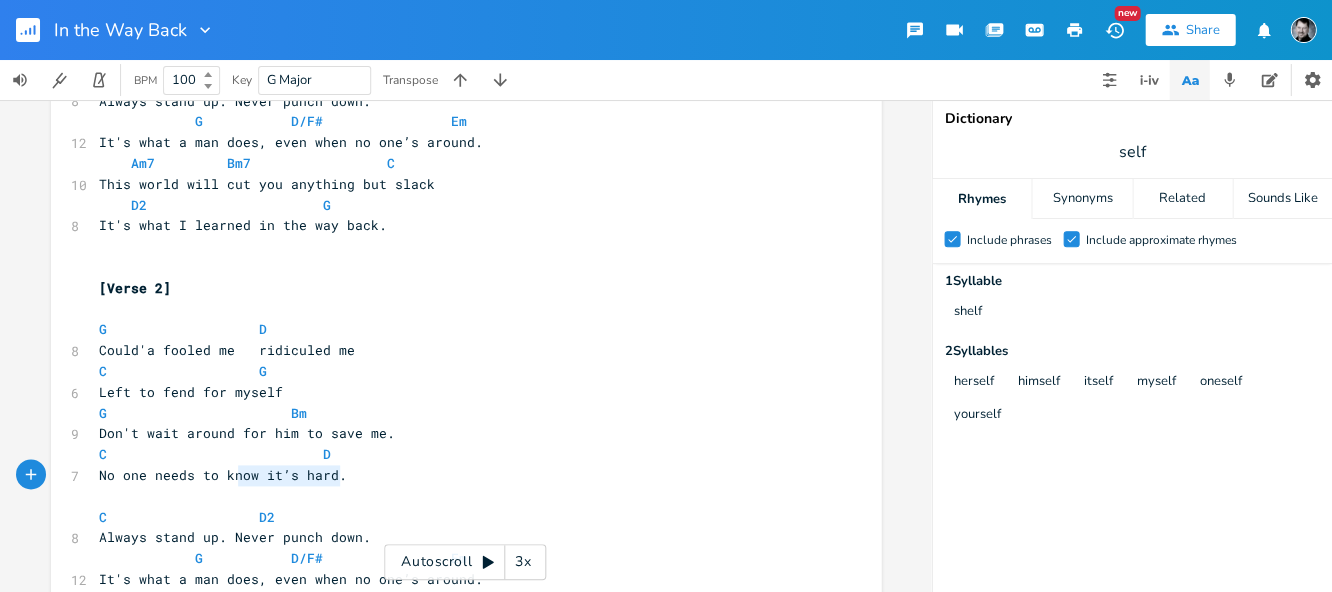 type on "No one needs to know it’s hard." 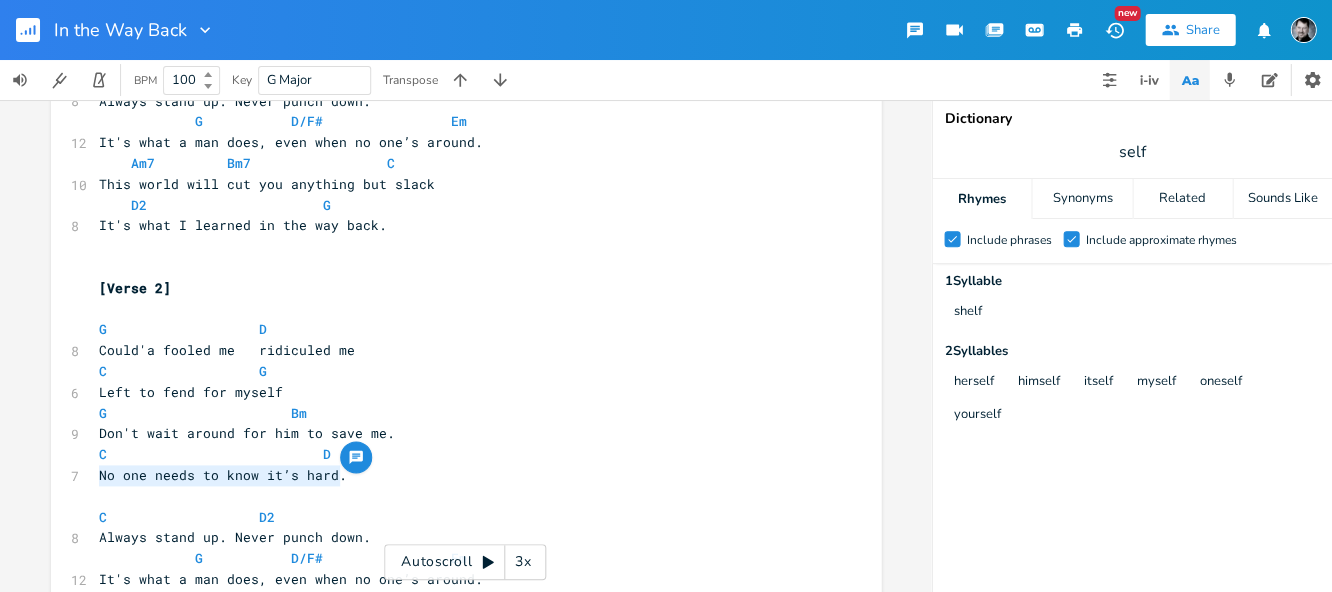 drag, startPoint x: 340, startPoint y: 477, endPoint x: 73, endPoint y: 476, distance: 267.00186 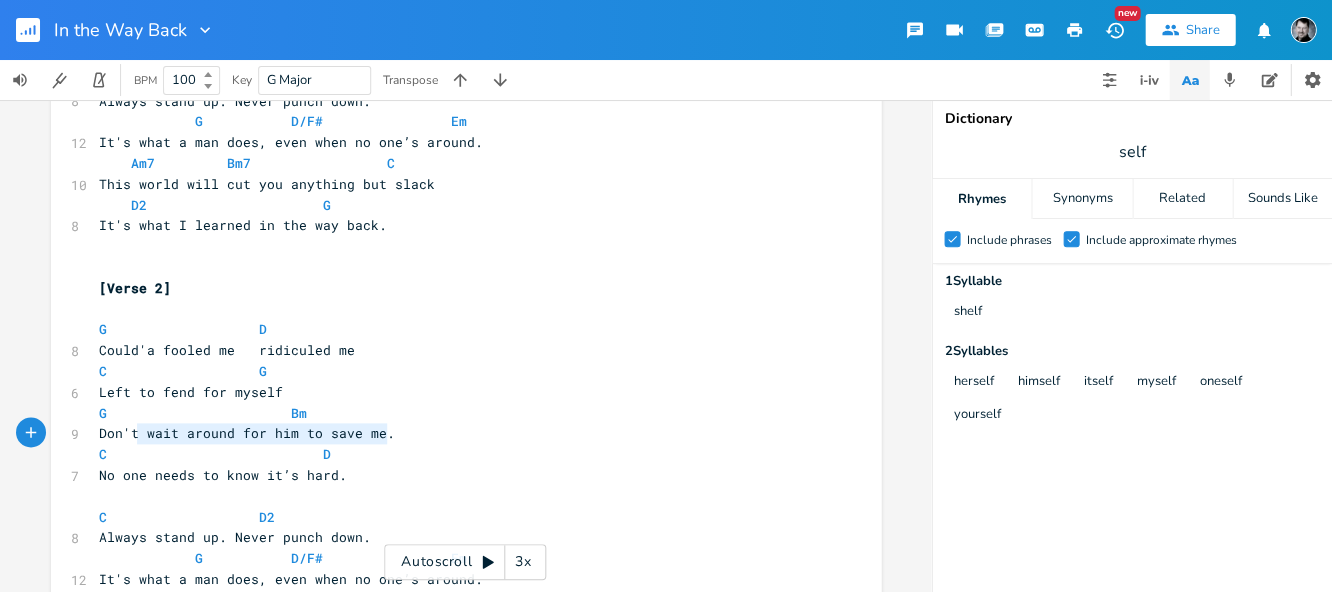 type on "Don't wait around for him to save me." 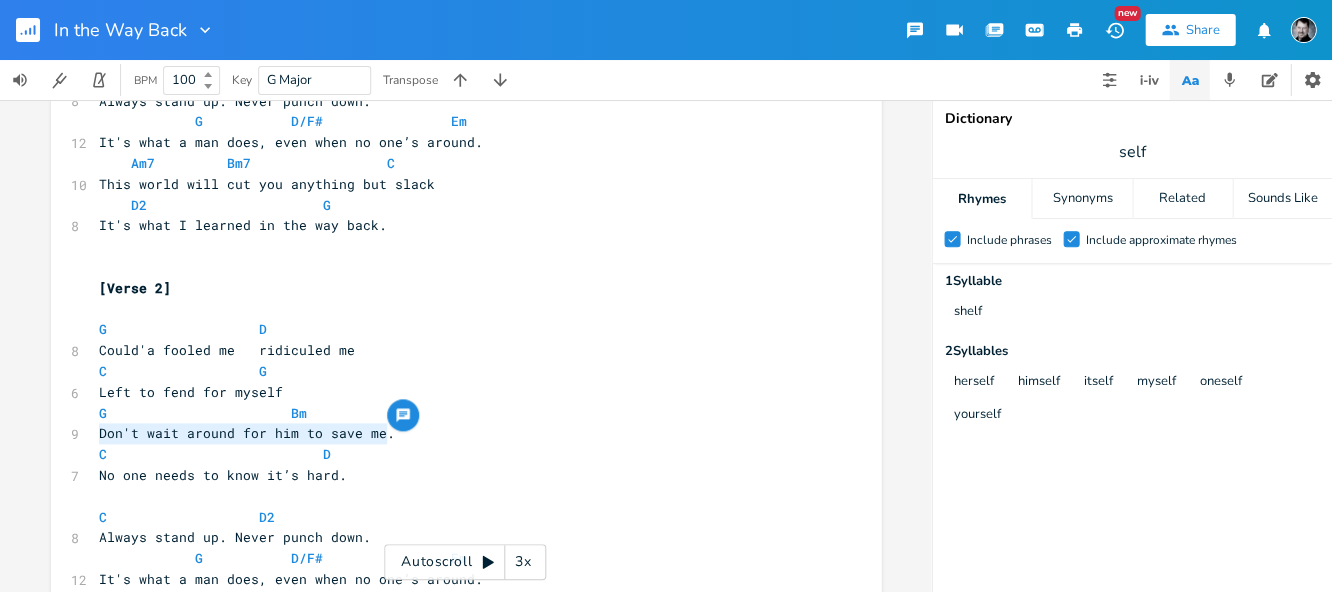 drag, startPoint x: 405, startPoint y: 436, endPoint x: 92, endPoint y: 436, distance: 313 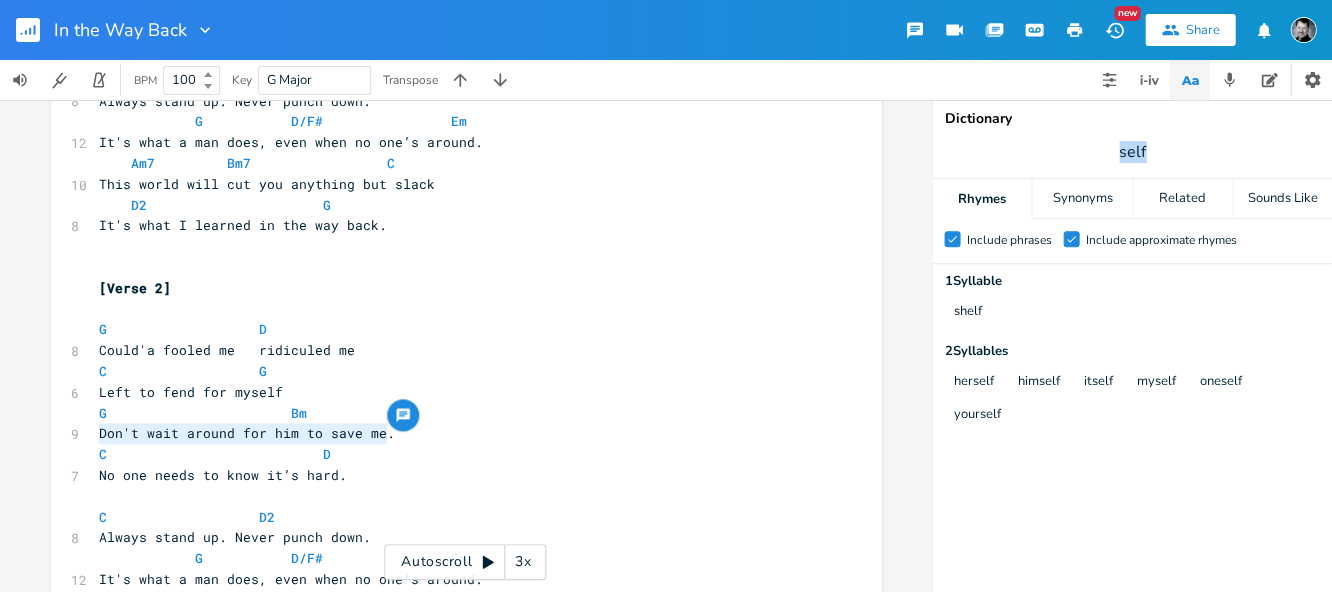 drag, startPoint x: 1137, startPoint y: 158, endPoint x: 1108, endPoint y: 163, distance: 29.427877 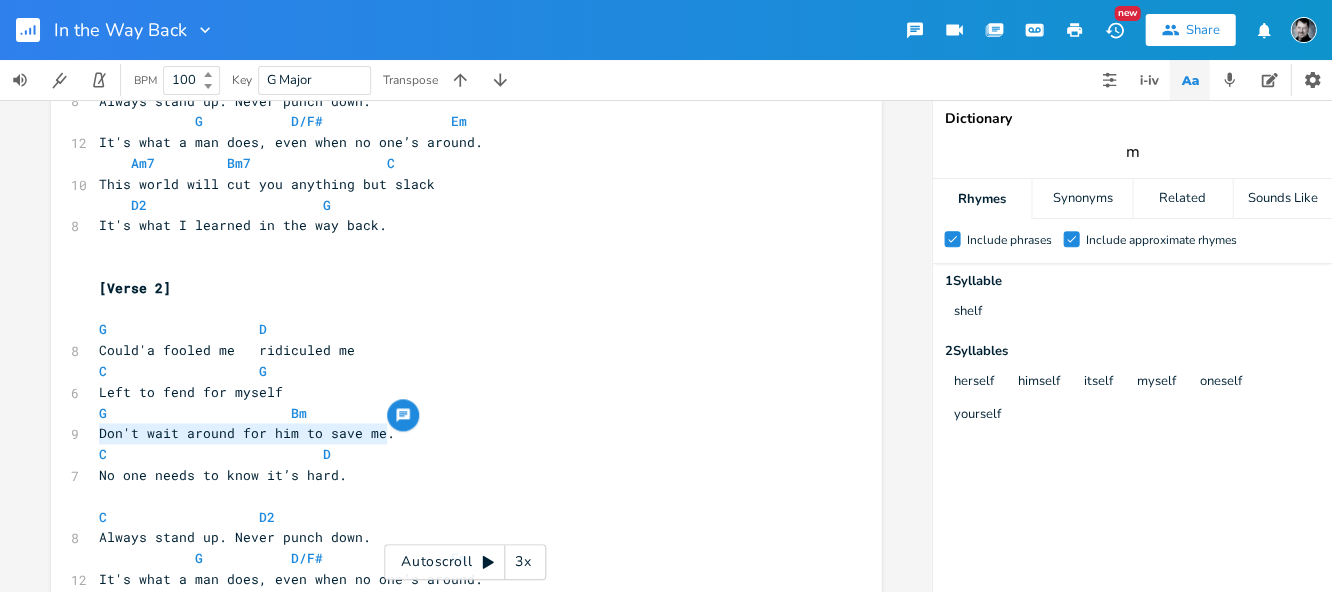 type on "me" 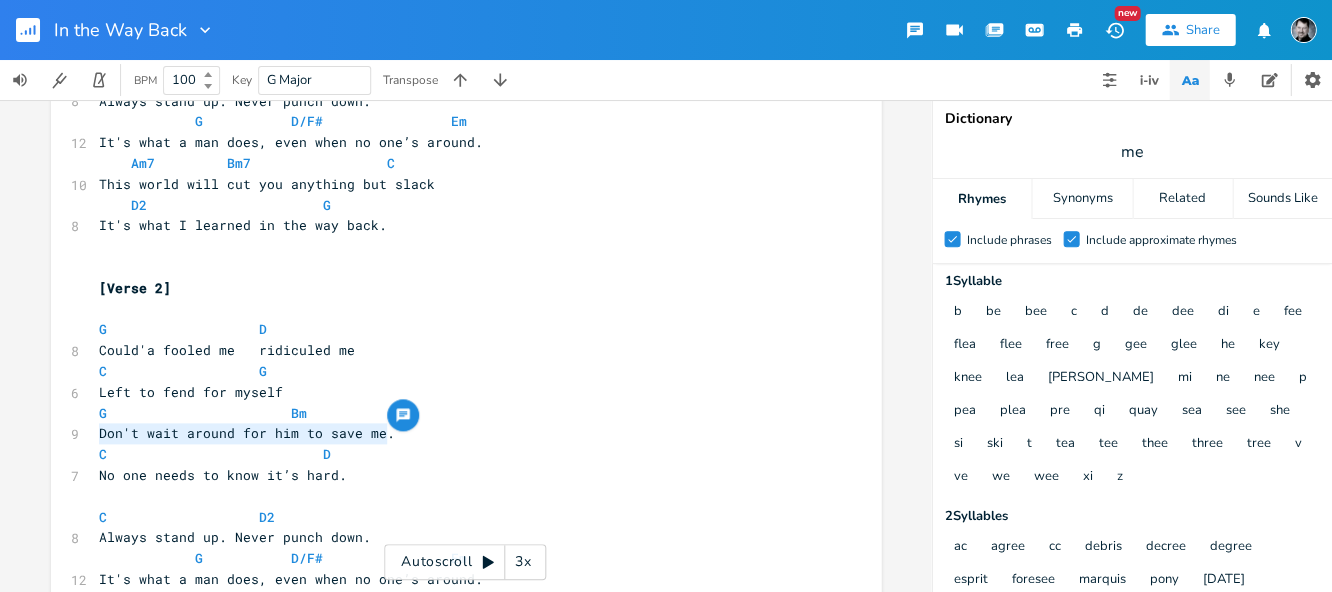 scroll, scrollTop: 0, scrollLeft: 0, axis: both 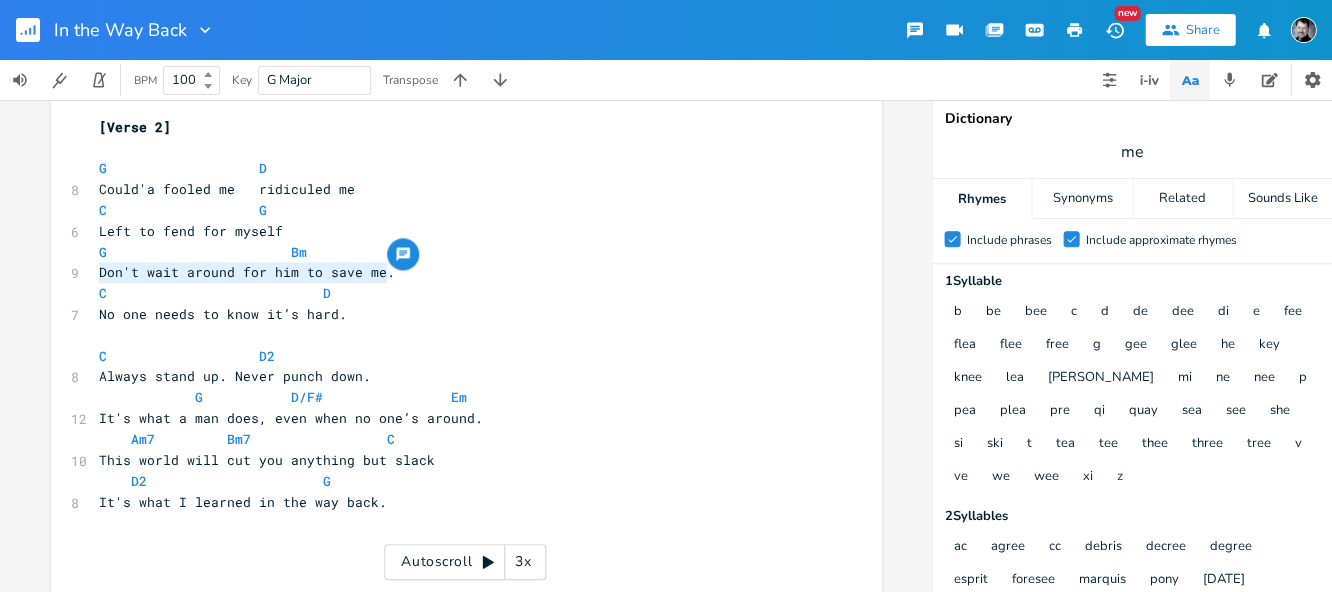 click on "Don't wait around for him to save me." at bounding box center (247, 272) 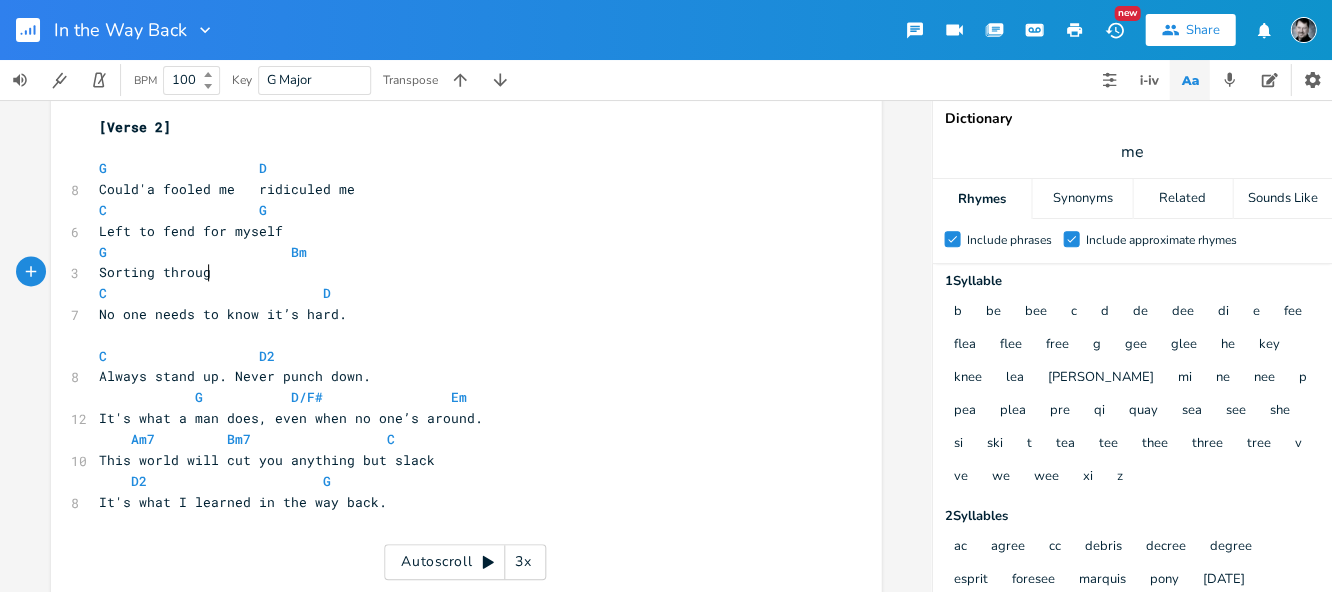 type on "Sorting through" 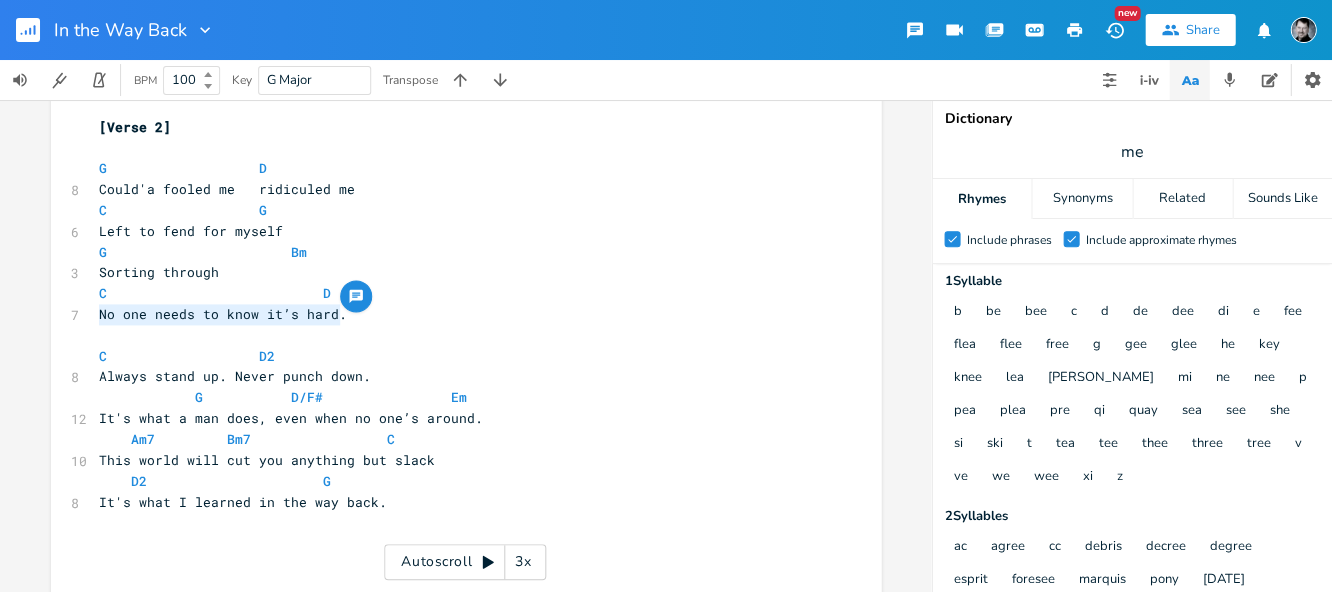 drag, startPoint x: 338, startPoint y: 316, endPoint x: 91, endPoint y: 315, distance: 247.00203 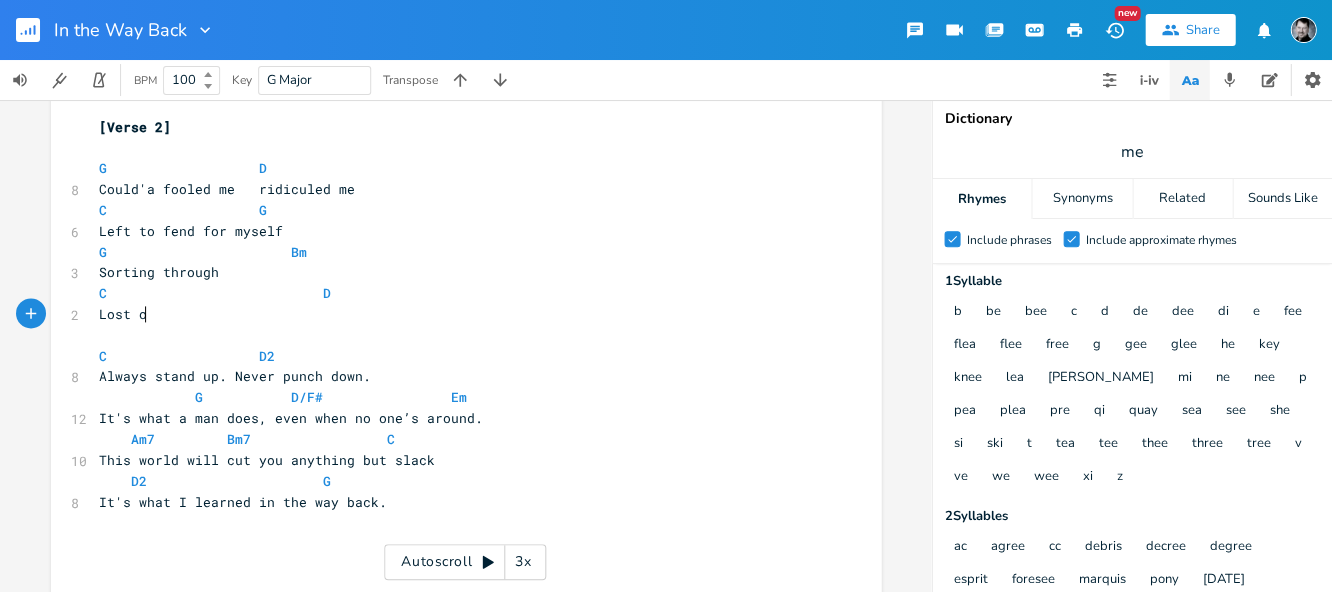 scroll, scrollTop: 0, scrollLeft: 30, axis: horizontal 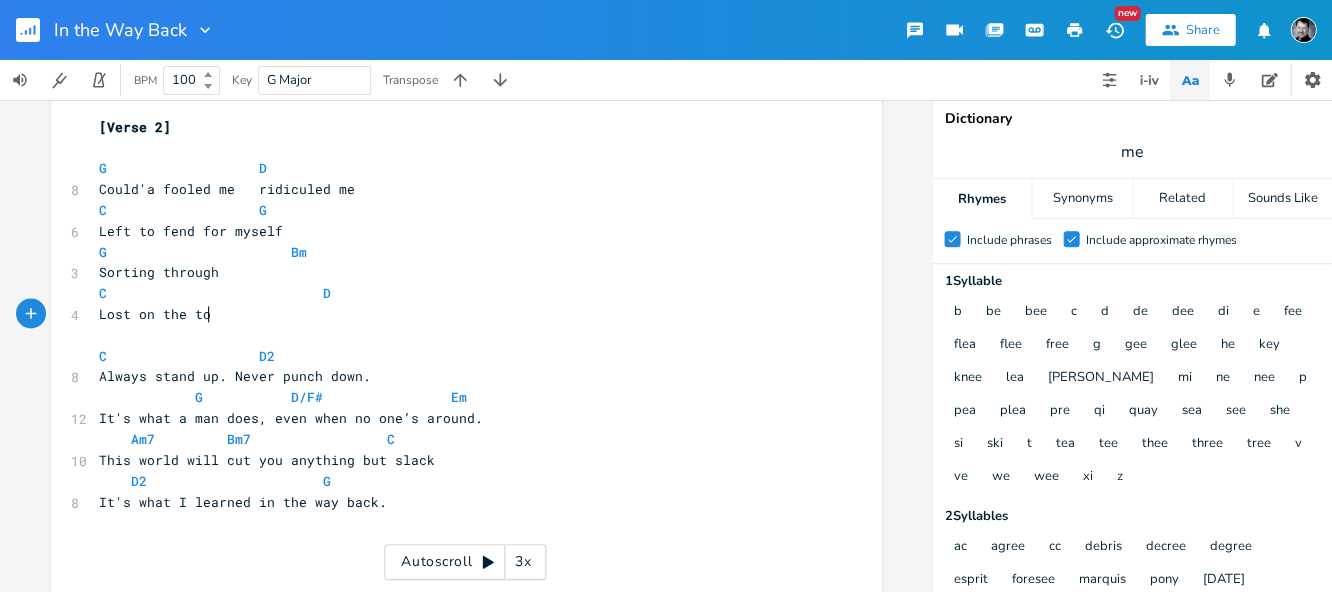 type on "Lost on the top" 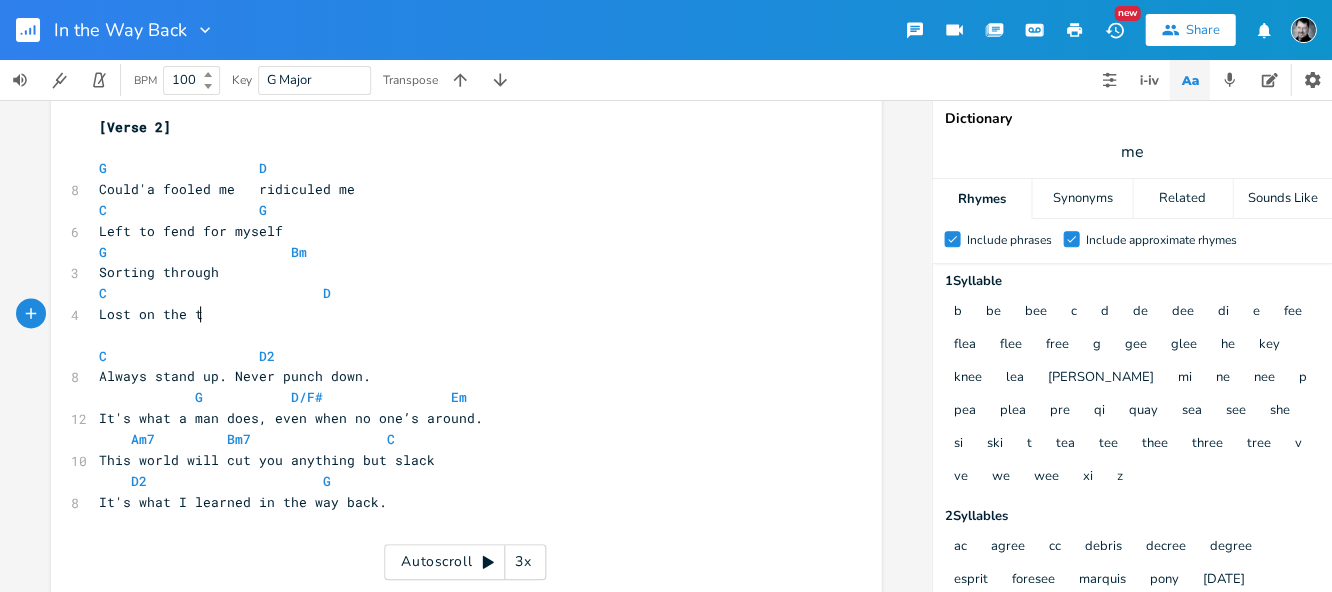 type on "b" 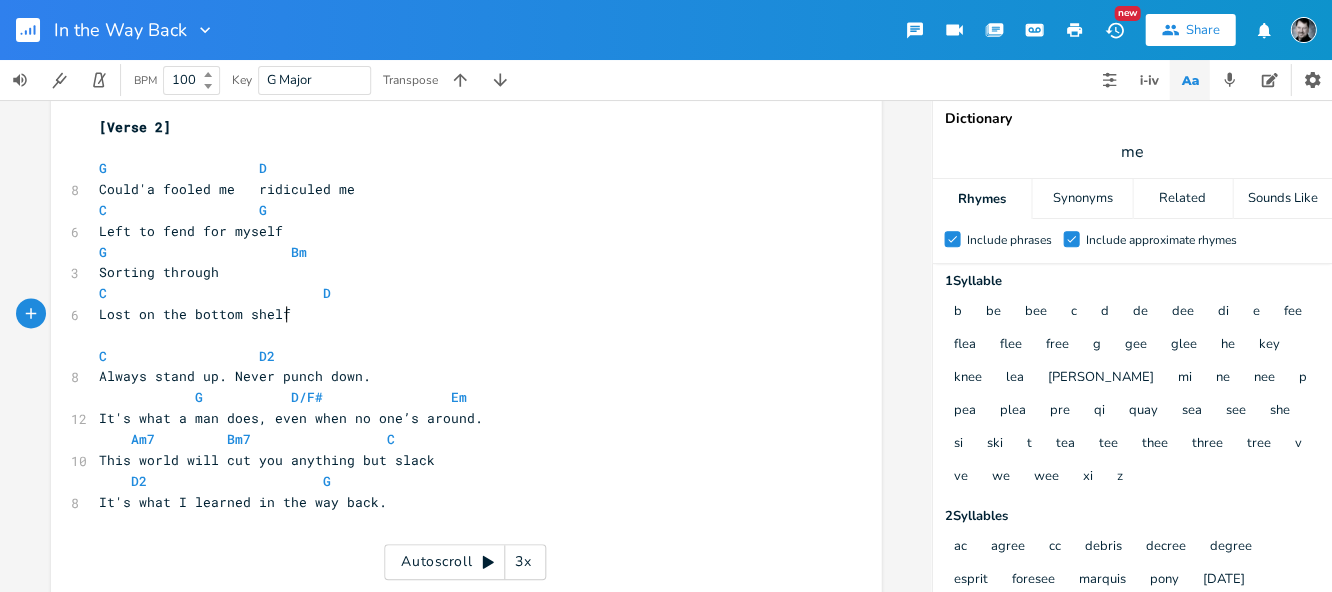 scroll, scrollTop: 0, scrollLeft: 62, axis: horizontal 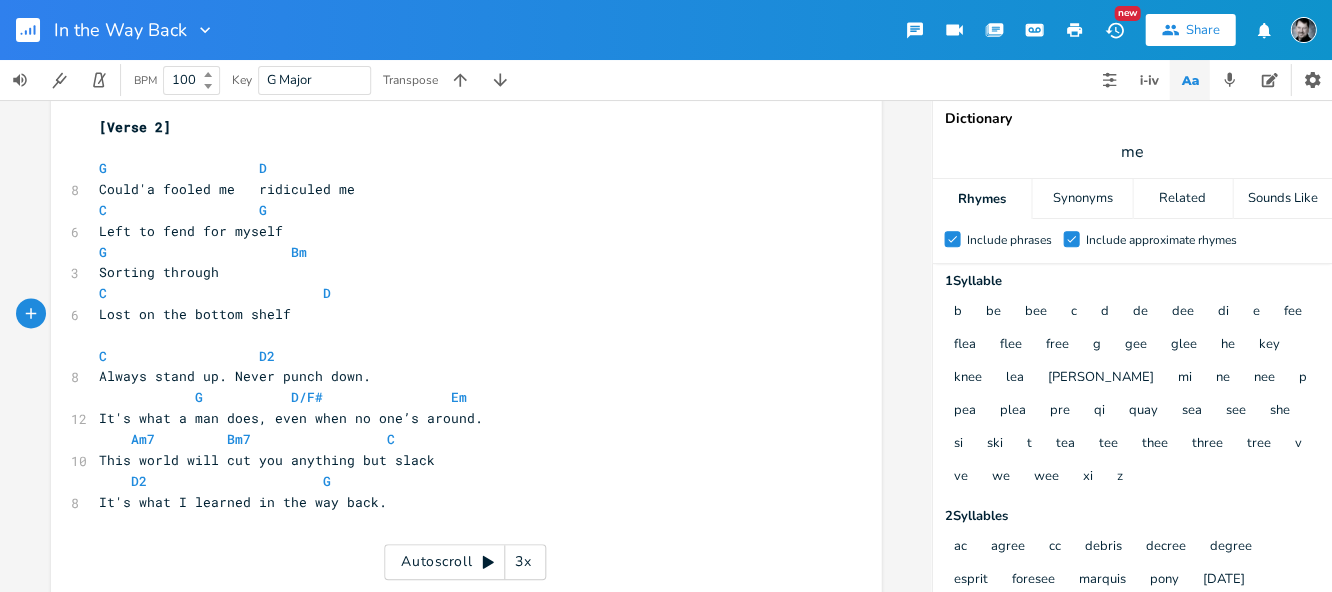 type on "bottom shelf." 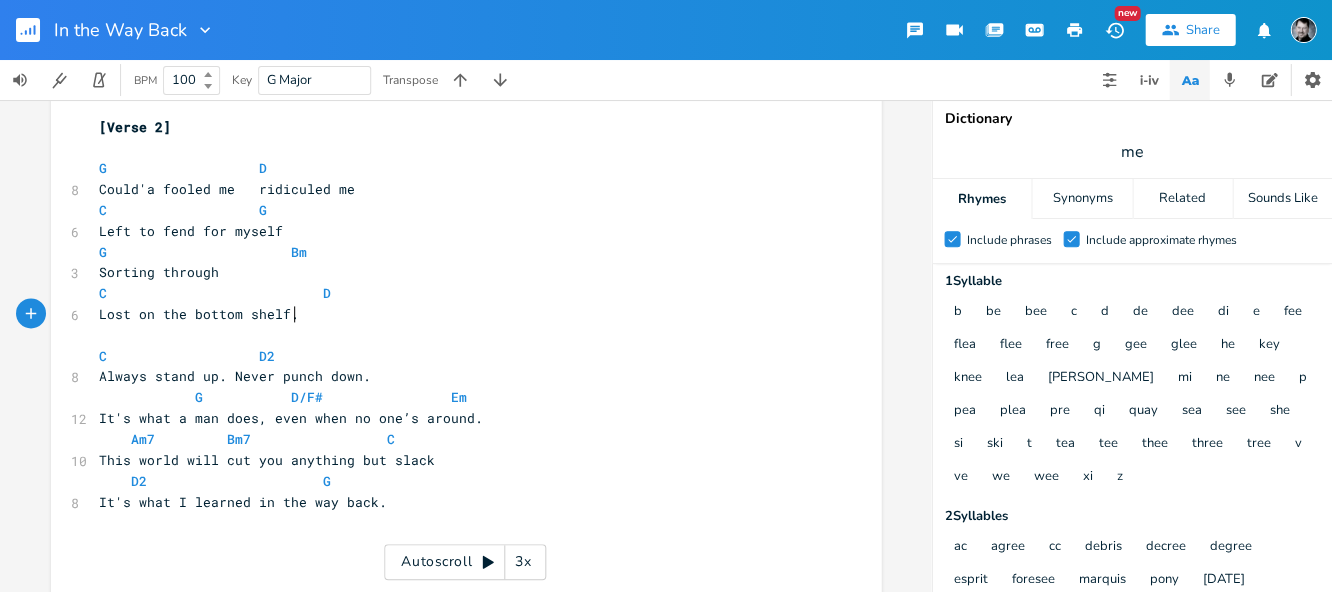 scroll, scrollTop: 0, scrollLeft: 0, axis: both 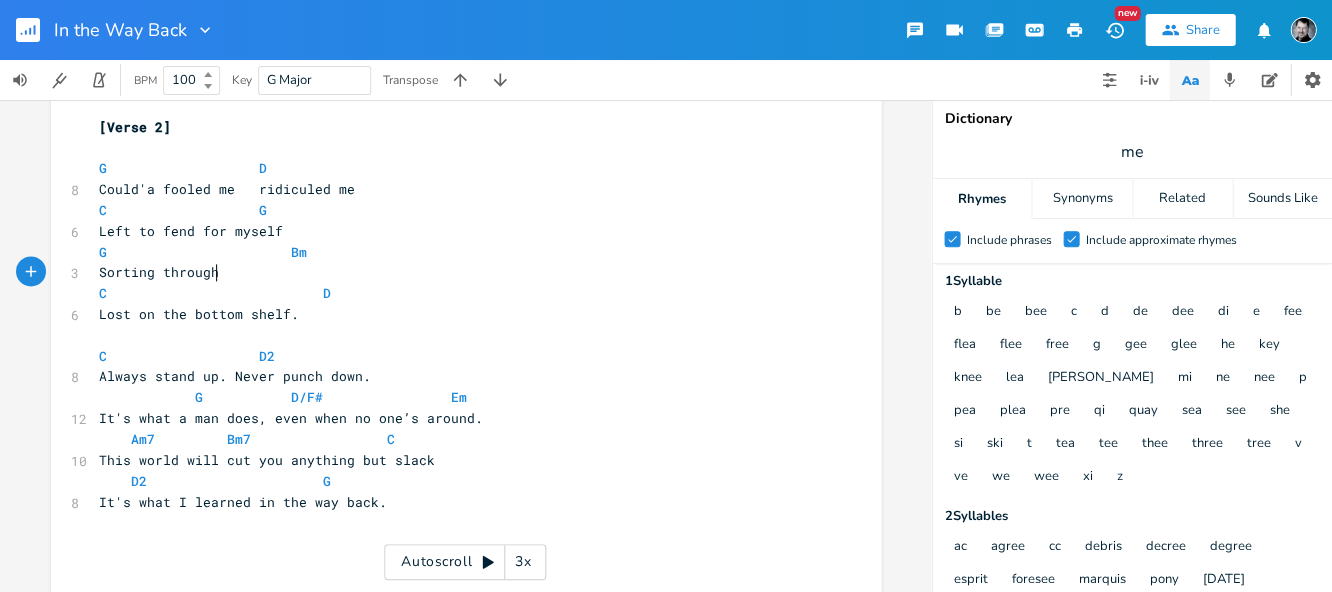 click on "Sorting through" at bounding box center [456, 272] 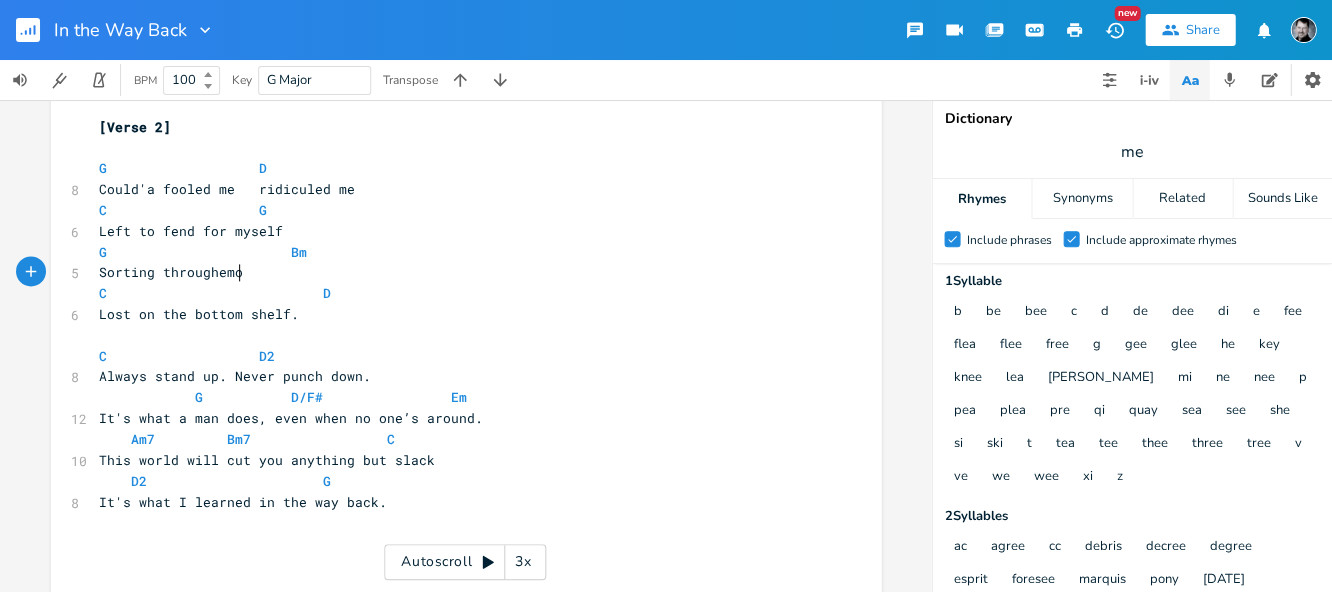scroll, scrollTop: 0, scrollLeft: 25, axis: horizontal 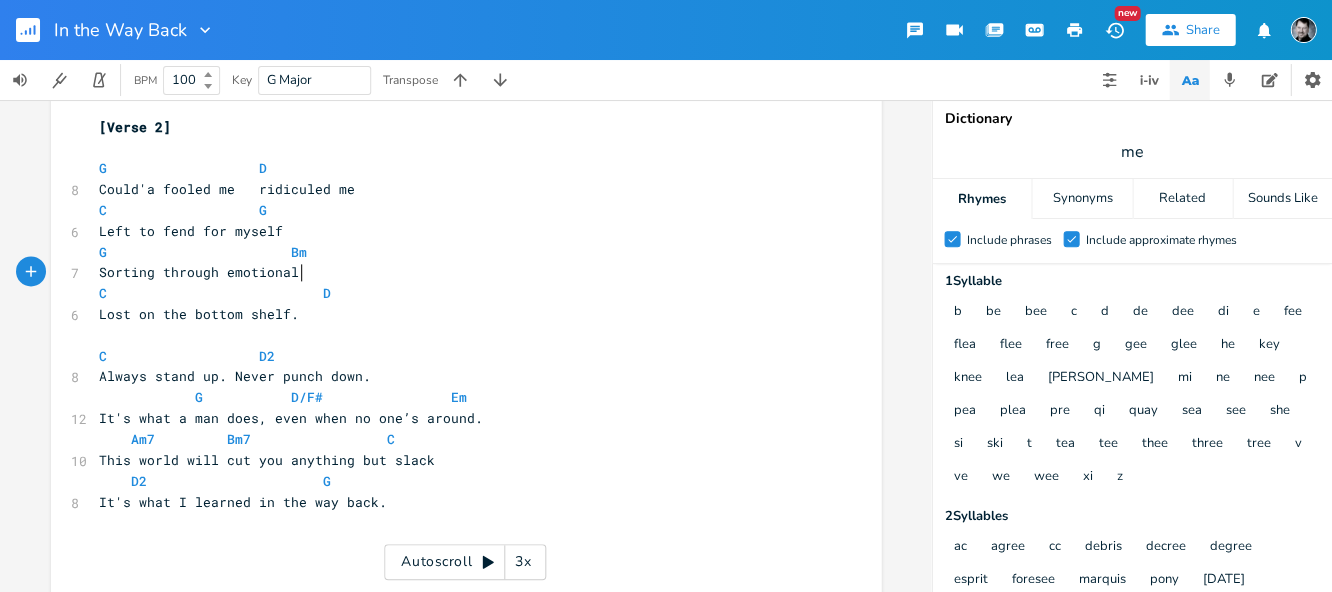 type on "emotional sd" 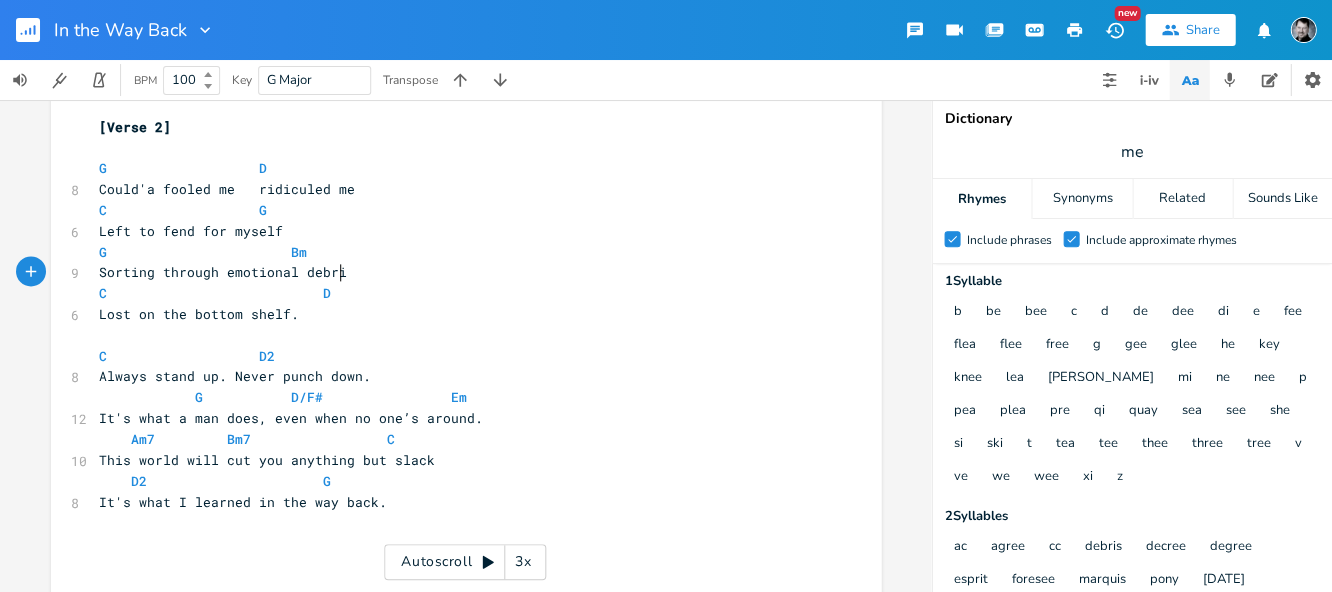 scroll, scrollTop: 0, scrollLeft: 30, axis: horizontal 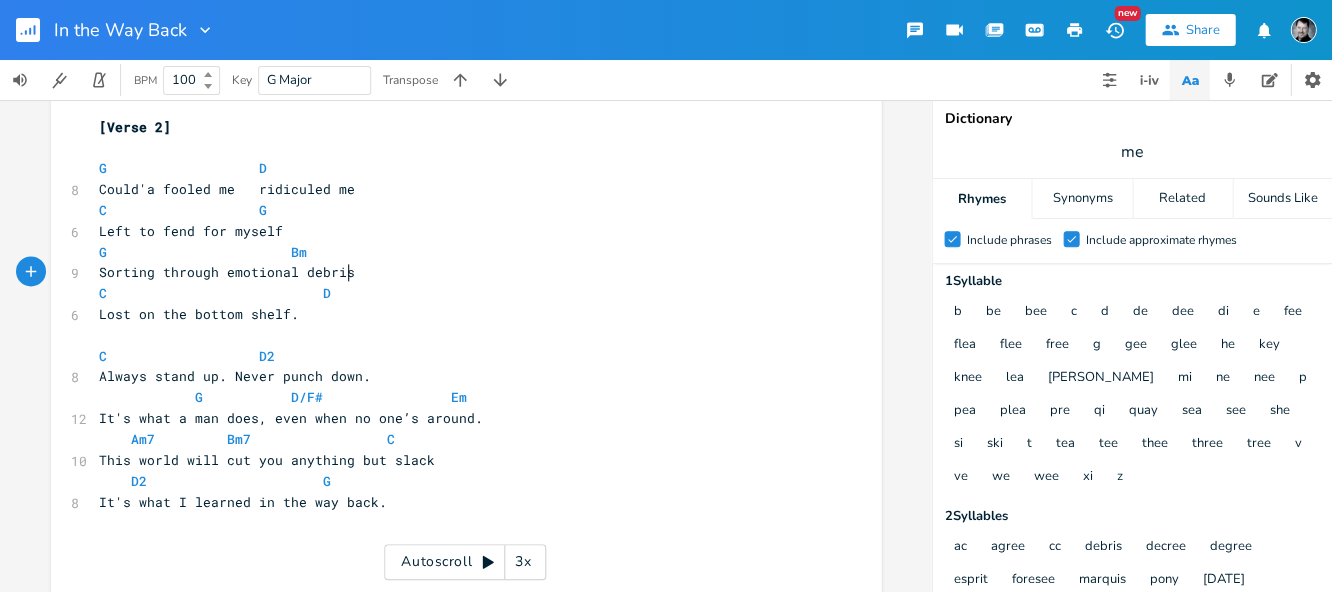 type on "debris." 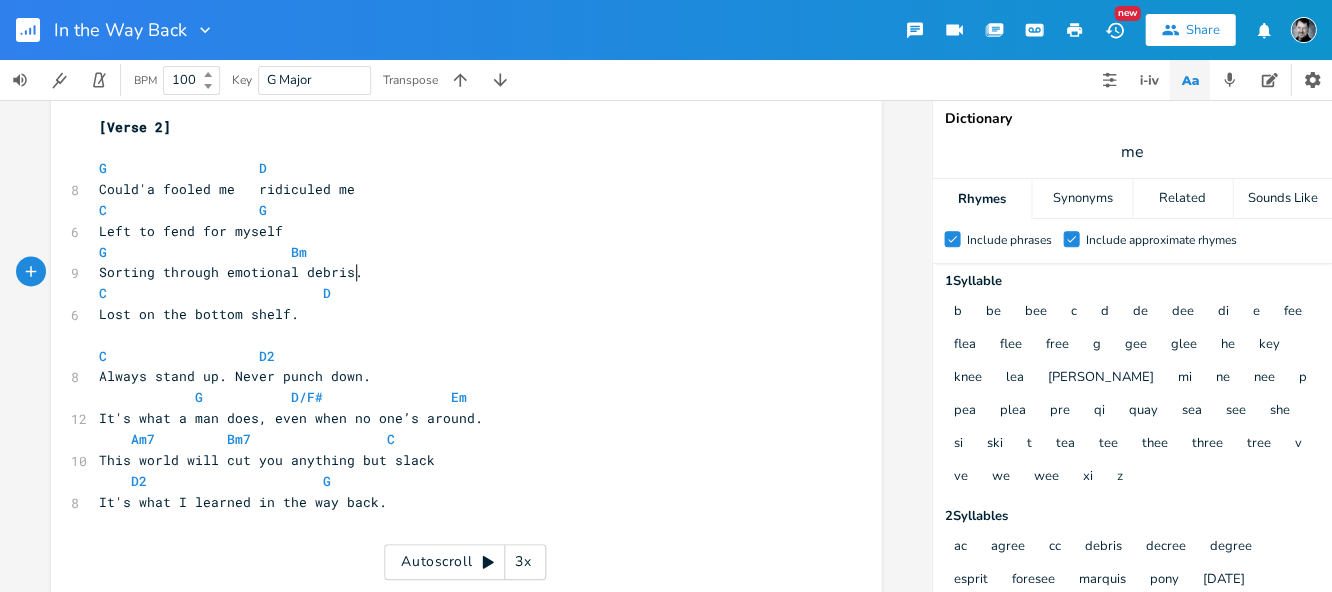scroll, scrollTop: 0, scrollLeft: 0, axis: both 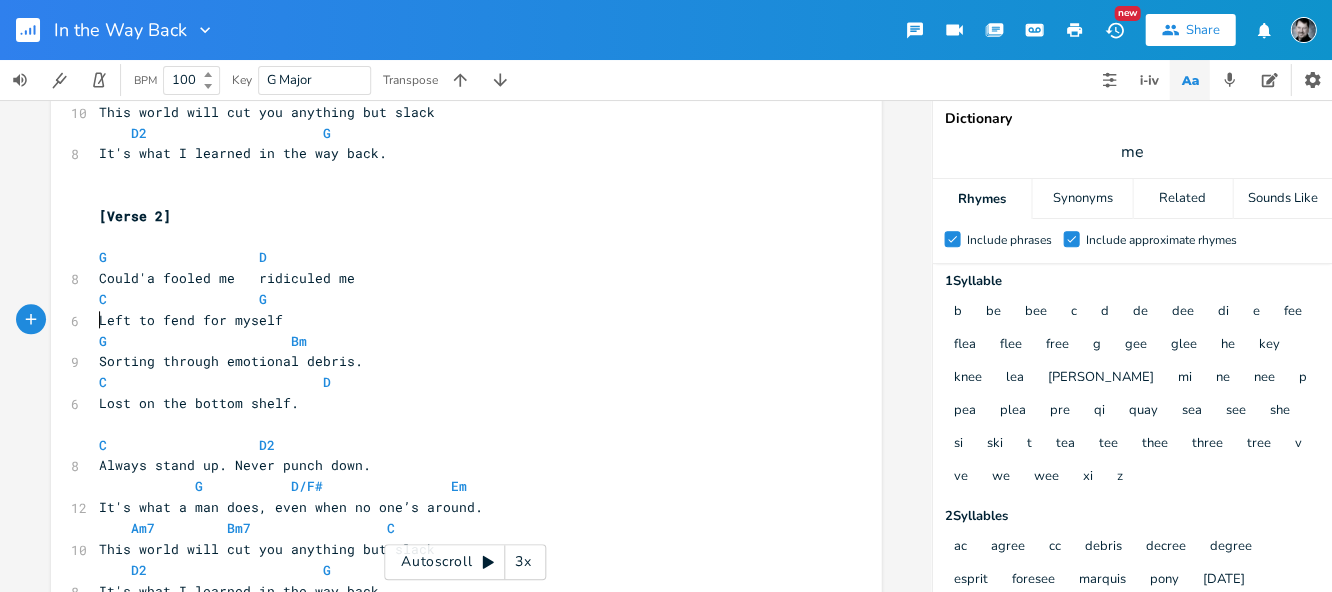 drag, startPoint x: 91, startPoint y: 322, endPoint x: 55, endPoint y: 332, distance: 37.363083 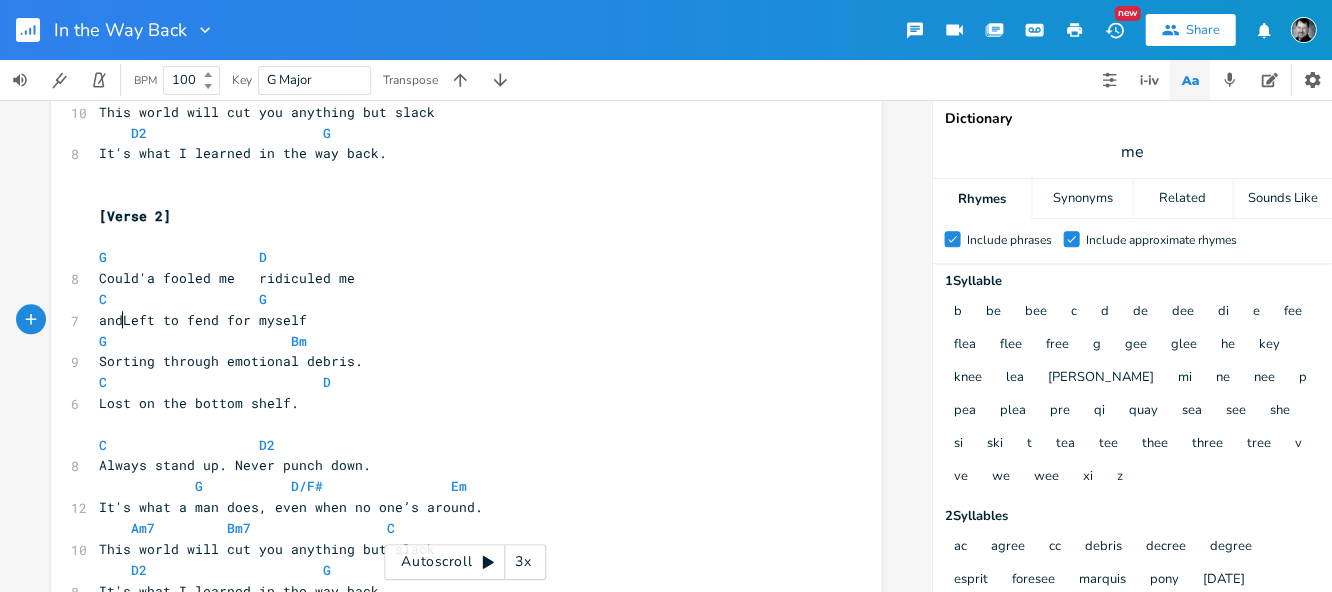 type on "and" 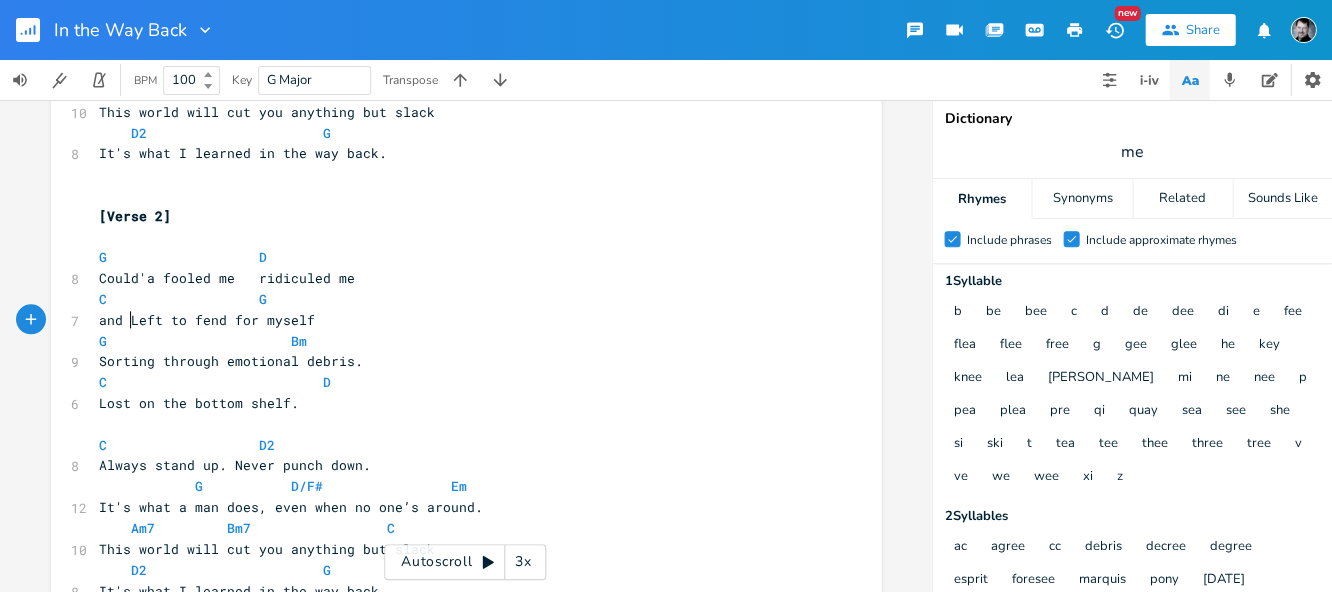 scroll, scrollTop: 0, scrollLeft: 21, axis: horizontal 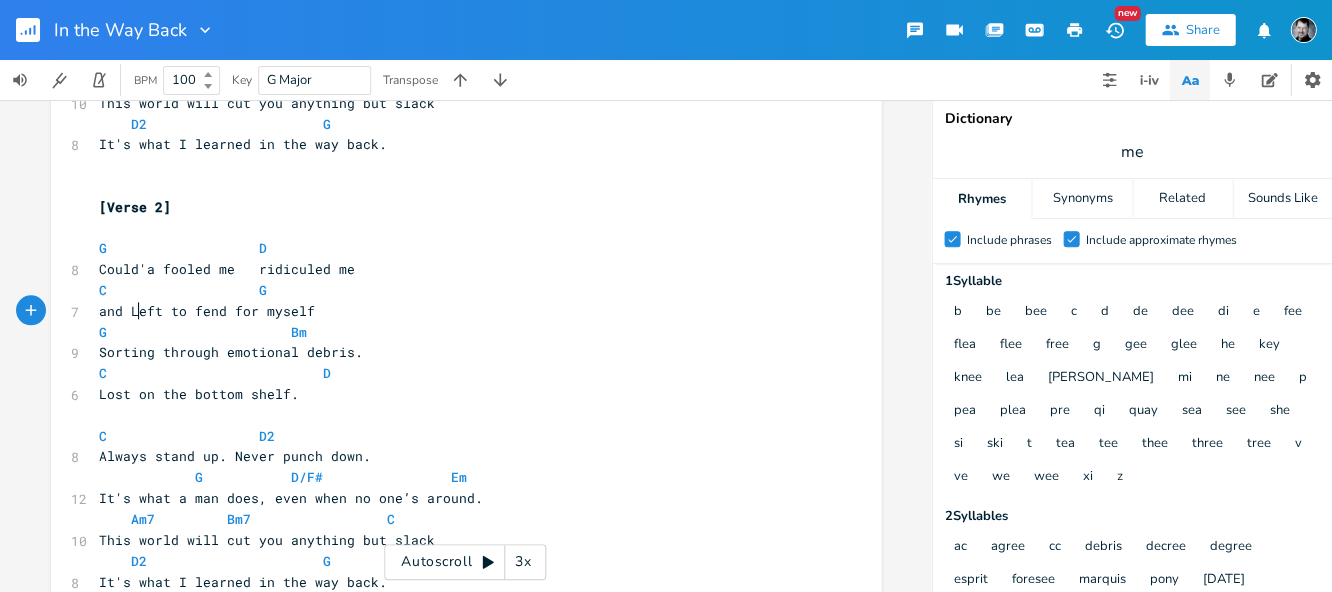 type on "L" 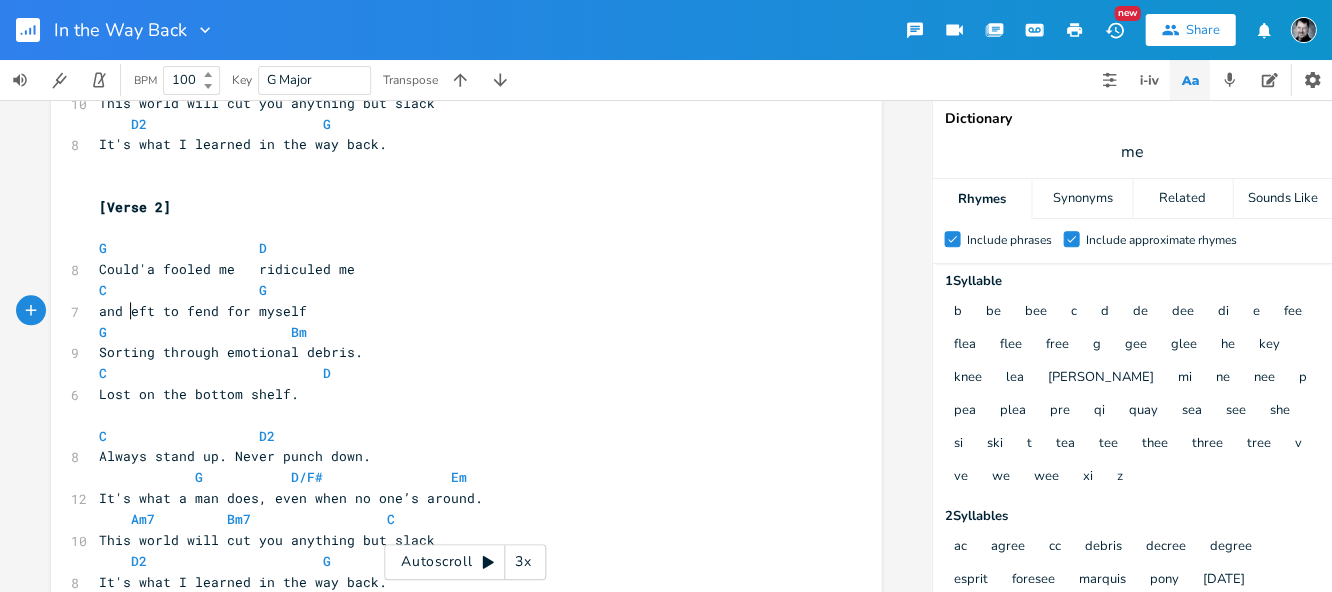 type on "l" 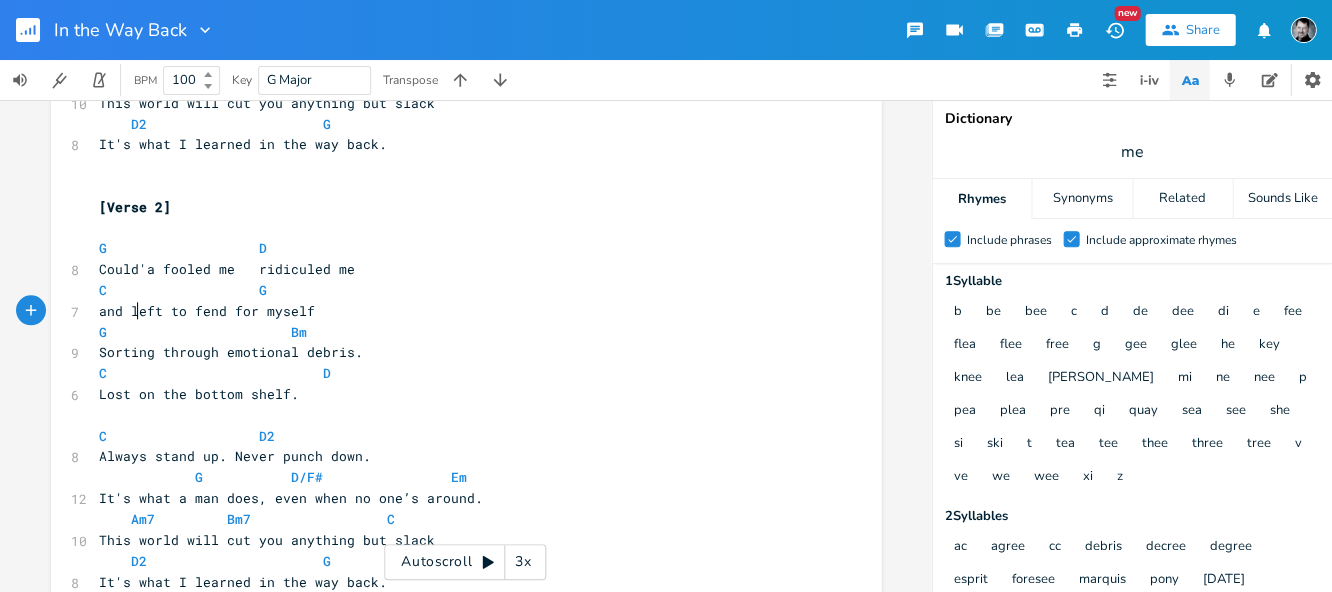 scroll, scrollTop: 0, scrollLeft: 3, axis: horizontal 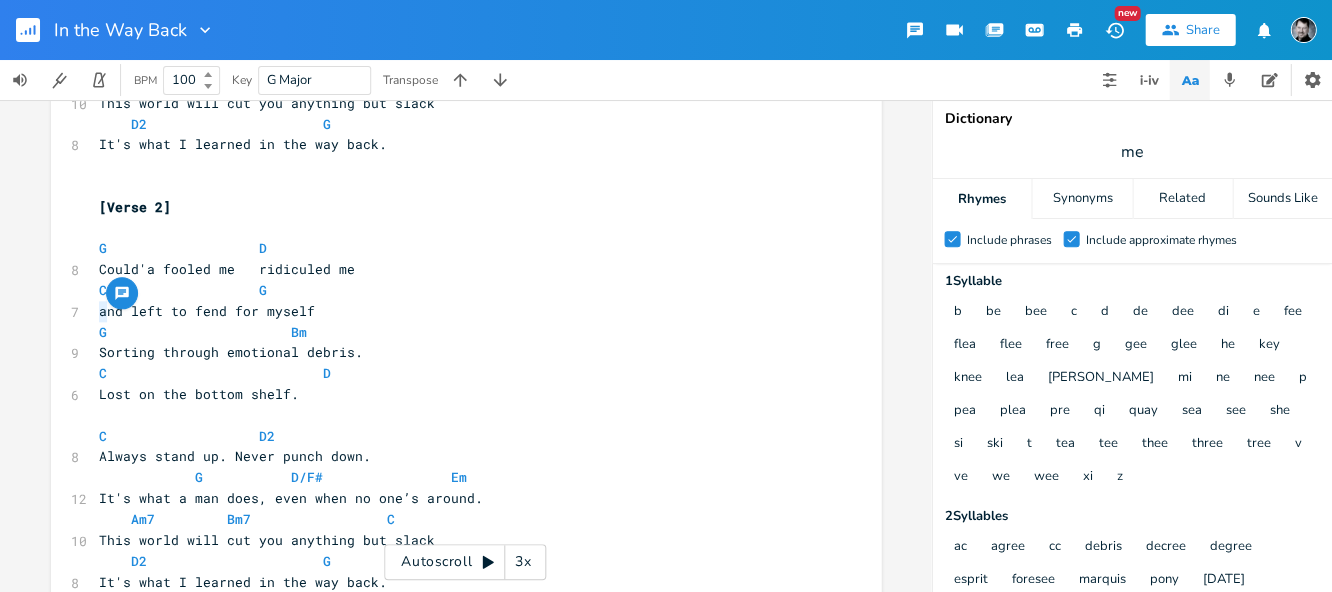 click on "and left to fend for myself" at bounding box center (456, 311) 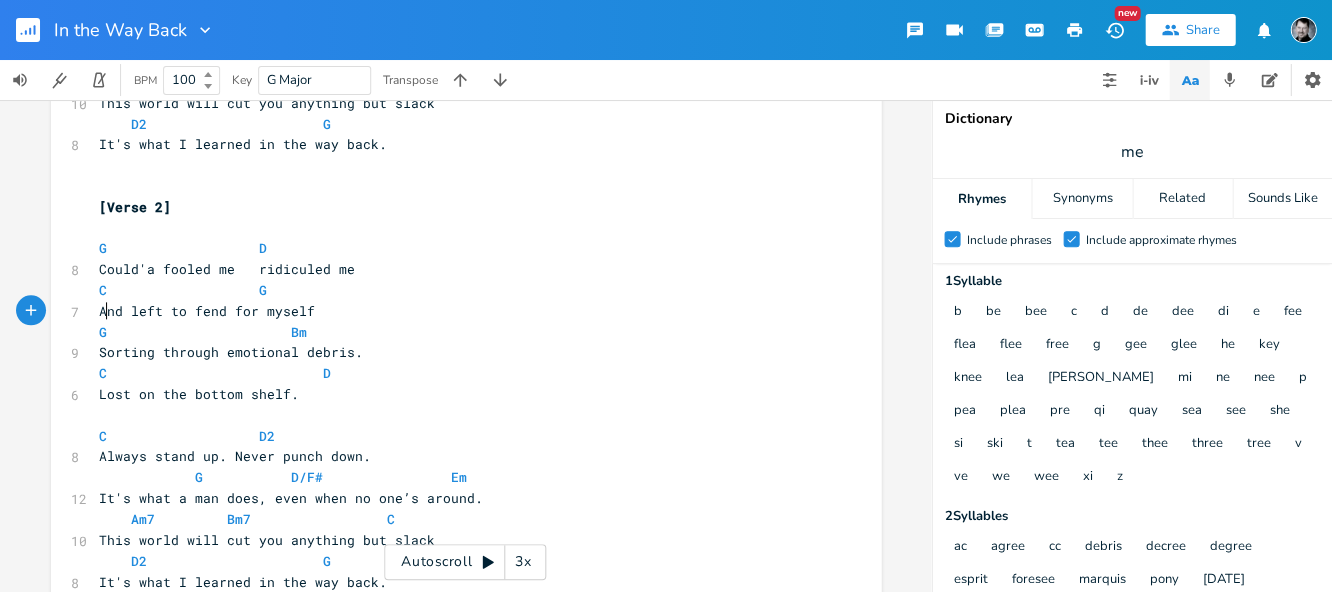 click on "And left to fend for myself" at bounding box center [207, 311] 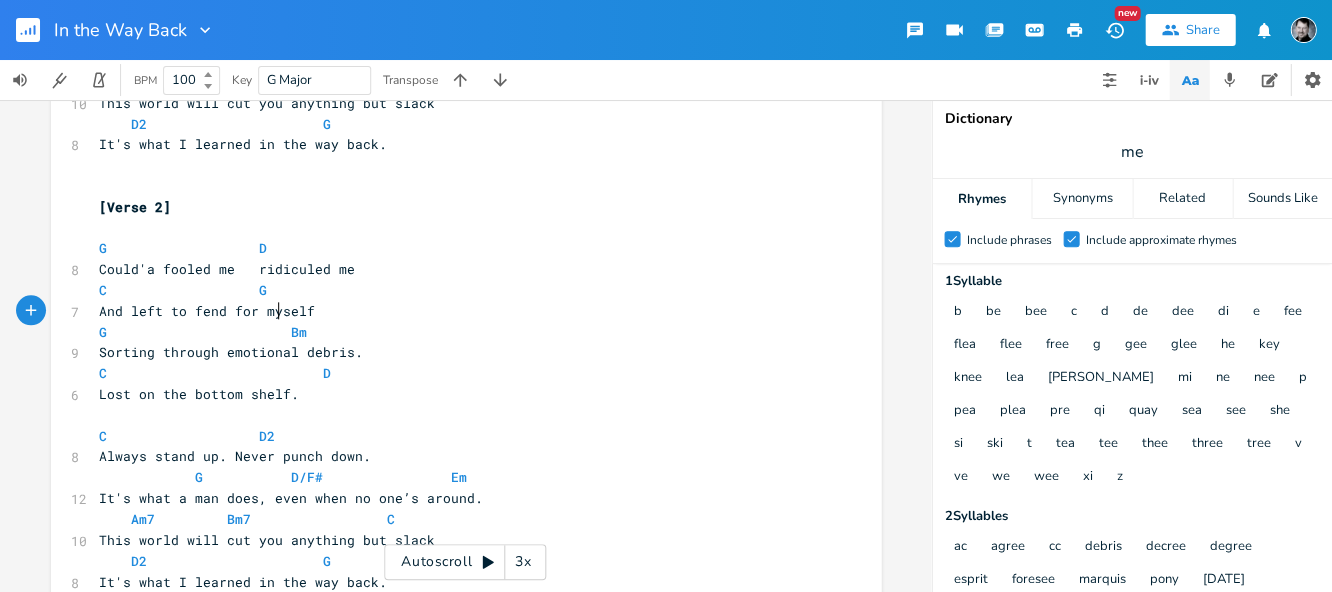 click on "And left to fend for myself" at bounding box center (207, 311) 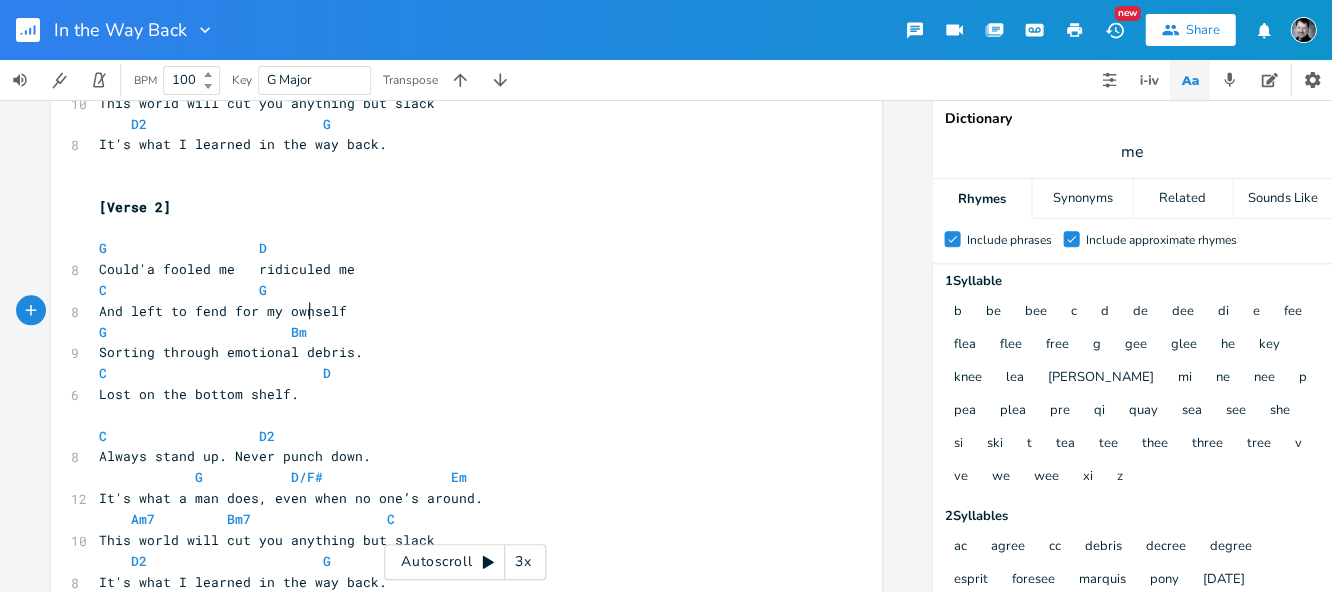 scroll, scrollTop: 0, scrollLeft: 27, axis: horizontal 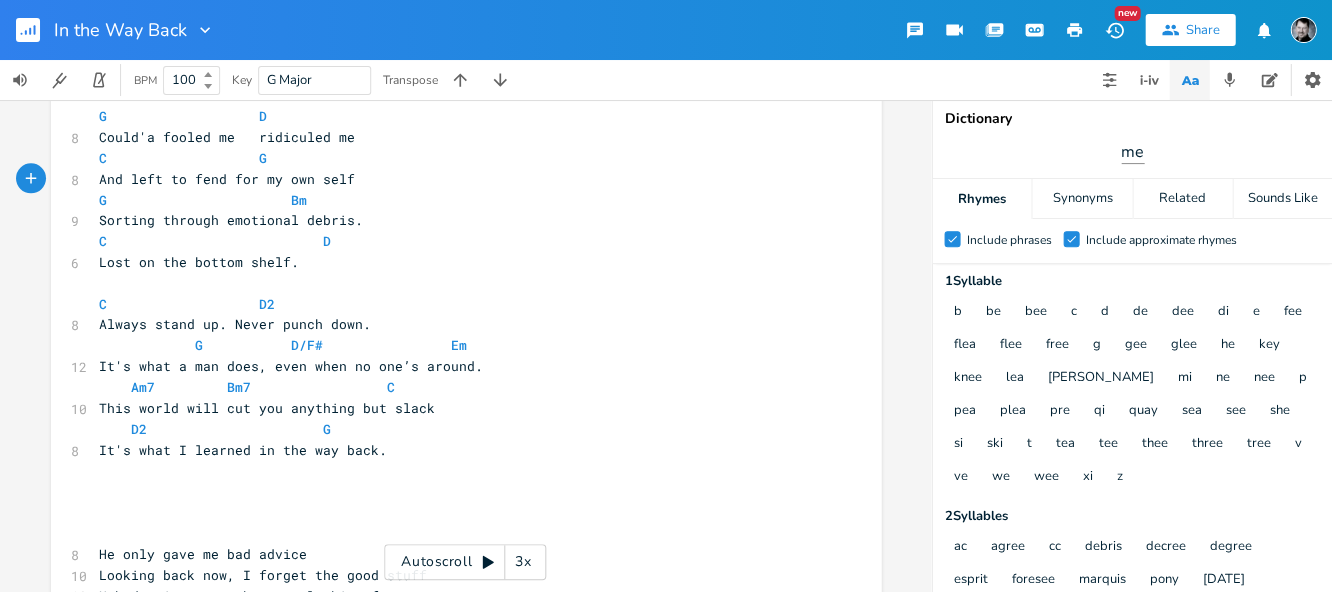 type on "own" 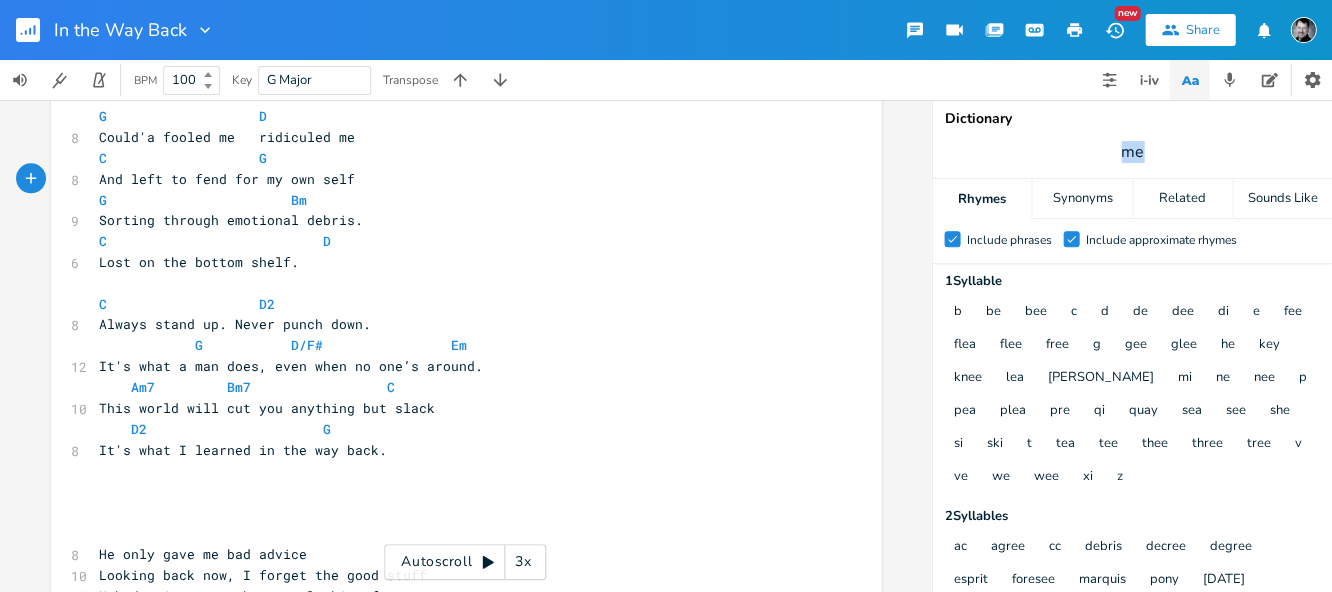 drag, startPoint x: 1121, startPoint y: 149, endPoint x: 1103, endPoint y: 152, distance: 18.248287 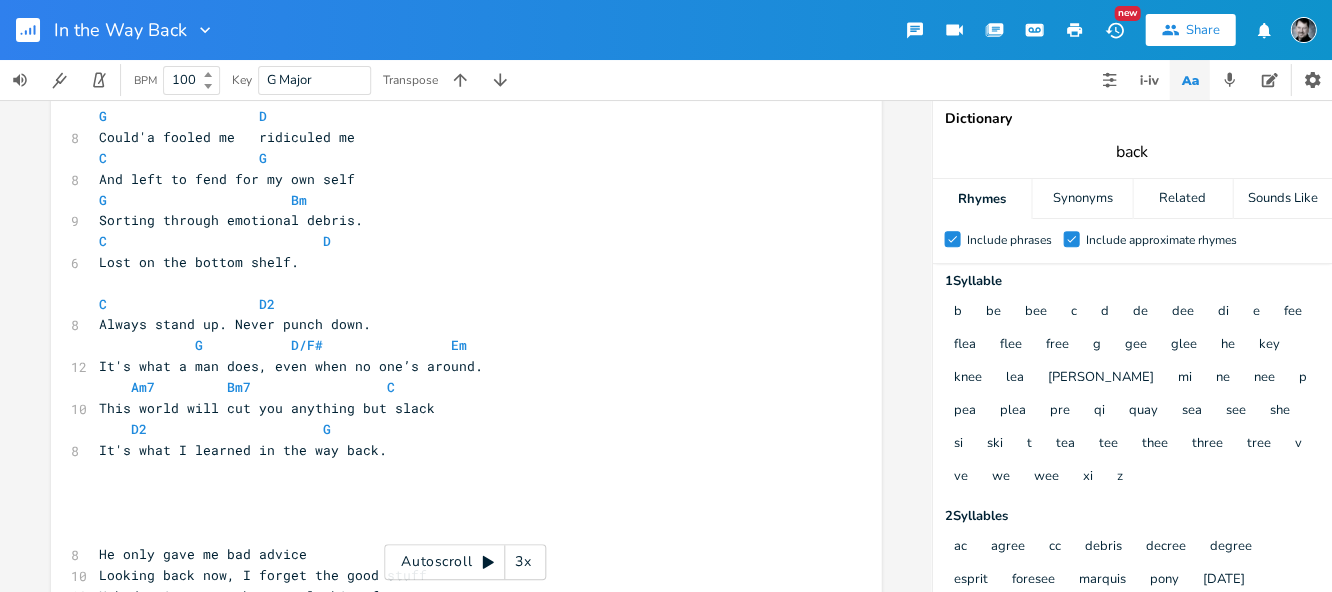type on "back" 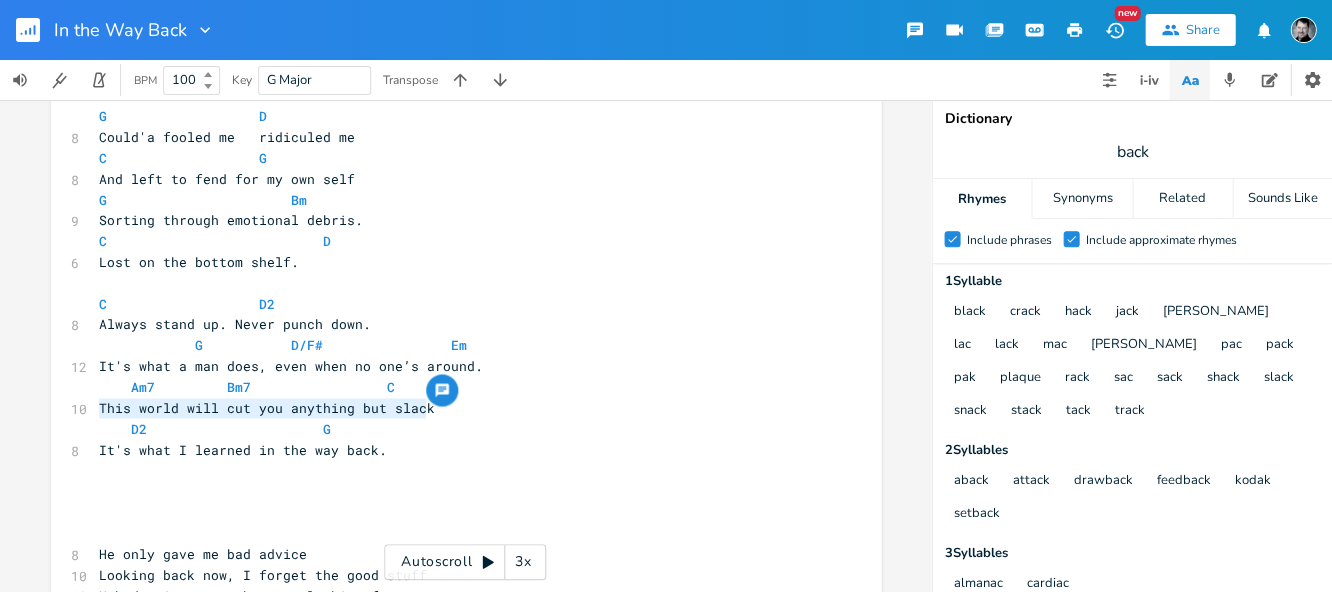 drag, startPoint x: 90, startPoint y: 409, endPoint x: 425, endPoint y: 409, distance: 335 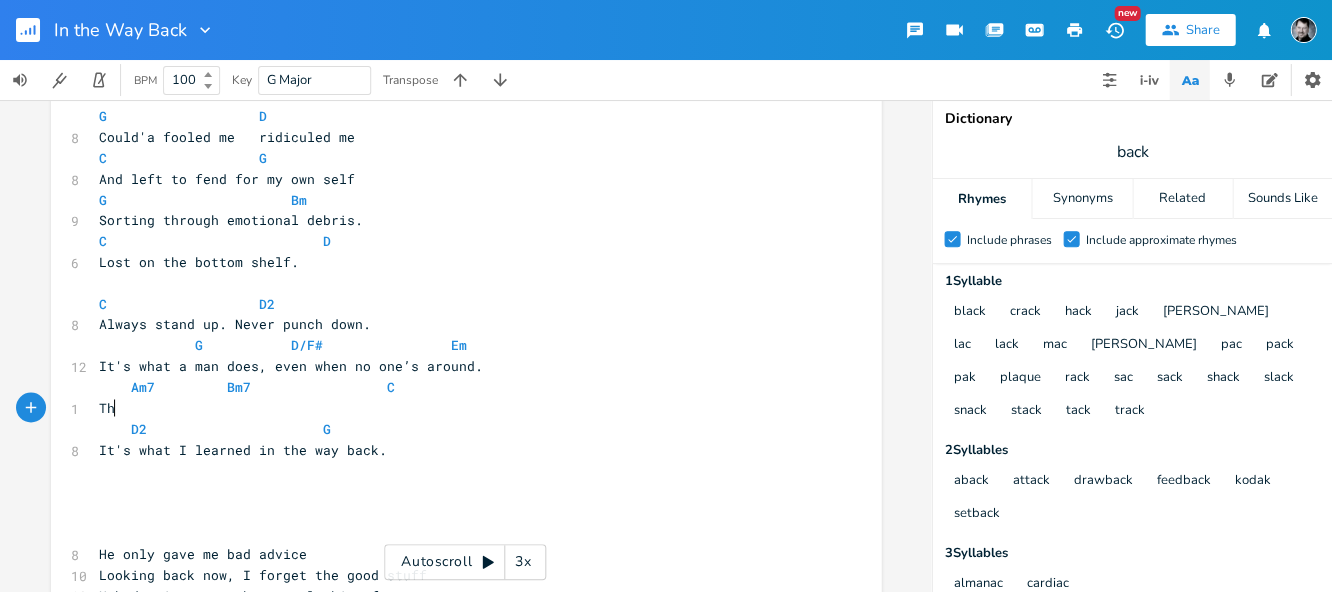 type on "Thi" 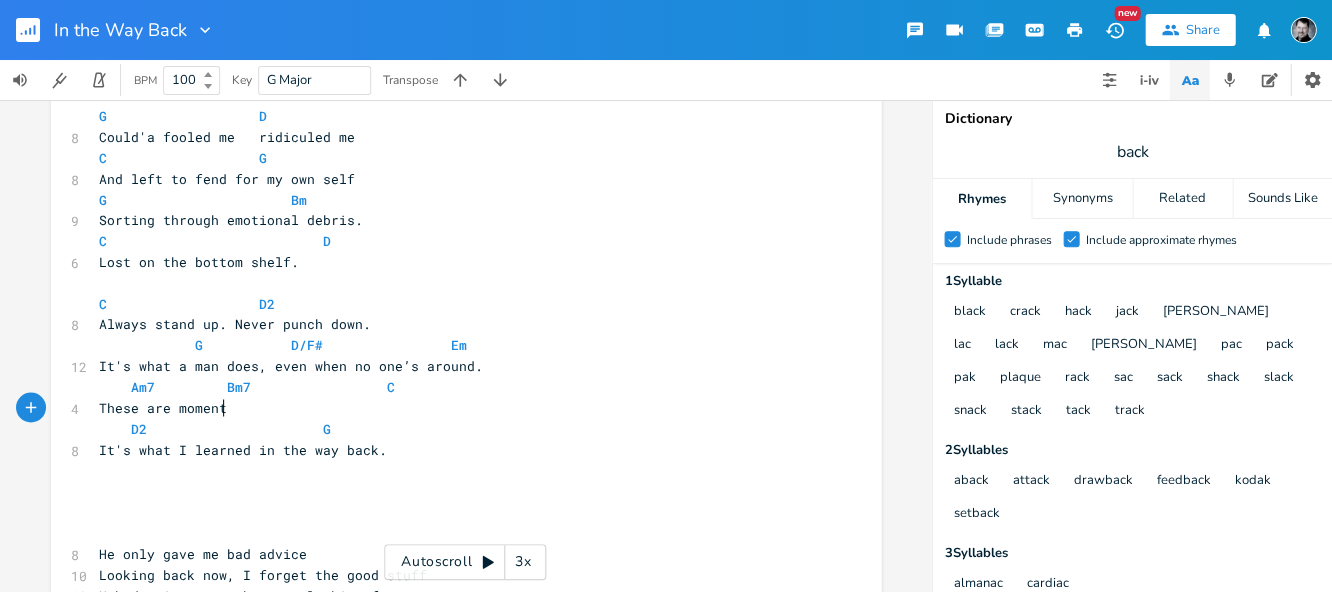 scroll, scrollTop: 0, scrollLeft: 85, axis: horizontal 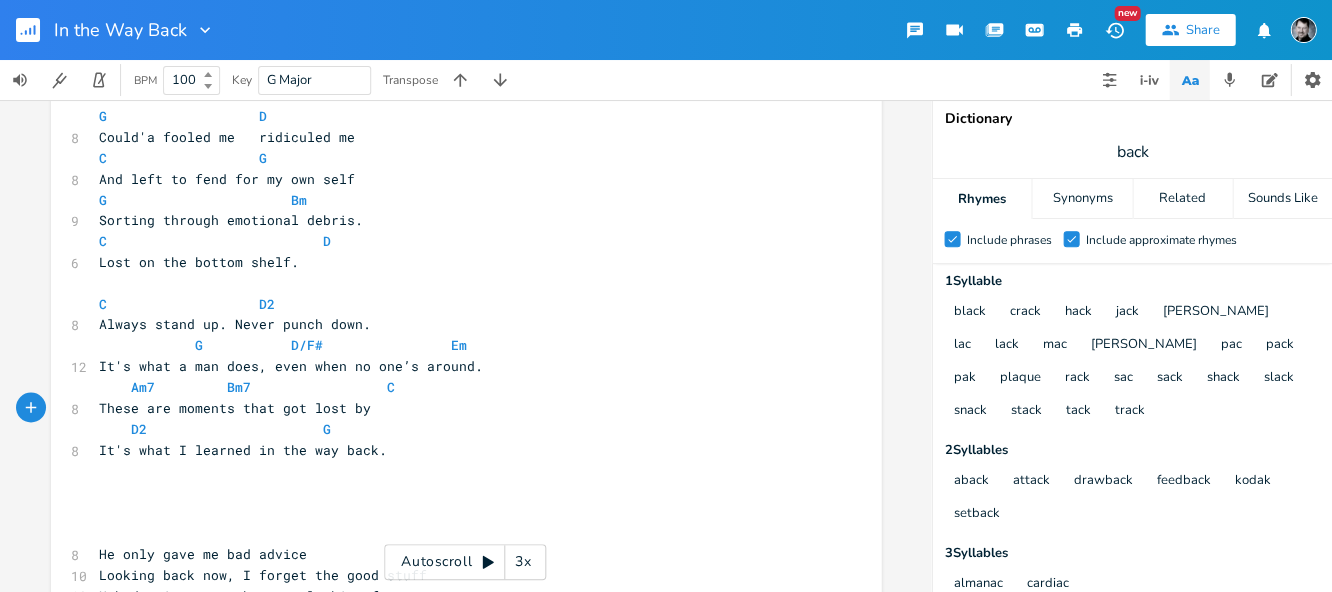 type on "ese are moments that got lost by k" 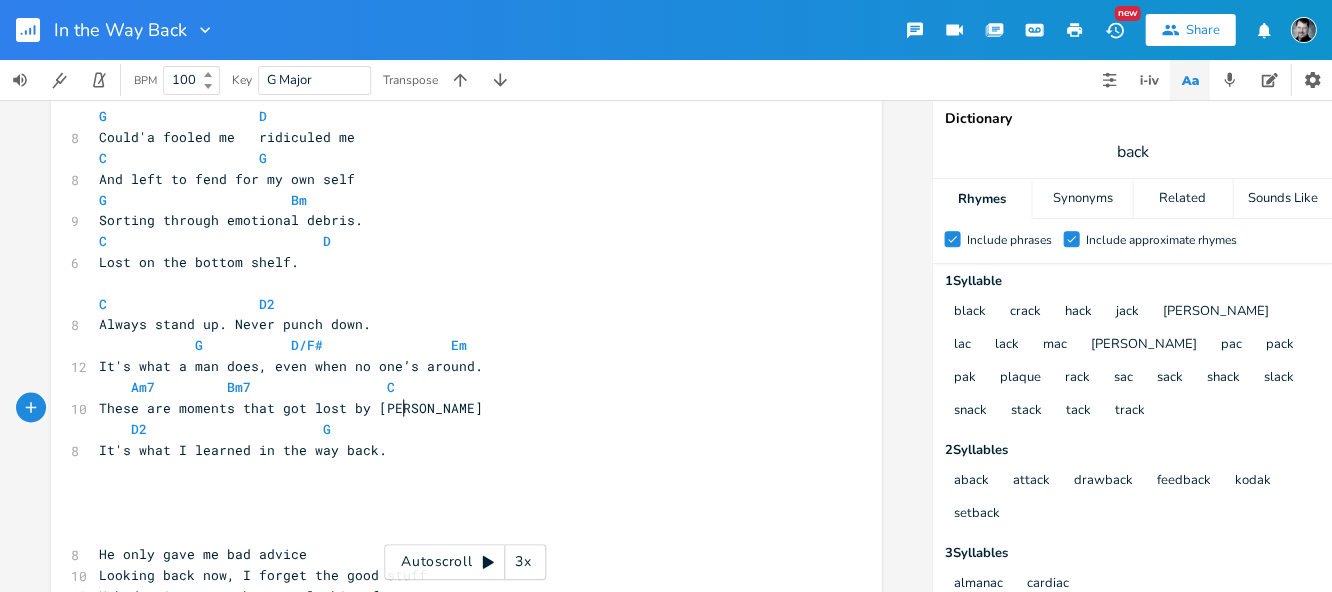 scroll, scrollTop: 0, scrollLeft: 31, axis: horizontal 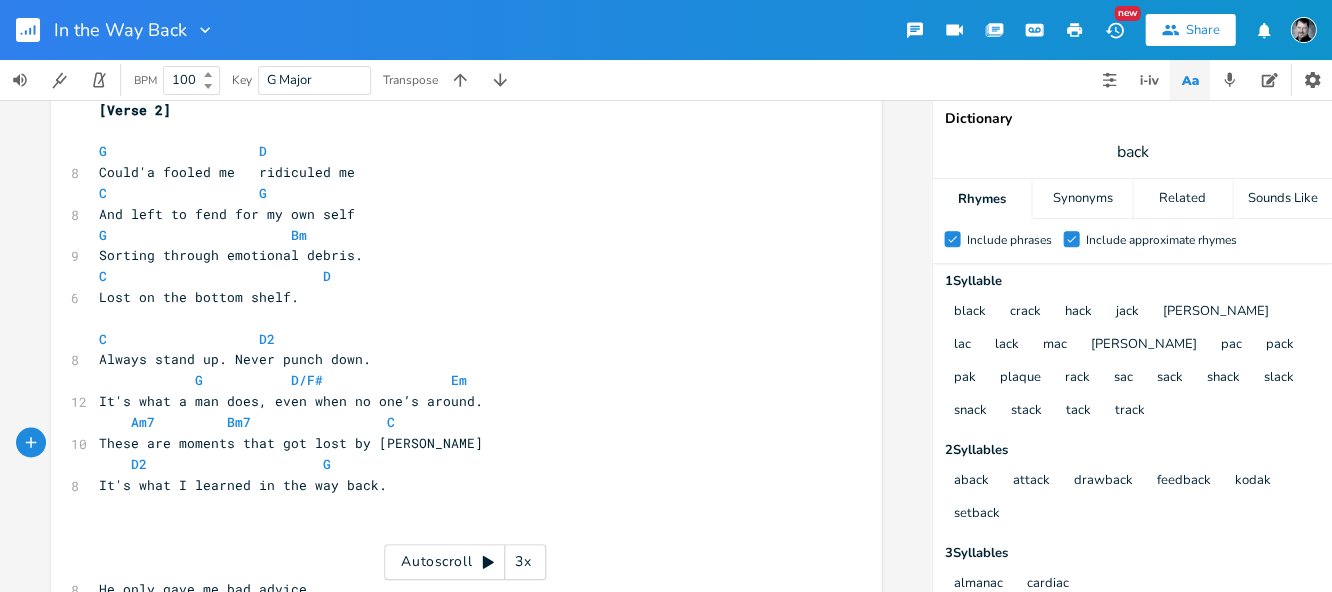 type on "Kodak" 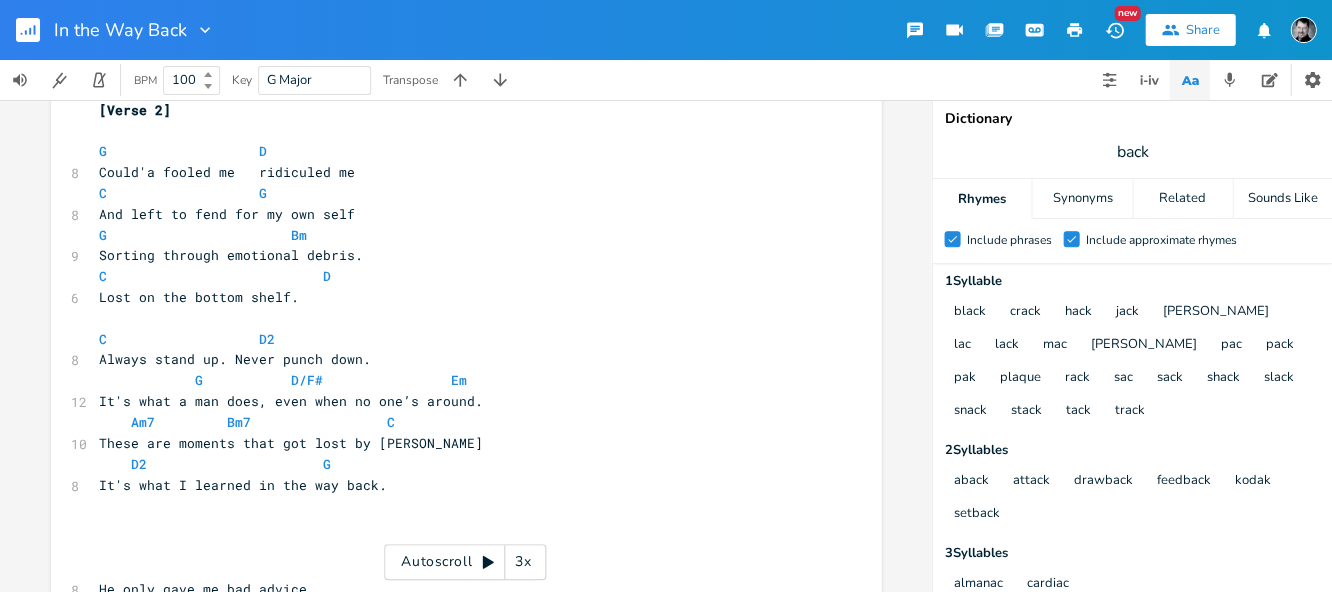 drag, startPoint x: 1176, startPoint y: 138, endPoint x: 1112, endPoint y: 143, distance: 64.195015 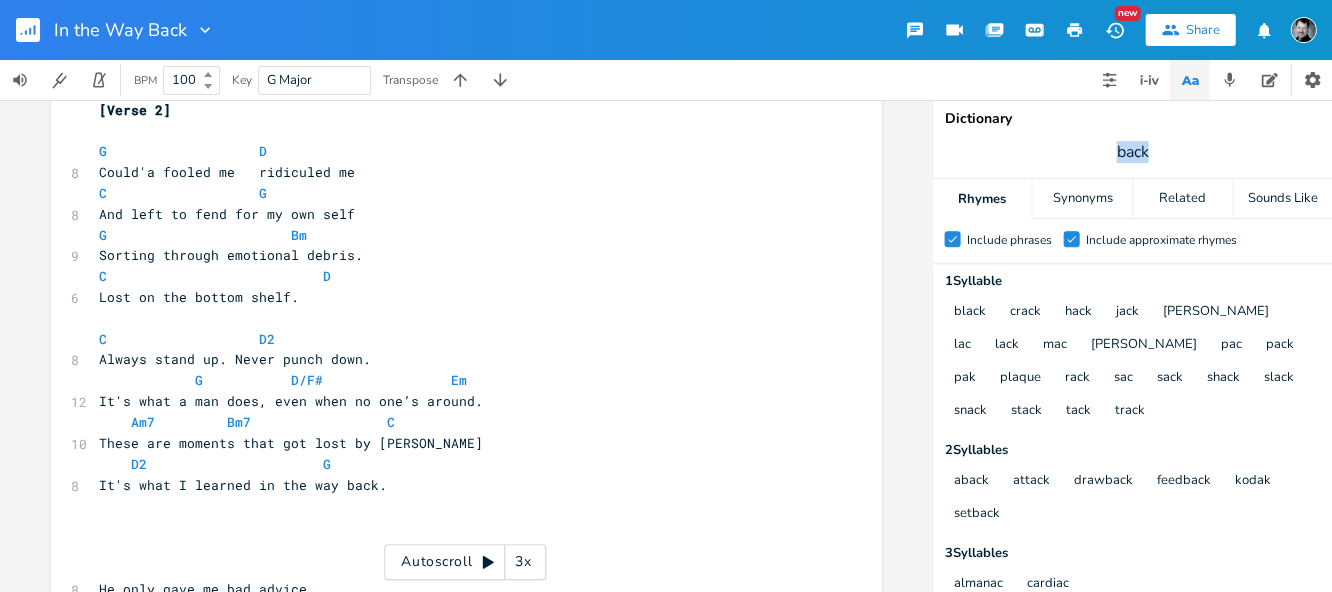 drag, startPoint x: 1156, startPoint y: 155, endPoint x: 1080, endPoint y: 149, distance: 76.23647 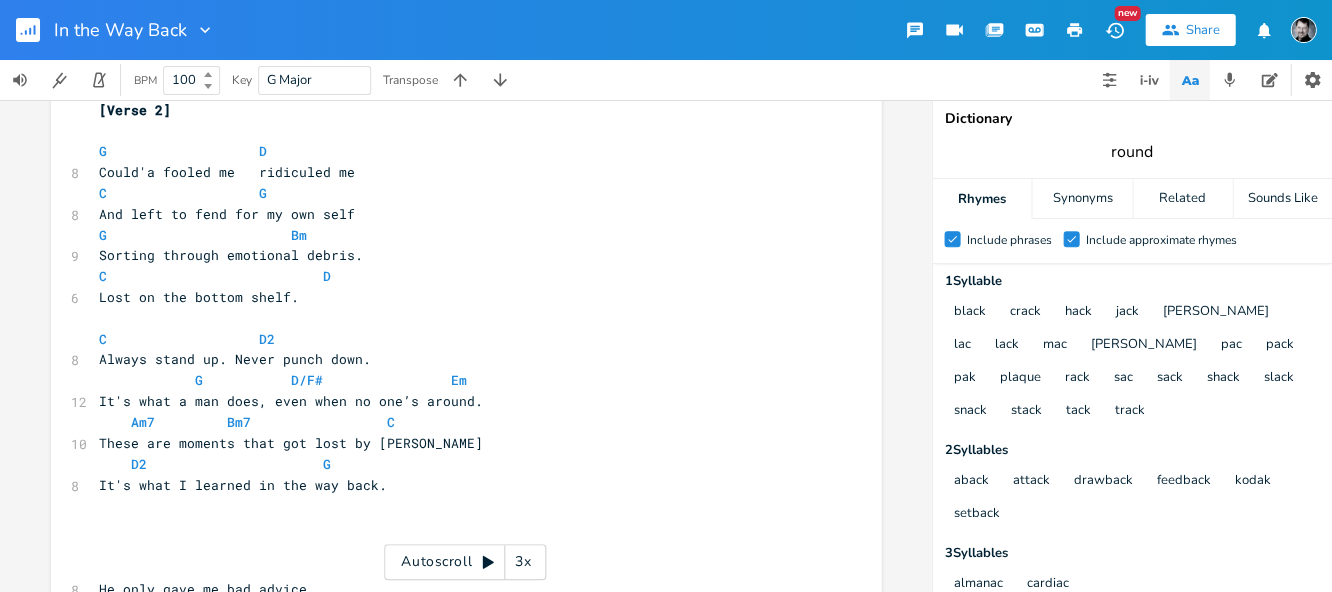 type on "round" 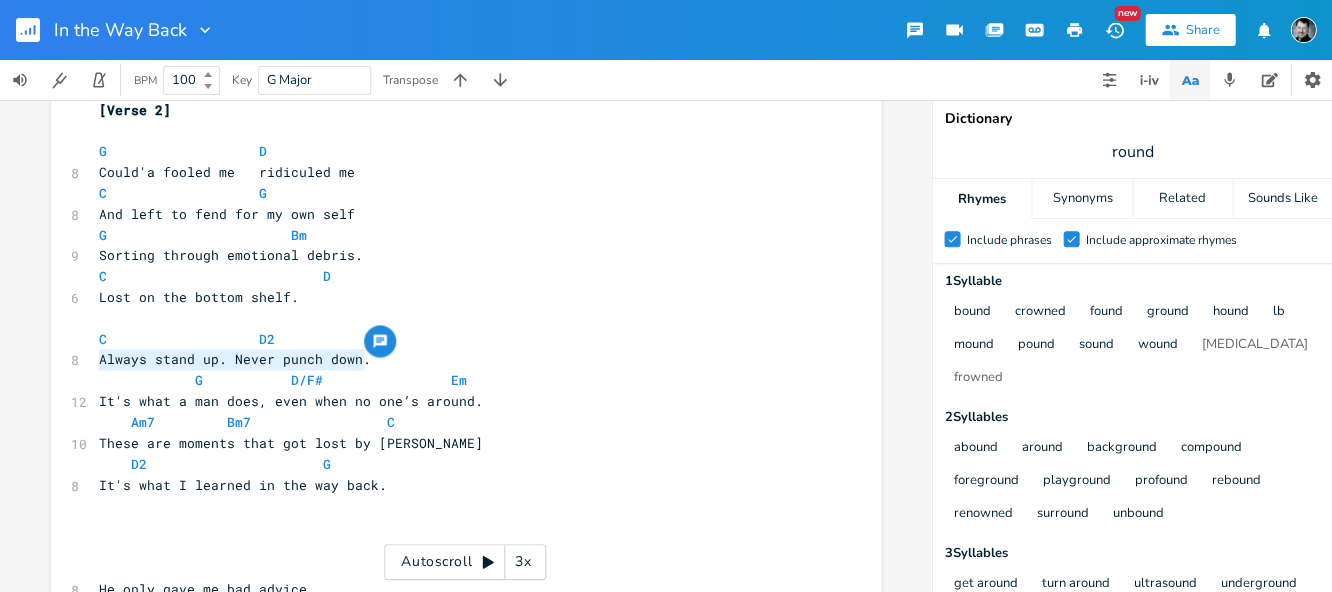 drag, startPoint x: 360, startPoint y: 364, endPoint x: 95, endPoint y: 356, distance: 265.12073 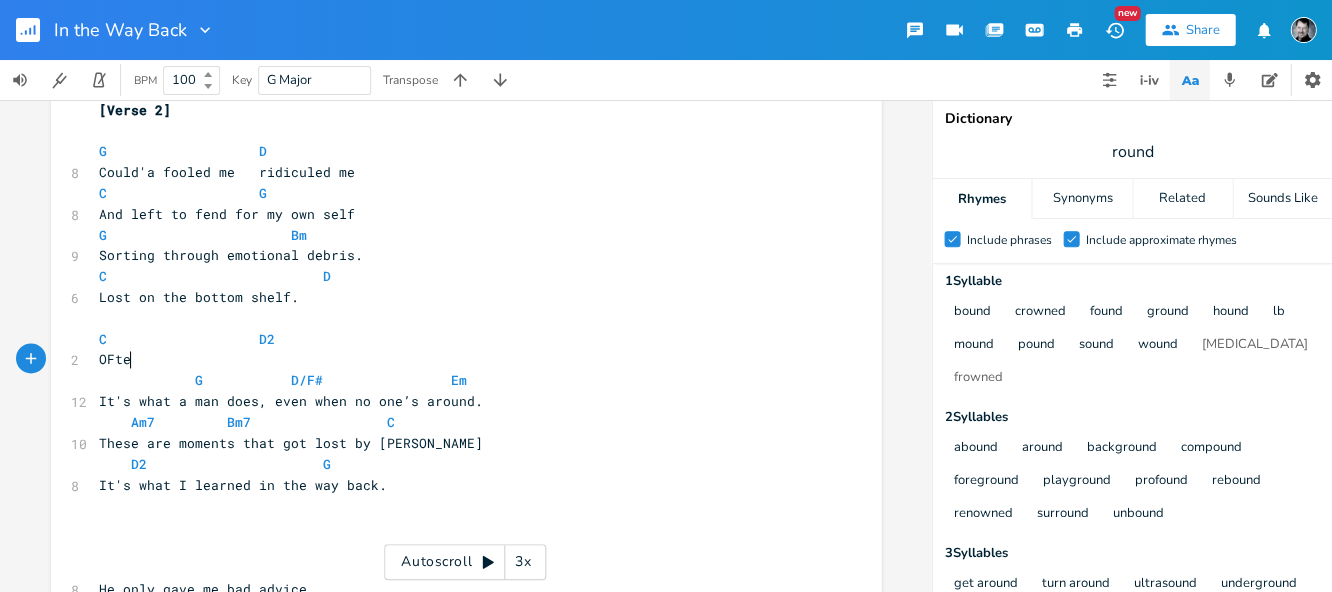 type on "OFten" 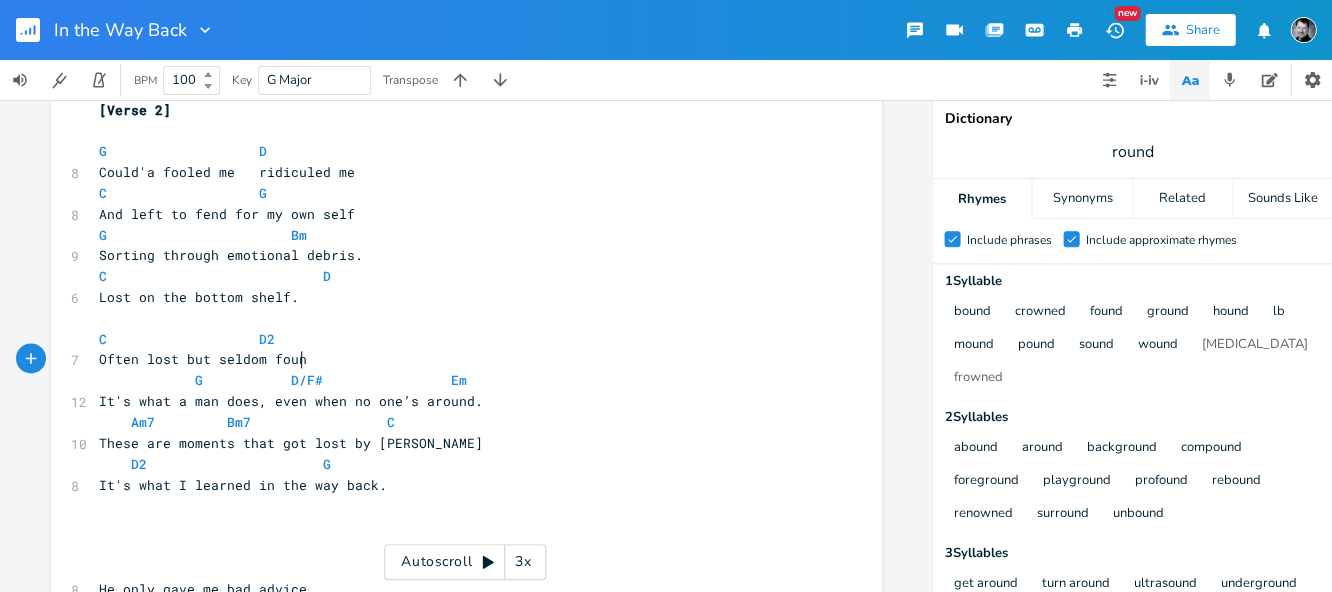 scroll, scrollTop: 0, scrollLeft: 130, axis: horizontal 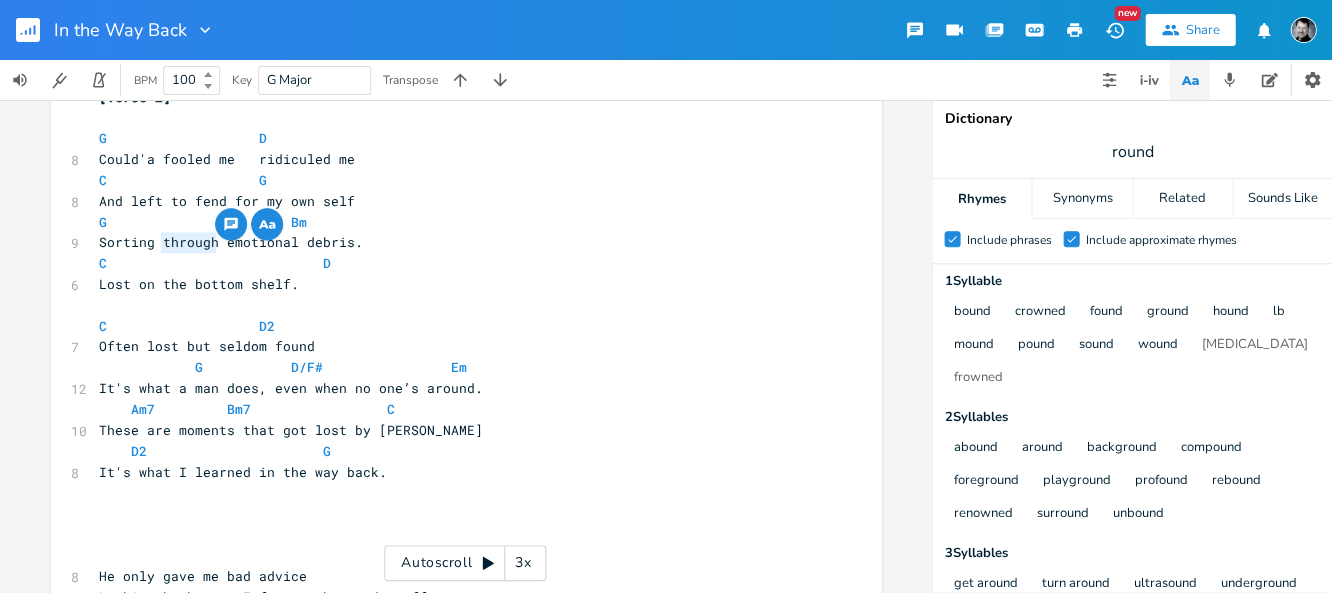 type on "rough" 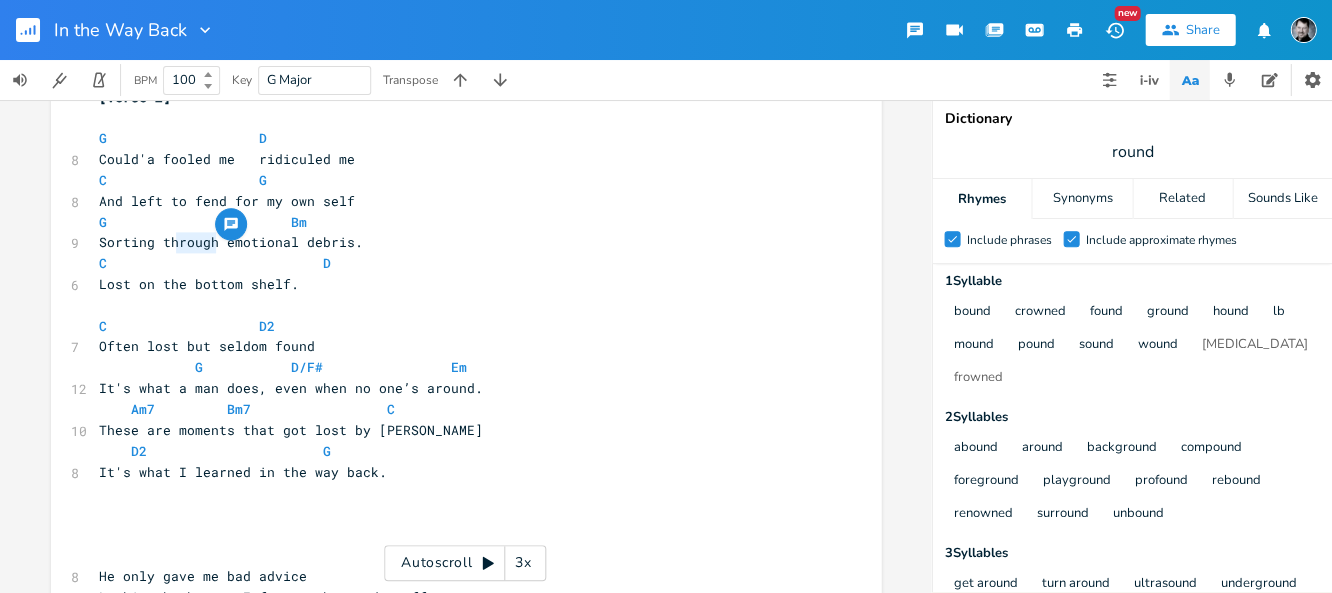 drag, startPoint x: 197, startPoint y: 243, endPoint x: 168, endPoint y: 247, distance: 29.274563 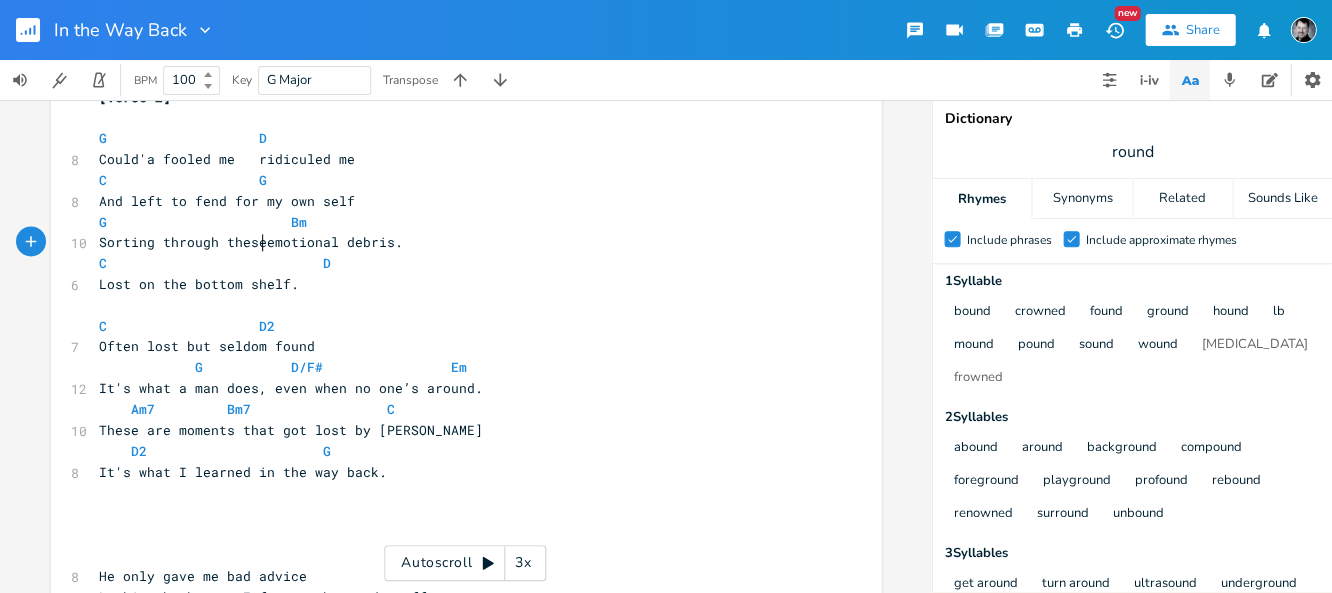 type on "these" 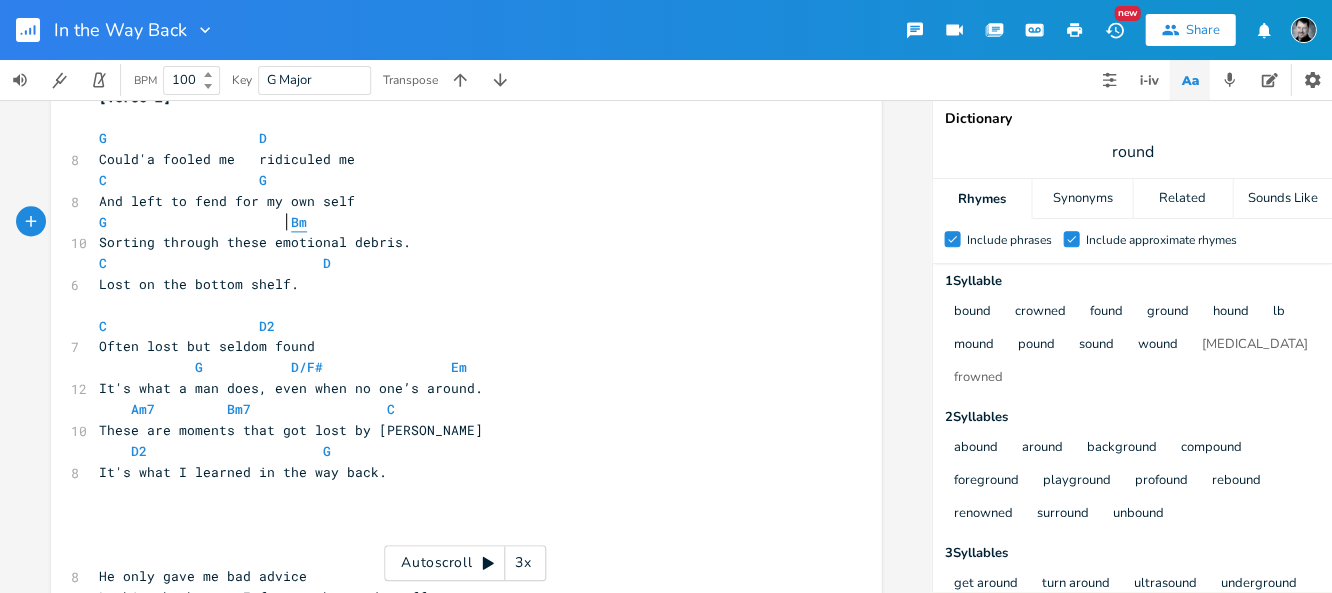 click on "Bm" at bounding box center (299, 222) 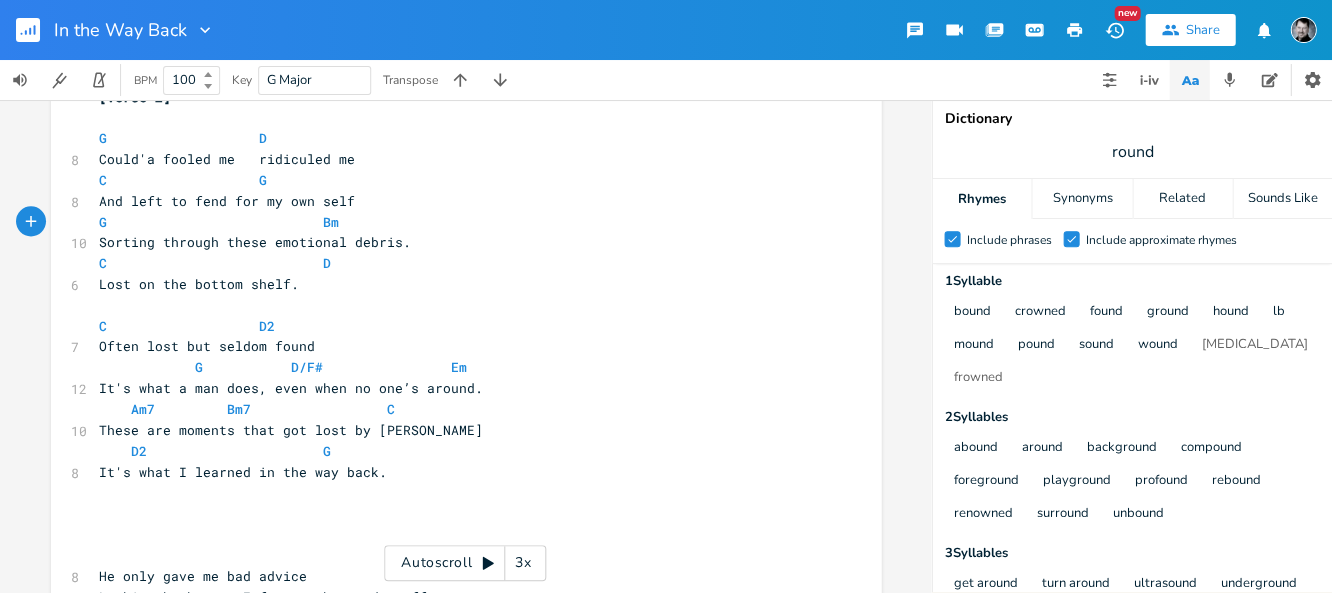 click on "Lost on the bottom shelf." at bounding box center (456, 284) 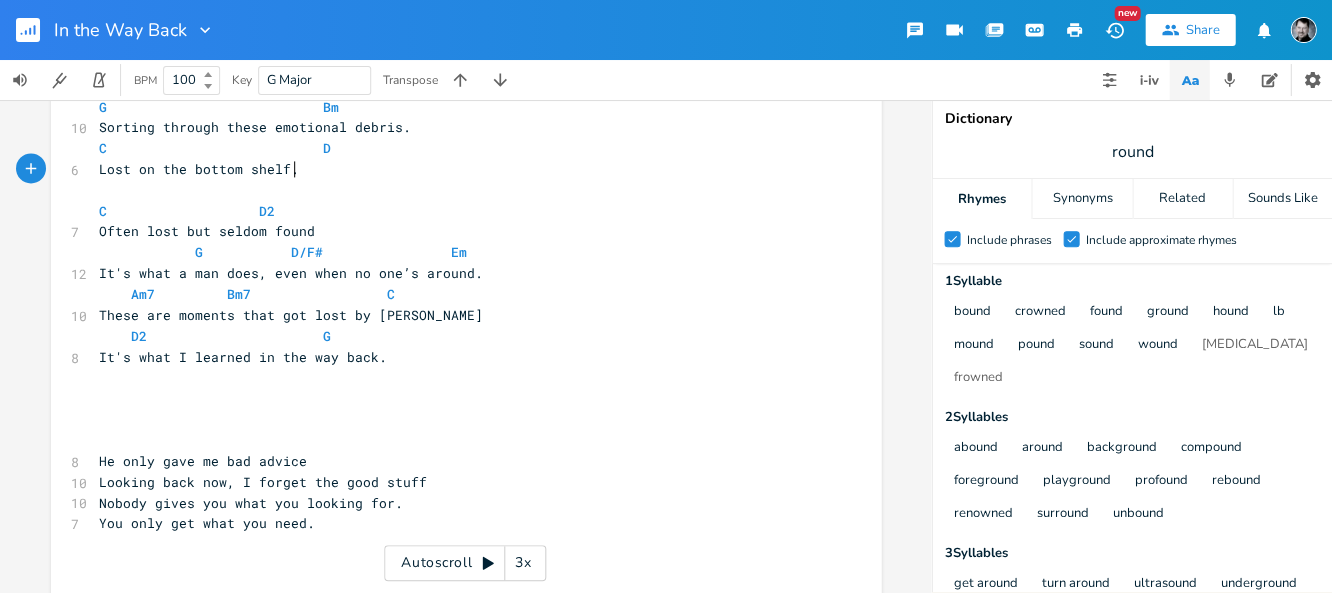 scroll, scrollTop: 616, scrollLeft: 0, axis: vertical 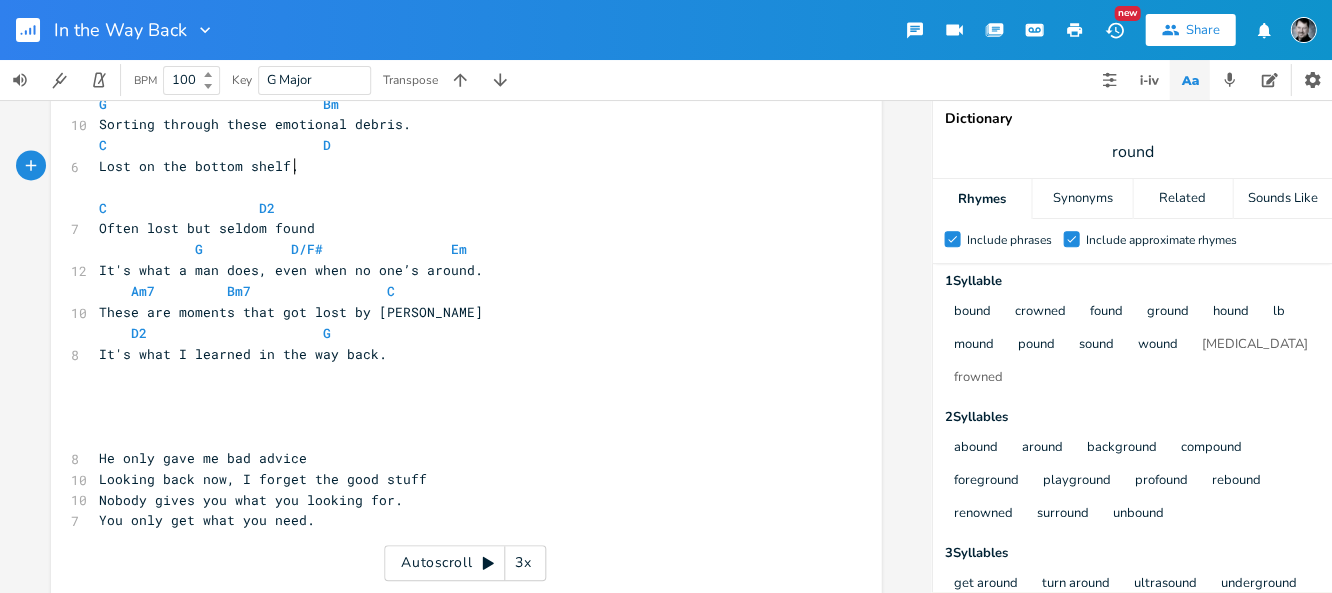 click on "​" at bounding box center (456, 415) 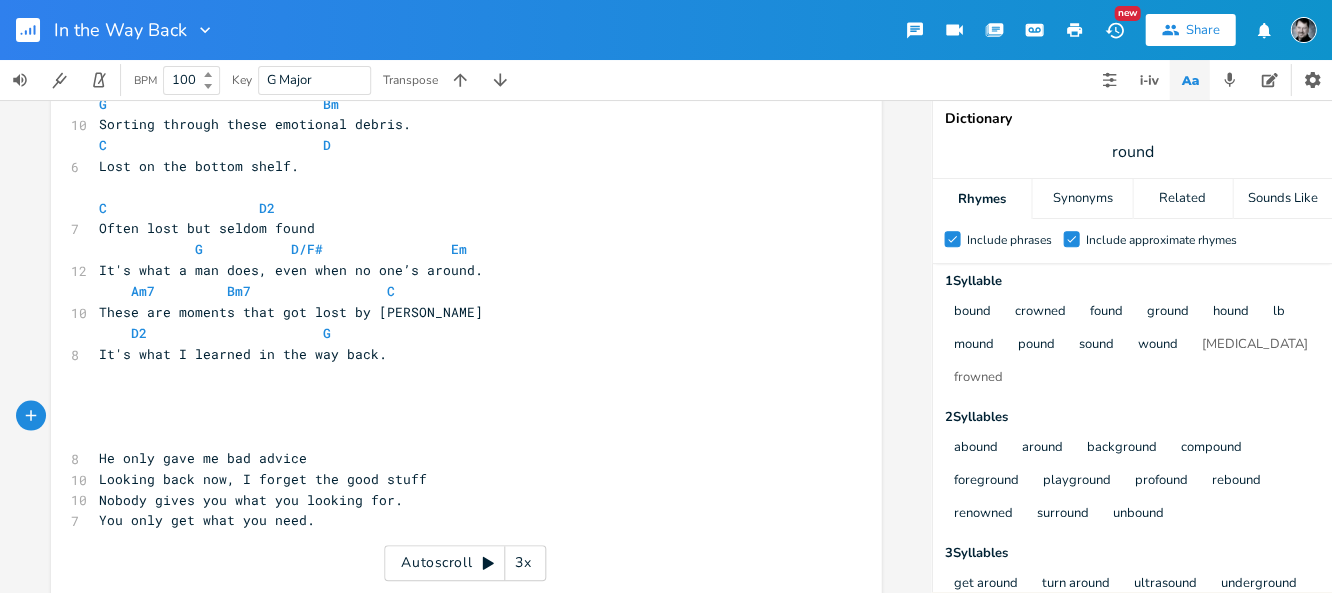 scroll, scrollTop: 0, scrollLeft: 0, axis: both 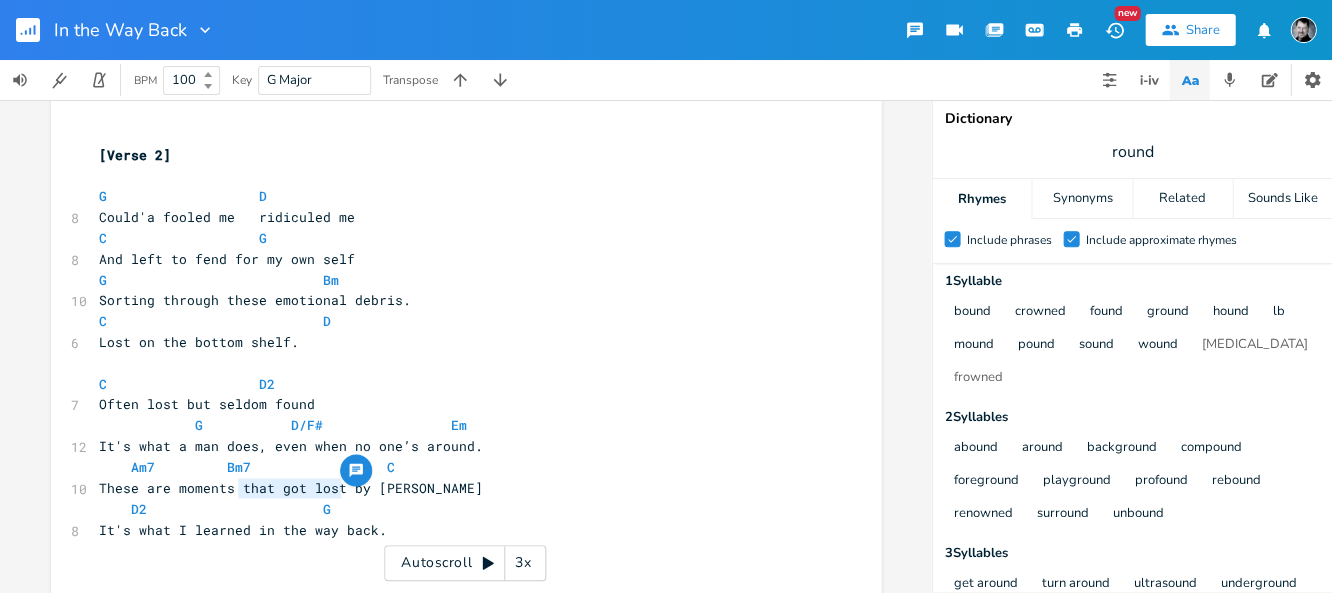 drag, startPoint x: 248, startPoint y: 486, endPoint x: 336, endPoint y: 490, distance: 88.09086 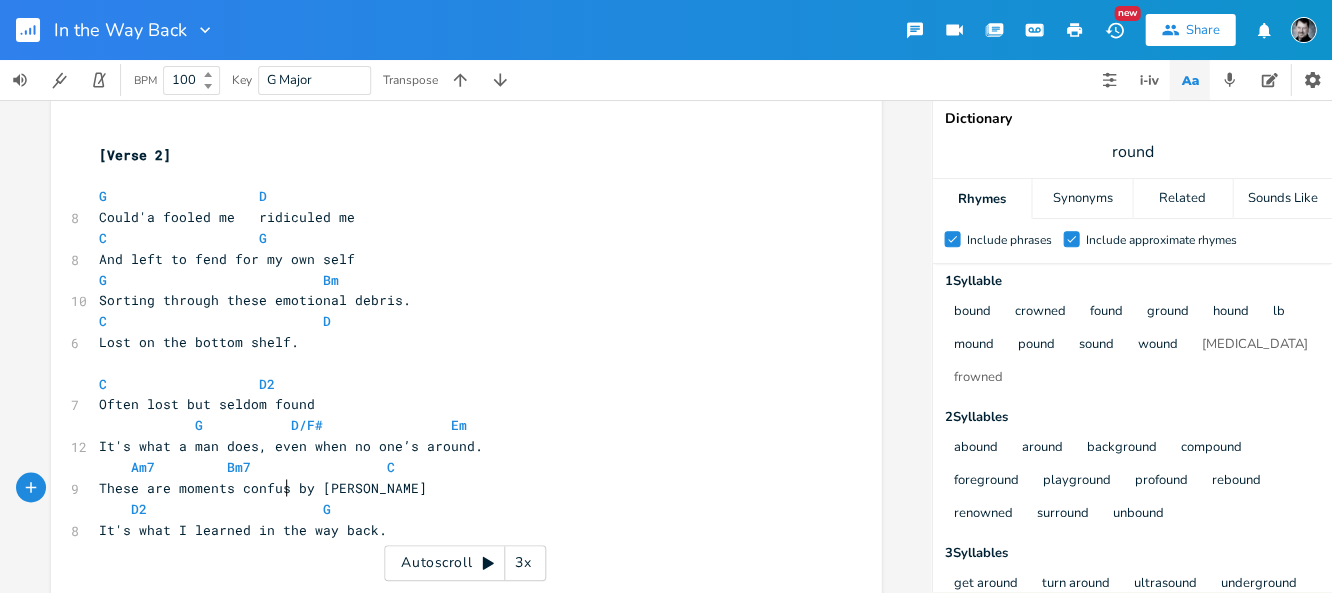 type on "confused" 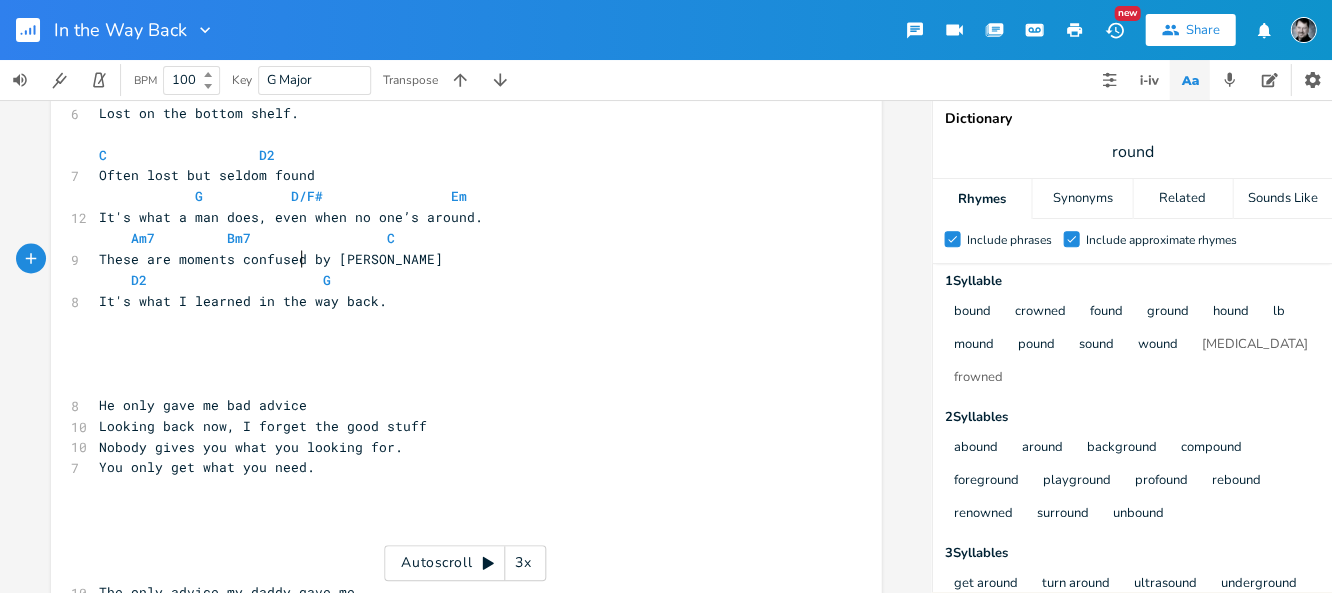 scroll, scrollTop: 671, scrollLeft: 0, axis: vertical 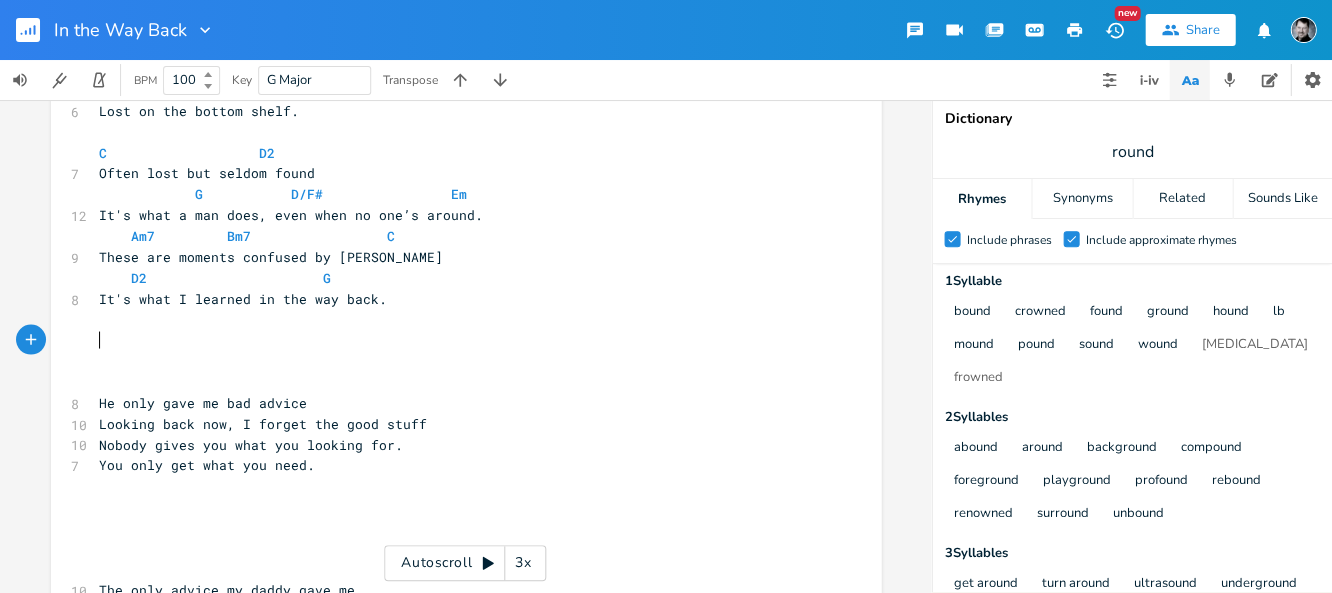 click on "​" at bounding box center (456, 340) 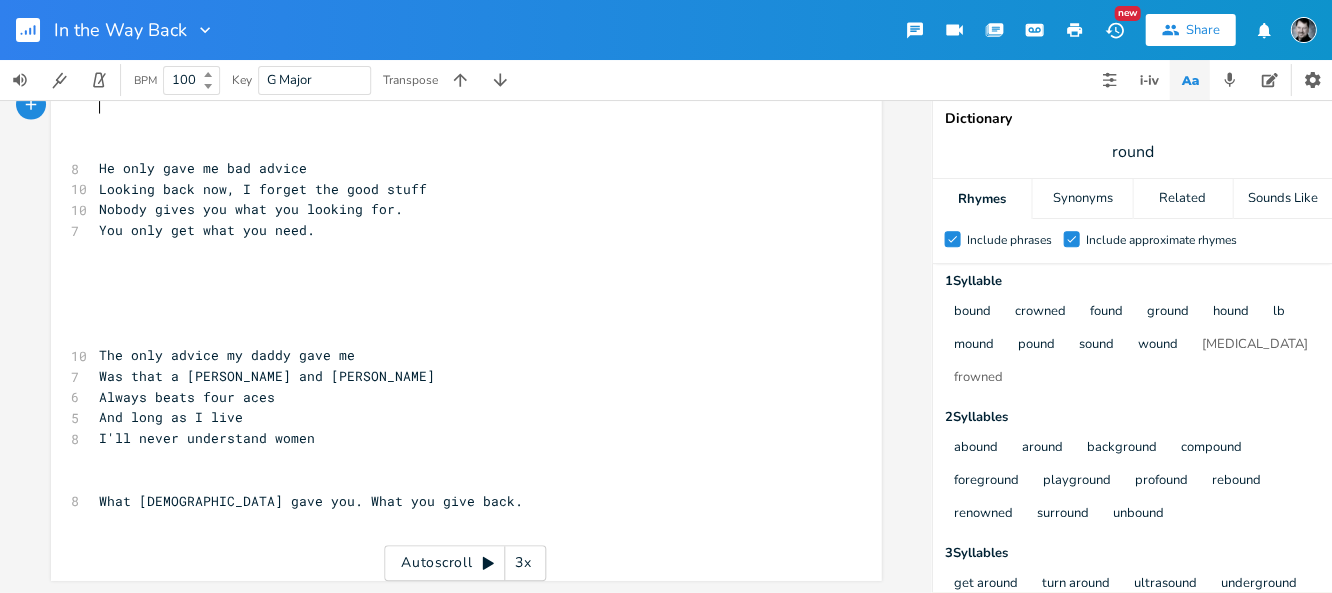 scroll, scrollTop: 928, scrollLeft: 0, axis: vertical 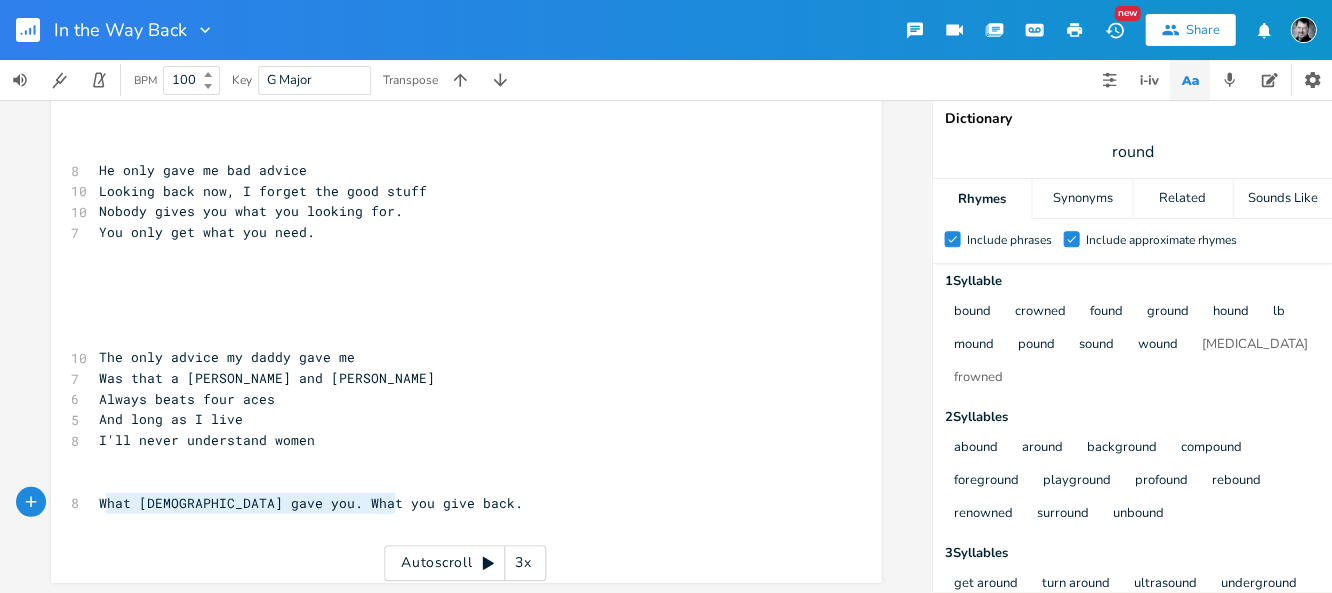 type on "What [DEMOGRAPHIC_DATA] gave you. What you give back." 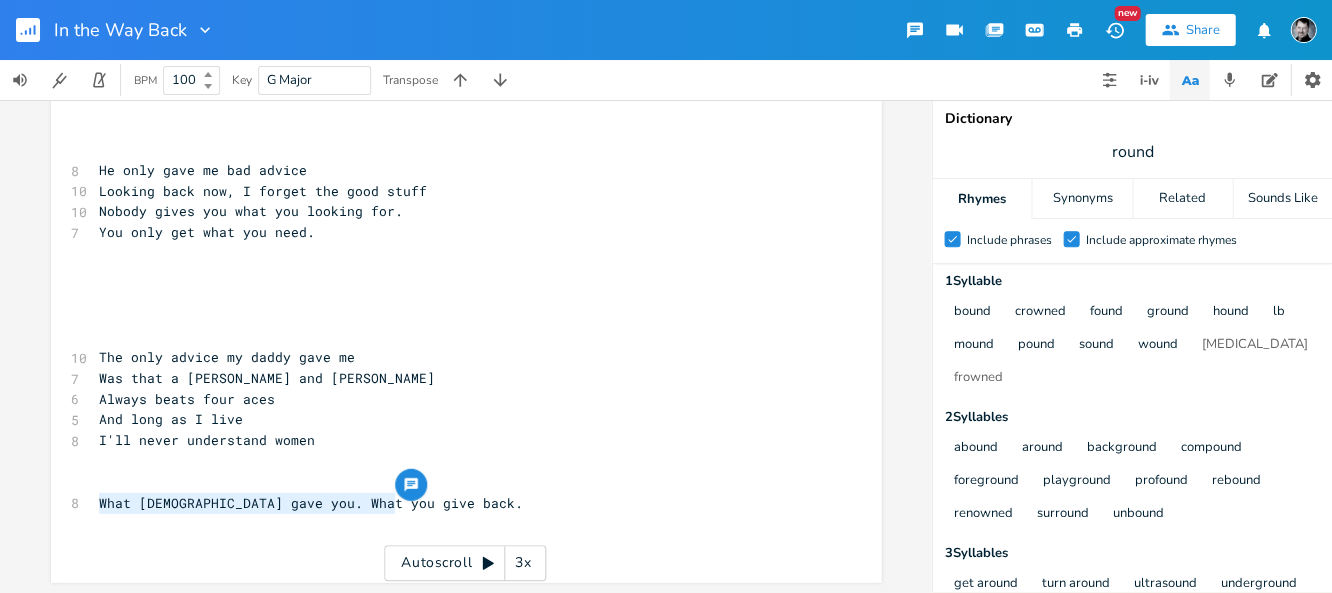 drag, startPoint x: 375, startPoint y: 503, endPoint x: 78, endPoint y: 500, distance: 297.01514 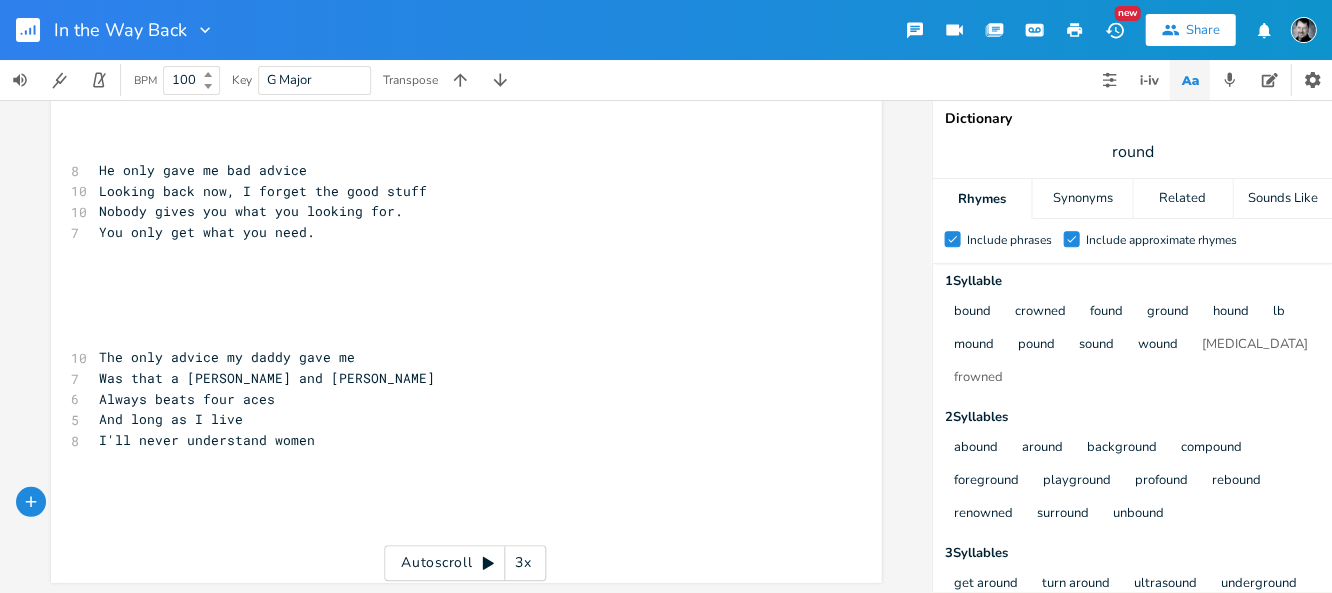 click on "​" at bounding box center [456, 294] 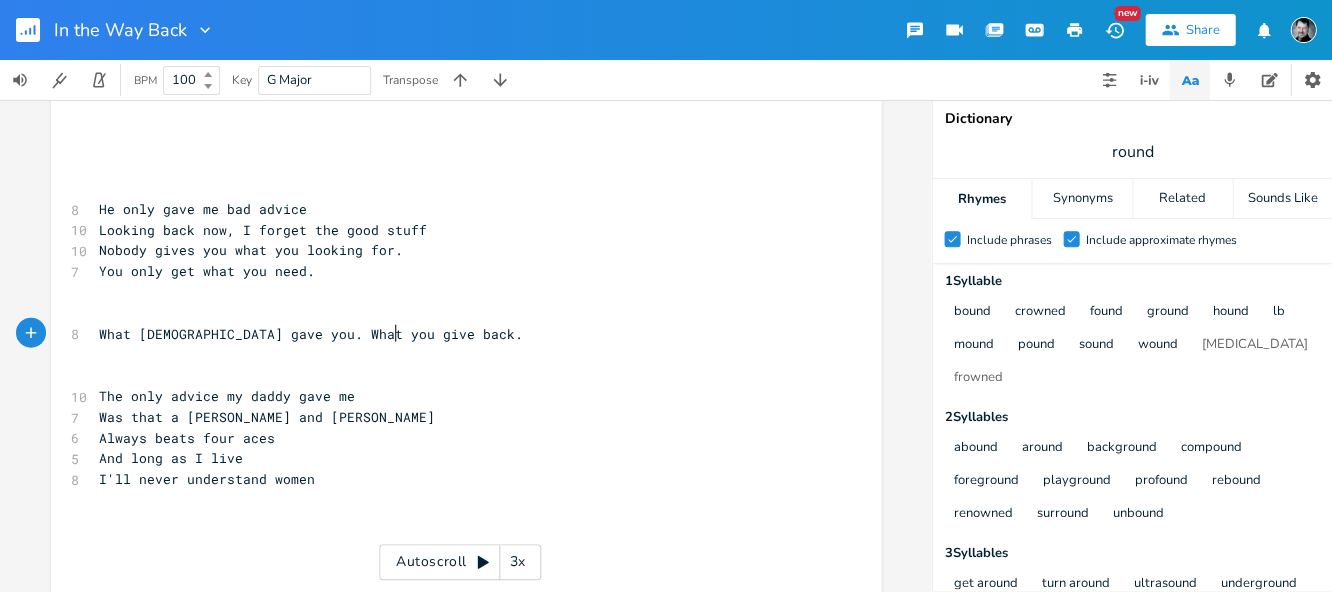 scroll, scrollTop: 875, scrollLeft: 0, axis: vertical 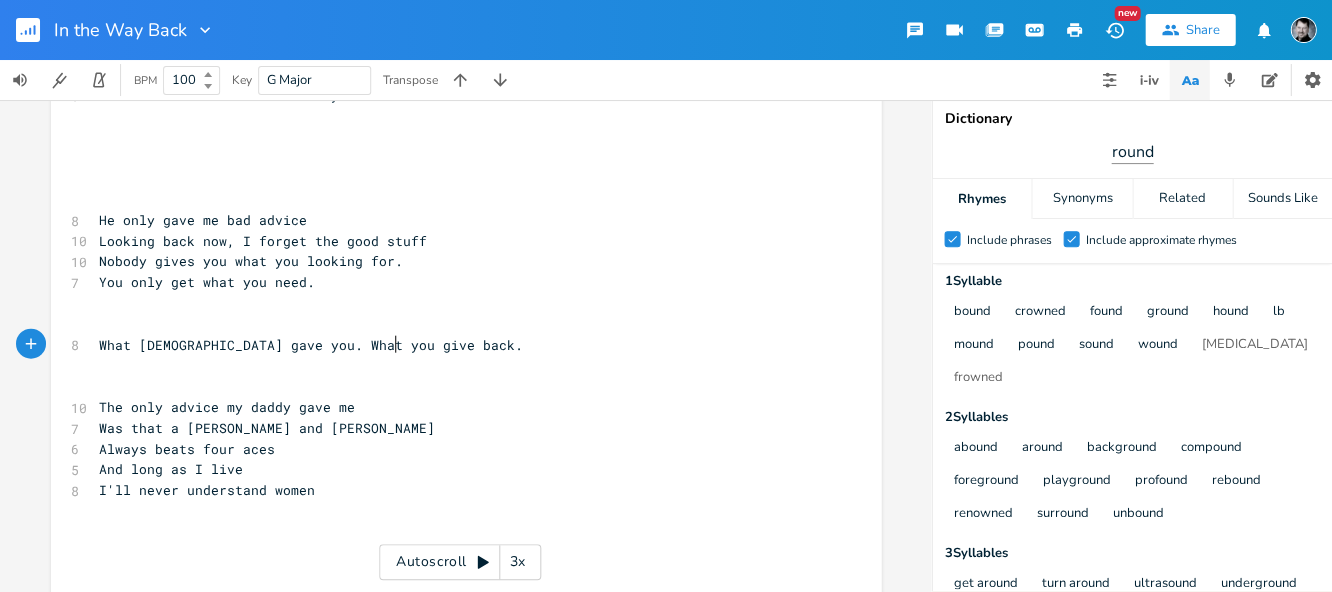 type 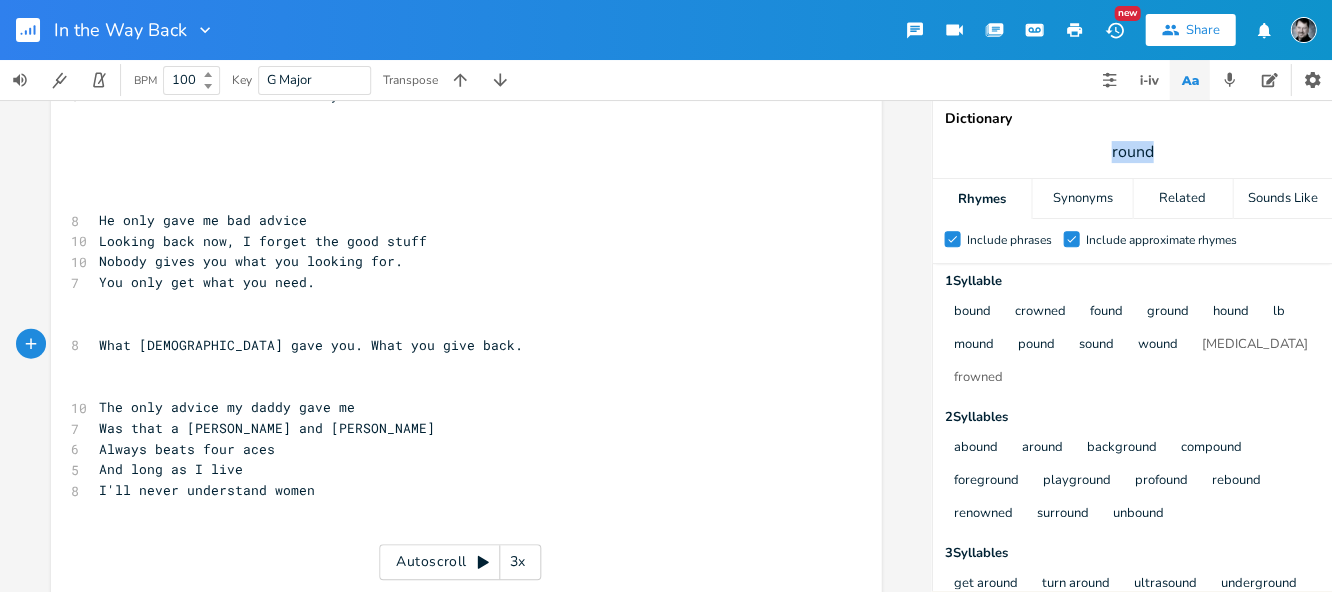 drag, startPoint x: 1136, startPoint y: 146, endPoint x: 1092, endPoint y: 149, distance: 44.102154 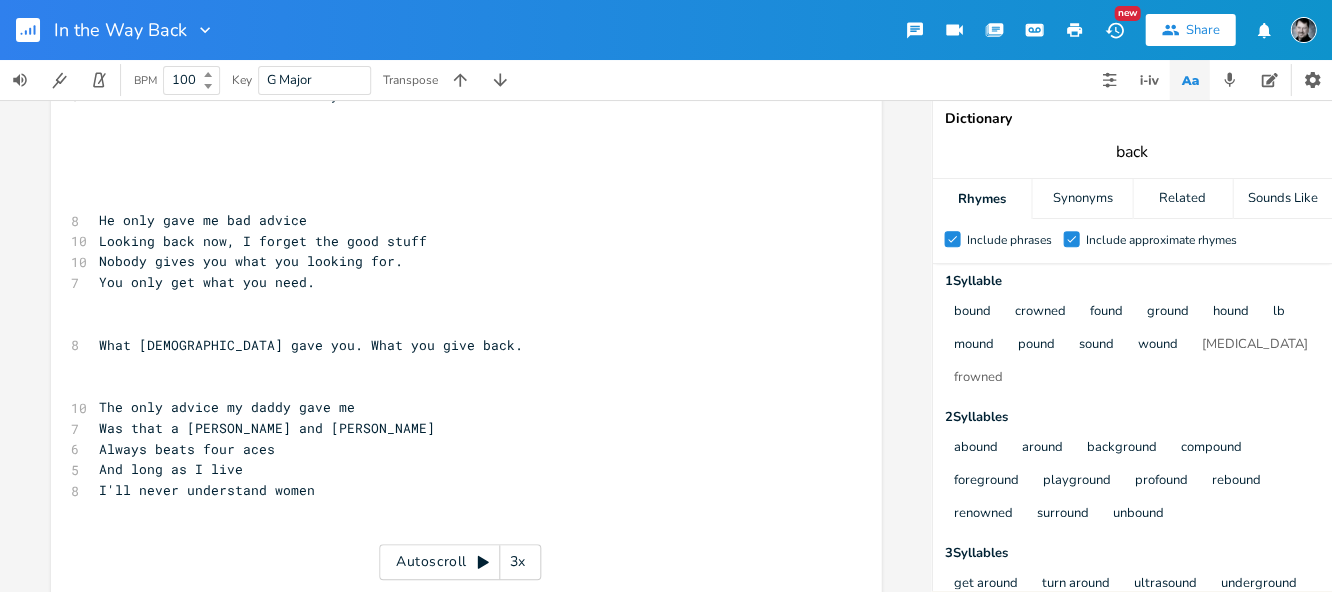 type on "back" 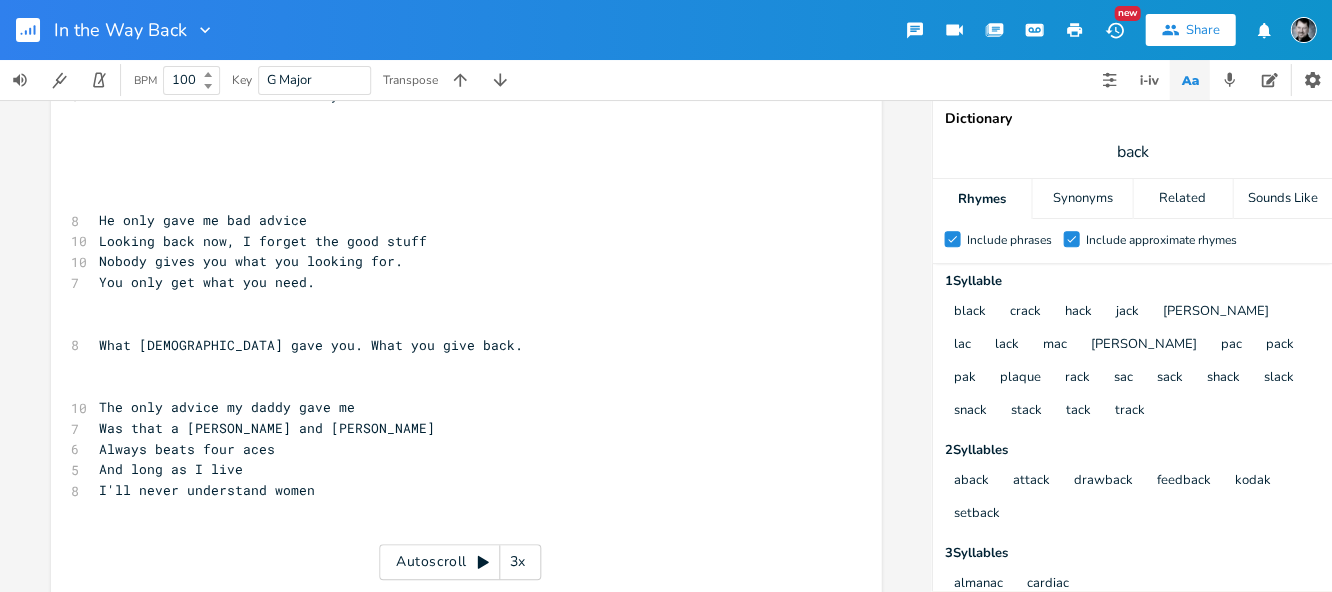 scroll, scrollTop: 0, scrollLeft: 0, axis: both 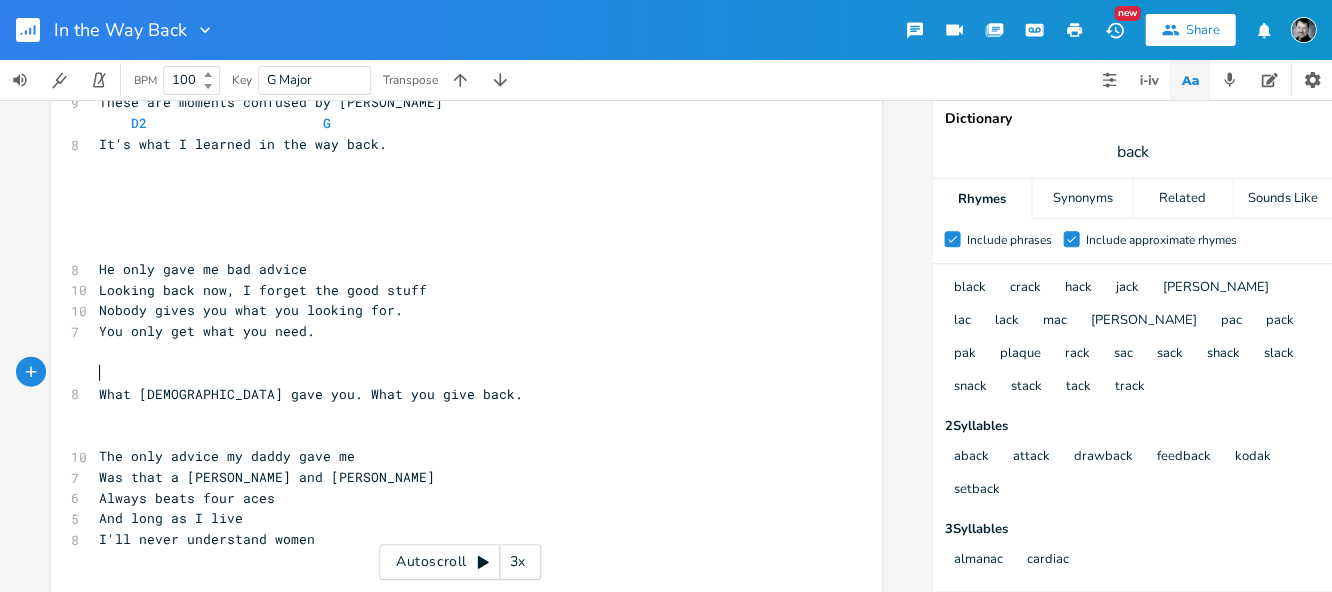 click on "​" at bounding box center [456, 372] 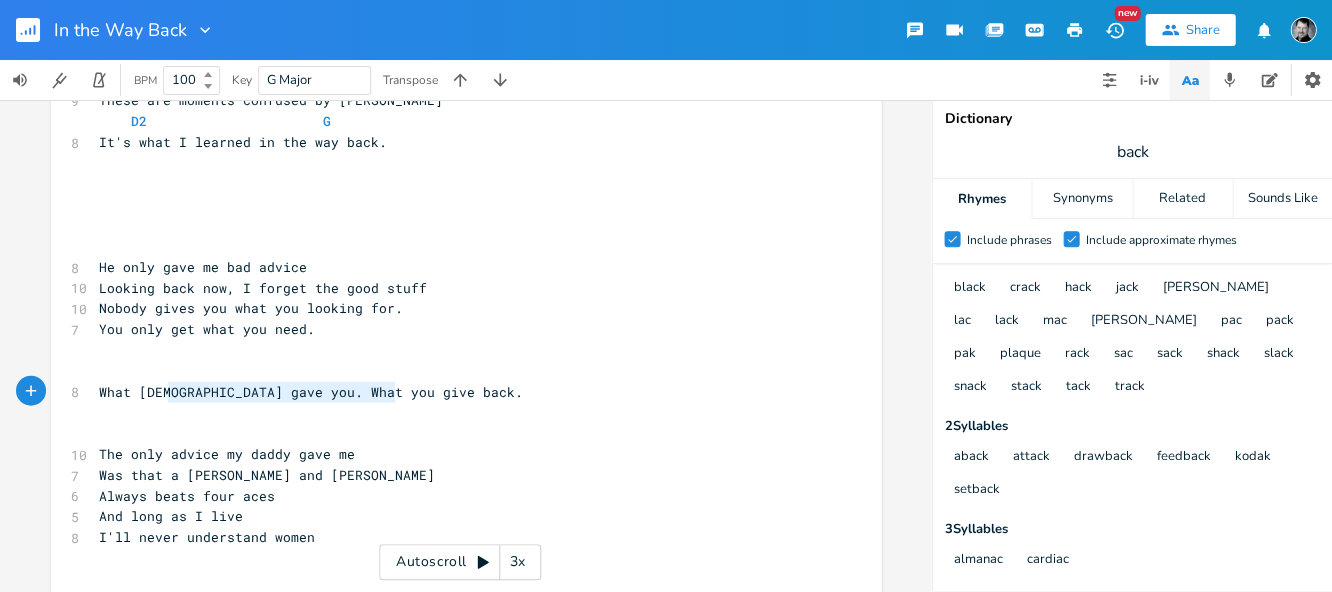 type on "What [DEMOGRAPHIC_DATA] gave you. What you give back." 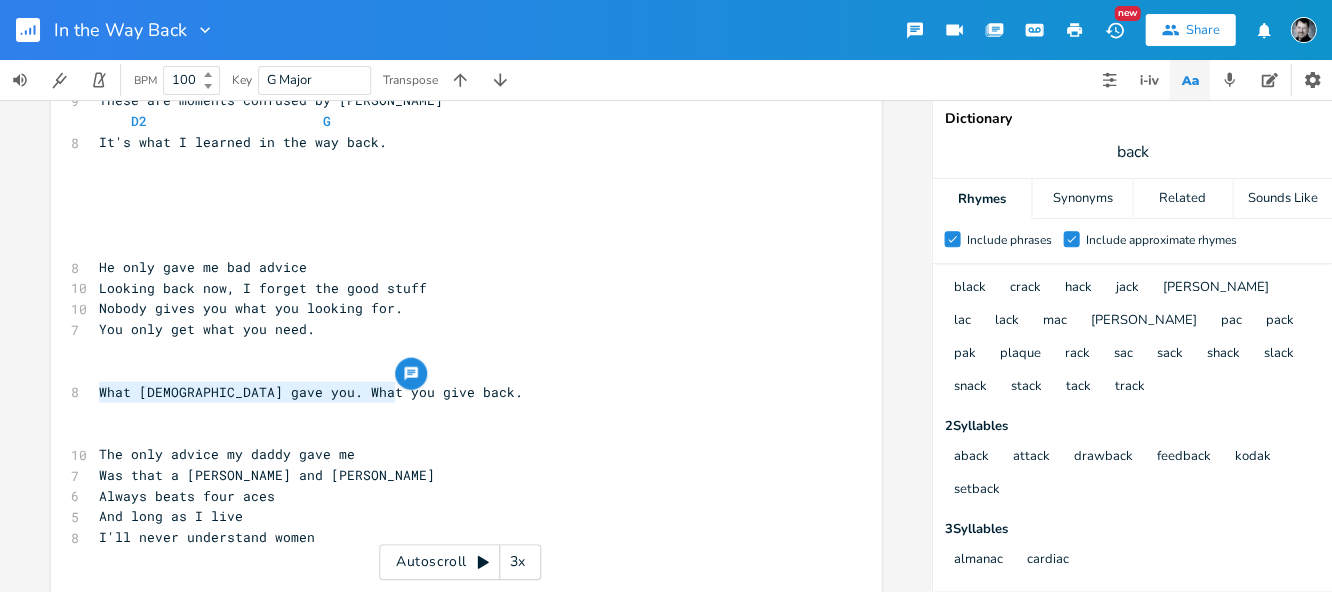 drag, startPoint x: 472, startPoint y: 401, endPoint x: 24, endPoint y: 381, distance: 448.4462 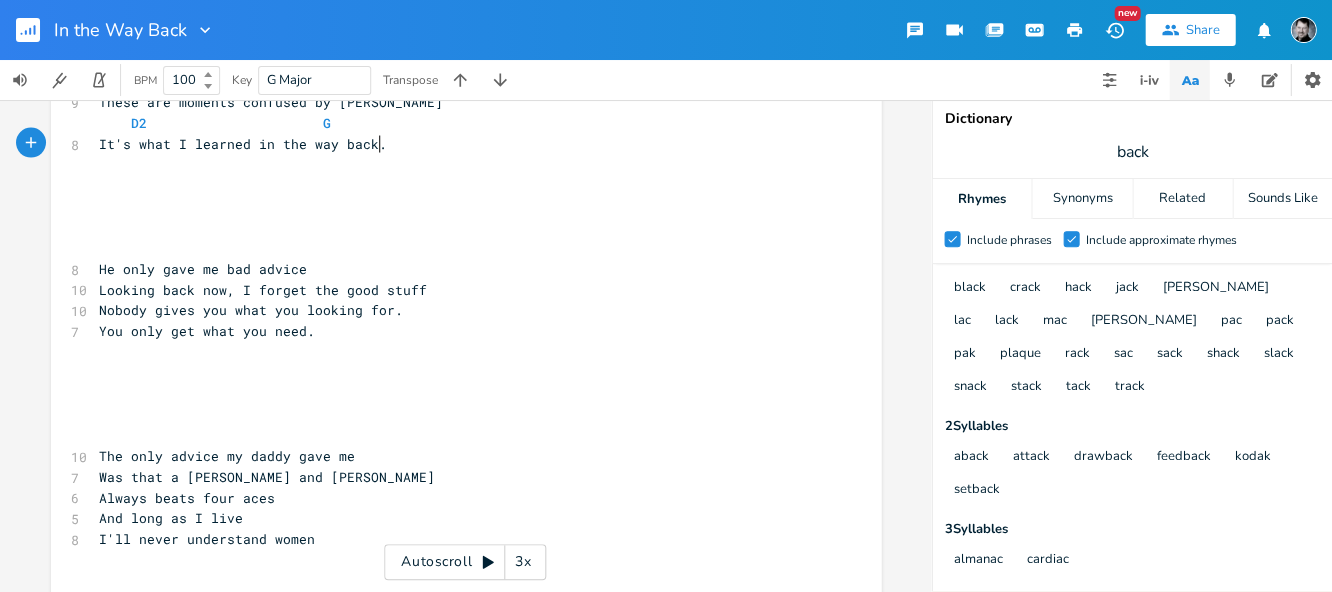 click on "It's what I learned in the way back." at bounding box center (456, 143) 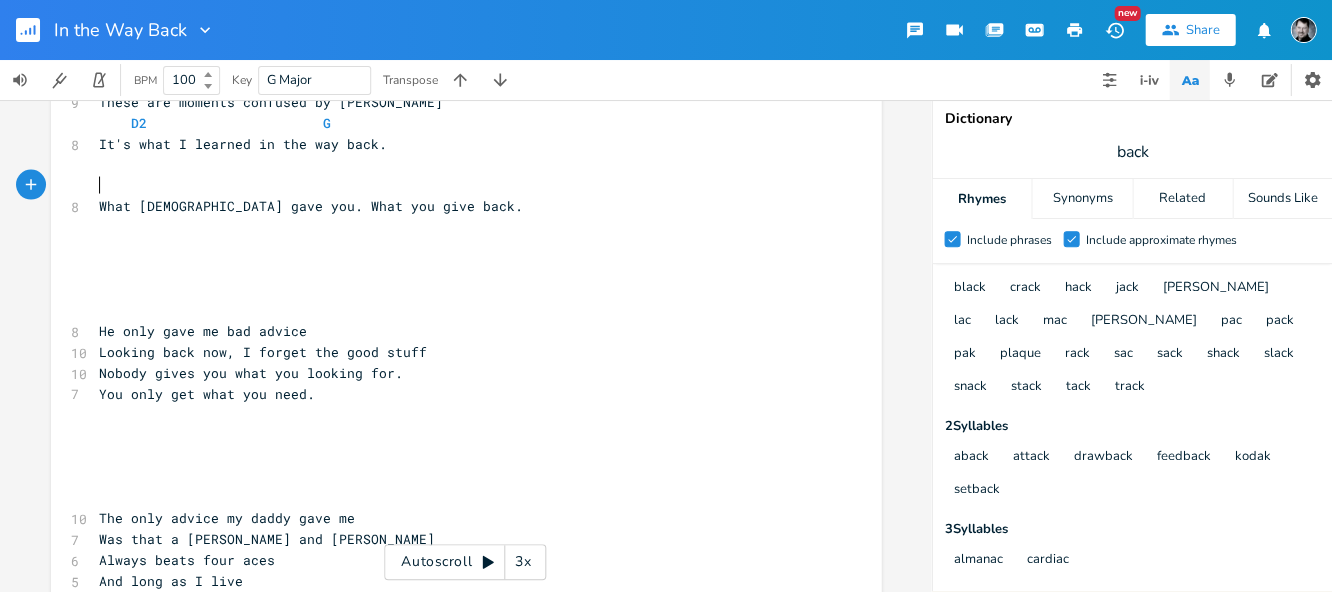 click on "​" at bounding box center (456, 185) 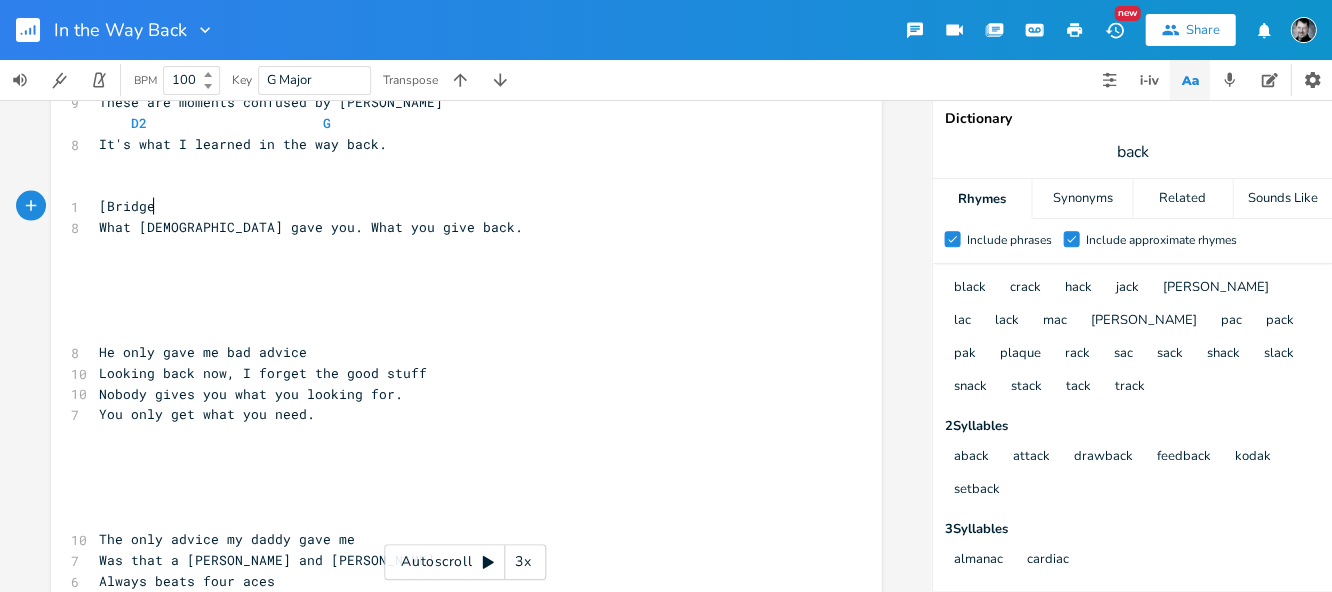 type on "[Bridge]" 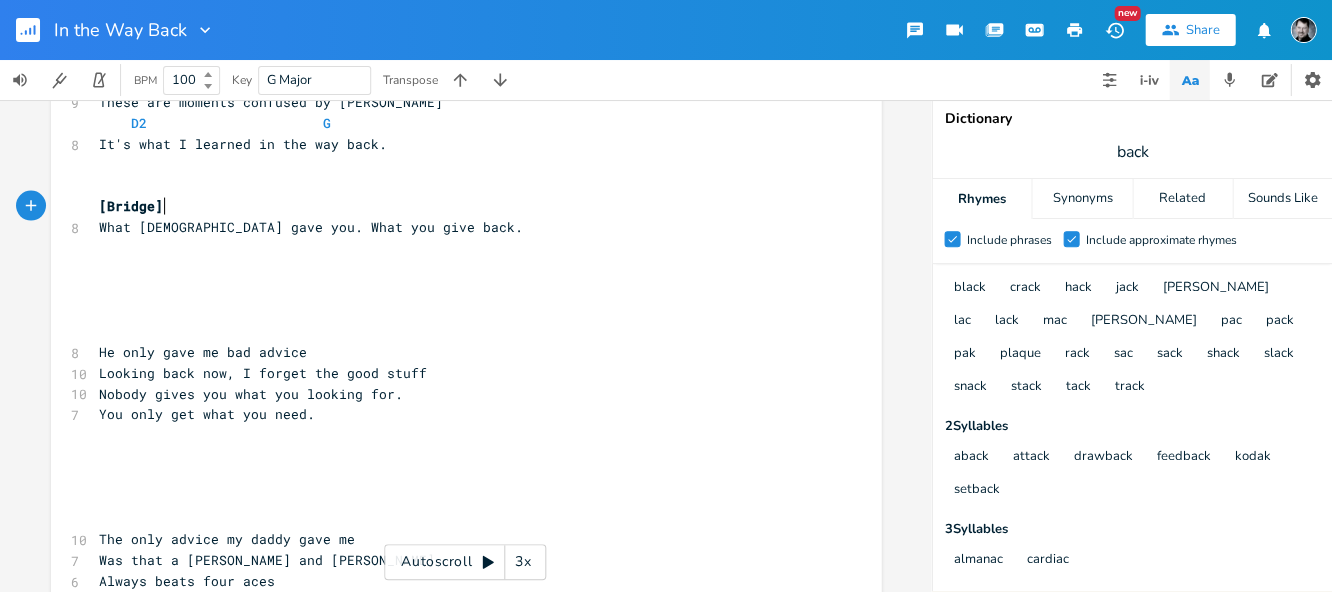 scroll, scrollTop: 0, scrollLeft: 40, axis: horizontal 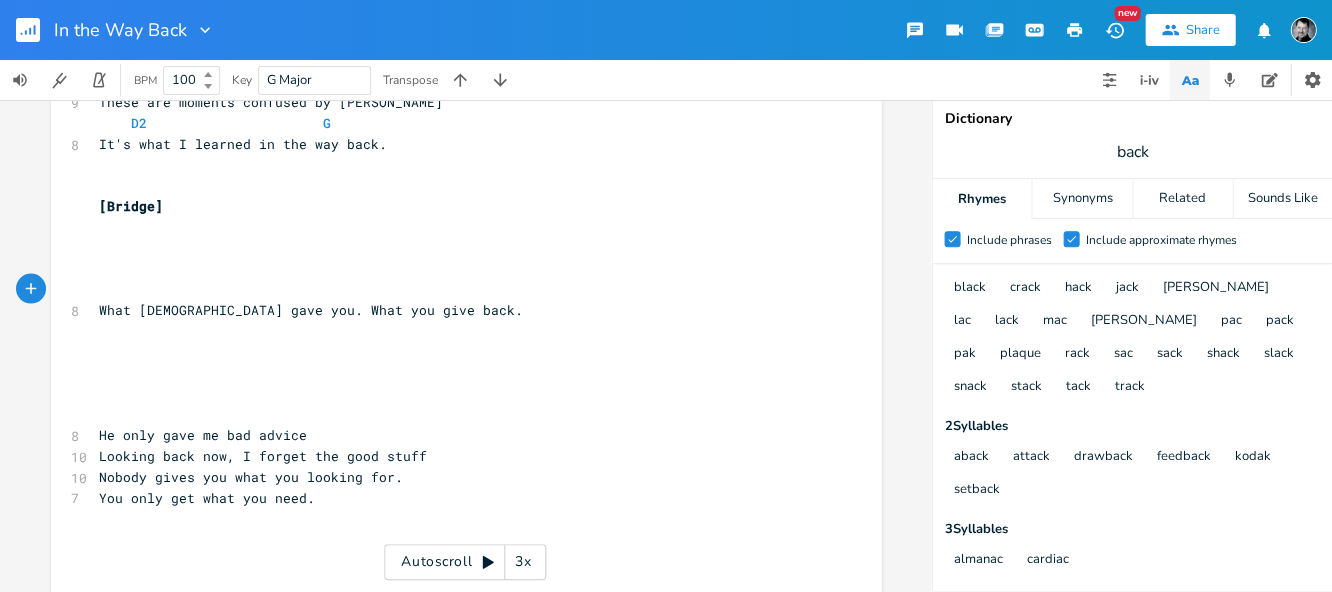 click on "​" at bounding box center [456, 247] 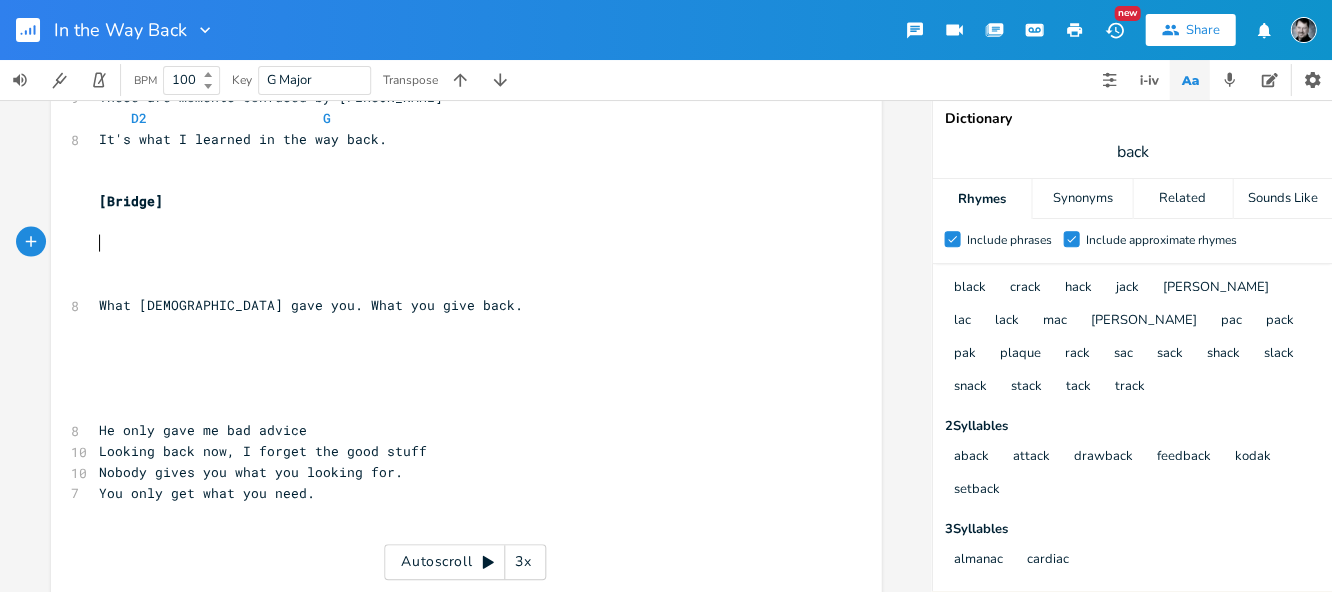 scroll, scrollTop: 832, scrollLeft: 0, axis: vertical 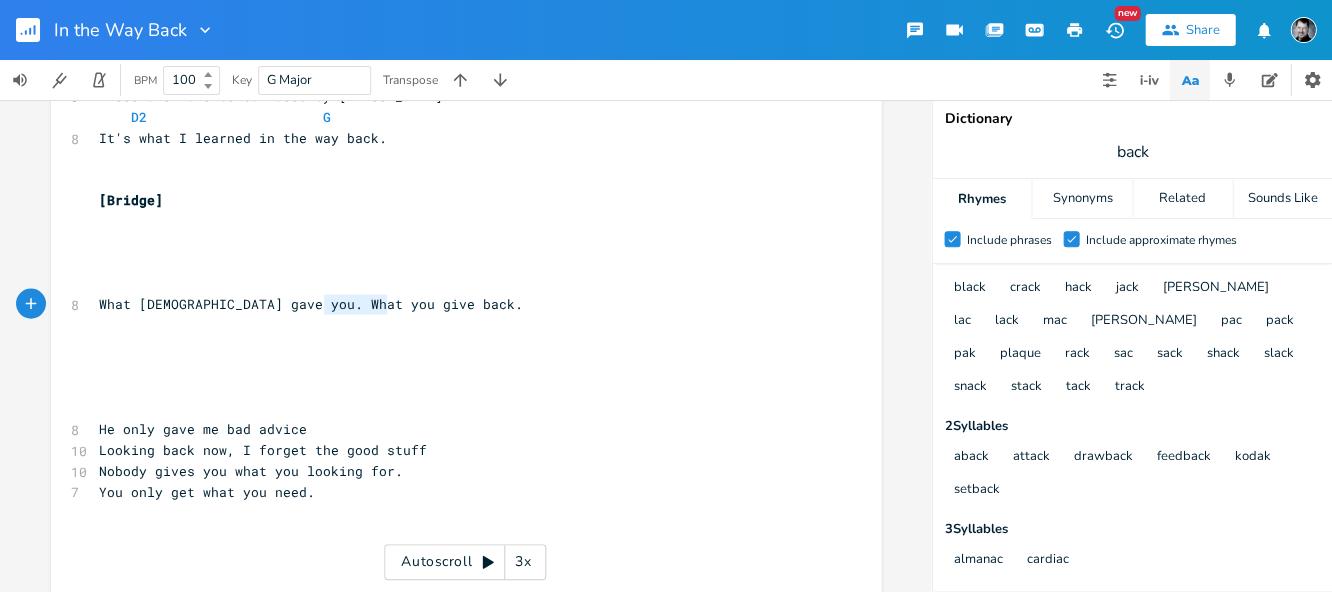 type on "give back" 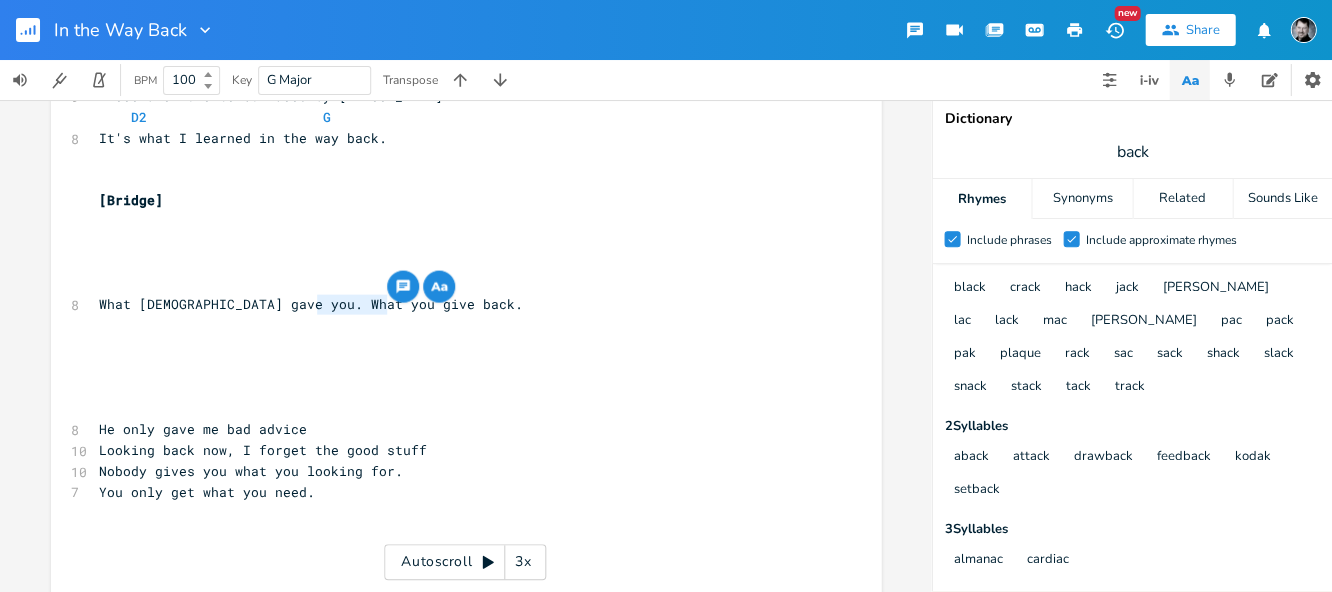 drag, startPoint x: 379, startPoint y: 304, endPoint x: 282, endPoint y: 278, distance: 100.4241 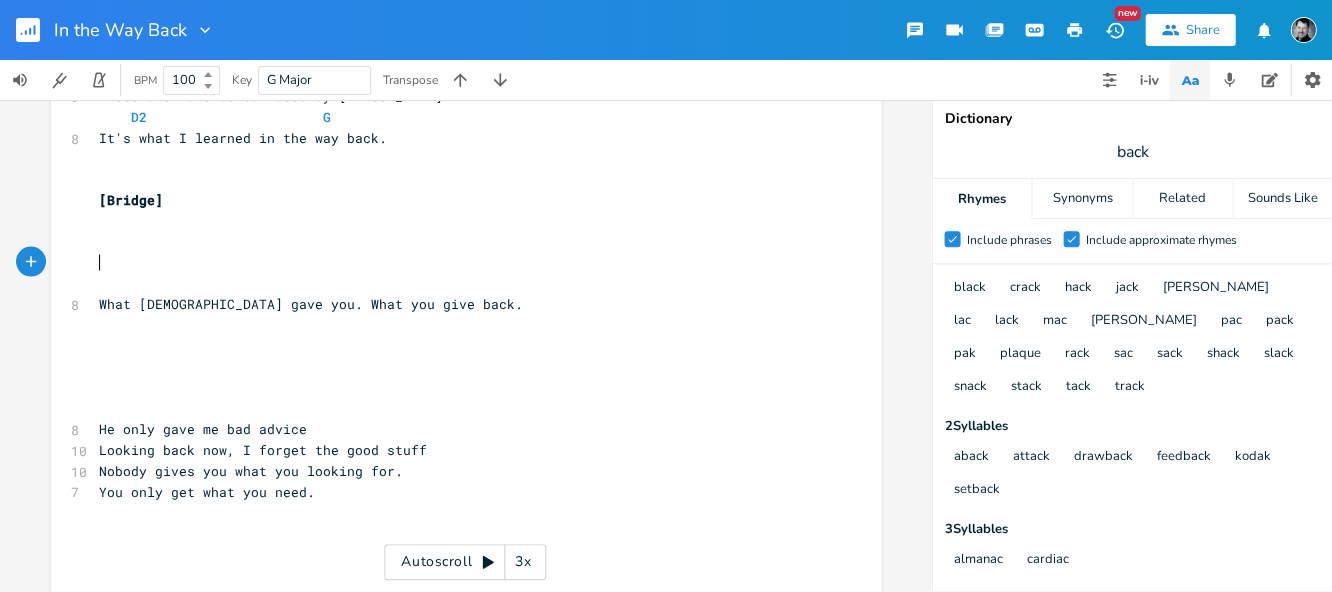 click on "​" at bounding box center (456, 262) 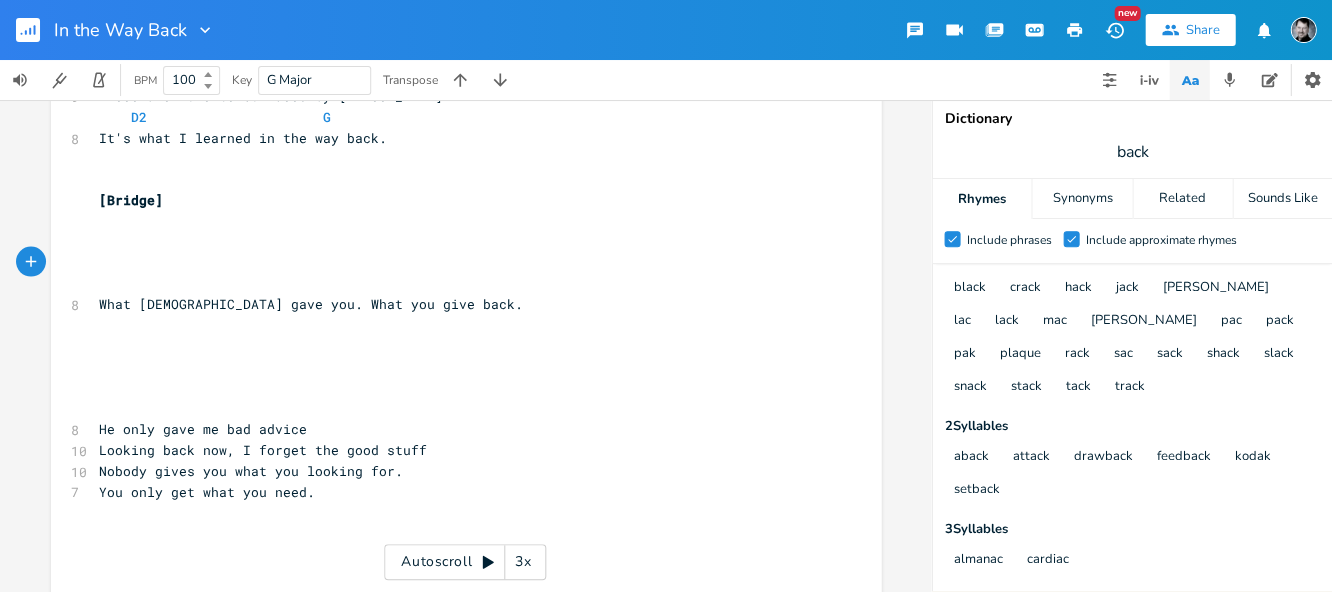click on "​" at bounding box center (456, 241) 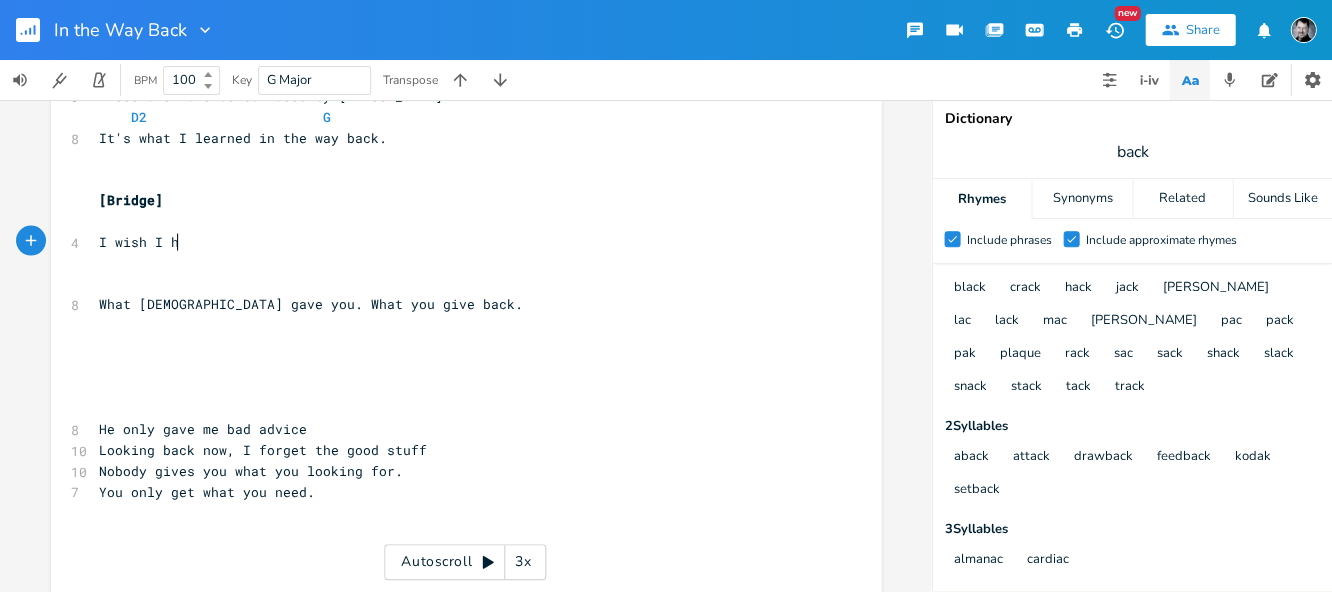 type on "I wish I hav" 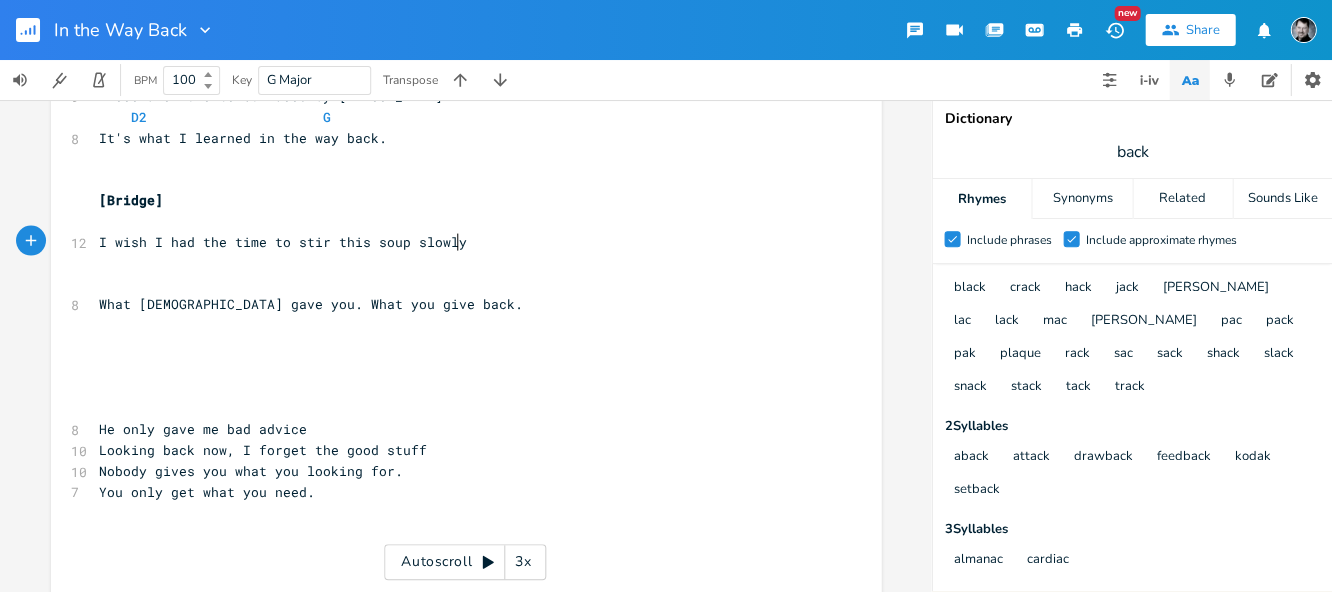 scroll, scrollTop: 0, scrollLeft: 164, axis: horizontal 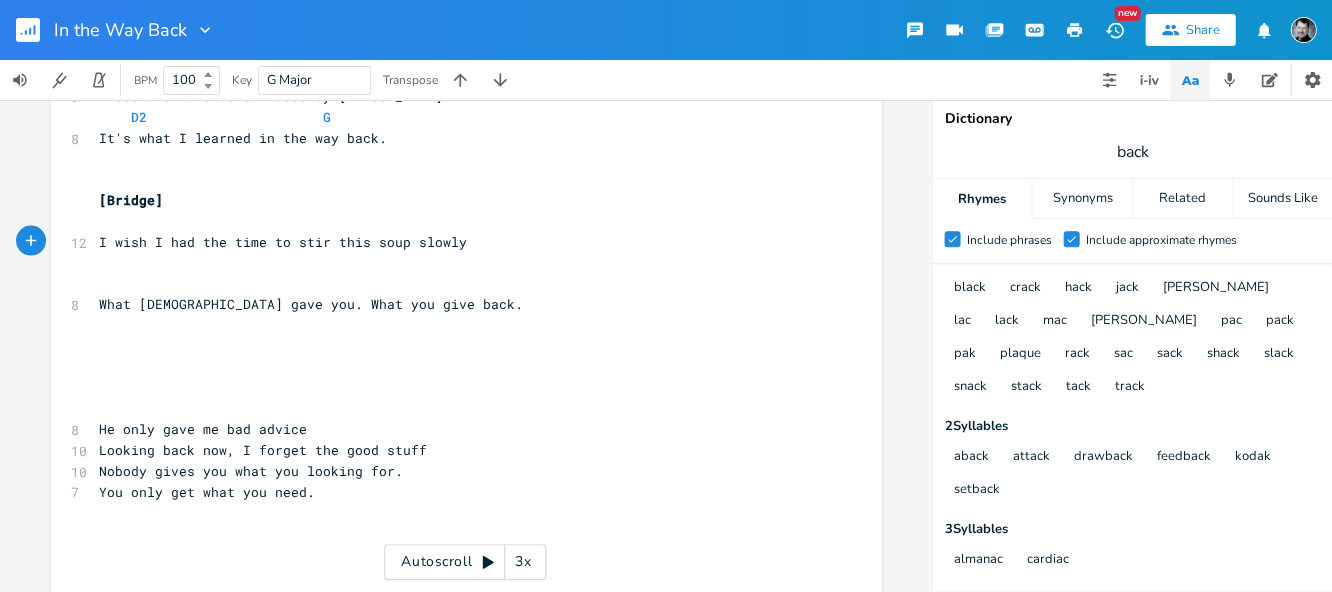 type on "d the time to stir this soup slowly." 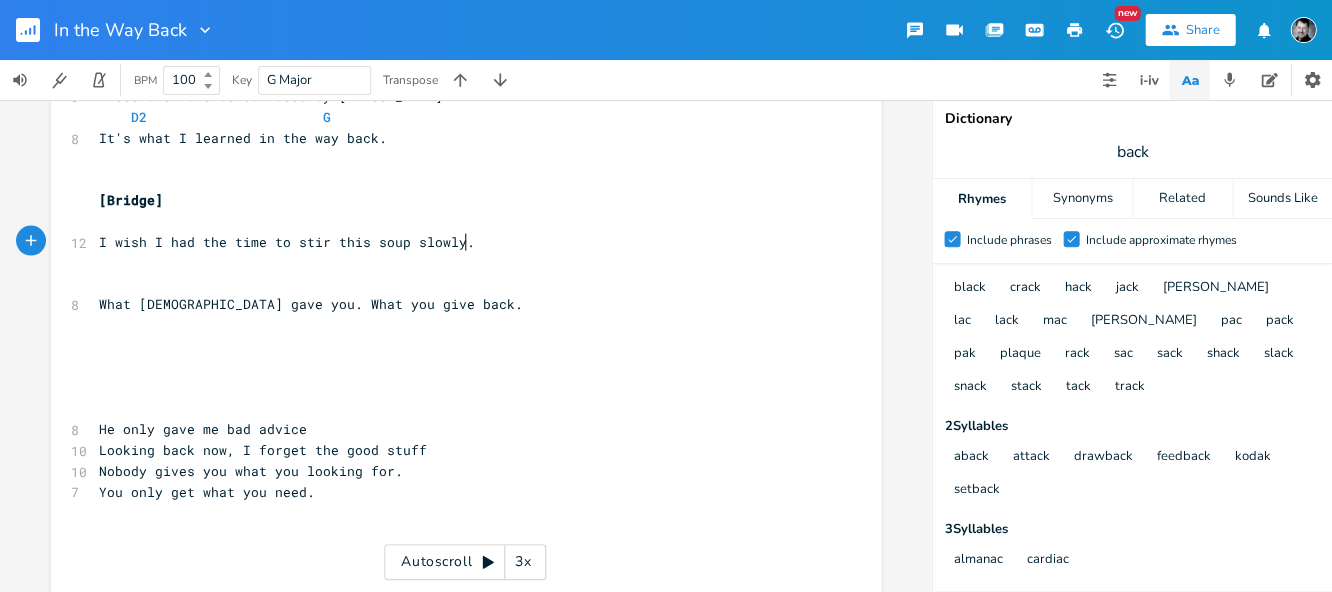 scroll, scrollTop: 0, scrollLeft: 166, axis: horizontal 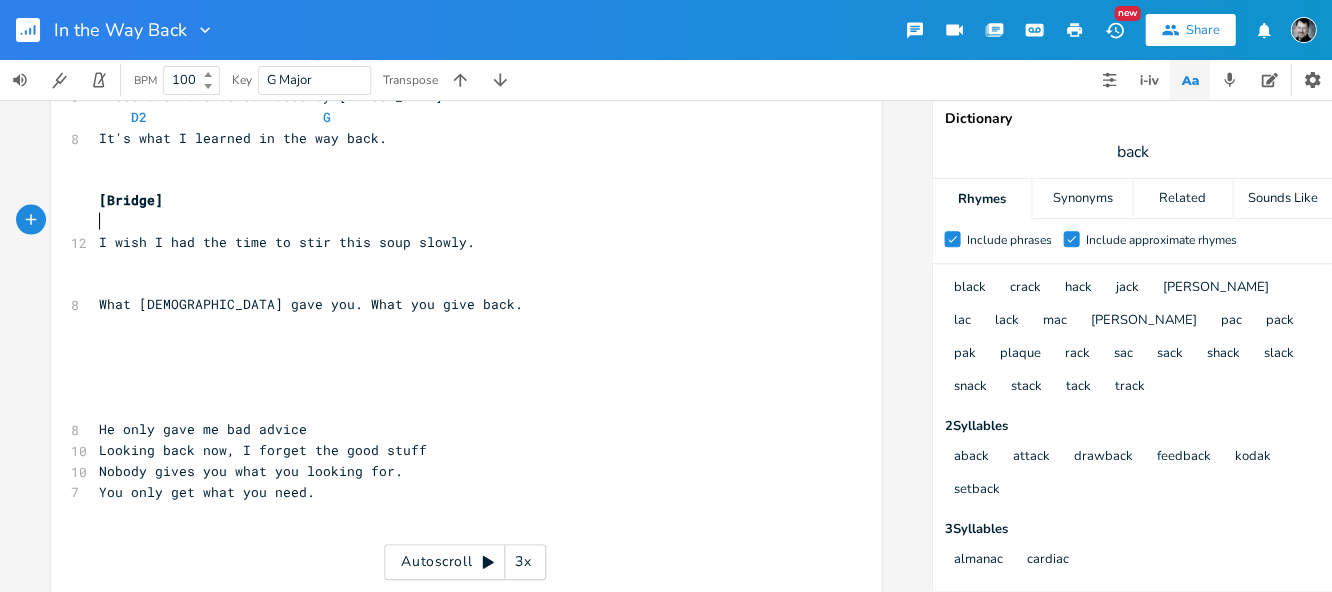 click on "​" at bounding box center (99, 220) 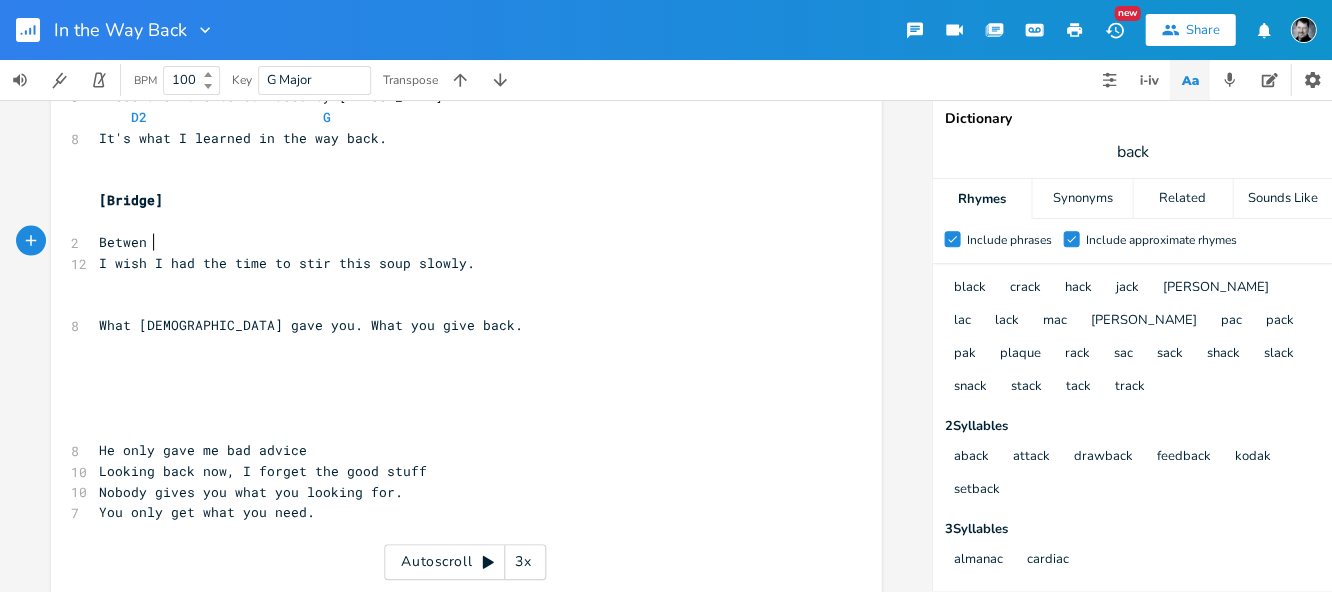 type on "Betwen a" 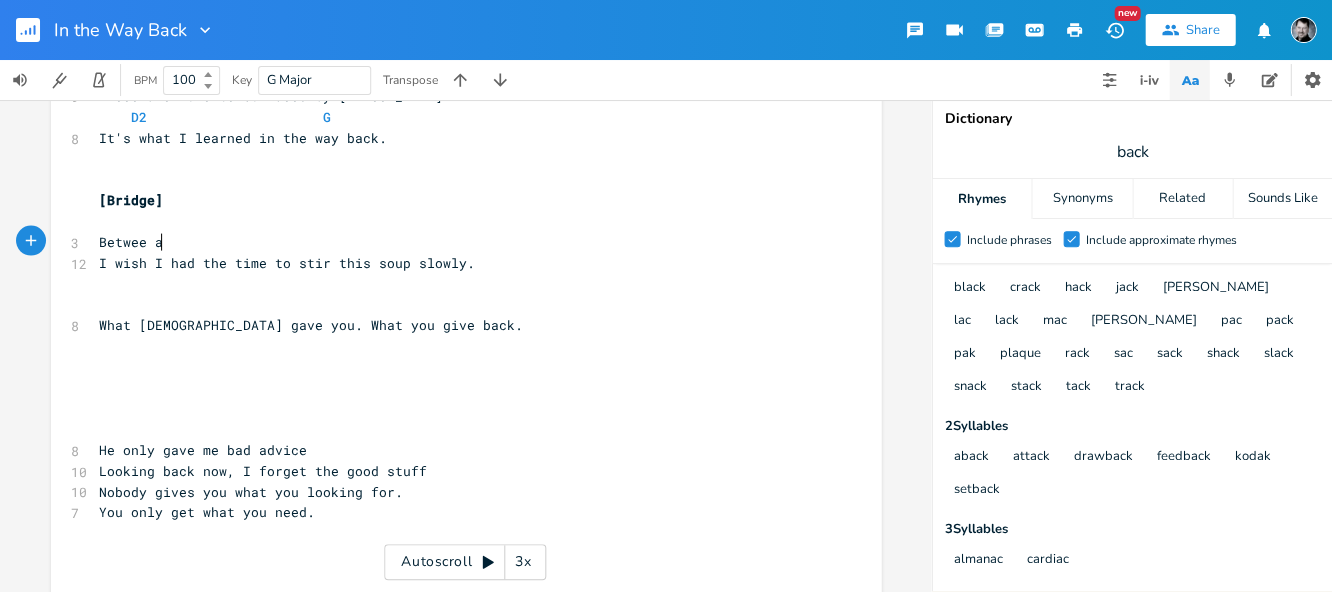 type on "e ali" 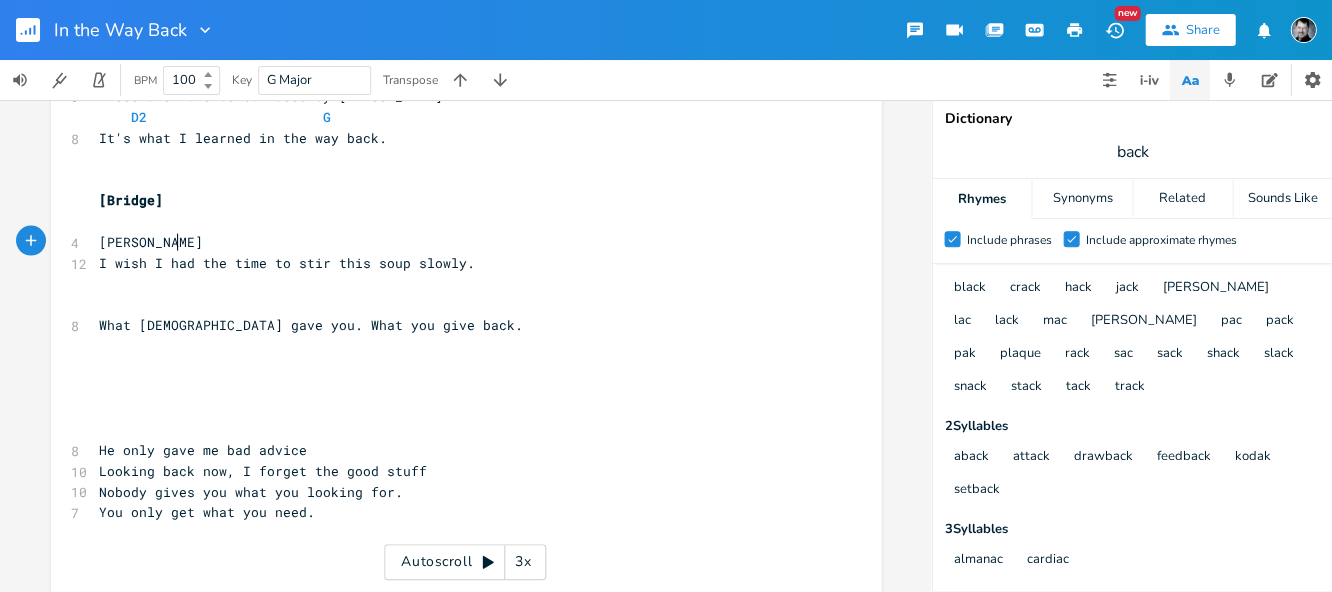 scroll, scrollTop: 0, scrollLeft: 20, axis: horizontal 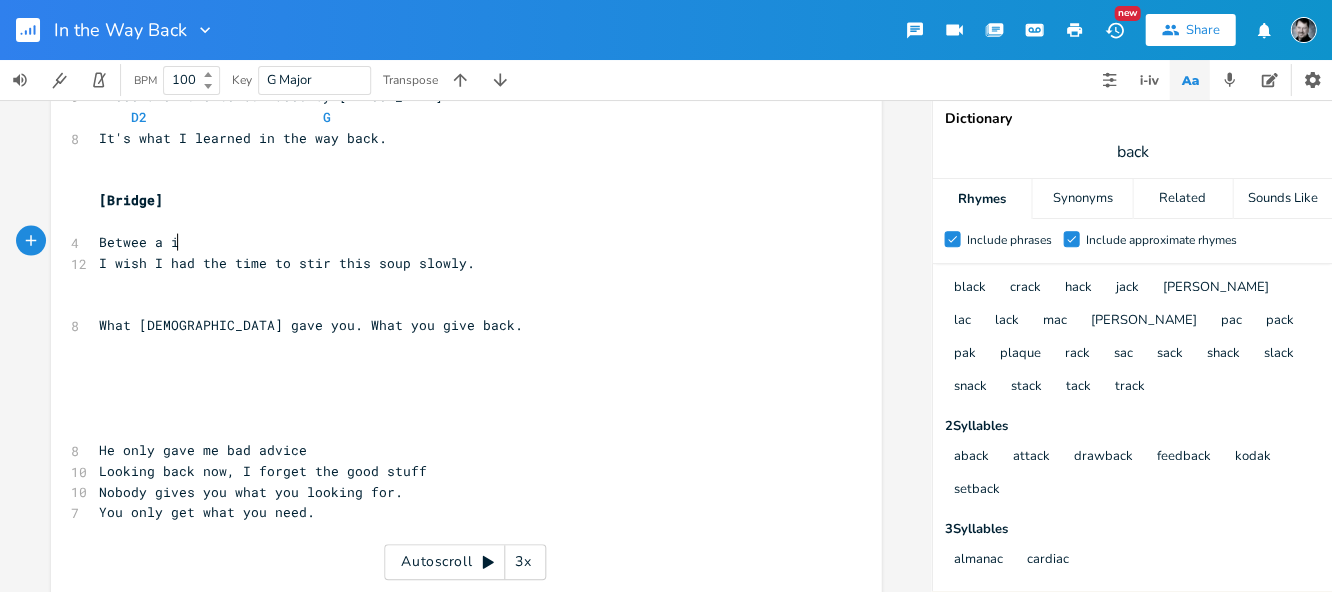 type on "iv" 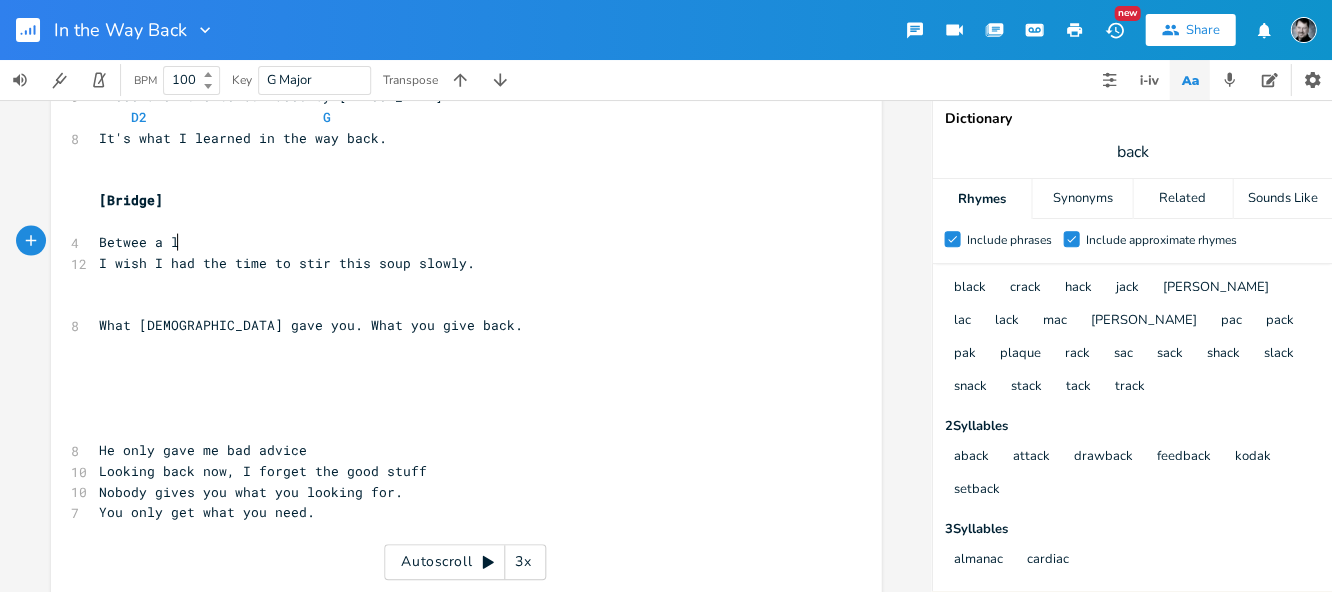 type on "lov" 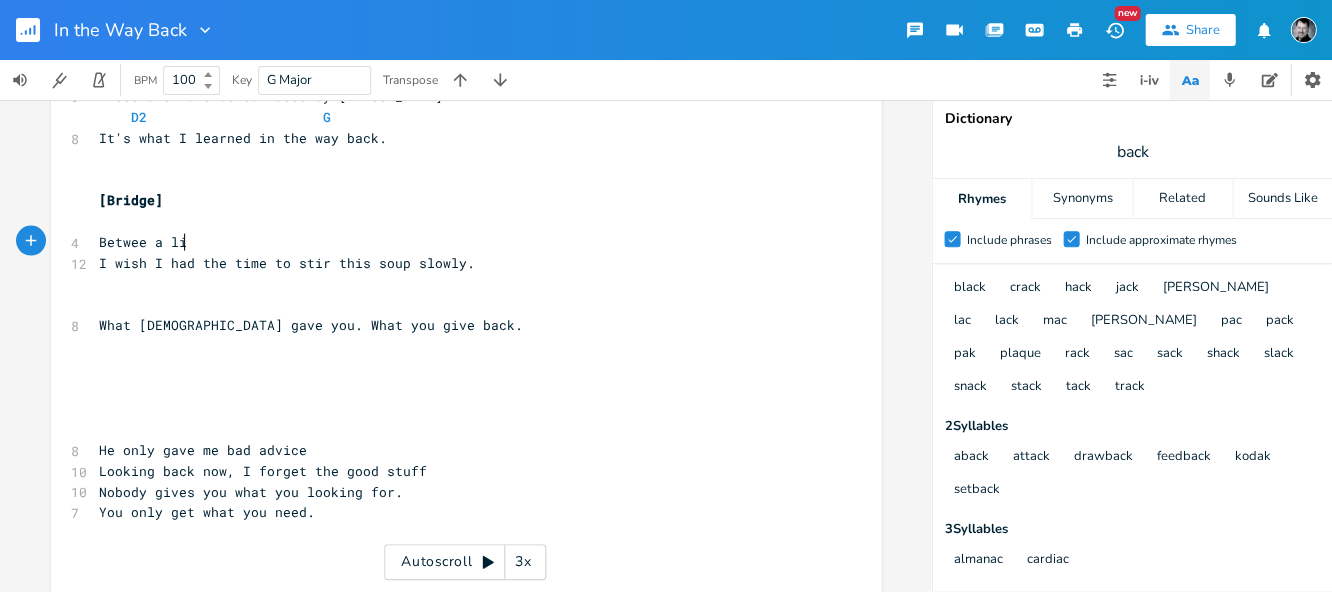 type on "iv" 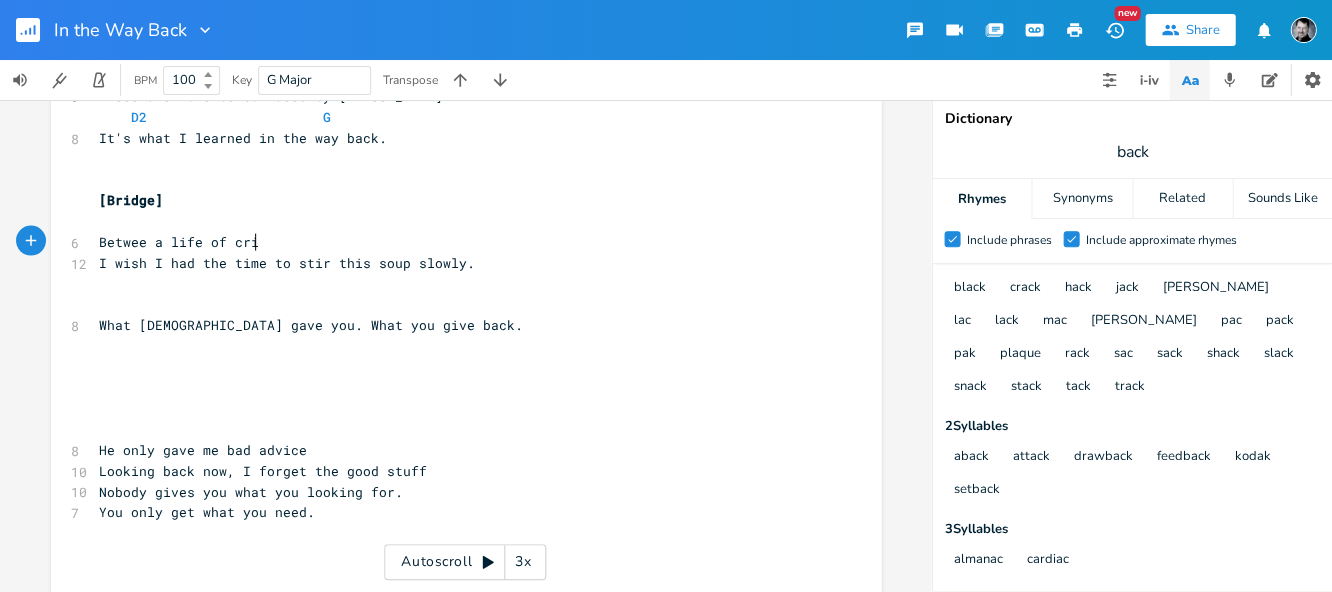 scroll, scrollTop: 0, scrollLeft: 46, axis: horizontal 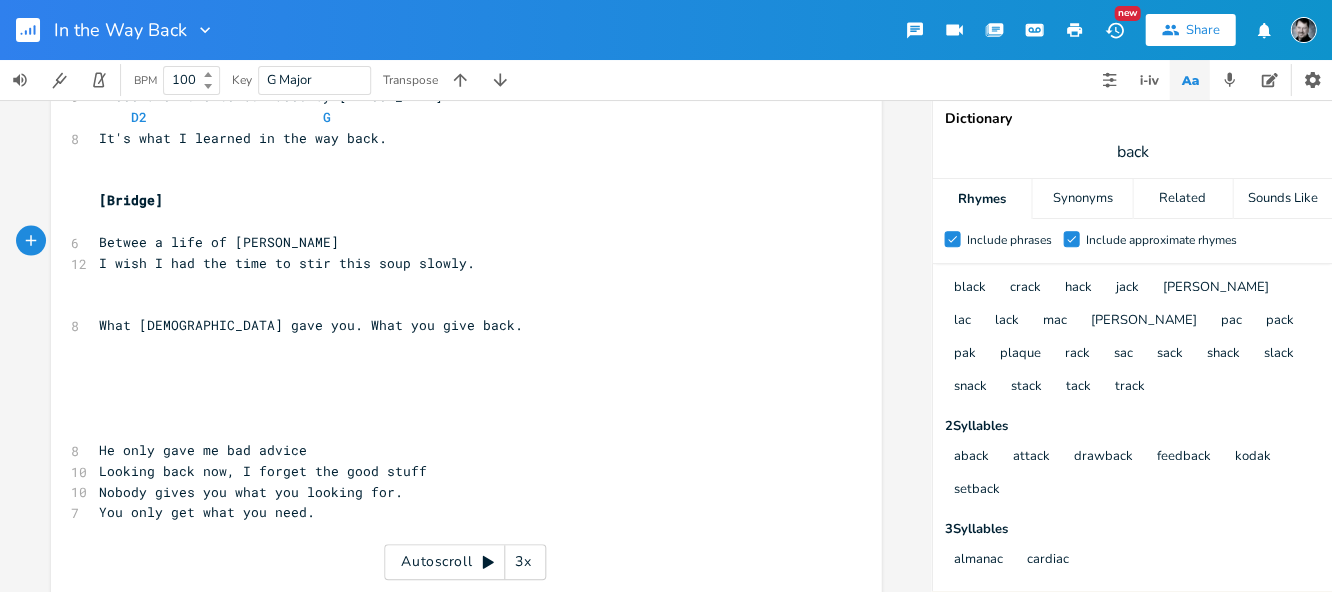 type on "fe of crime" 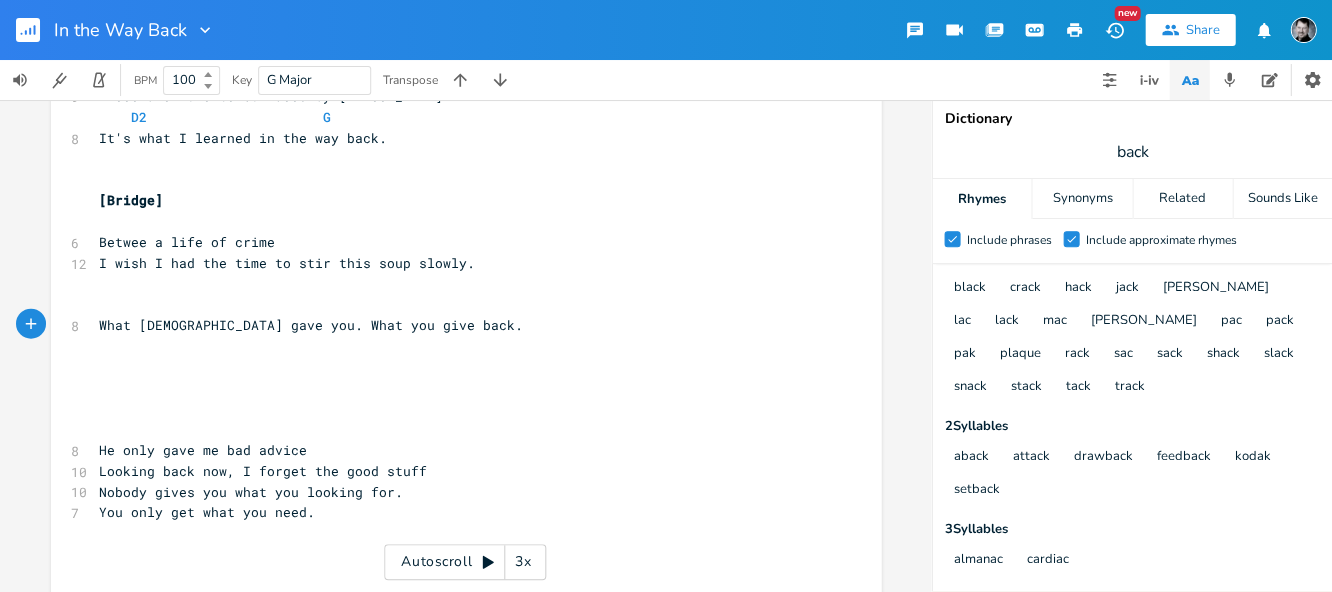 click on "What [DEMOGRAPHIC_DATA] gave you. What you give back." at bounding box center (311, 324) 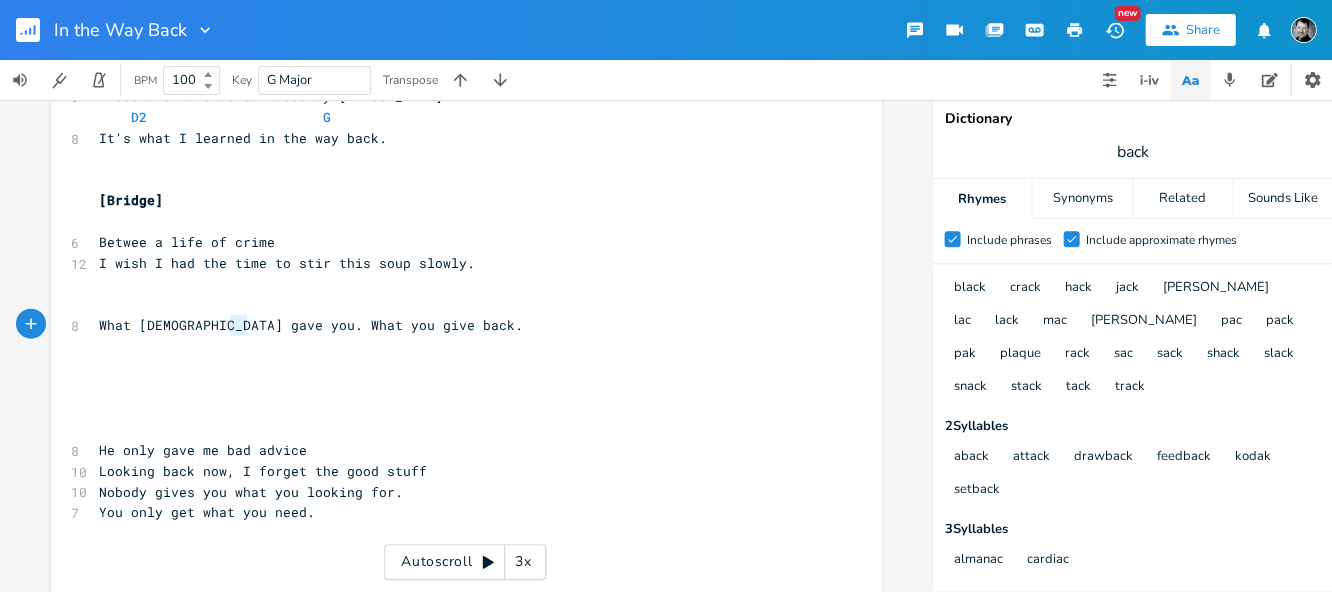 type on ". W" 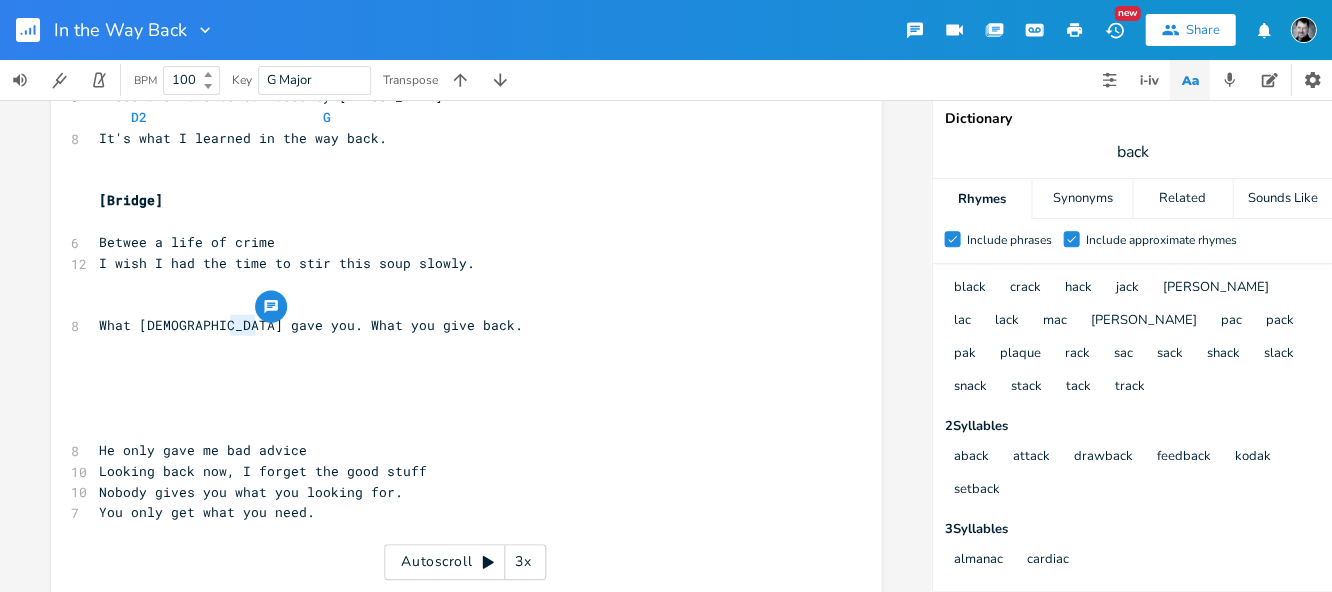drag, startPoint x: 228, startPoint y: 324, endPoint x: 246, endPoint y: 325, distance: 18.027756 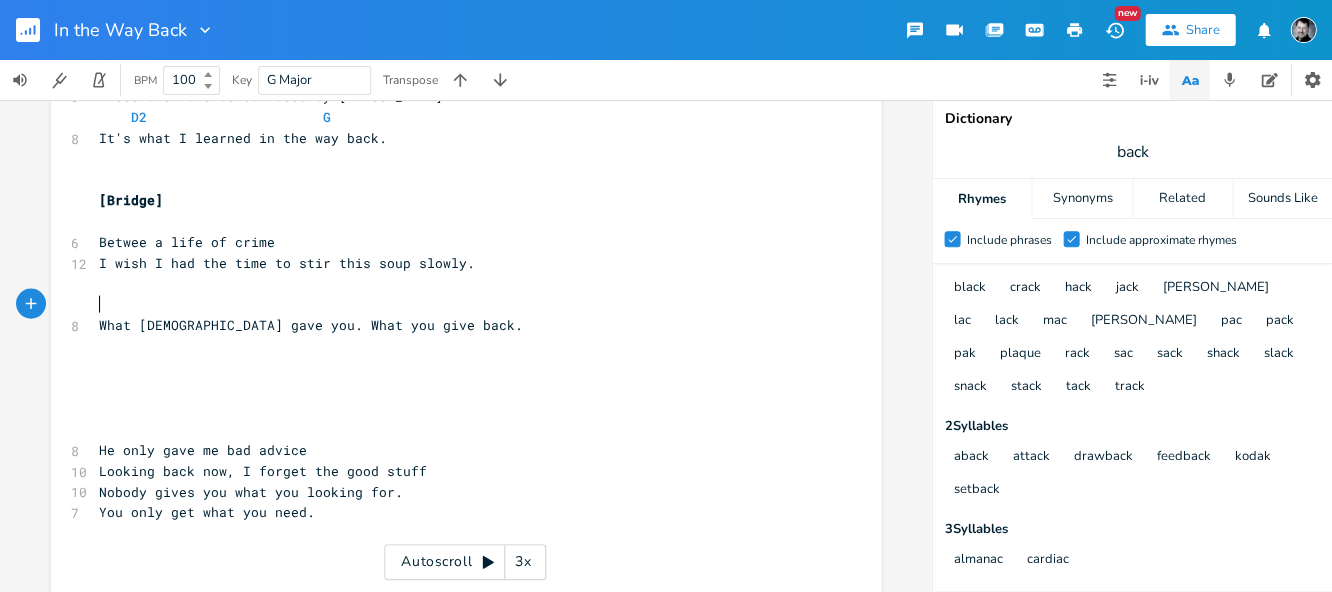 click on "​" at bounding box center [456, 303] 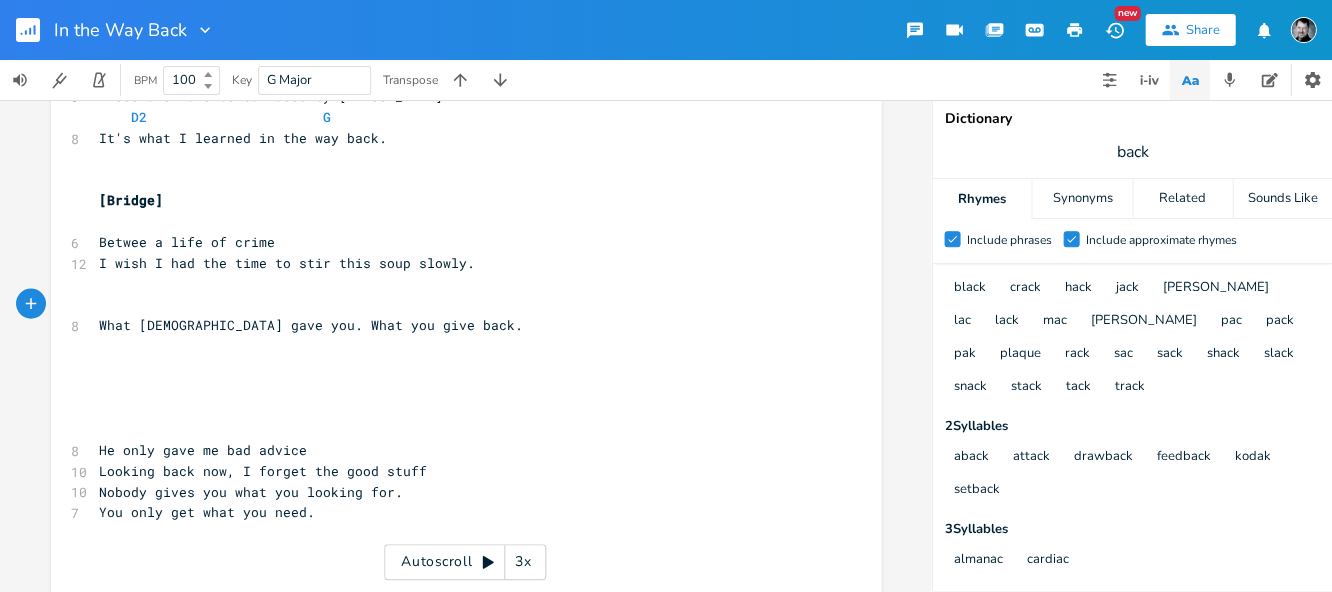 click on "slack" at bounding box center (1278, 354) 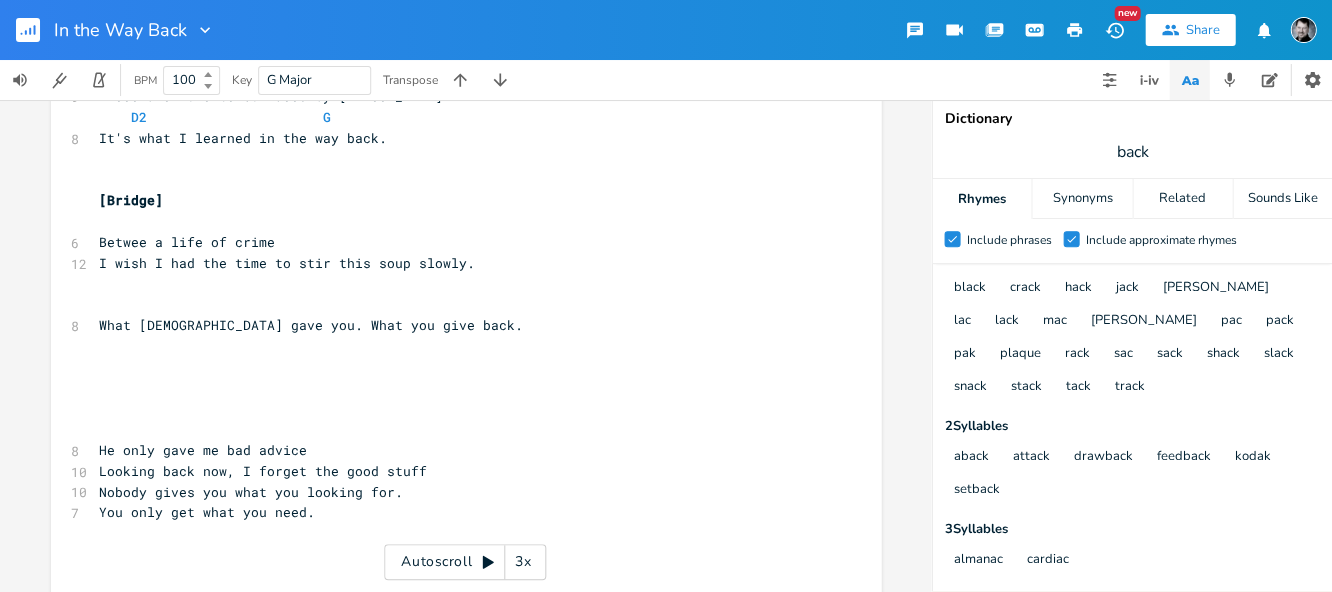 scroll, scrollTop: 0, scrollLeft: 0, axis: both 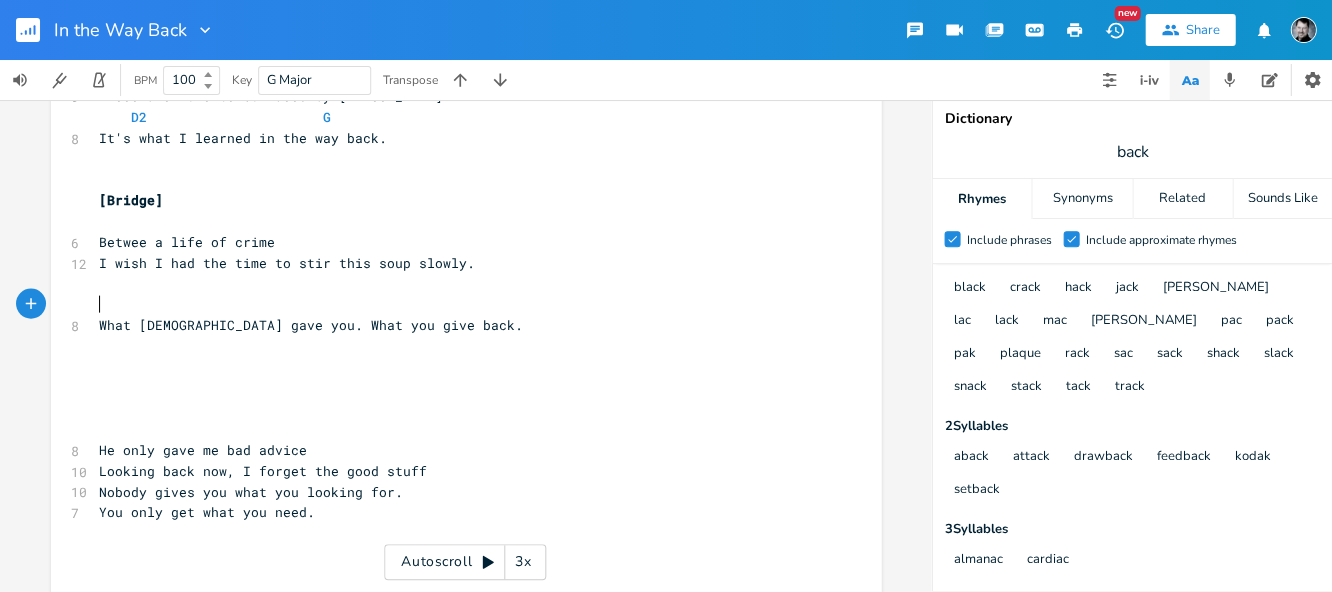 click on "​" at bounding box center [456, 303] 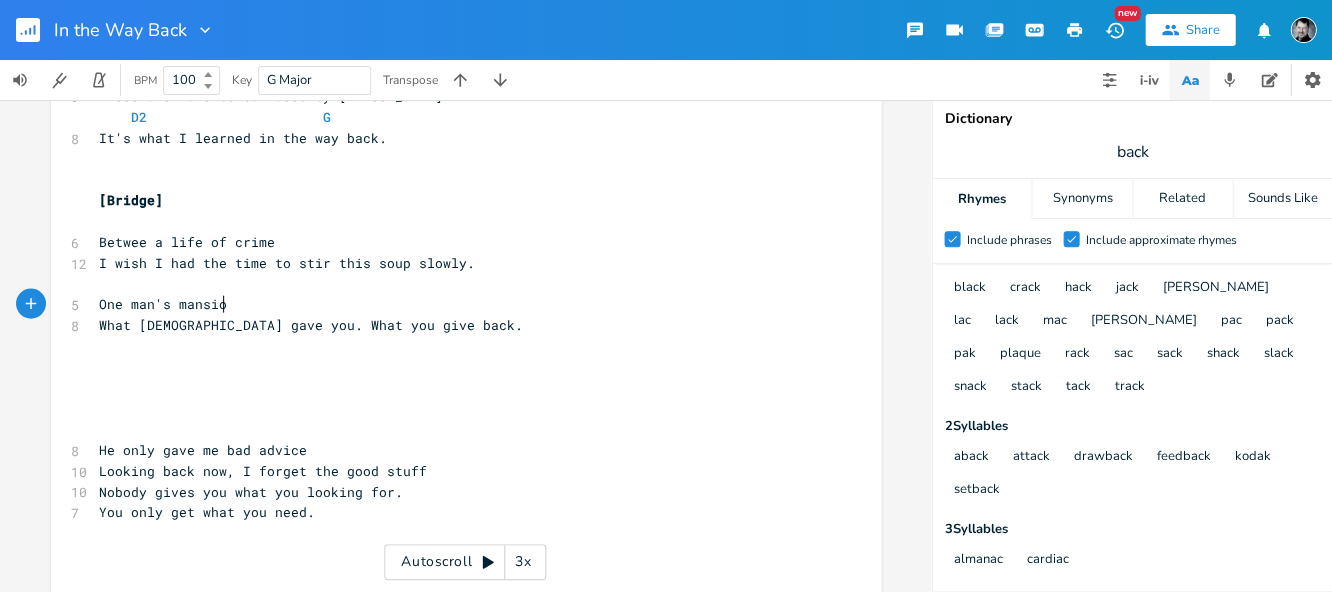 scroll, scrollTop: 0, scrollLeft: 98, axis: horizontal 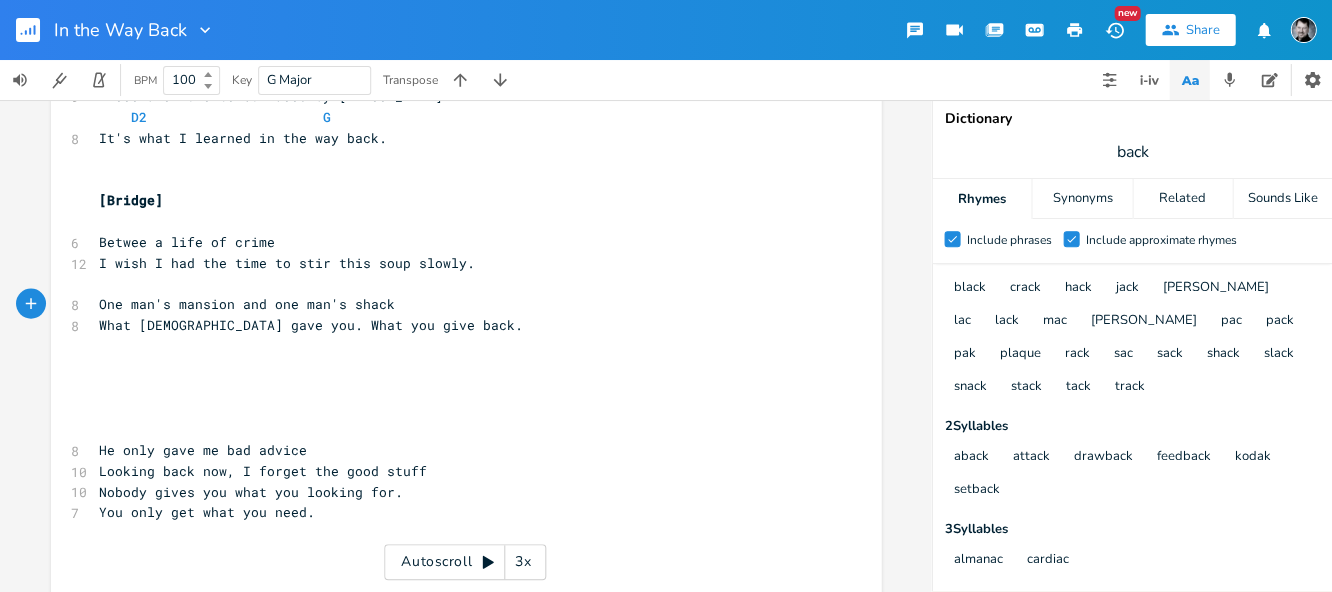 type on "One man's mansion and one man's shack." 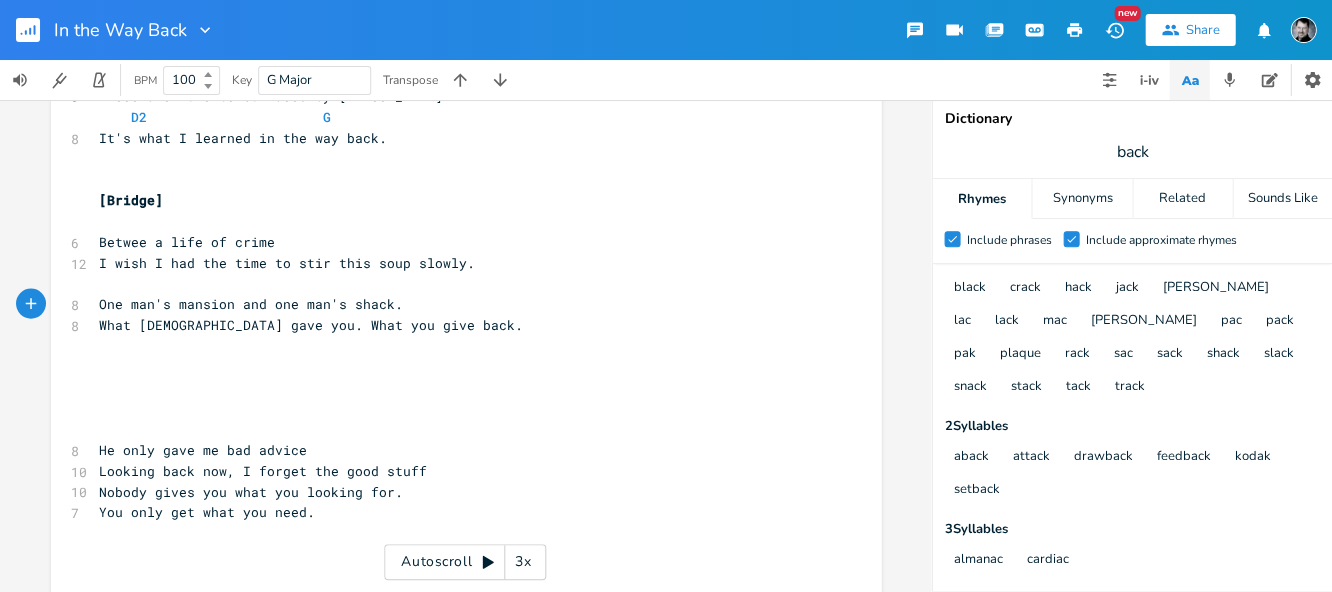 scroll, scrollTop: 0, scrollLeft: 0, axis: both 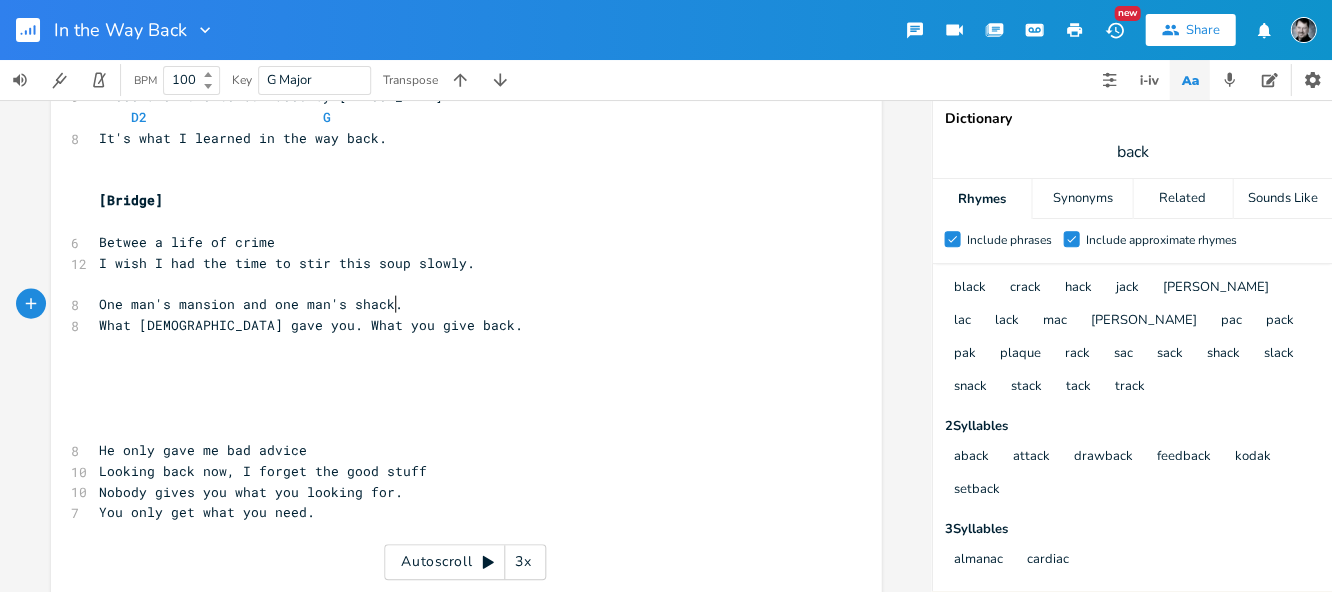 click on "​" at bounding box center [456, 283] 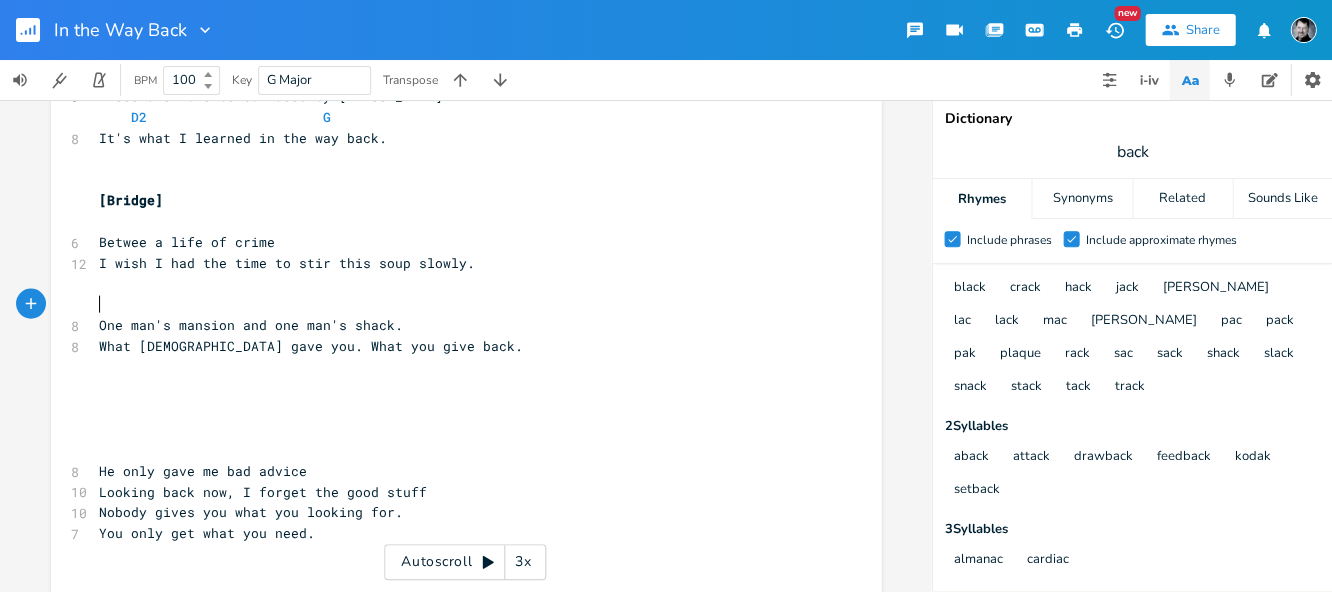click on "​" at bounding box center [99, 283] 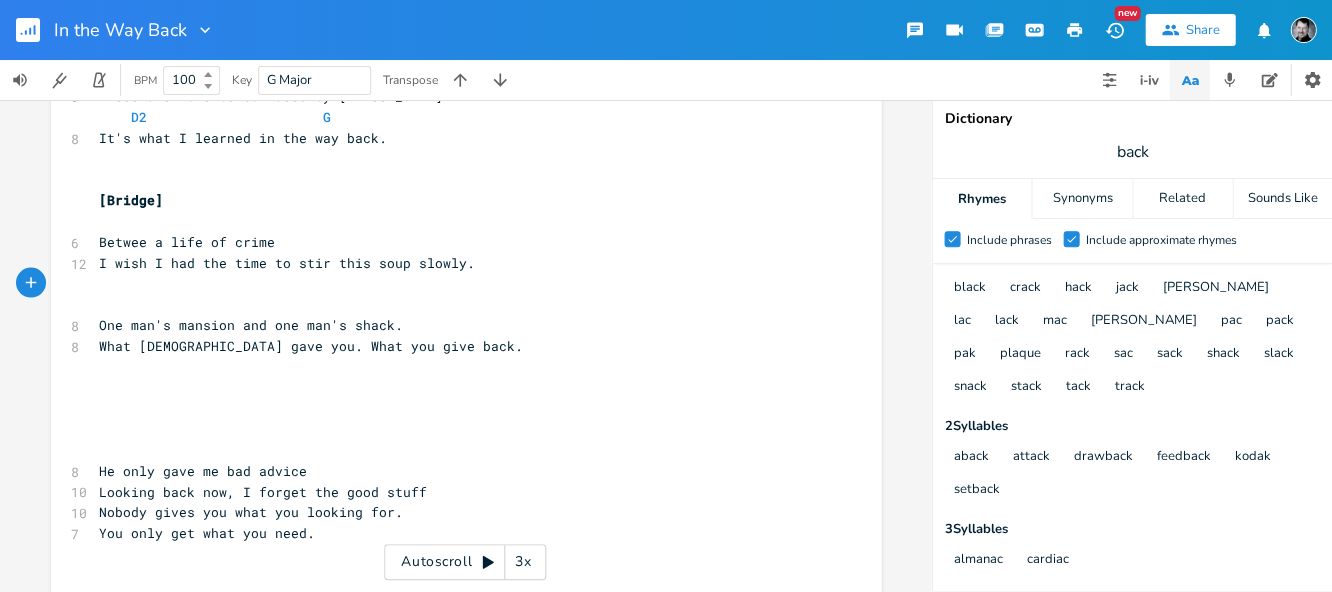 type on "slowly." 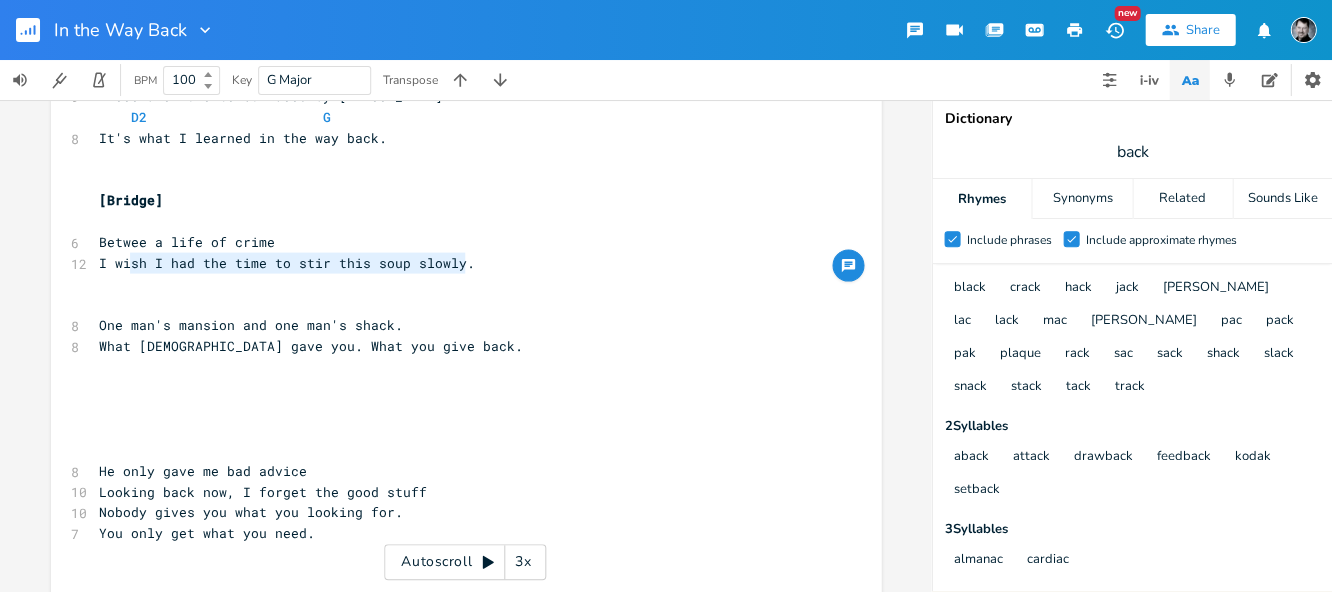 type on "Betwee a life of crime
I wish I had the time to stir this soup slowly." 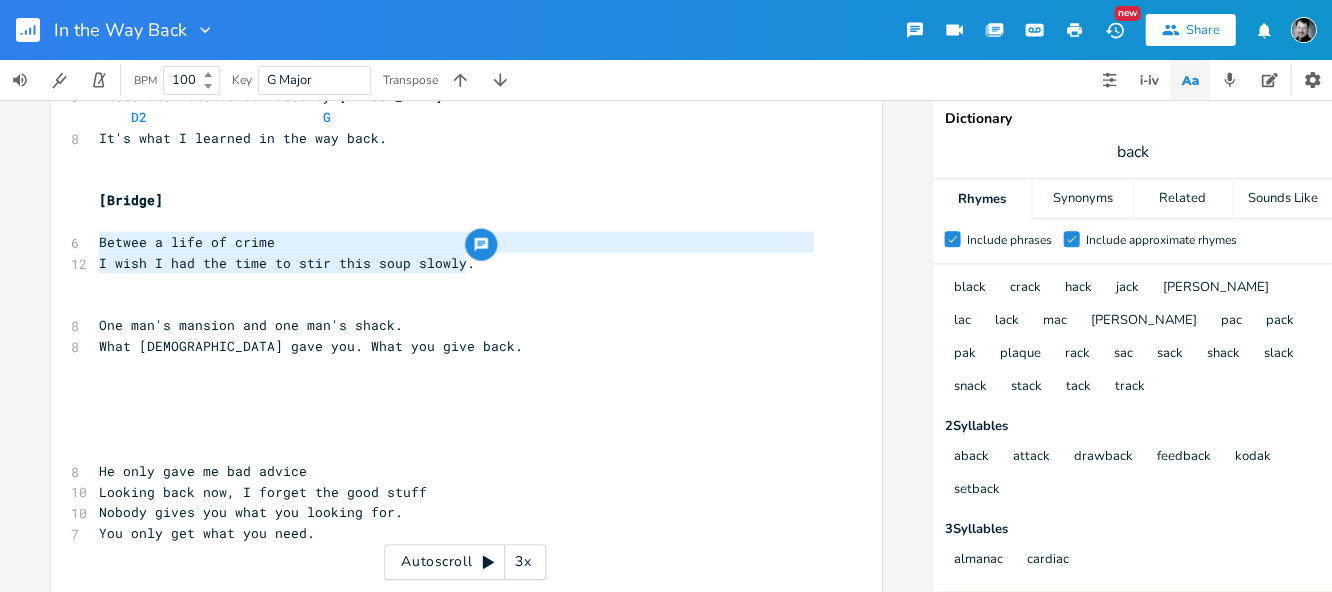 drag, startPoint x: 486, startPoint y: 269, endPoint x: 81, endPoint y: 239, distance: 406.1096 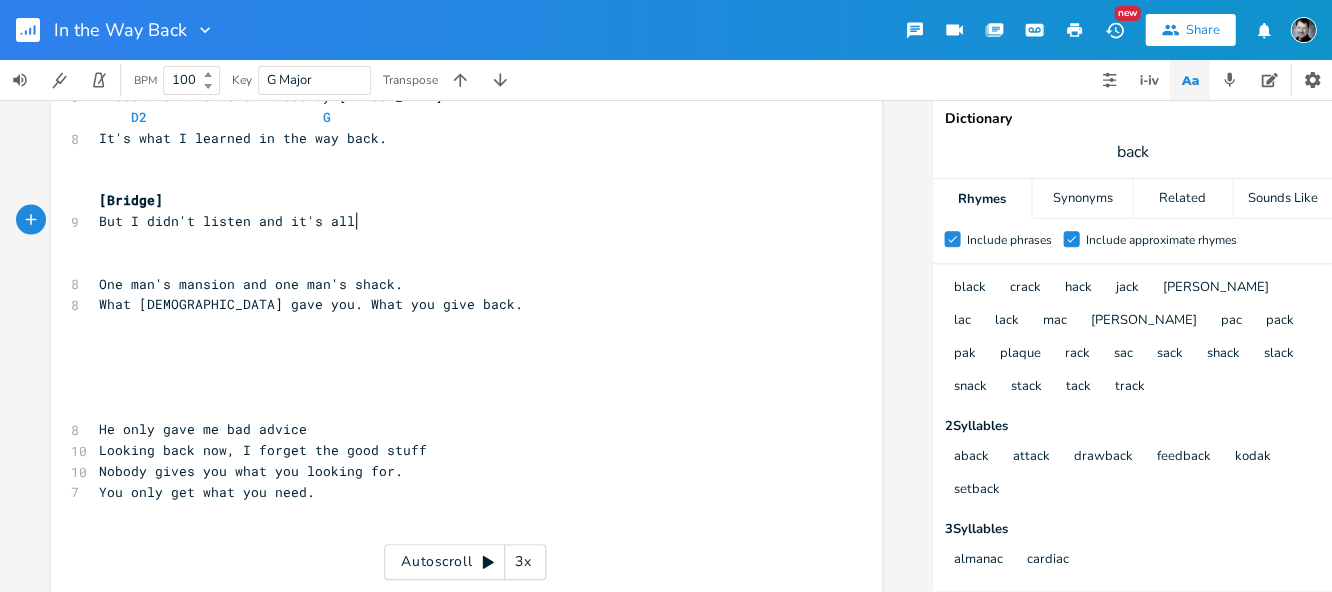 type on "But I didn't listen and it's all m" 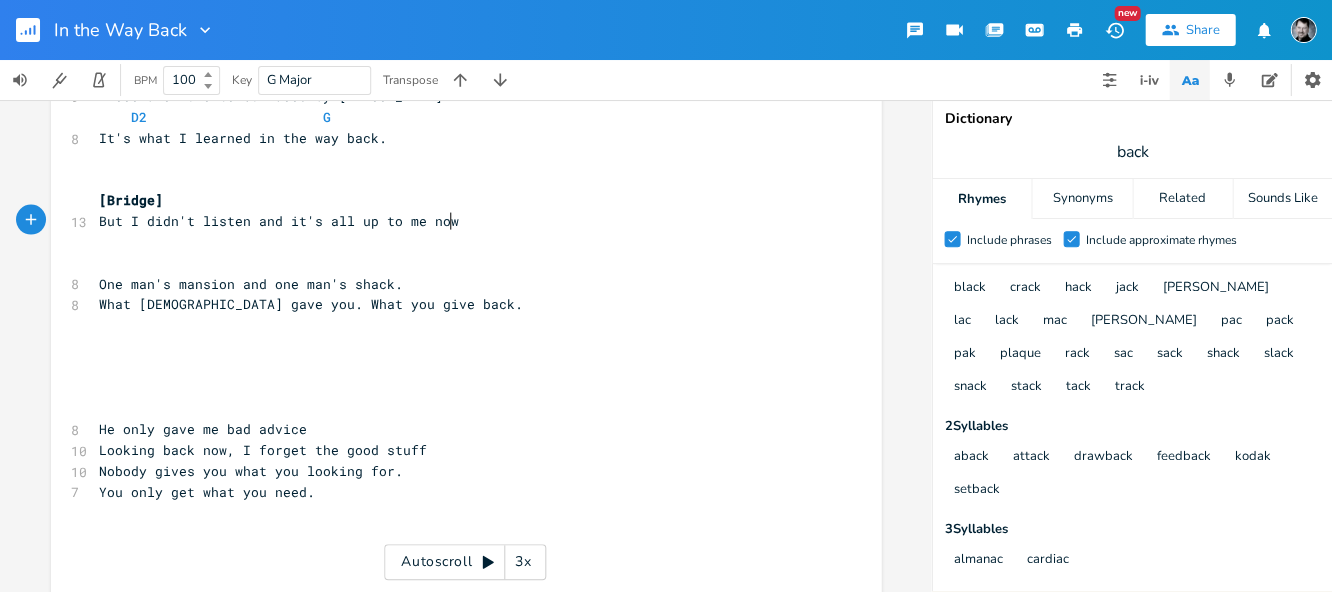 scroll, scrollTop: 0, scrollLeft: 68, axis: horizontal 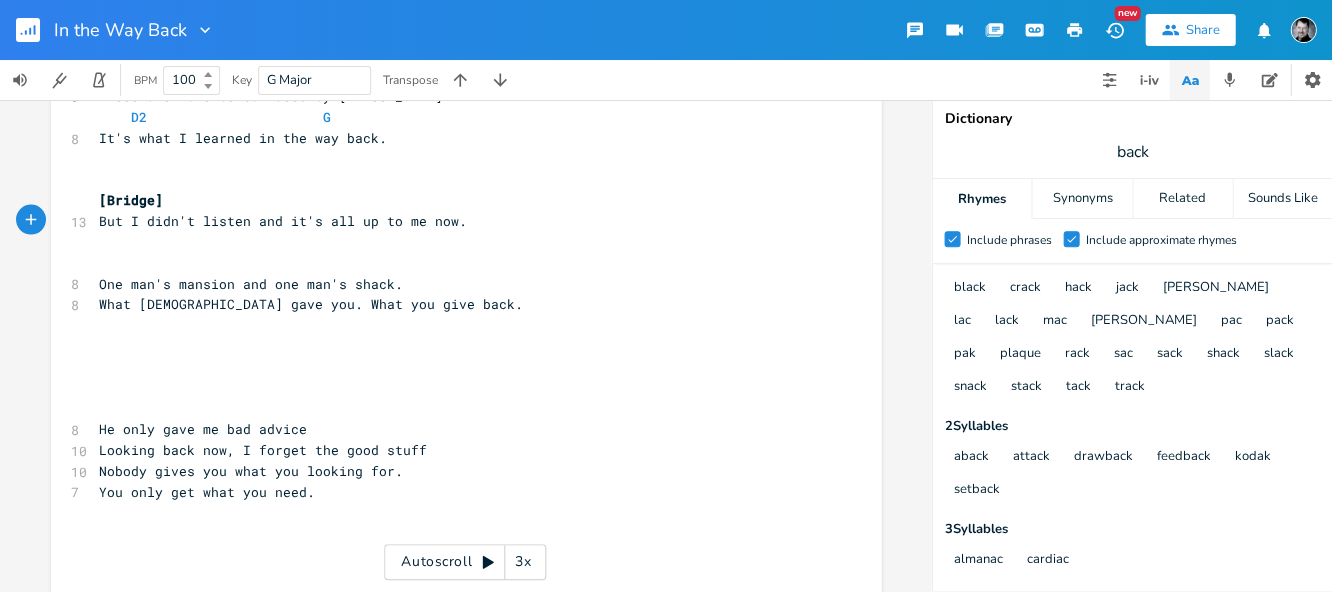 type on "up to me now." 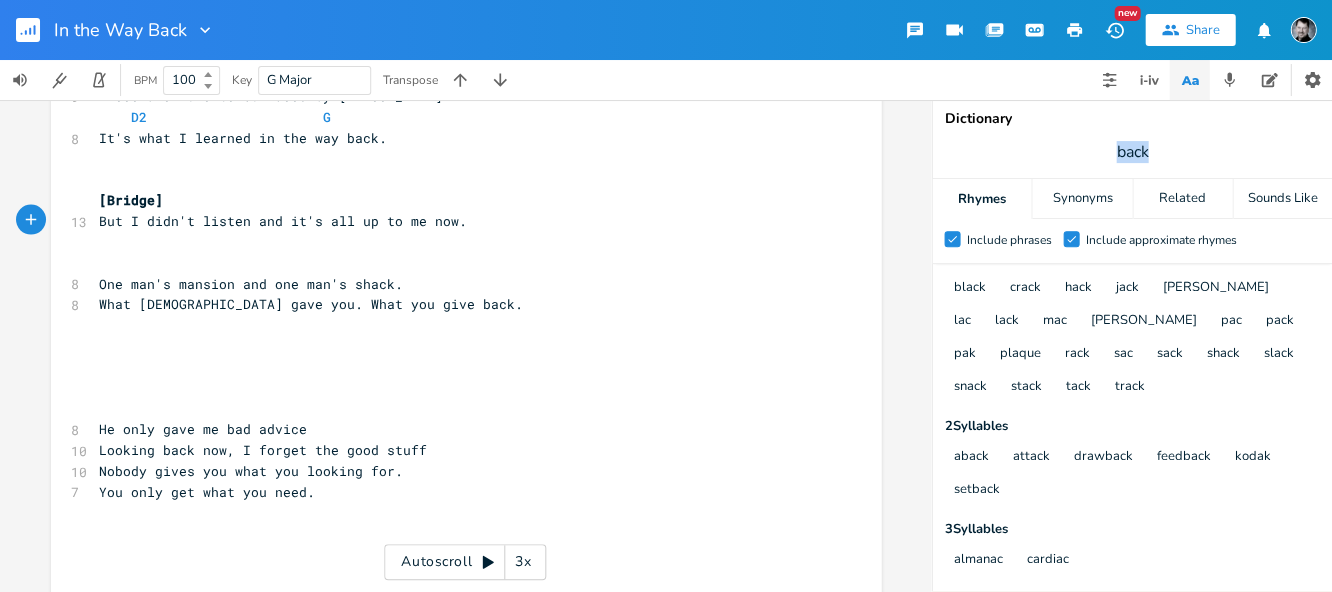 drag, startPoint x: 1176, startPoint y: 150, endPoint x: 1083, endPoint y: 145, distance: 93.13431 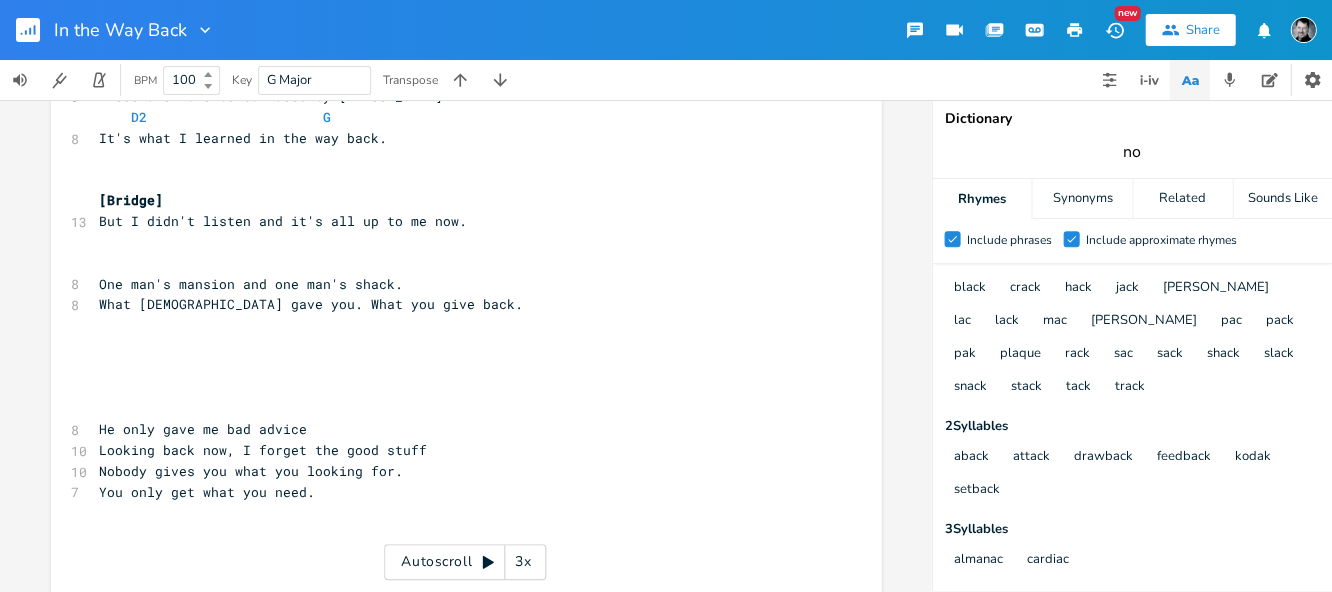 type on "now" 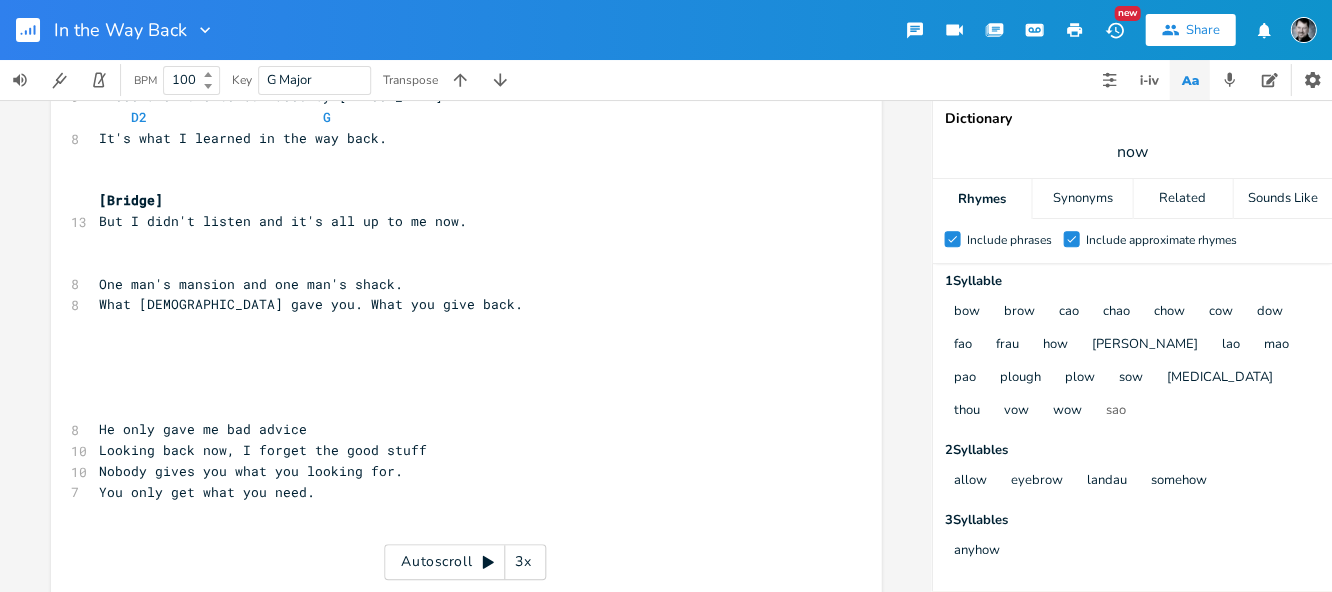 scroll, scrollTop: 0, scrollLeft: 0, axis: both 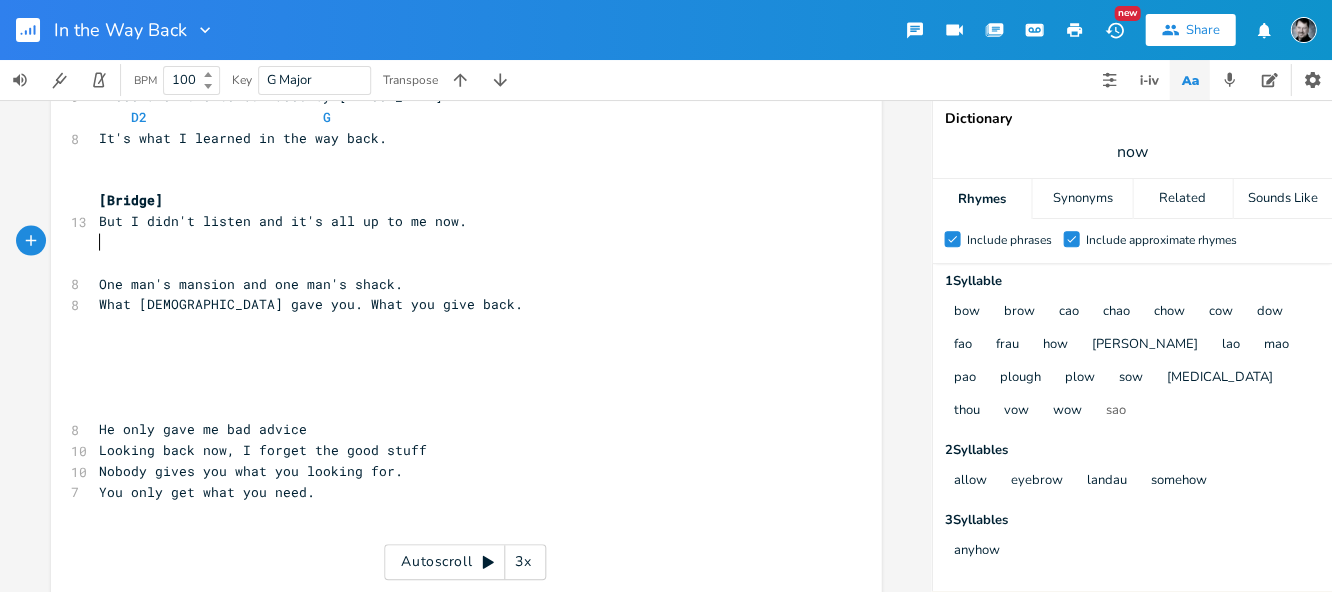 click on "​" at bounding box center [456, 241] 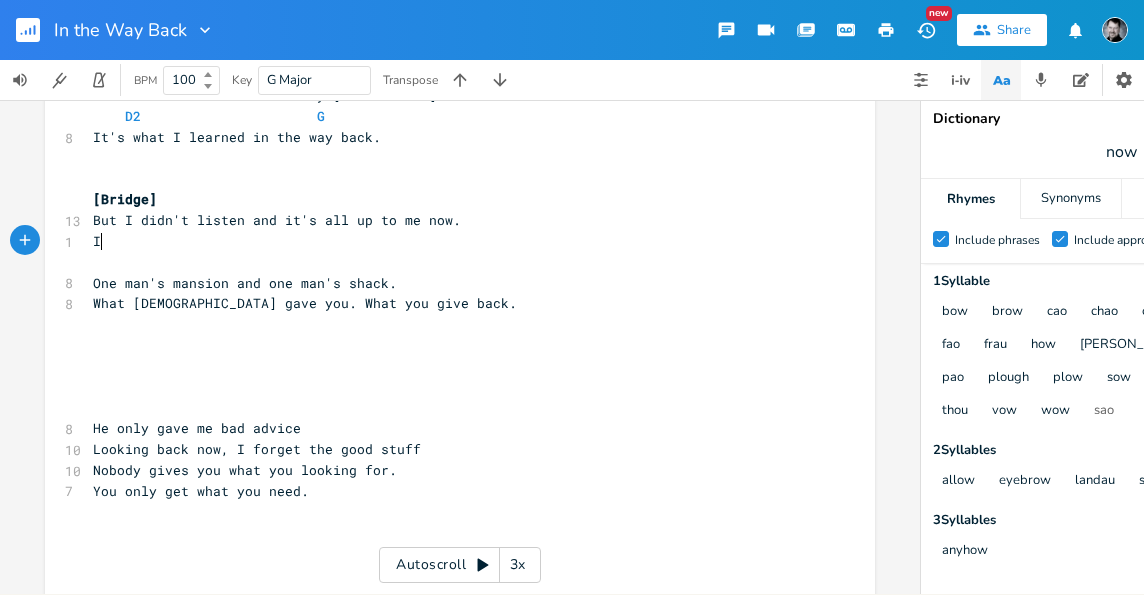 type on "It" 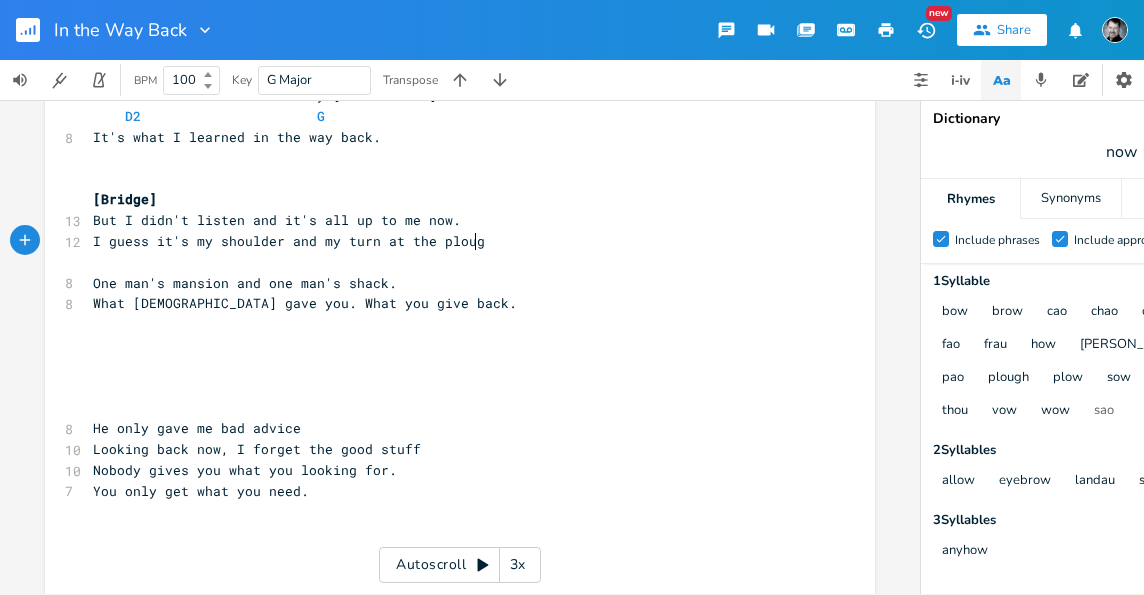 scroll, scrollTop: 0, scrollLeft: 247, axis: horizontal 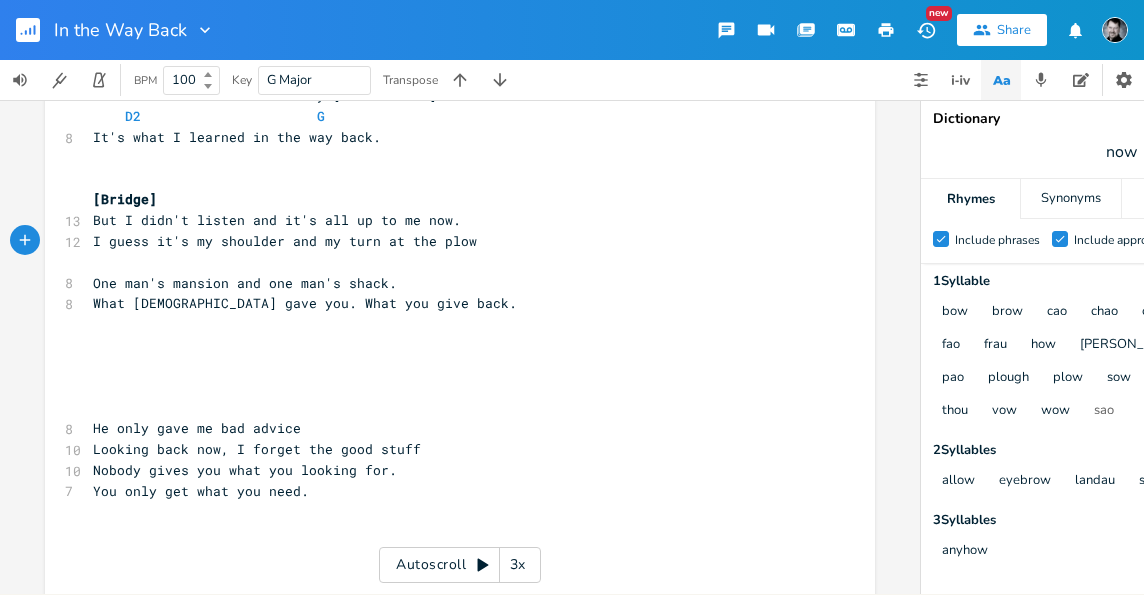 type on "w." 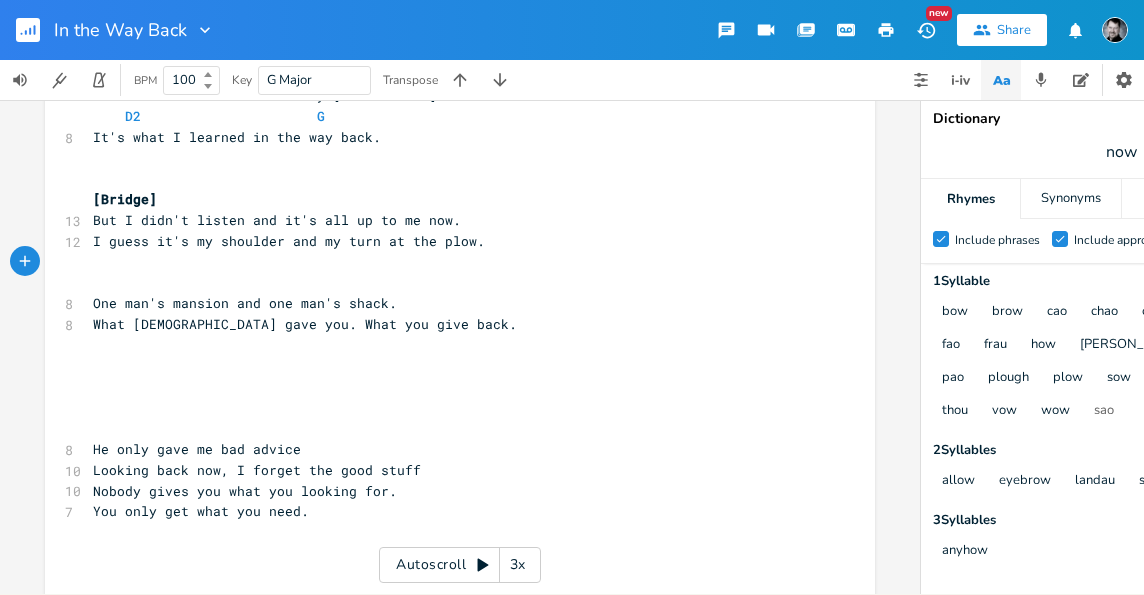 click on "​" at bounding box center [450, 283] 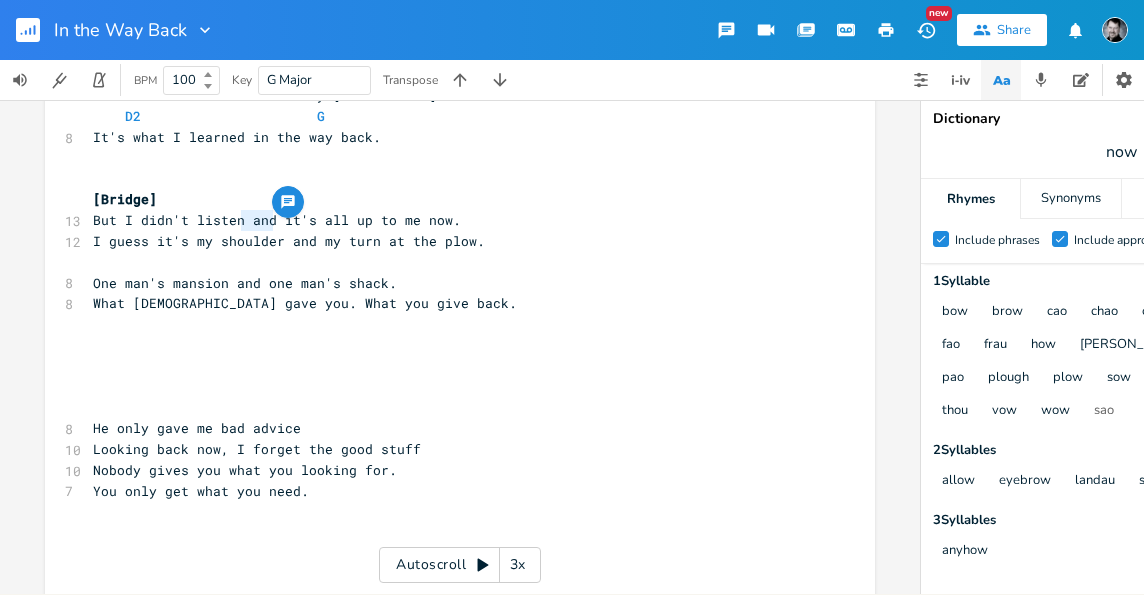 drag, startPoint x: 270, startPoint y: 222, endPoint x: 235, endPoint y: 220, distance: 35.057095 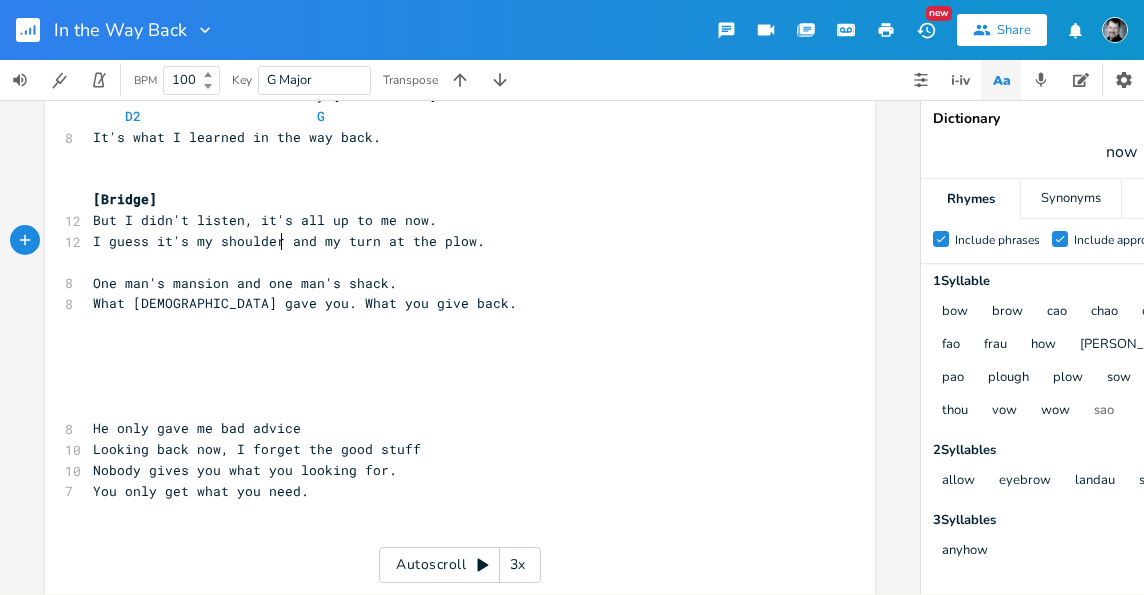 click on "I guess it's my shoulder and my turn at the plow." at bounding box center [289, 241] 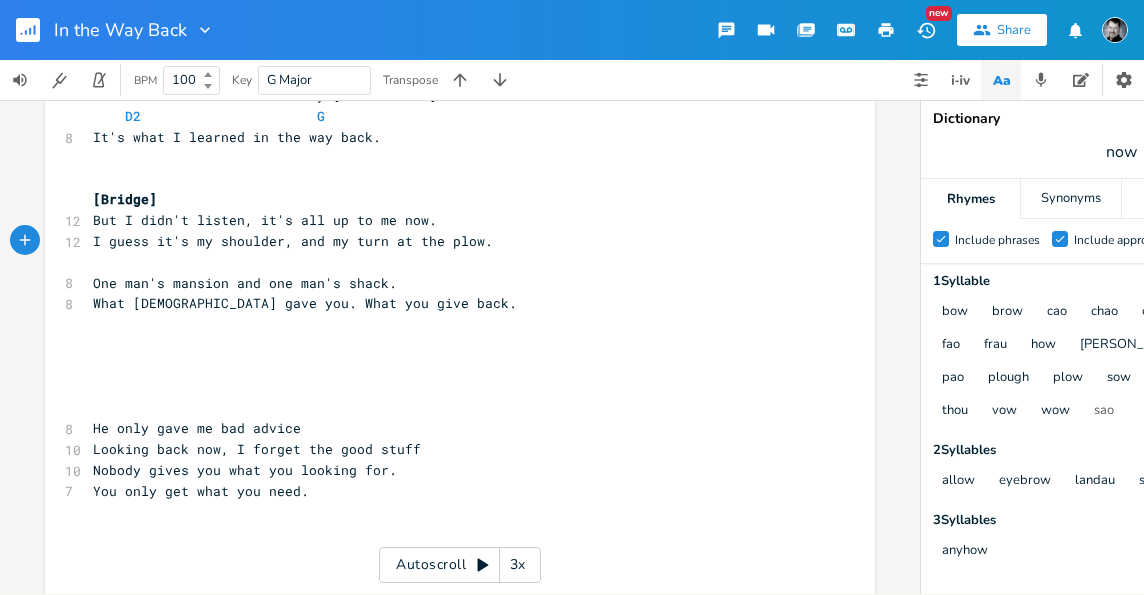type 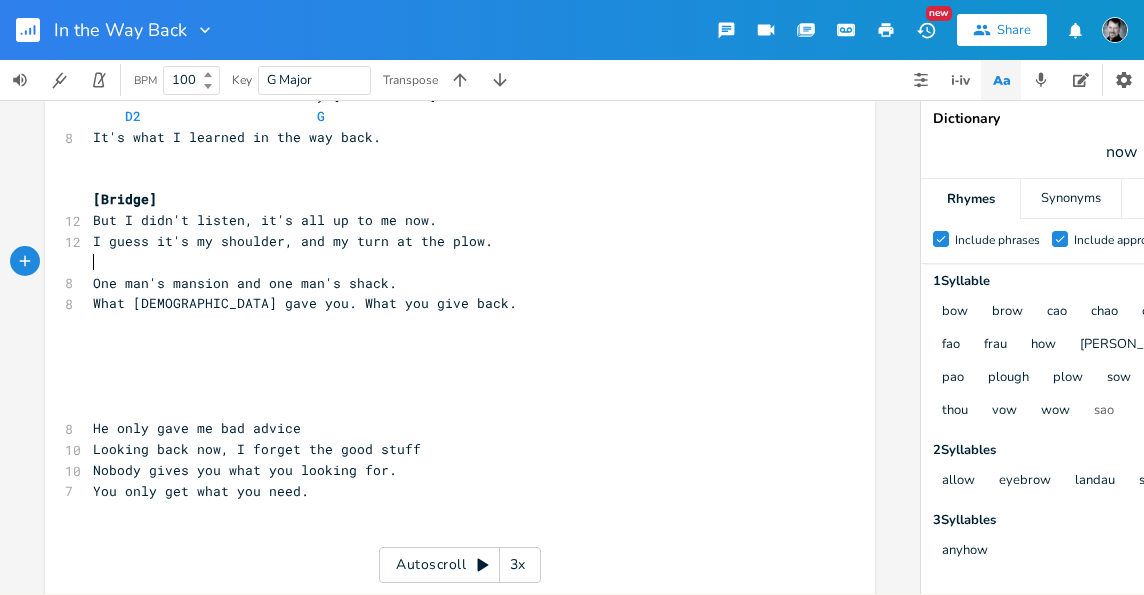 click on "​" at bounding box center (450, 262) 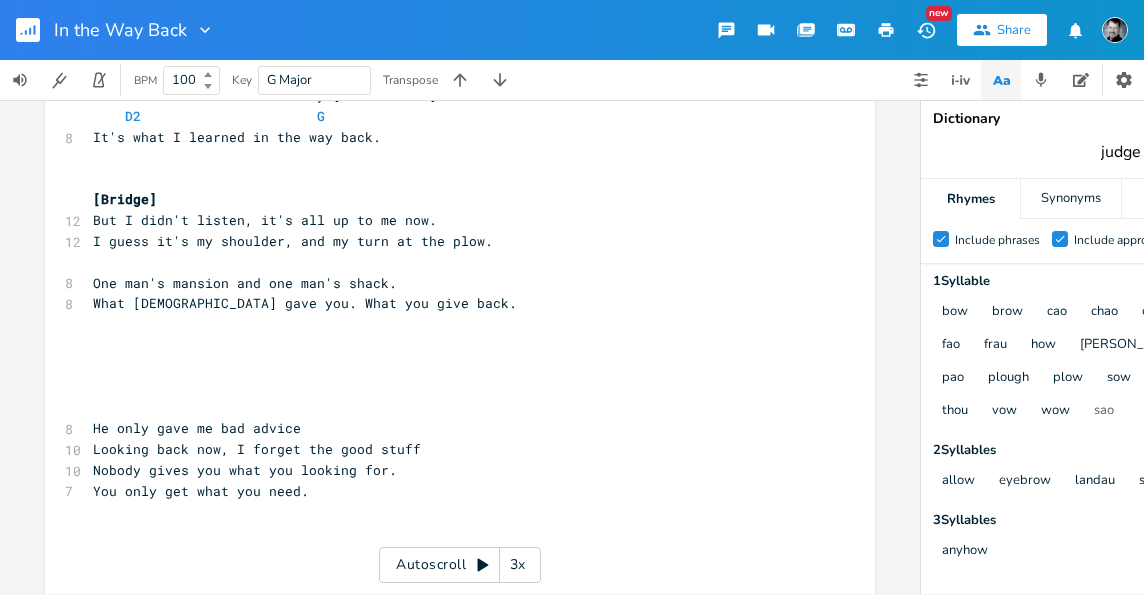 type on "judge" 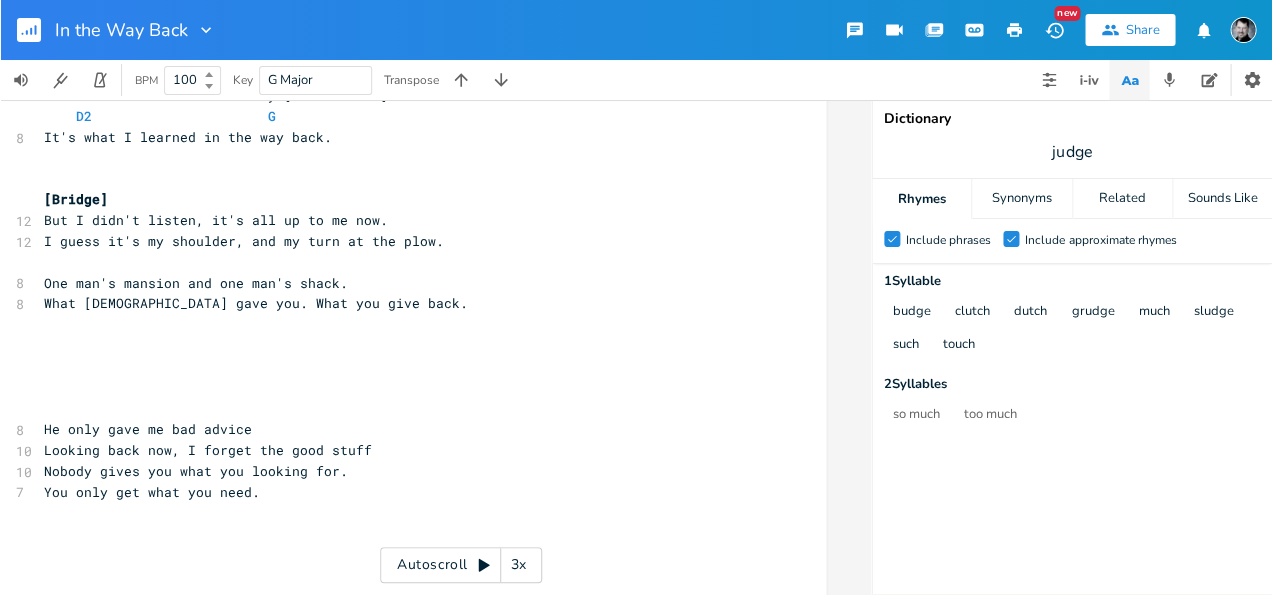 scroll, scrollTop: 0, scrollLeft: 48, axis: horizontal 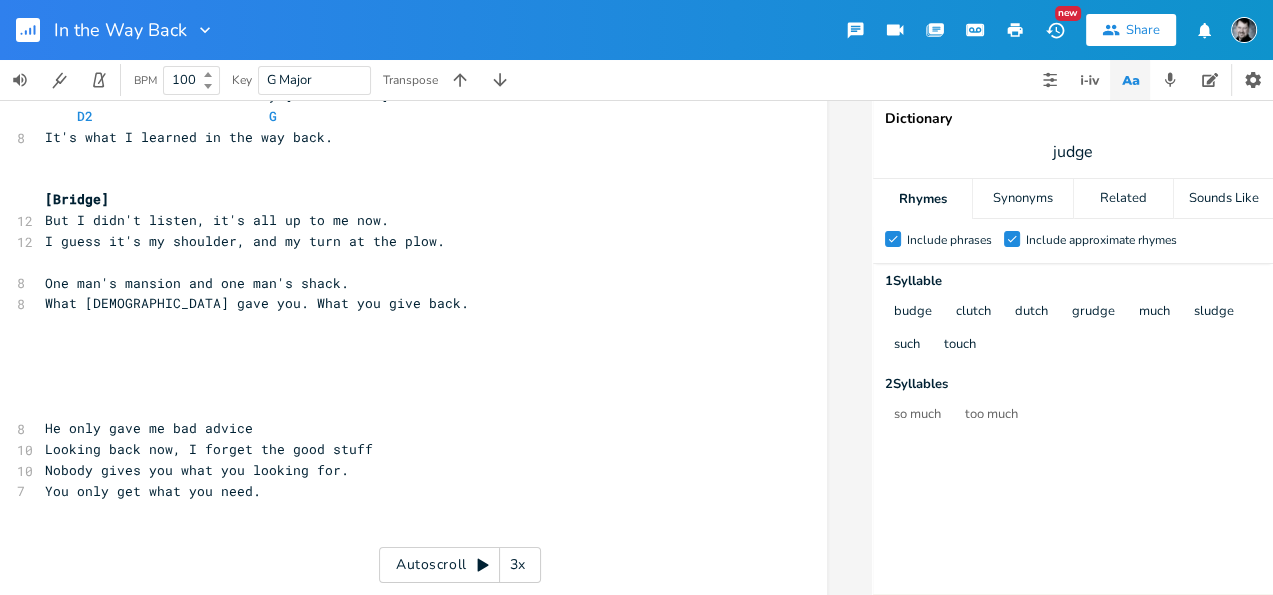 click on "​" at bounding box center (402, 262) 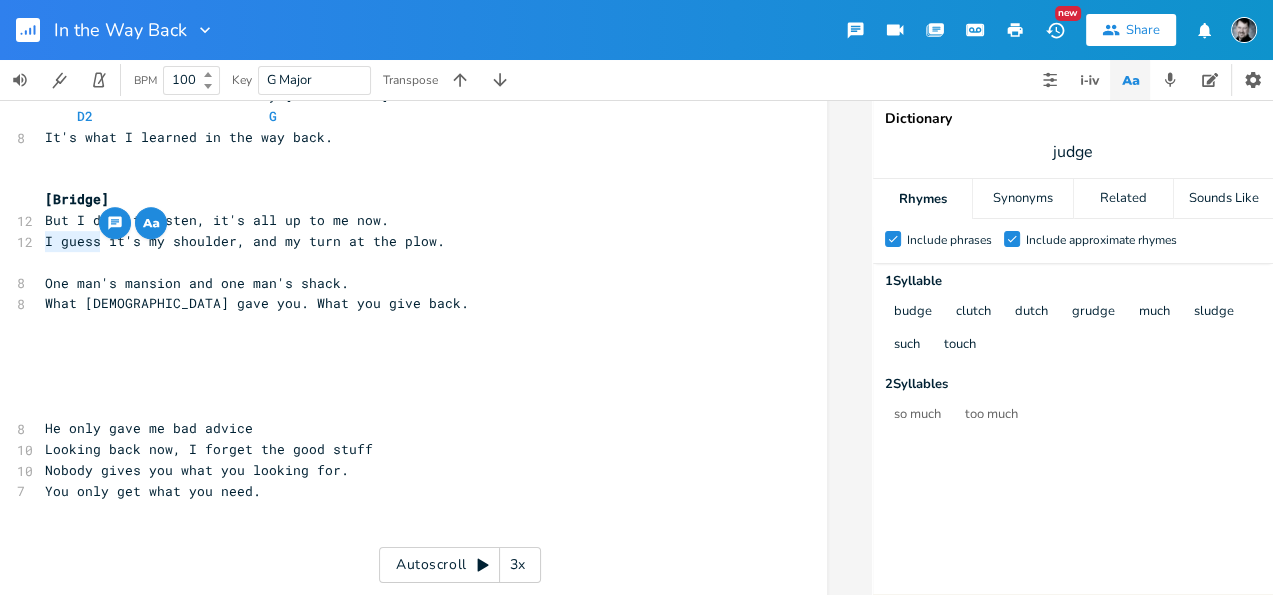 drag, startPoint x: 42, startPoint y: 242, endPoint x: 98, endPoint y: 246, distance: 56.142673 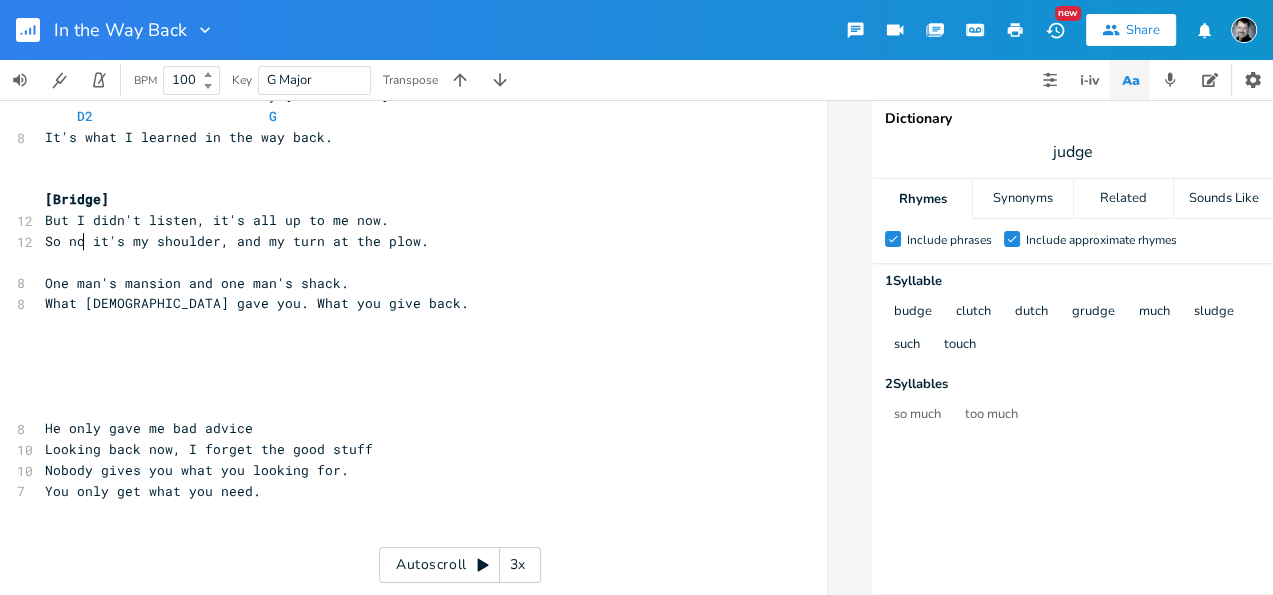 type on "So now" 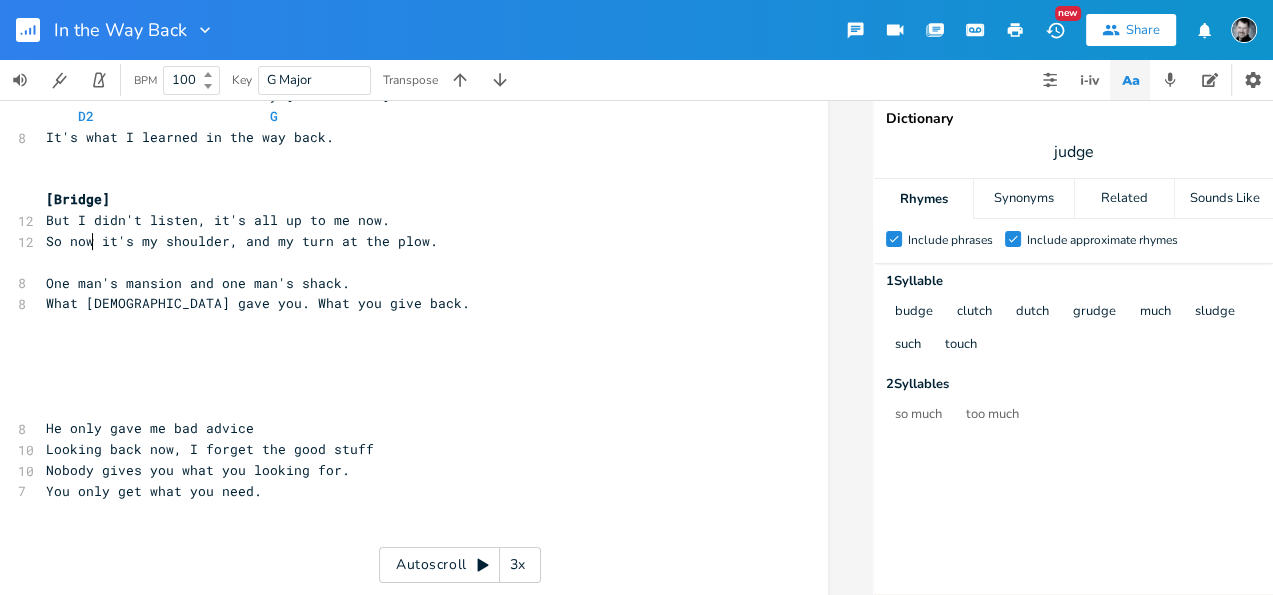 scroll, scrollTop: 0, scrollLeft: 44, axis: horizontal 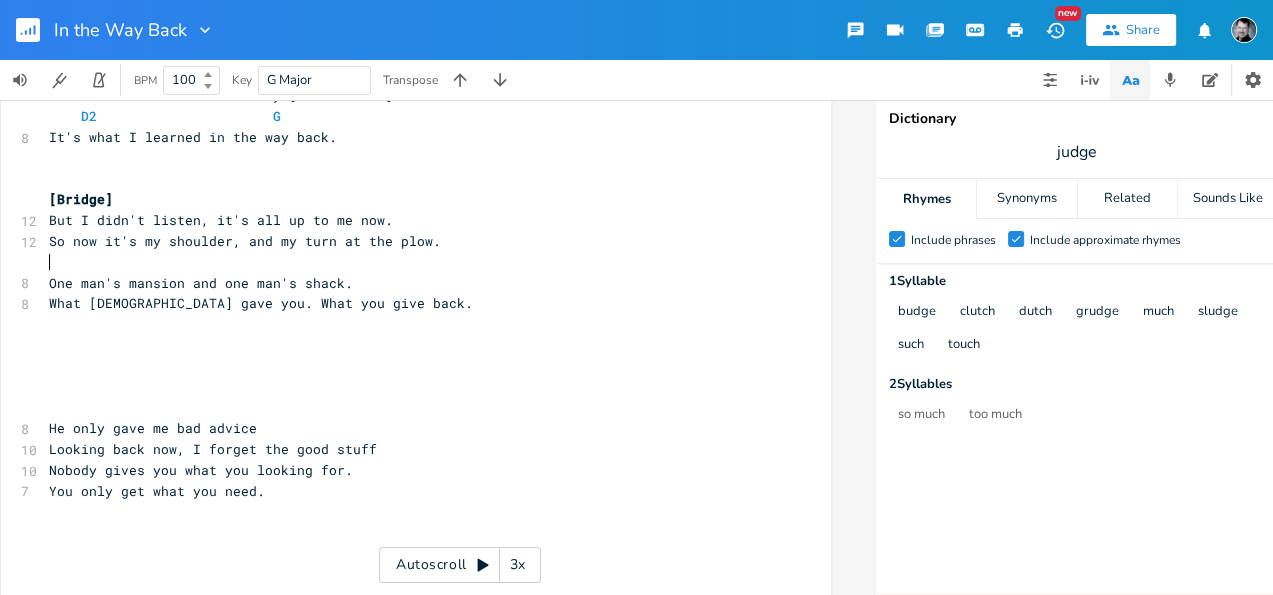 click on "​" at bounding box center (406, 262) 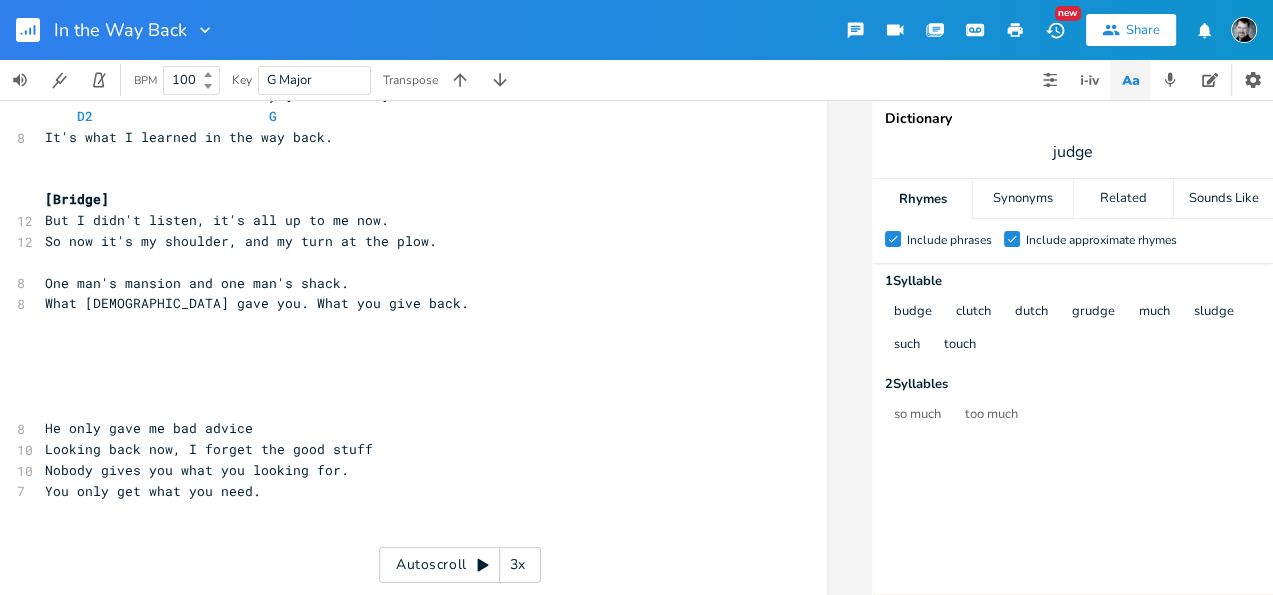 scroll, scrollTop: 0, scrollLeft: 51, axis: horizontal 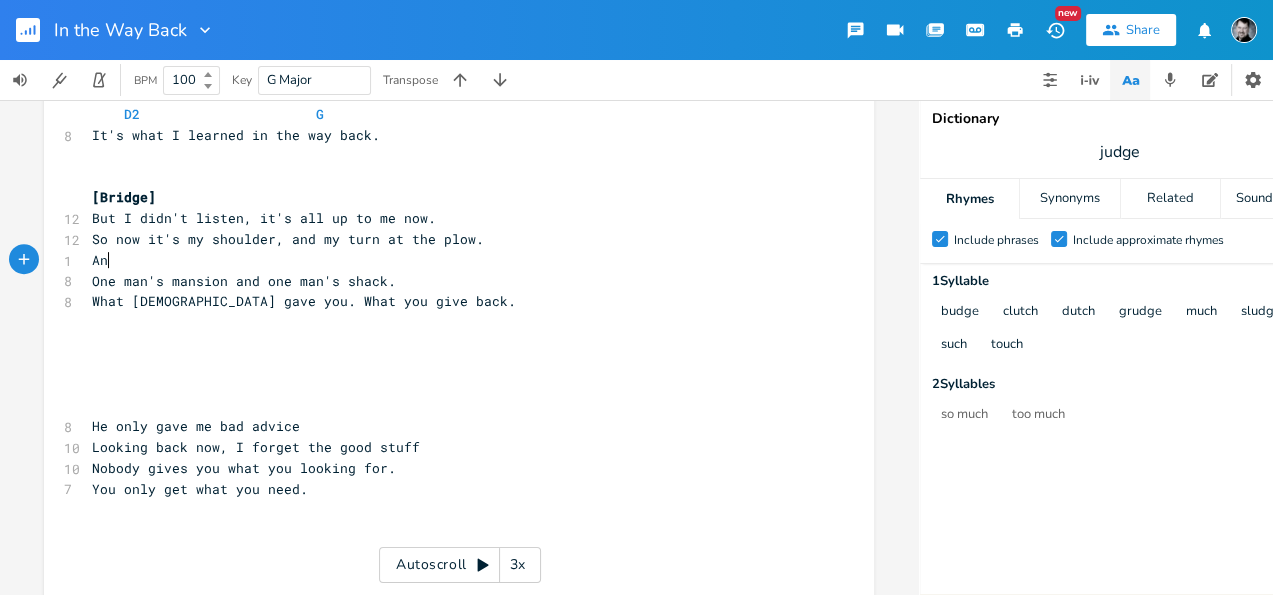type on "Ano" 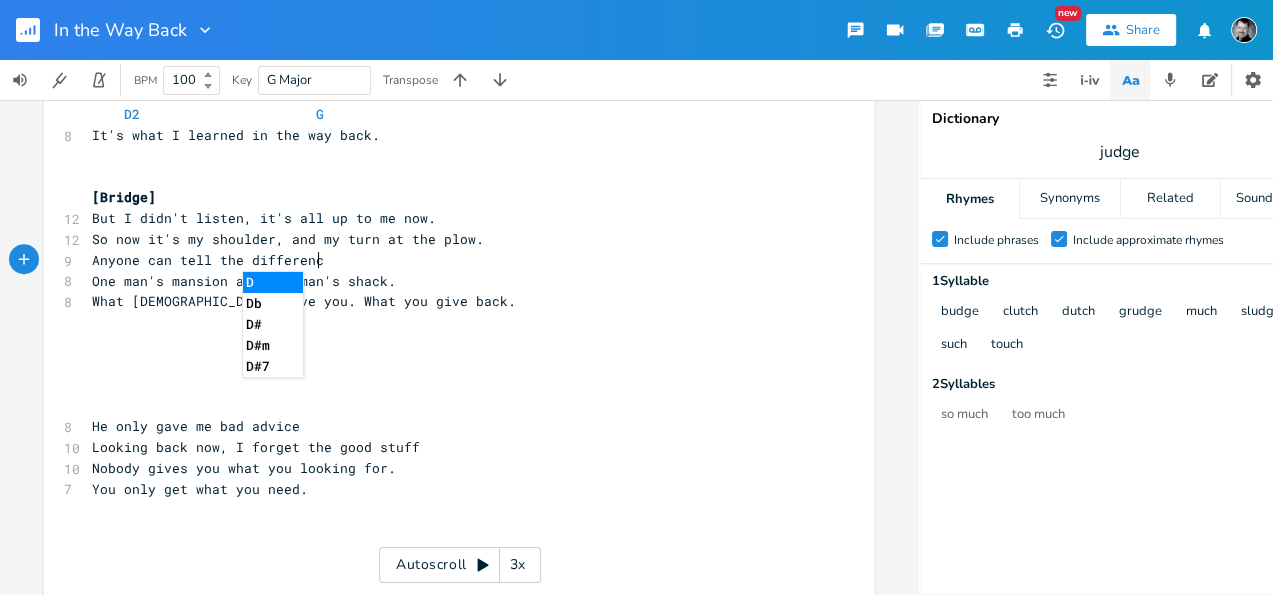 scroll, scrollTop: 0, scrollLeft: 133, axis: horizontal 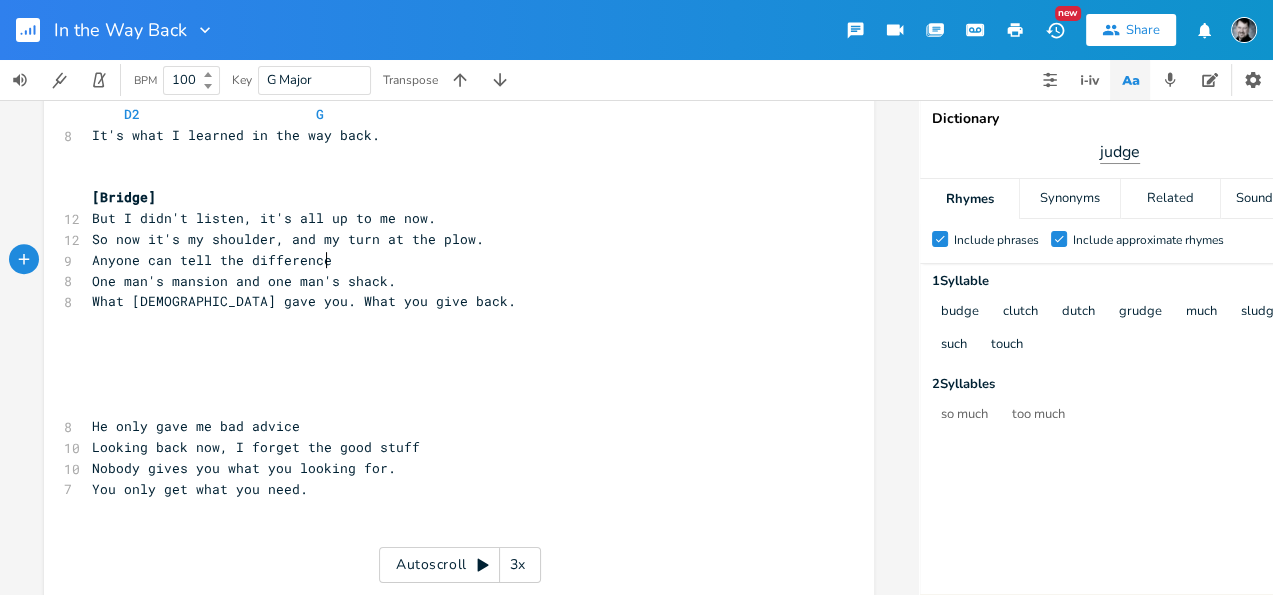 type on "yone can tell the difference" 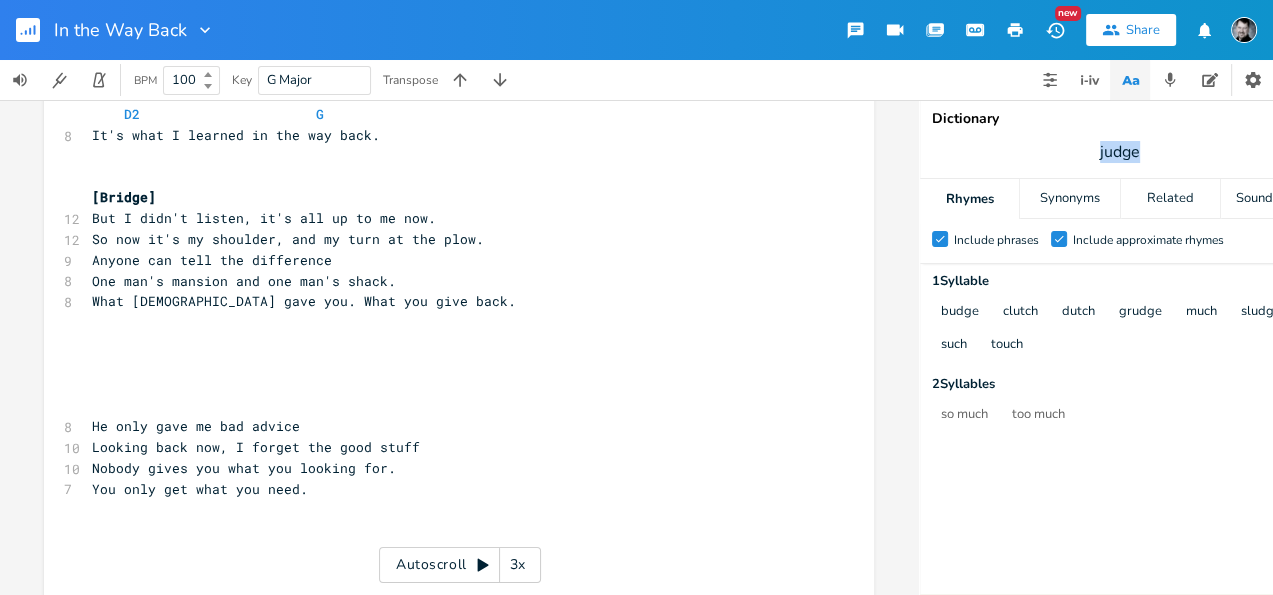 drag, startPoint x: 1136, startPoint y: 155, endPoint x: 1095, endPoint y: 154, distance: 41.01219 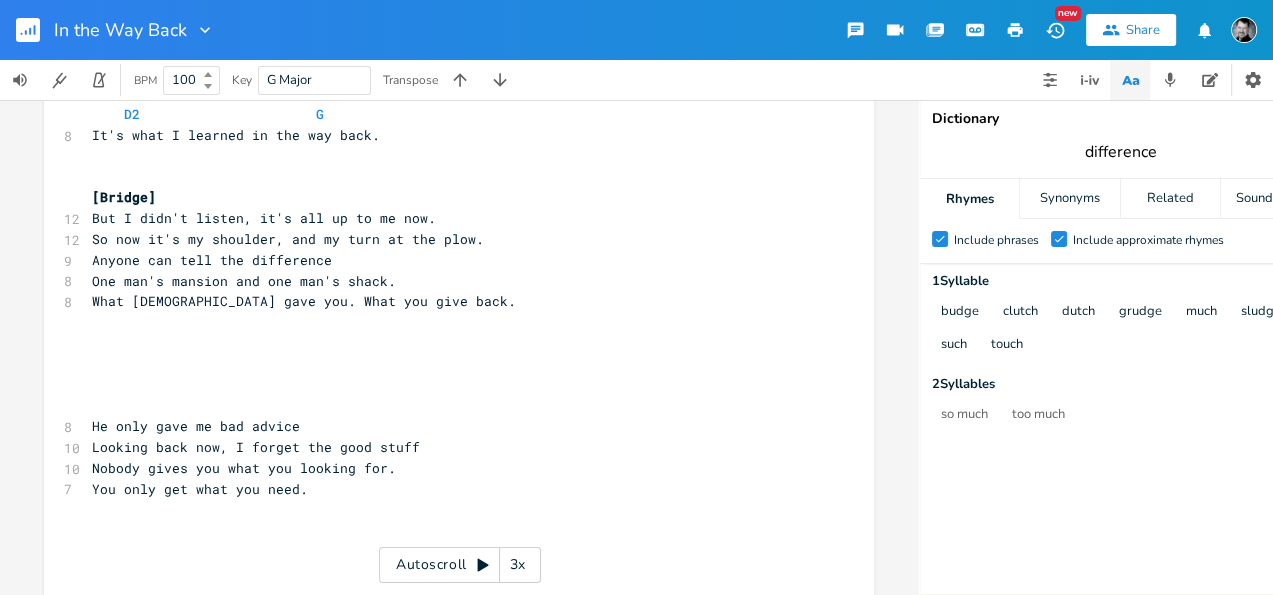 type on "difference" 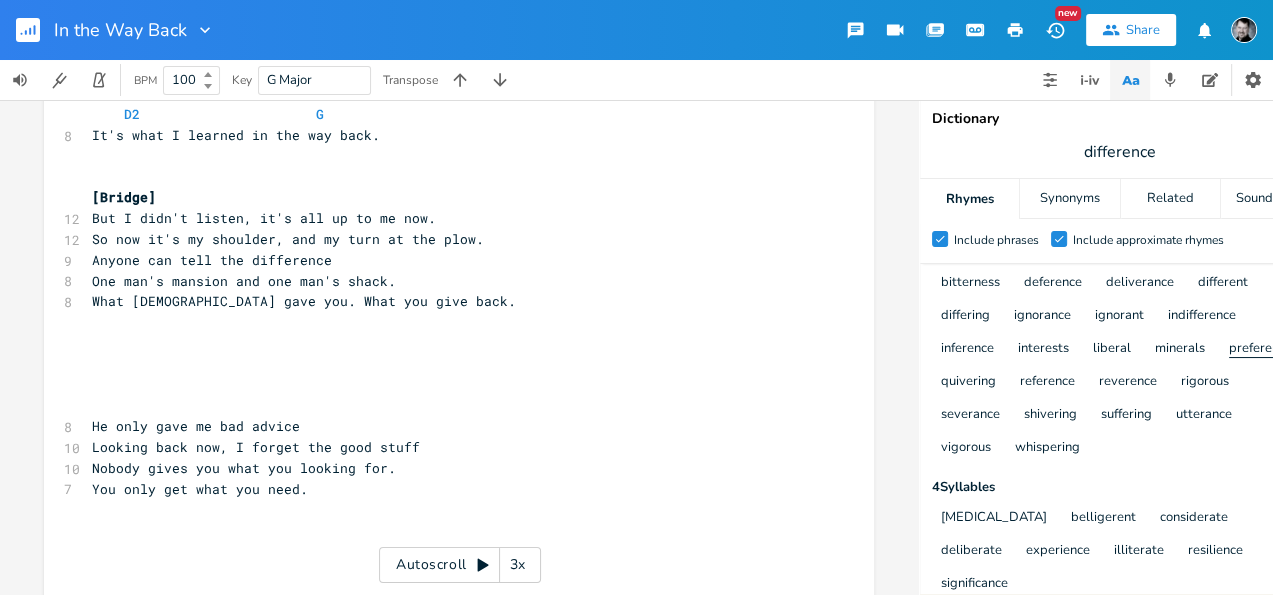 scroll, scrollTop: 28, scrollLeft: 0, axis: vertical 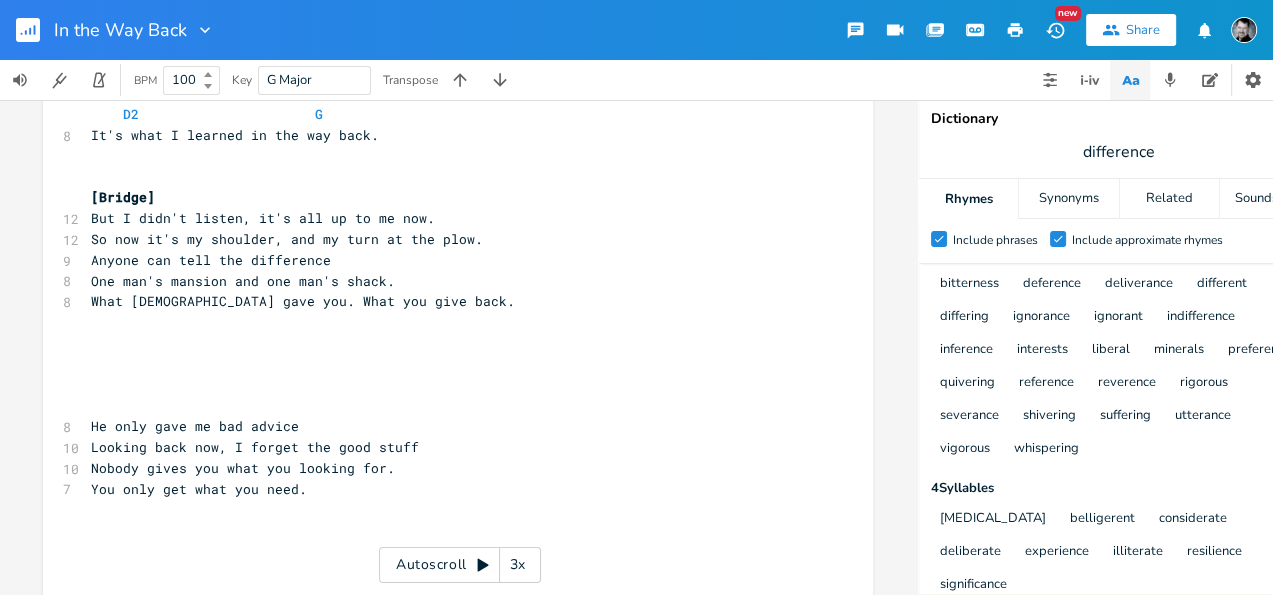 type 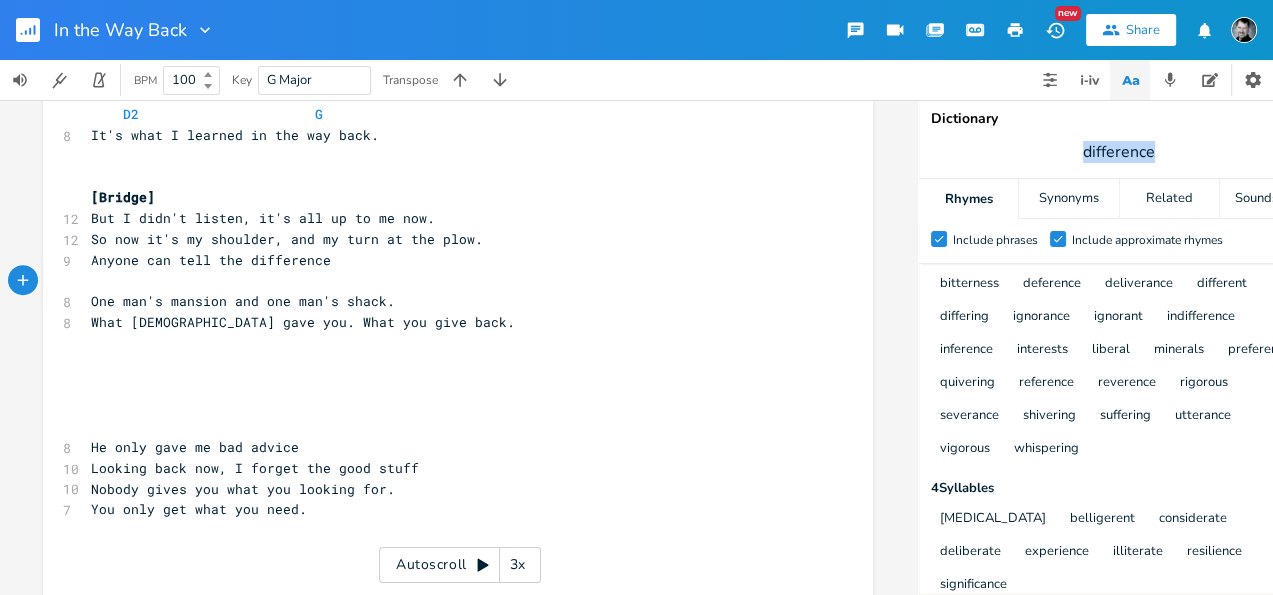 drag, startPoint x: 1086, startPoint y: 157, endPoint x: 1075, endPoint y: 155, distance: 11.18034 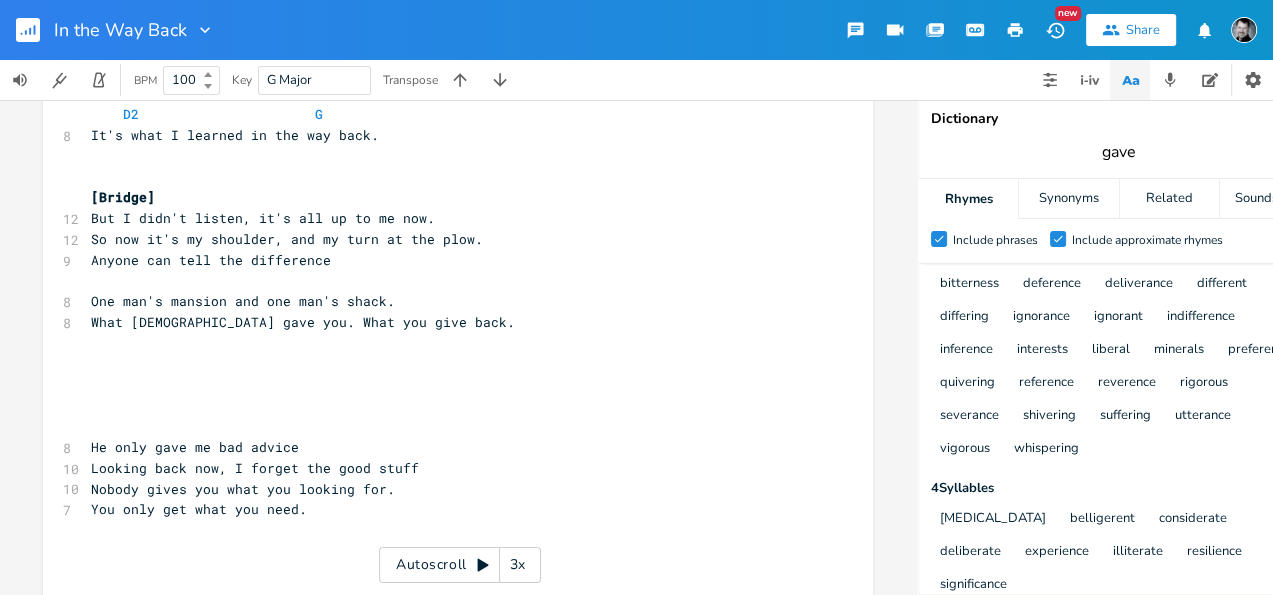 type on "gave" 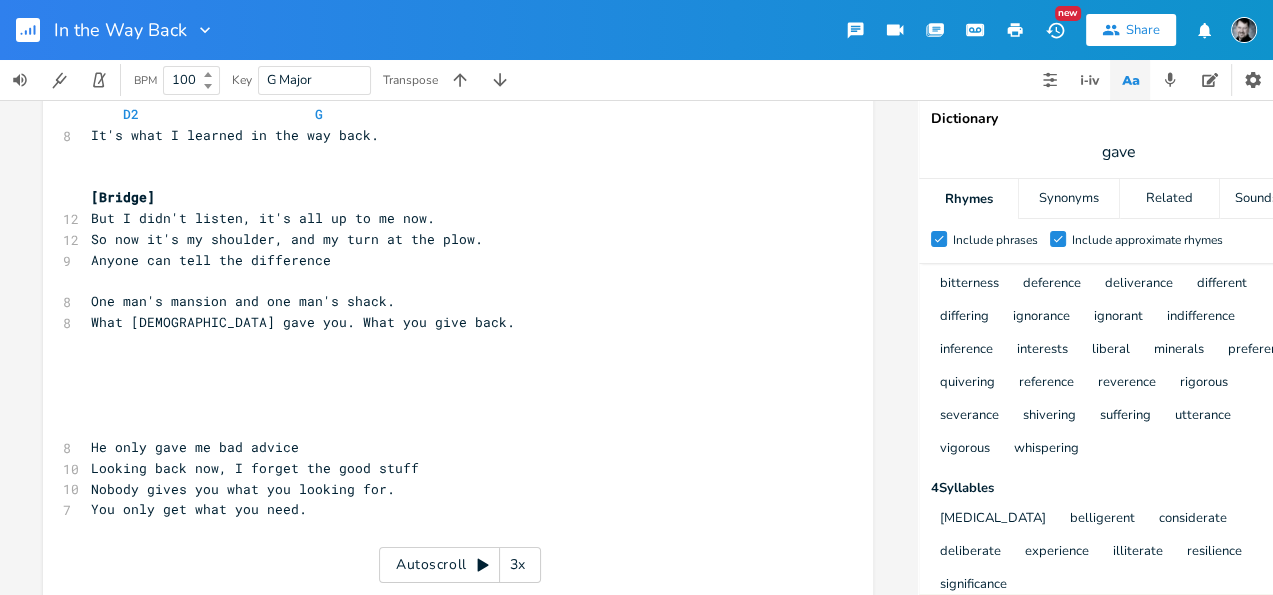 scroll, scrollTop: 0, scrollLeft: 0, axis: both 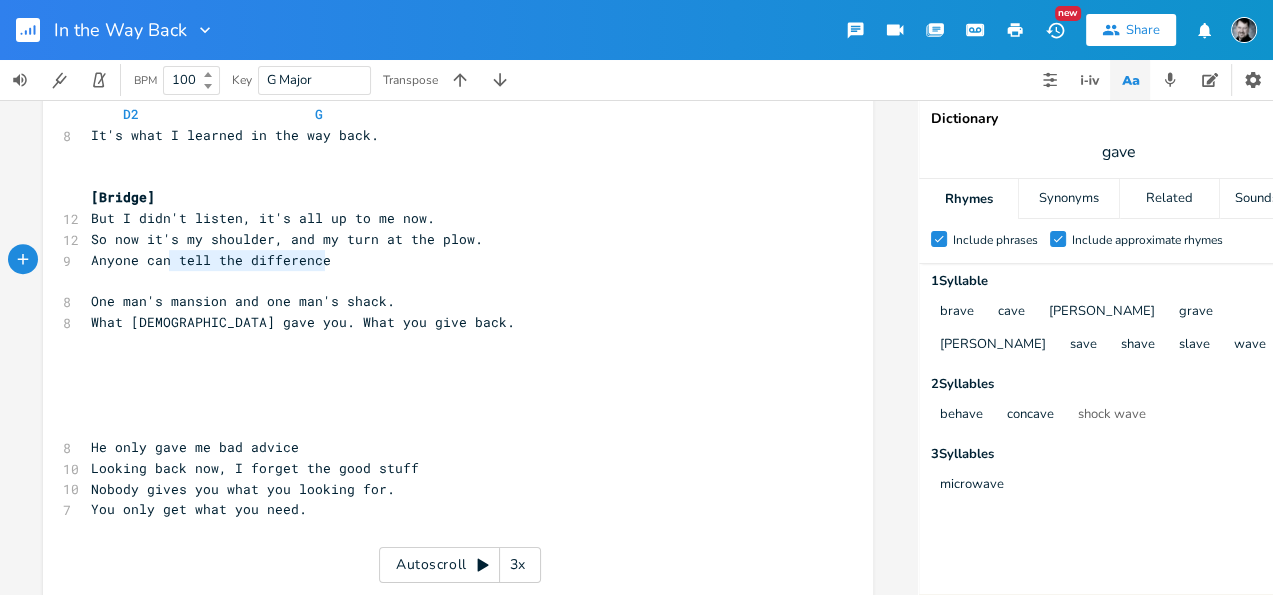 type on "Anyone can tell the difference" 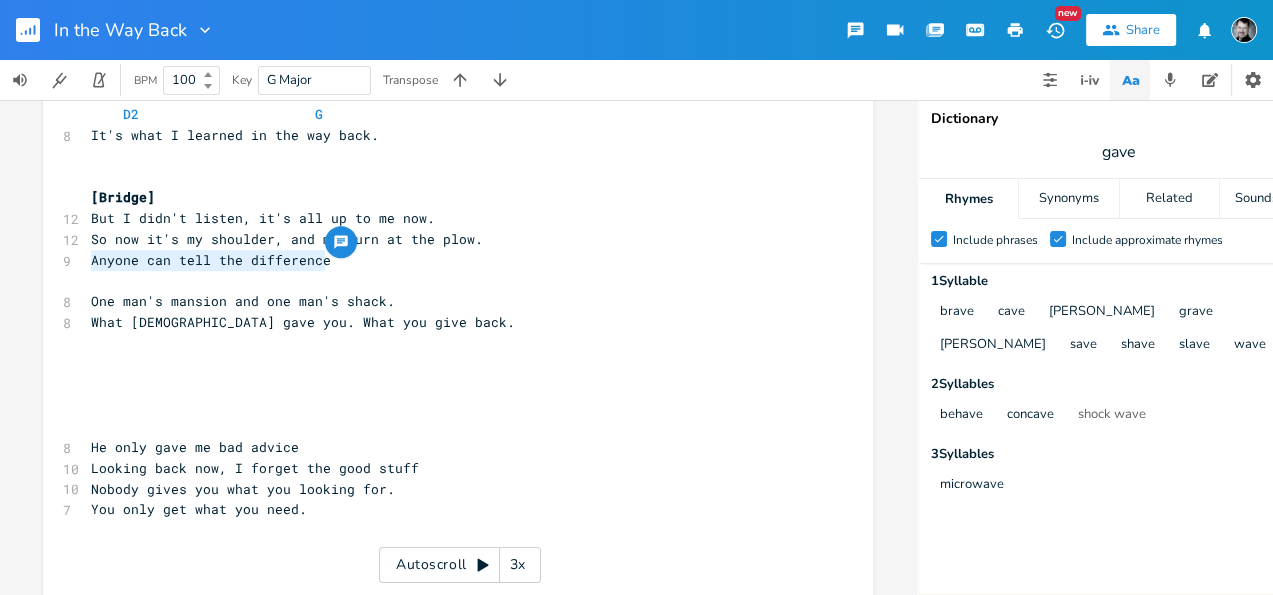 drag, startPoint x: 329, startPoint y: 262, endPoint x: 76, endPoint y: 260, distance: 253.0079 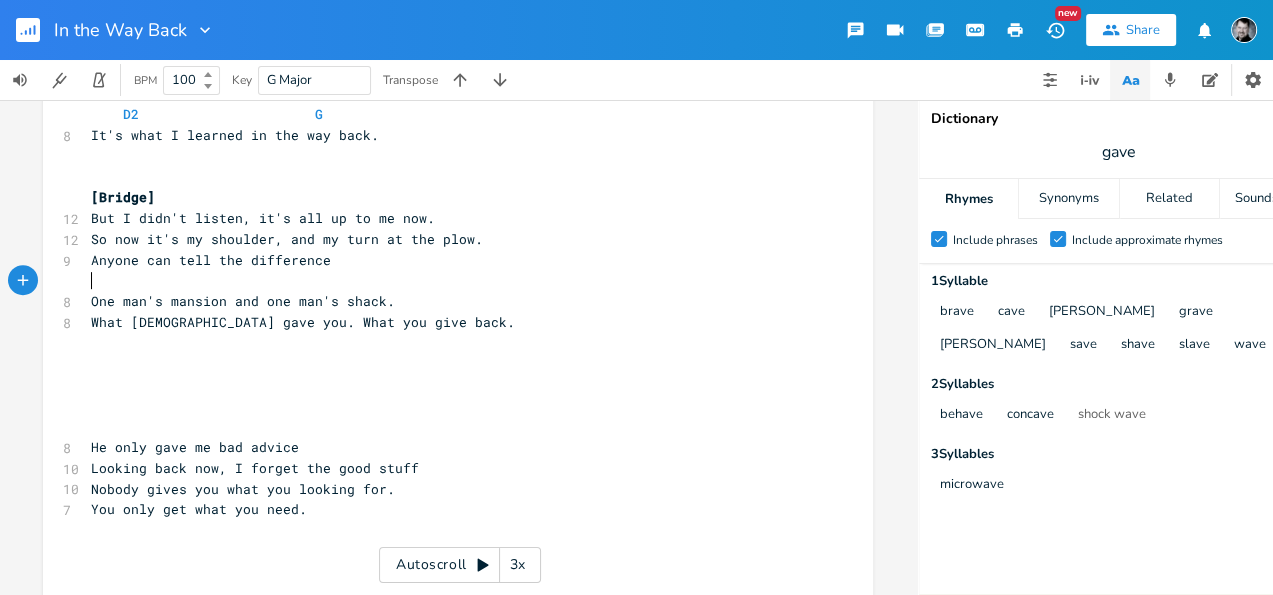click on "​" at bounding box center [448, 281] 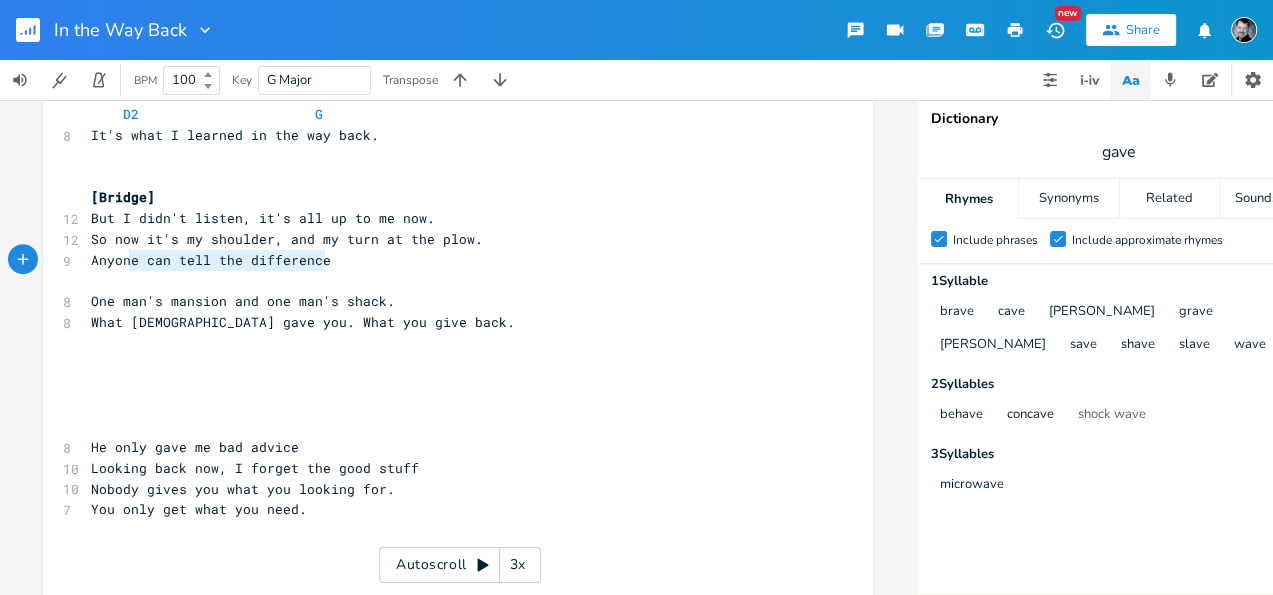 type on "Anyone can tell the difference" 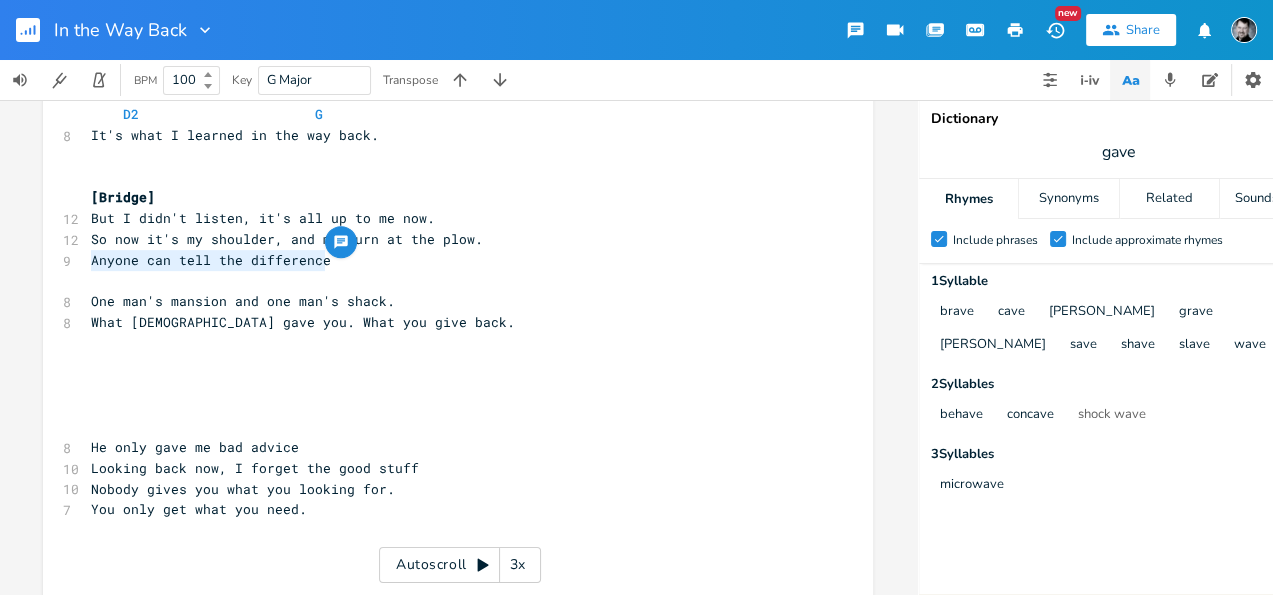 drag, startPoint x: 324, startPoint y: 262, endPoint x: 73, endPoint y: 259, distance: 251.01793 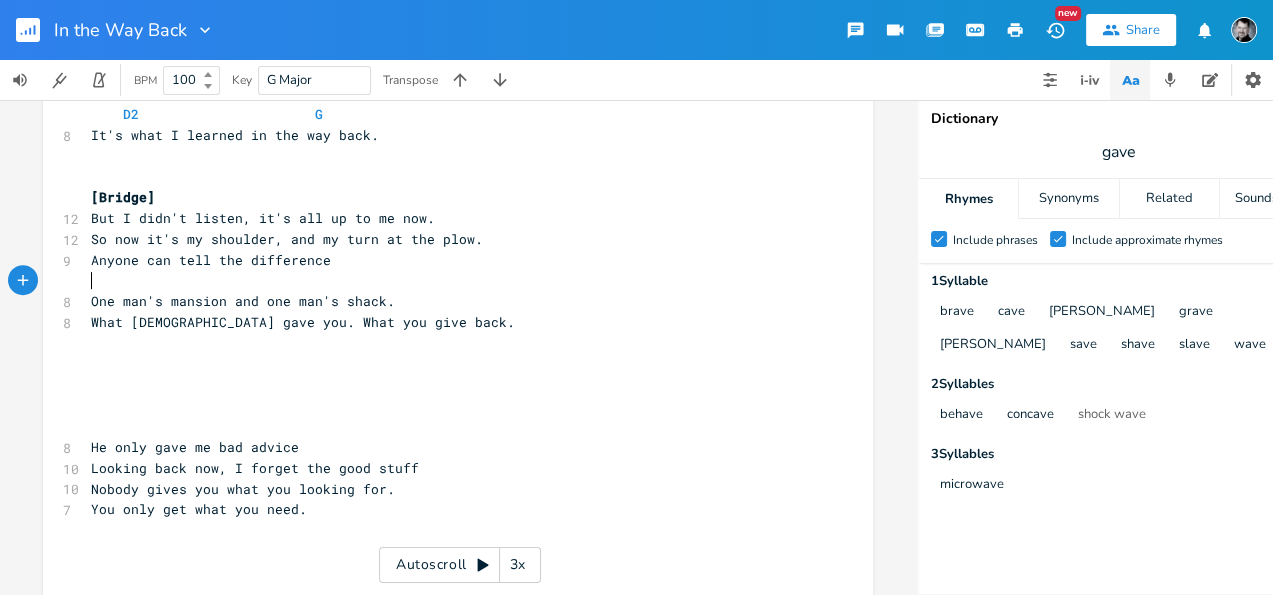 click on "​" at bounding box center (448, 281) 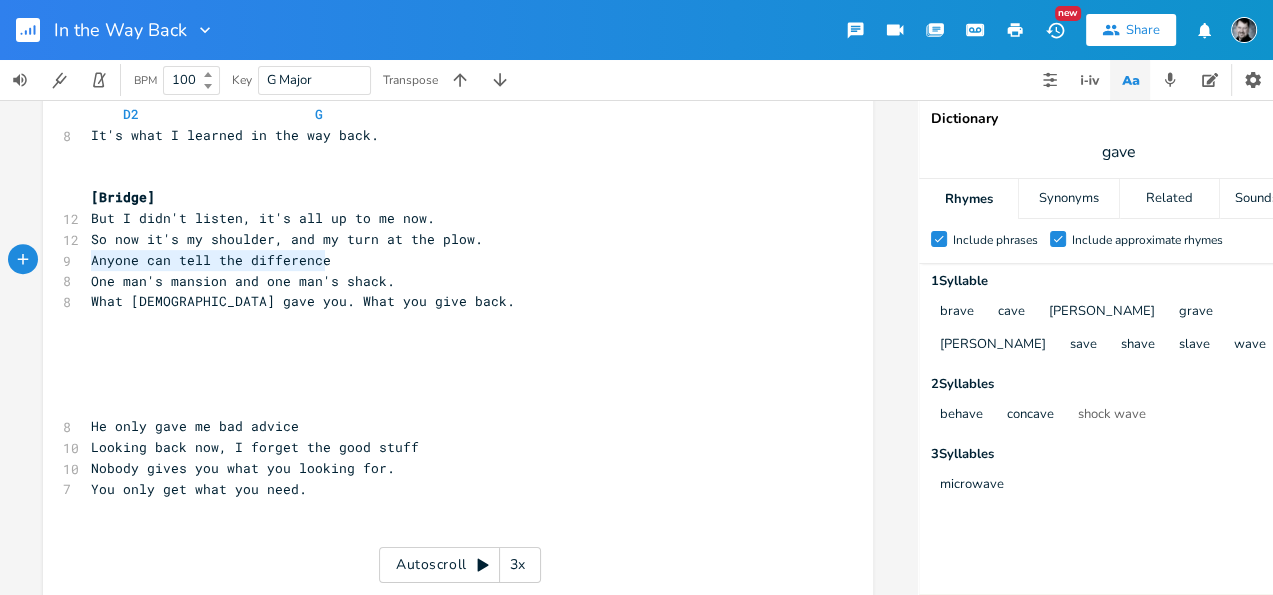 drag, startPoint x: 300, startPoint y: 260, endPoint x: 72, endPoint y: 263, distance: 228.01973 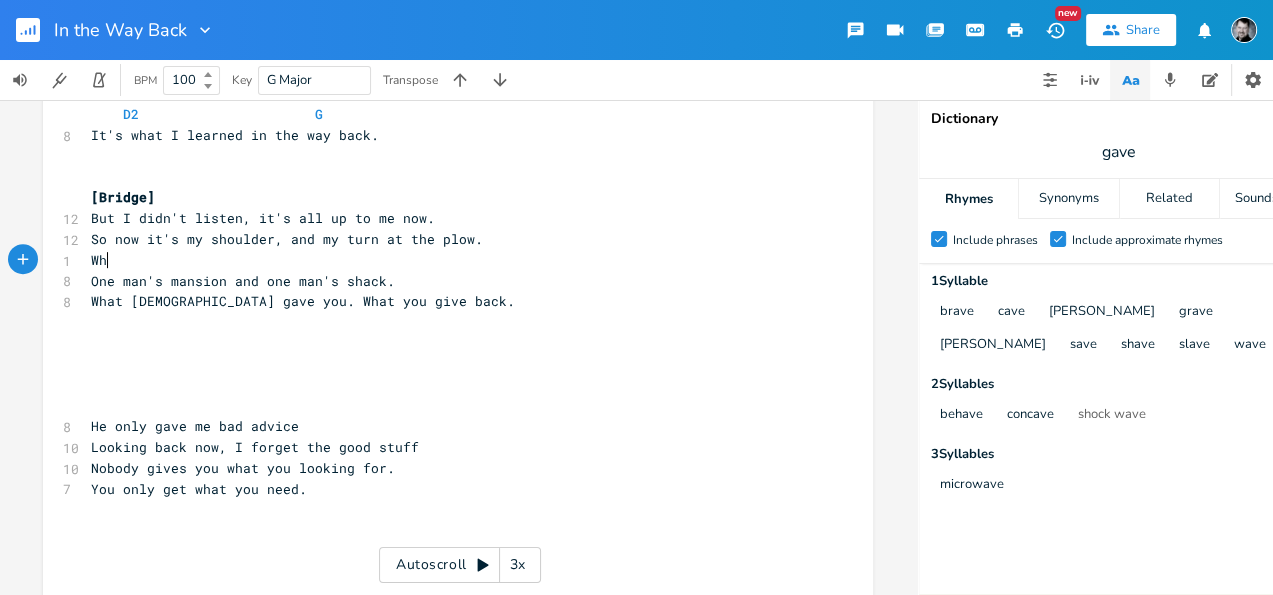 type on "When" 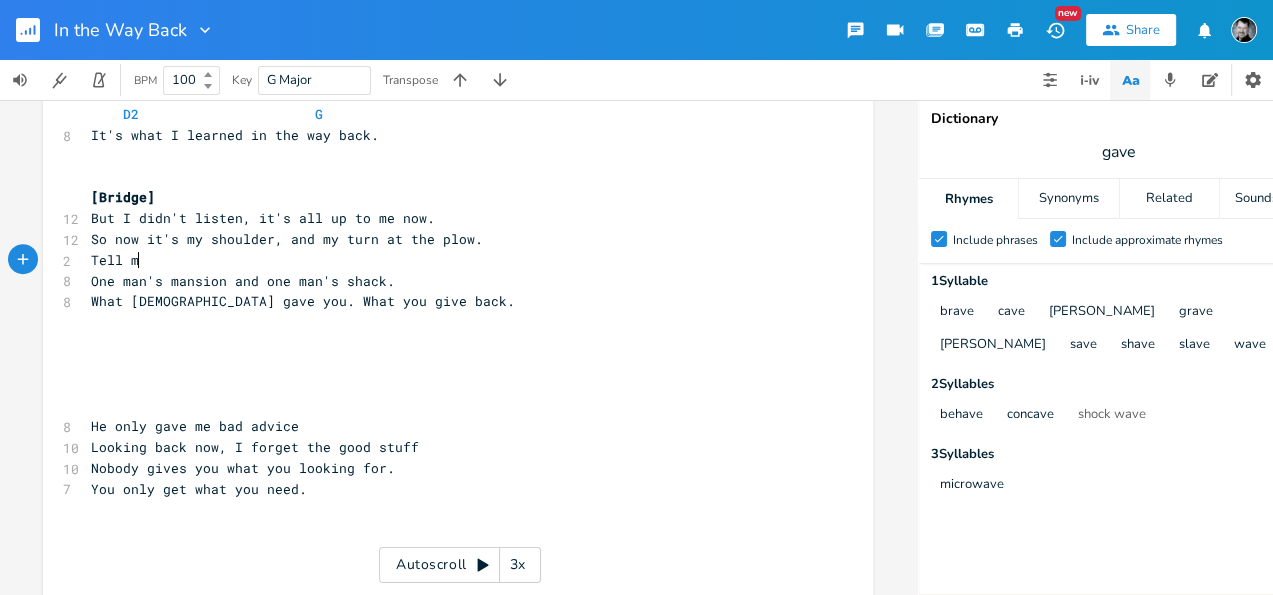 type on "Tell me" 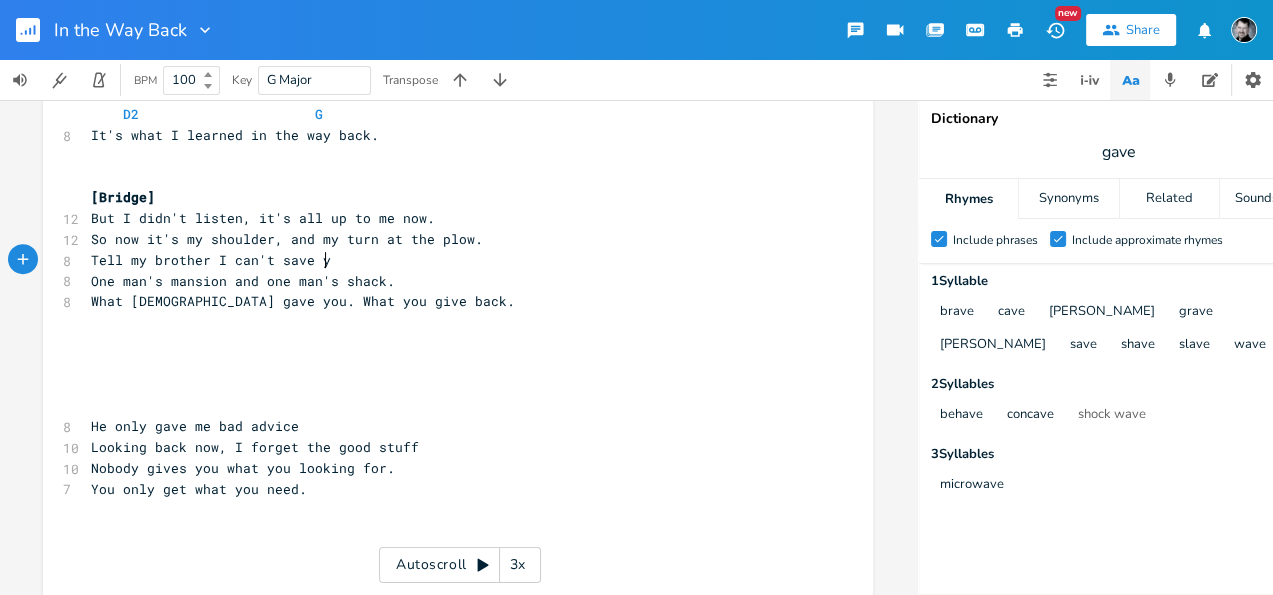 scroll, scrollTop: 0, scrollLeft: 123, axis: horizontal 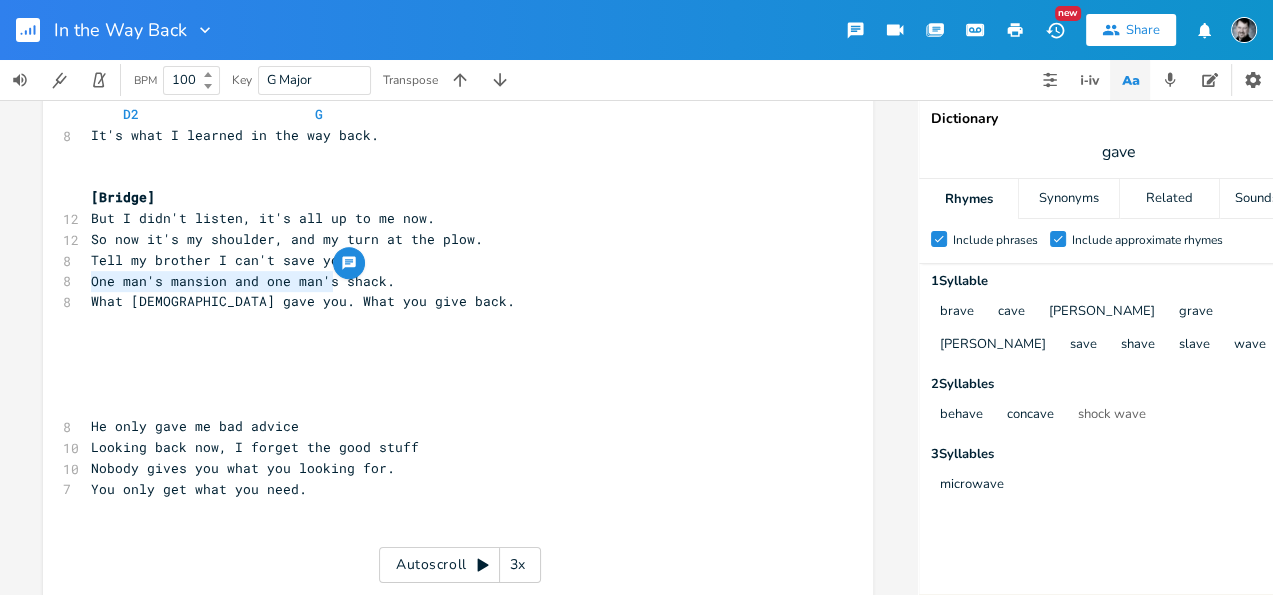 drag, startPoint x: 290, startPoint y: 279, endPoint x: 89, endPoint y: 279, distance: 201 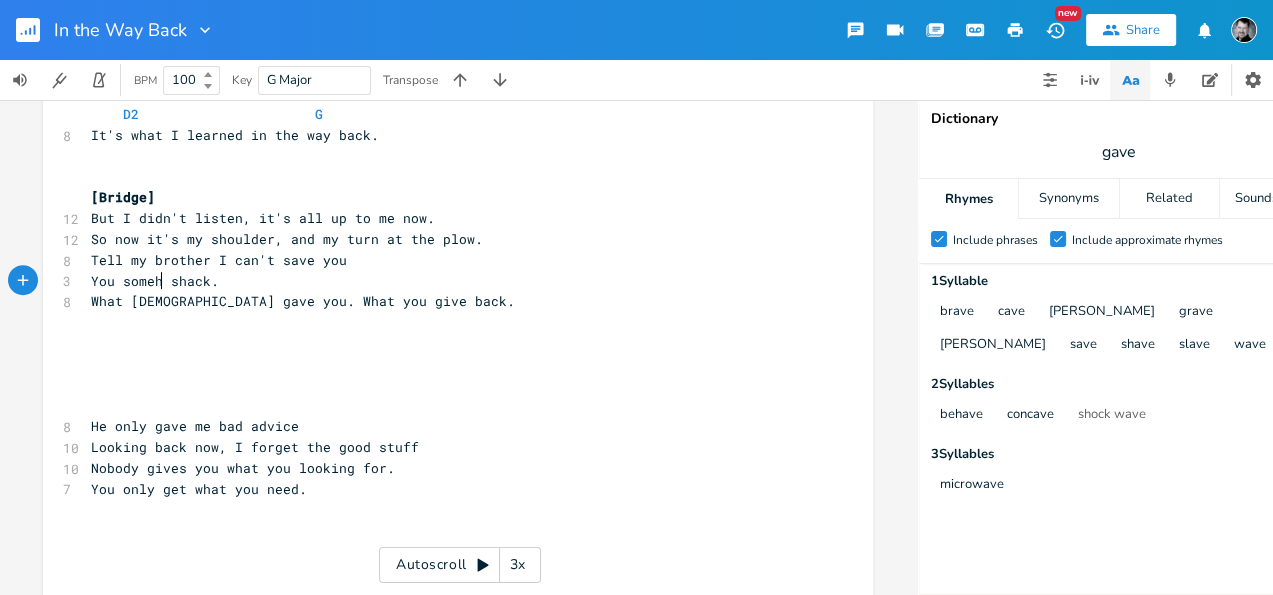 scroll, scrollTop: 0, scrollLeft: 69, axis: horizontal 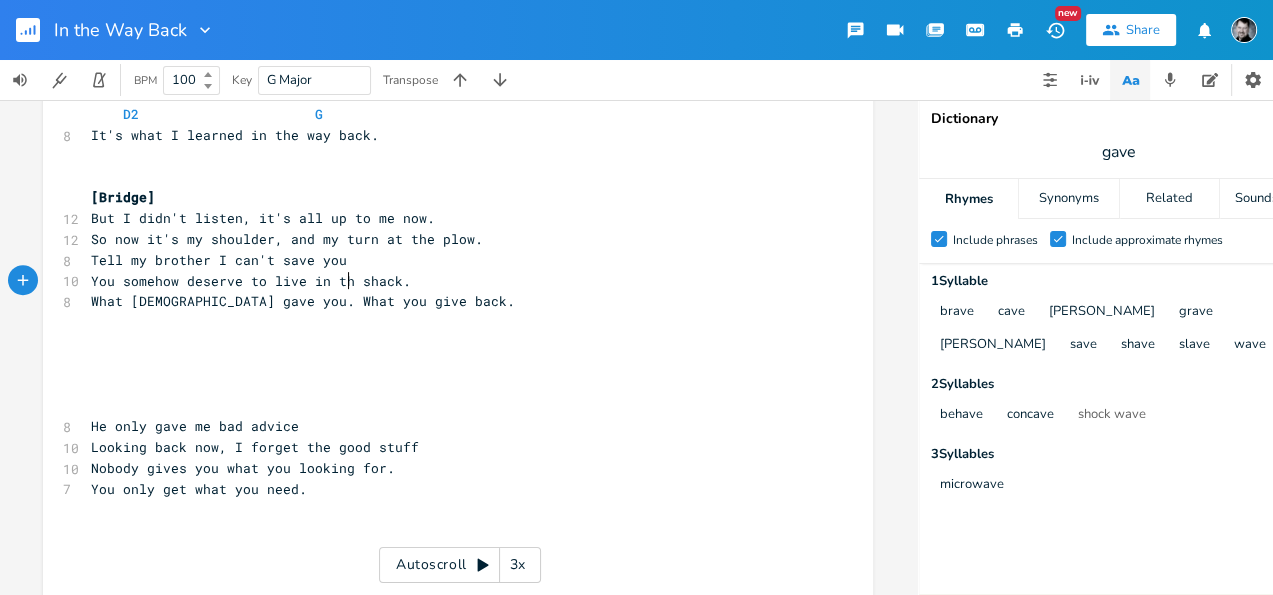 type on "You somehow deserve to live in that" 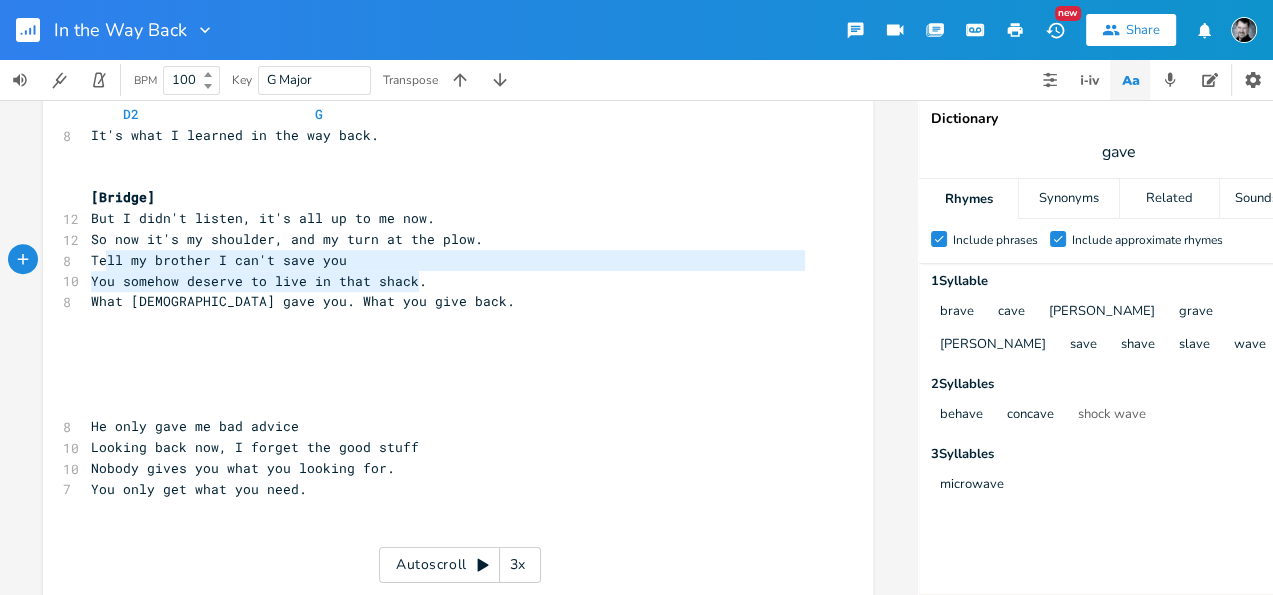 type on "Tell my brother I can't save you
You somehow deserve to live in that shack." 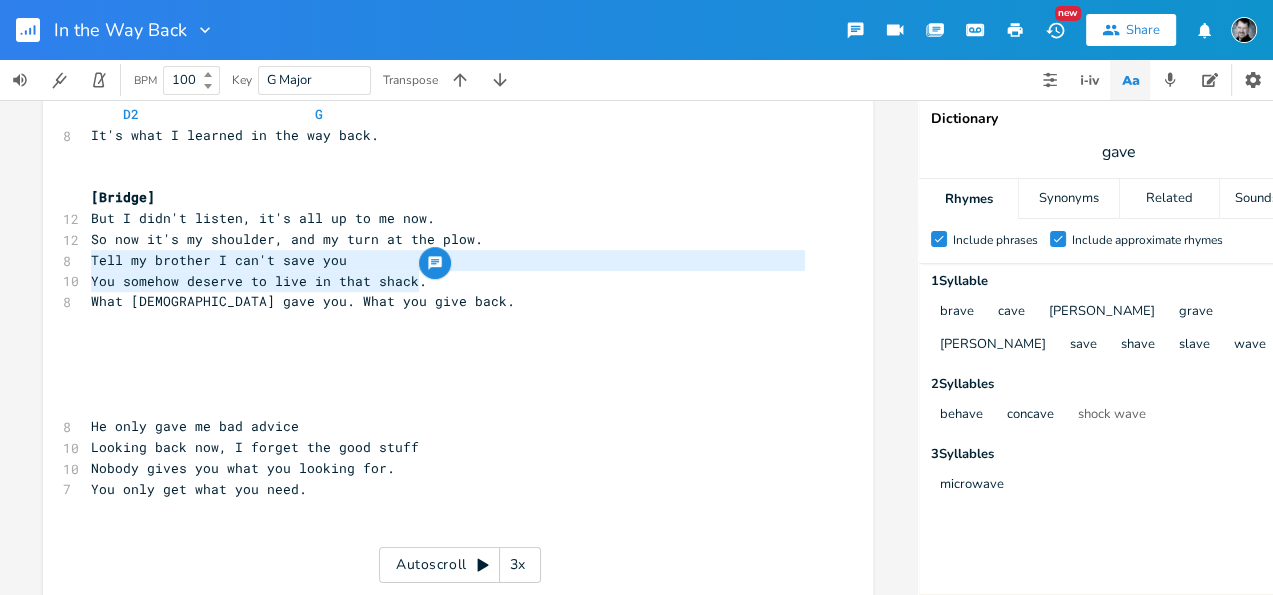 drag, startPoint x: 350, startPoint y: 282, endPoint x: 69, endPoint y: 260, distance: 281.8599 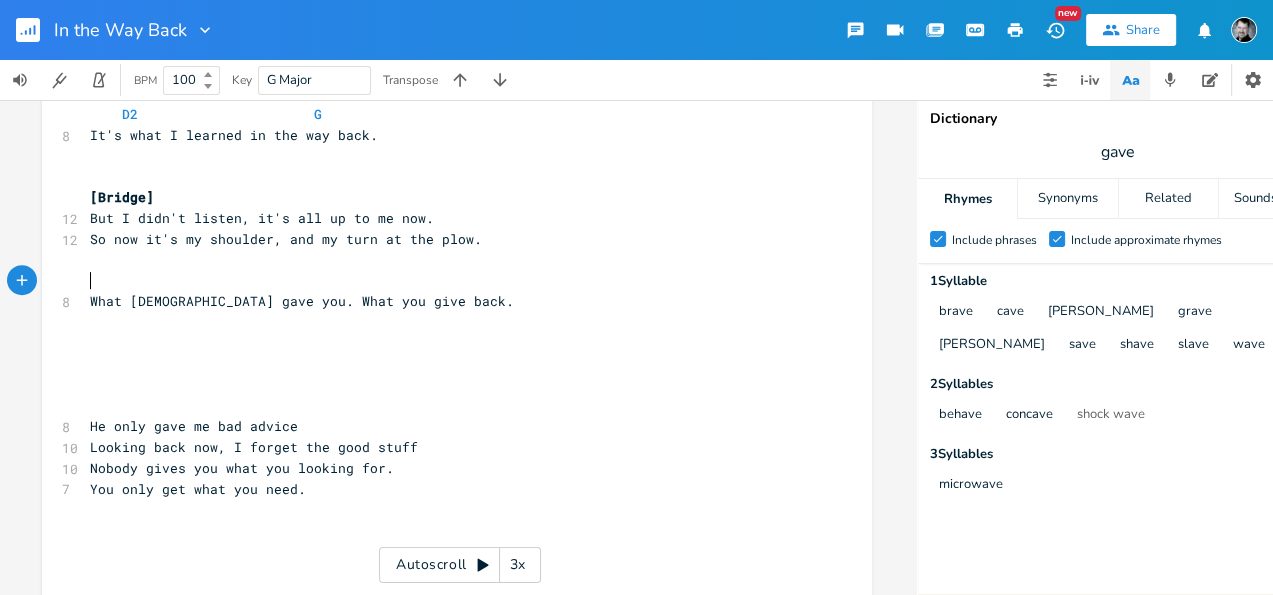 click on "​" at bounding box center (447, 364) 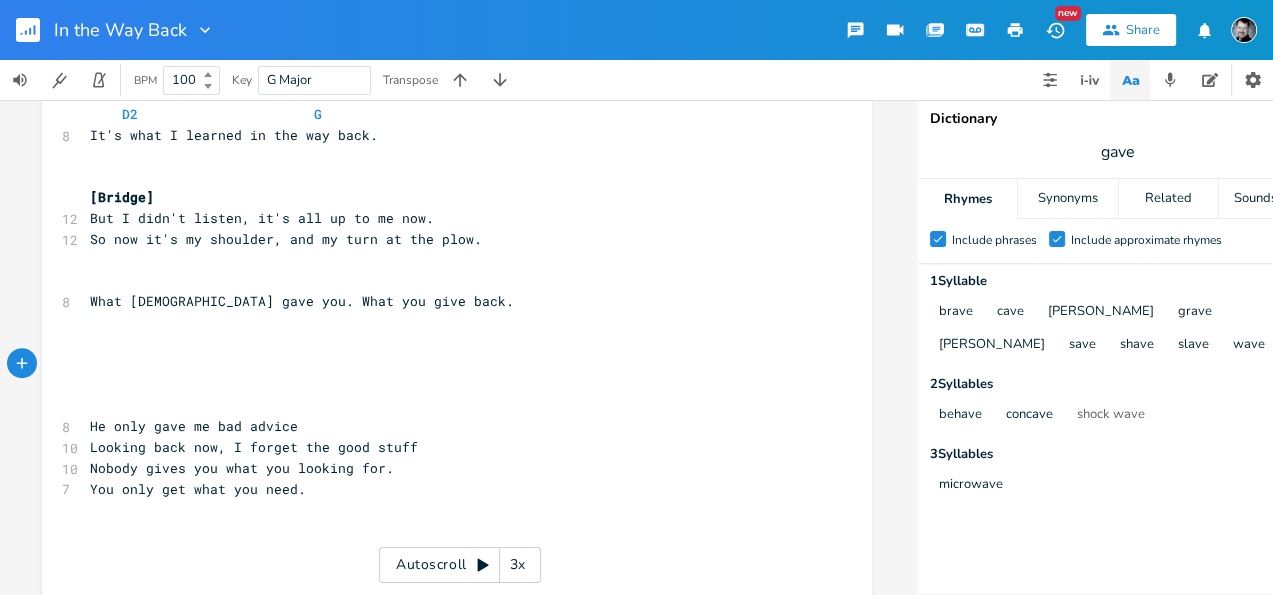 click on "​" at bounding box center [447, 509] 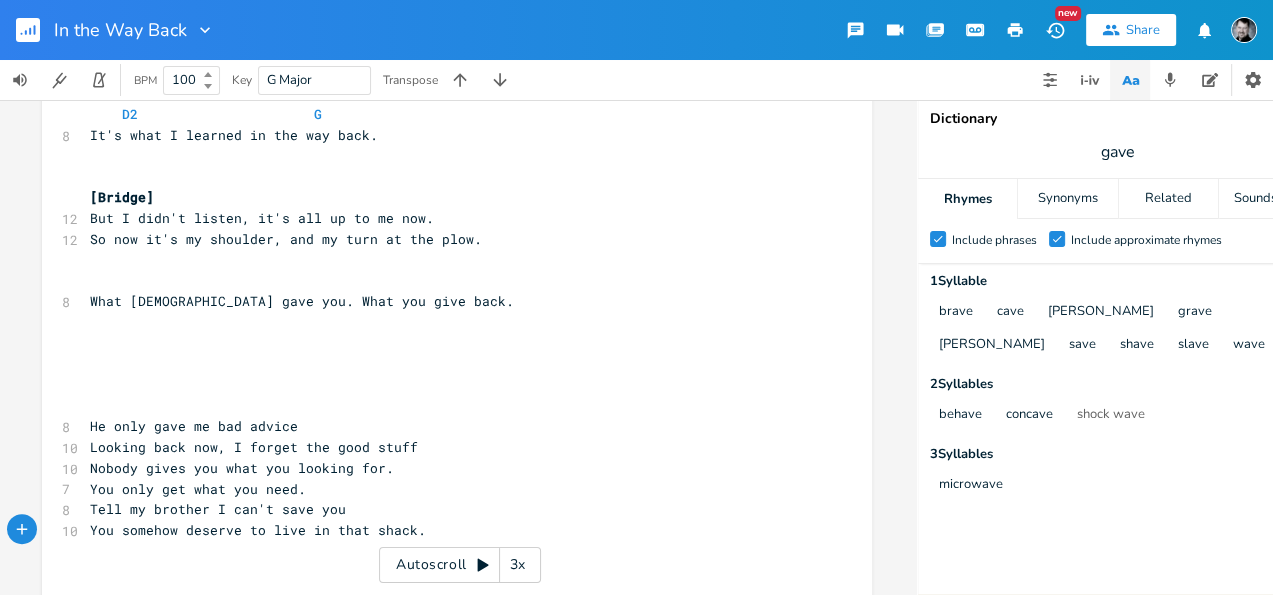 click on "You only get what you need." at bounding box center [447, 489] 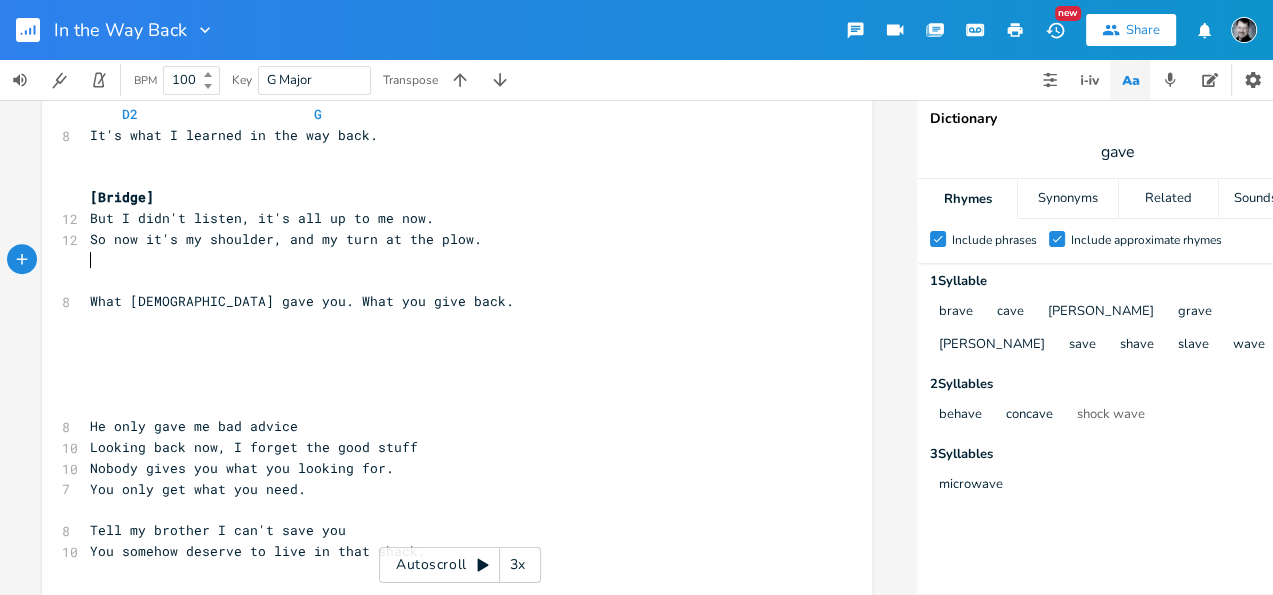 click on "​" at bounding box center (447, 260) 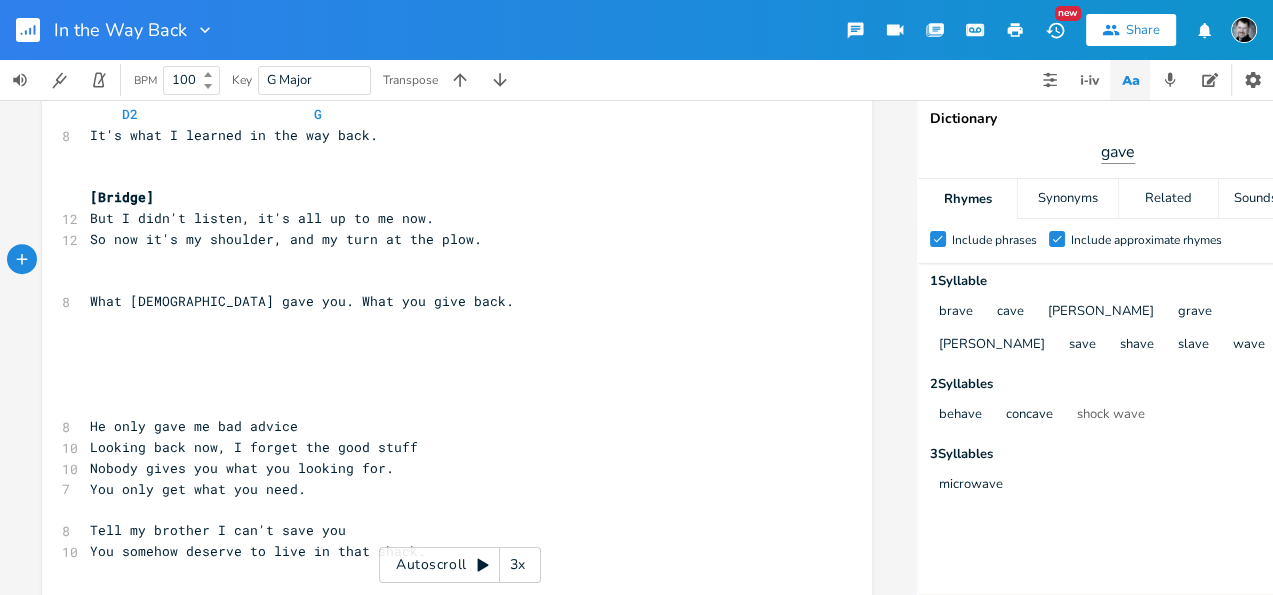 type 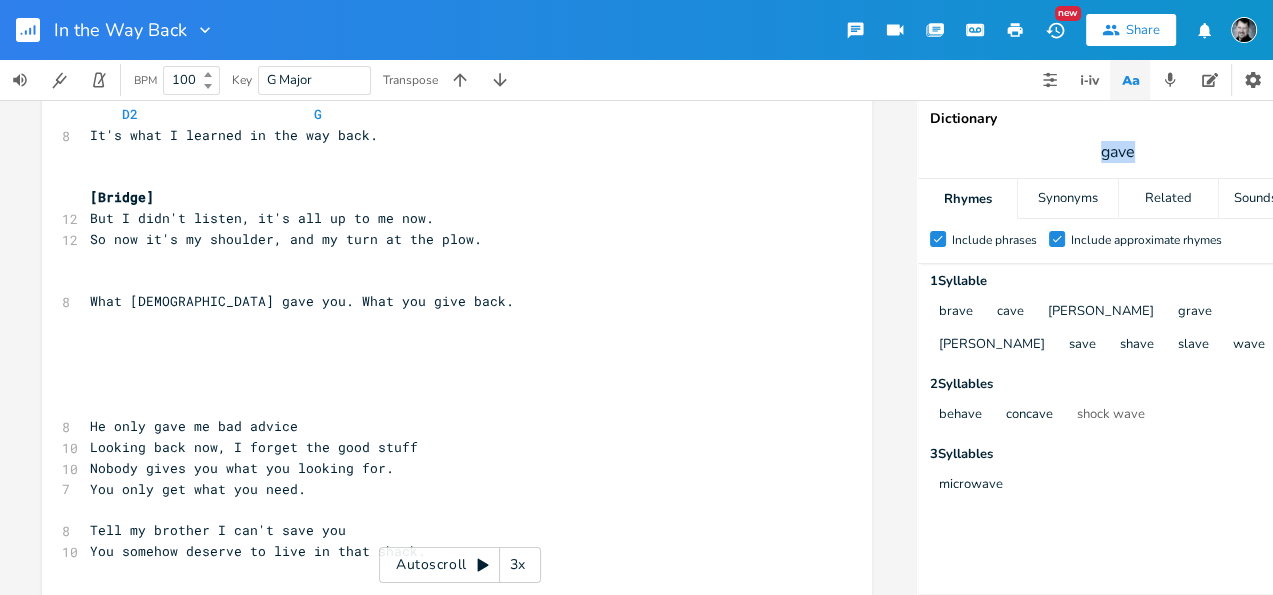 drag, startPoint x: 1107, startPoint y: 145, endPoint x: 1069, endPoint y: 146, distance: 38.013157 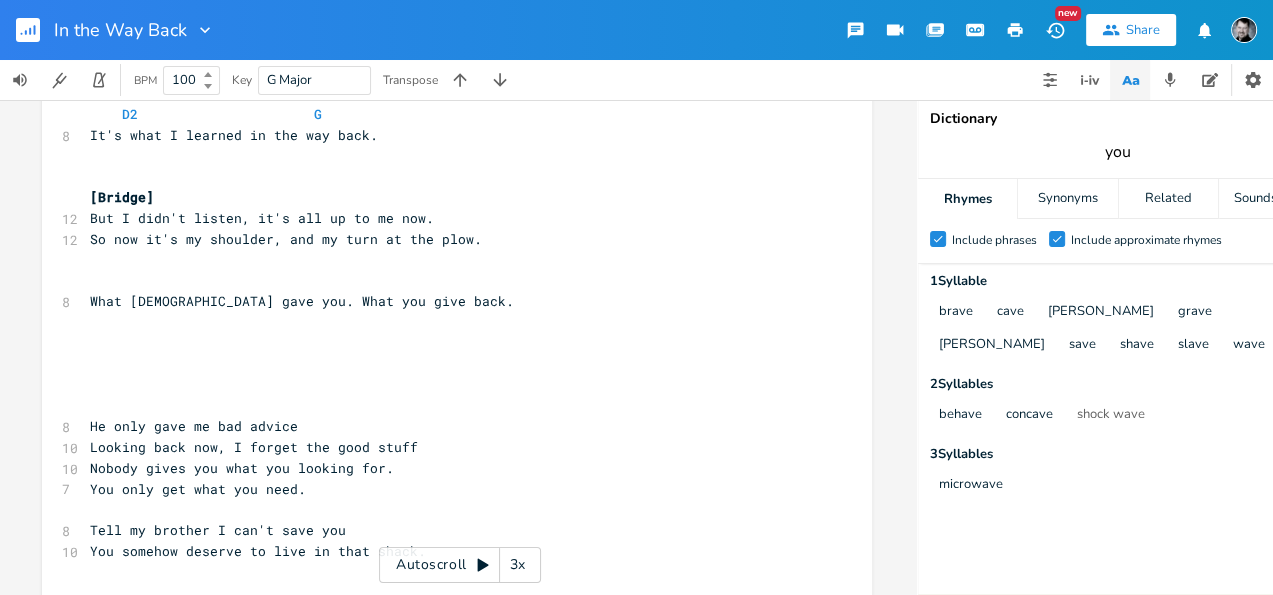 type on "you" 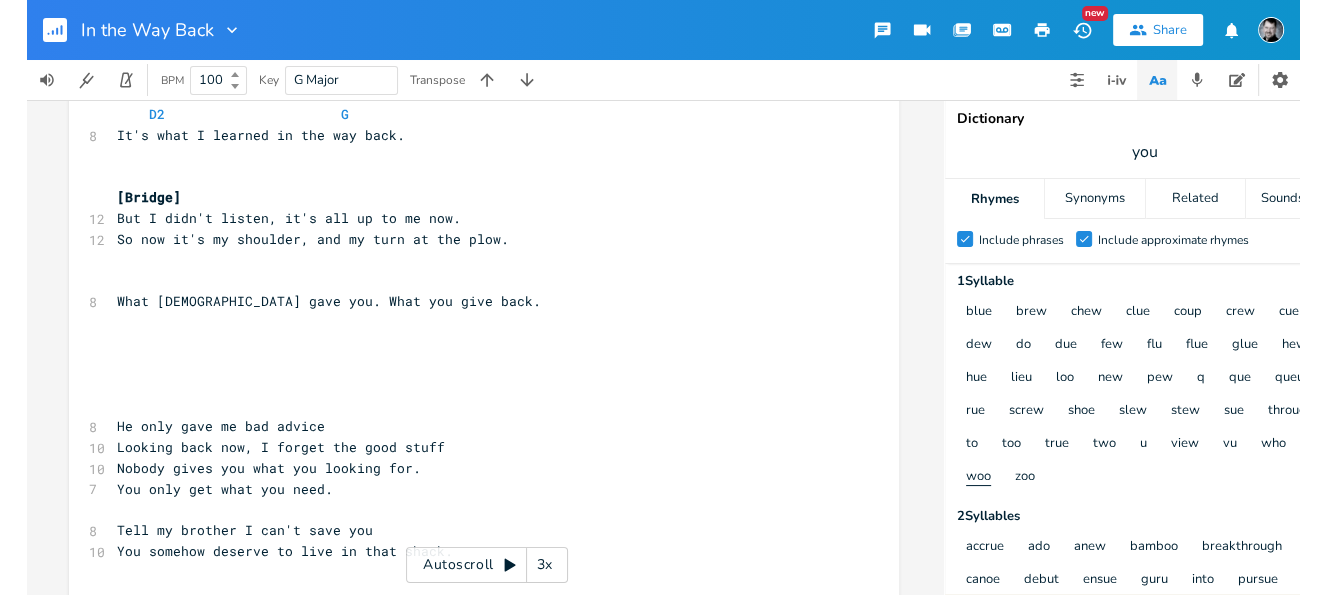 scroll, scrollTop: 0, scrollLeft: 0, axis: both 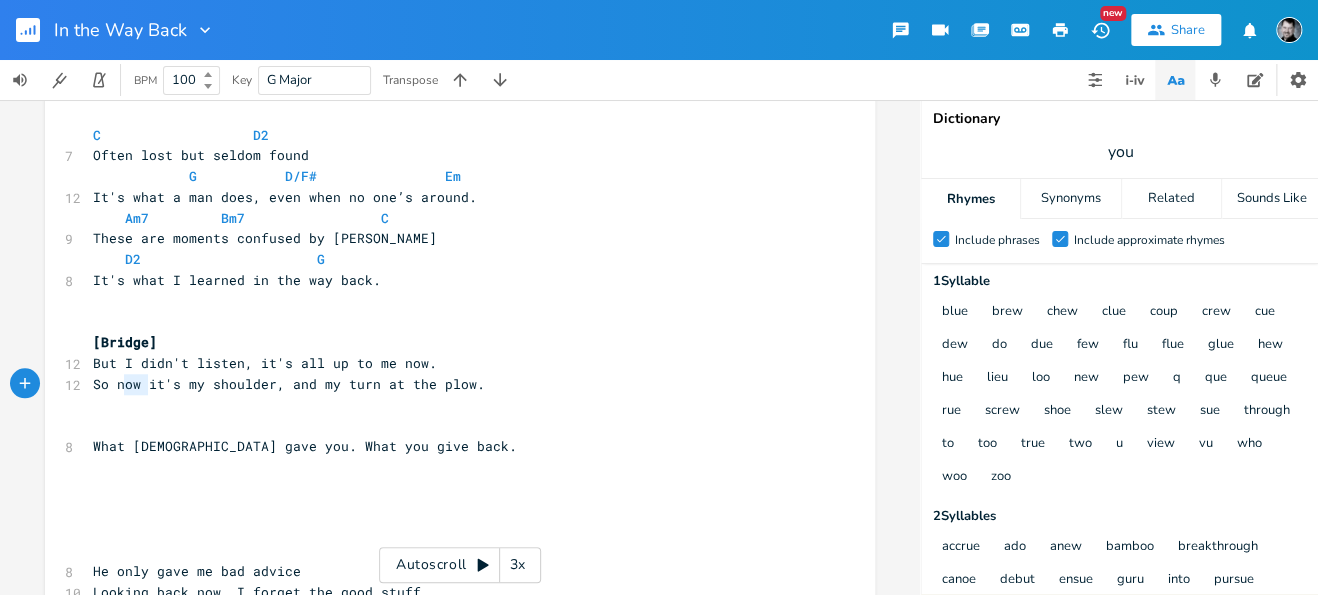type on "now" 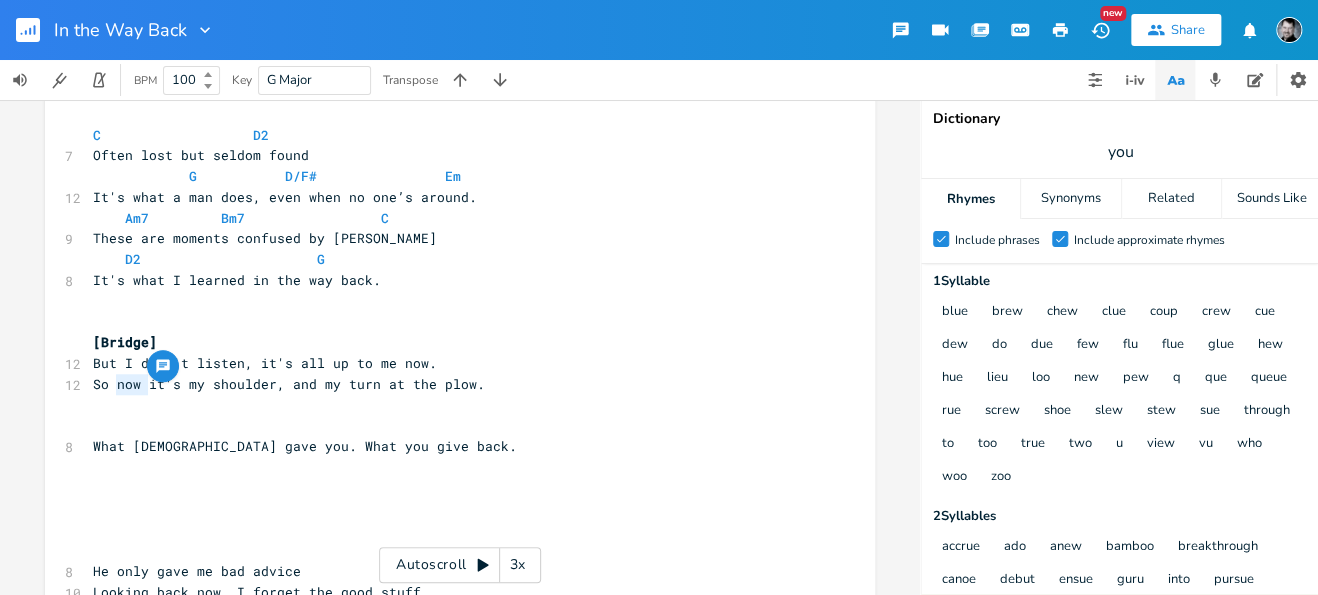 drag, startPoint x: 141, startPoint y: 384, endPoint x: 137, endPoint y: 408, distance: 24.33105 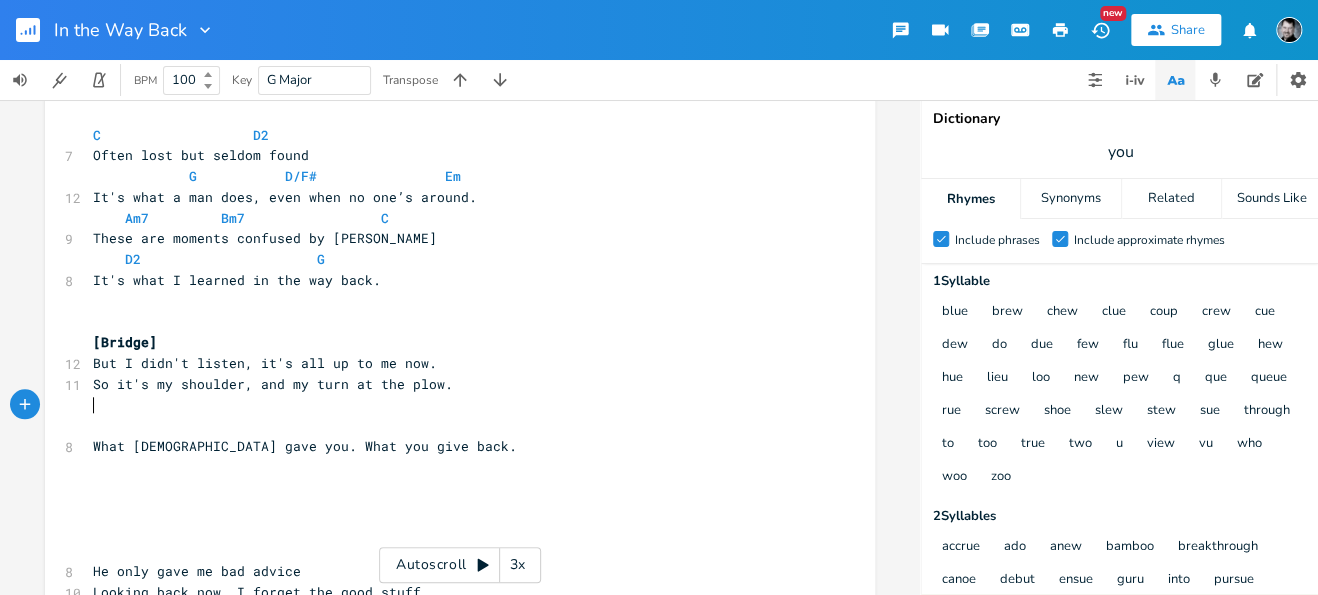 click on "​" at bounding box center [450, 405] 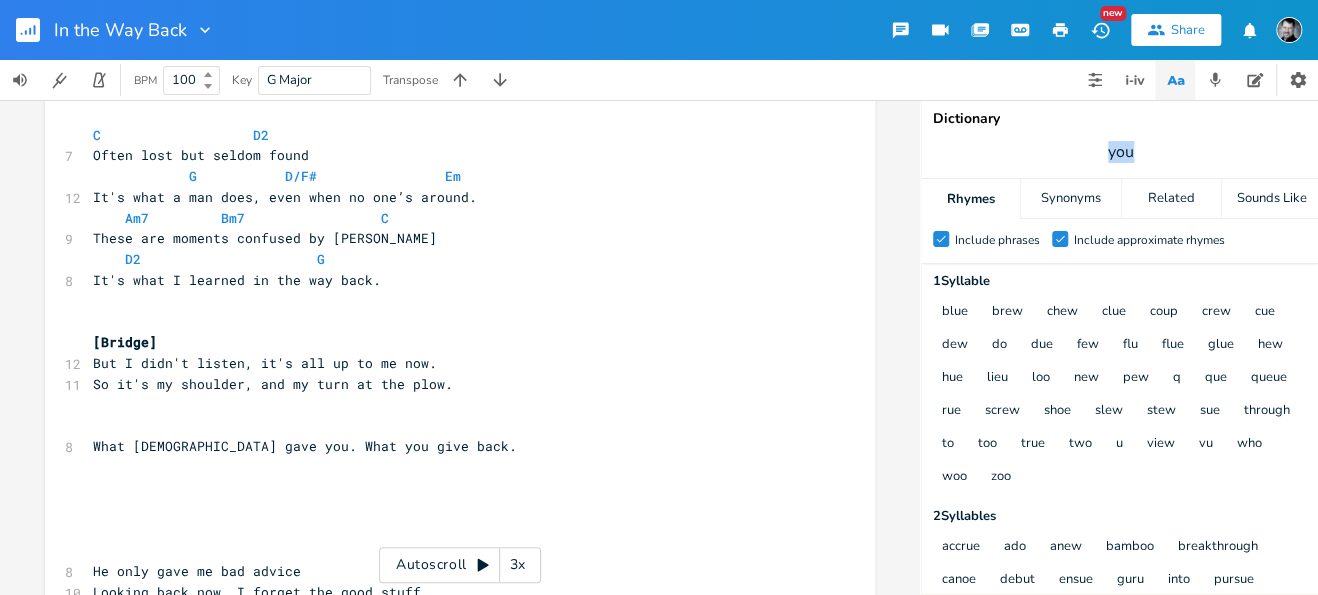drag, startPoint x: 1118, startPoint y: 144, endPoint x: 1092, endPoint y: 144, distance: 26 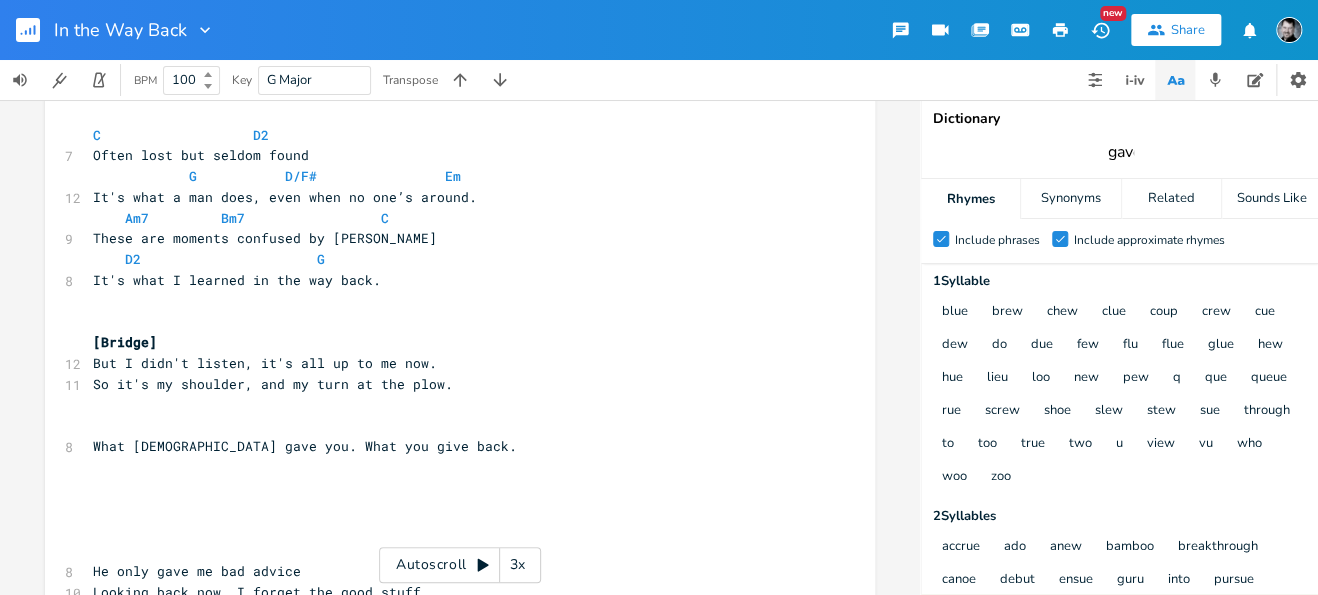 type on "gave" 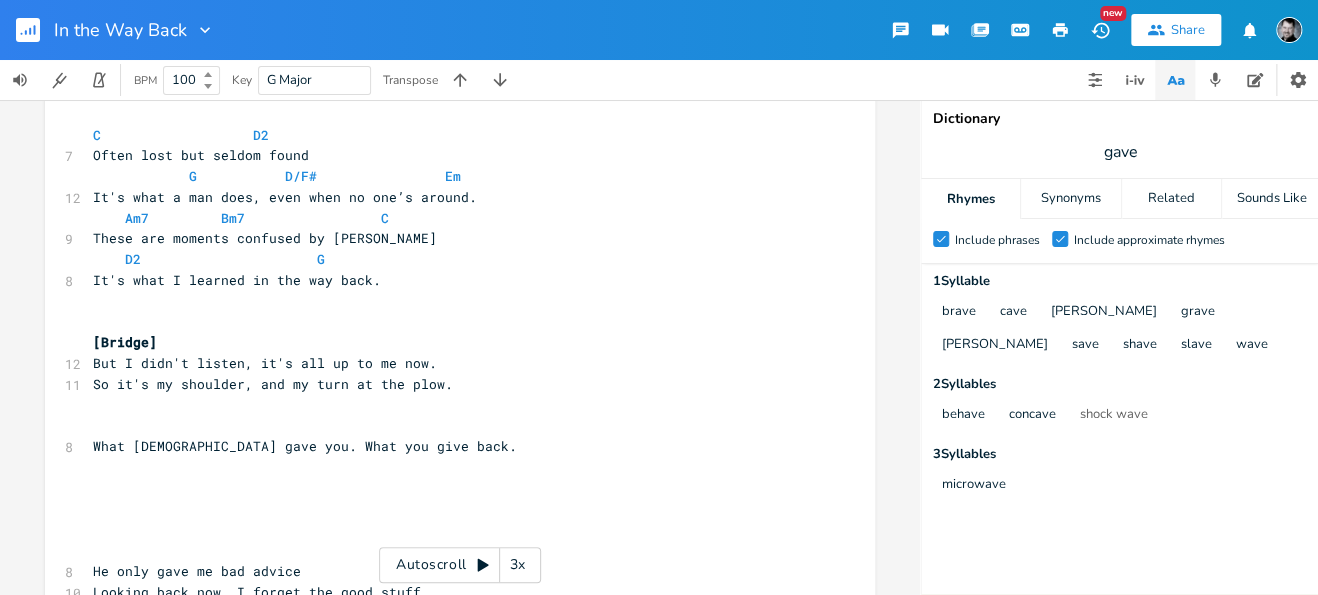 scroll, scrollTop: 1, scrollLeft: 0, axis: vertical 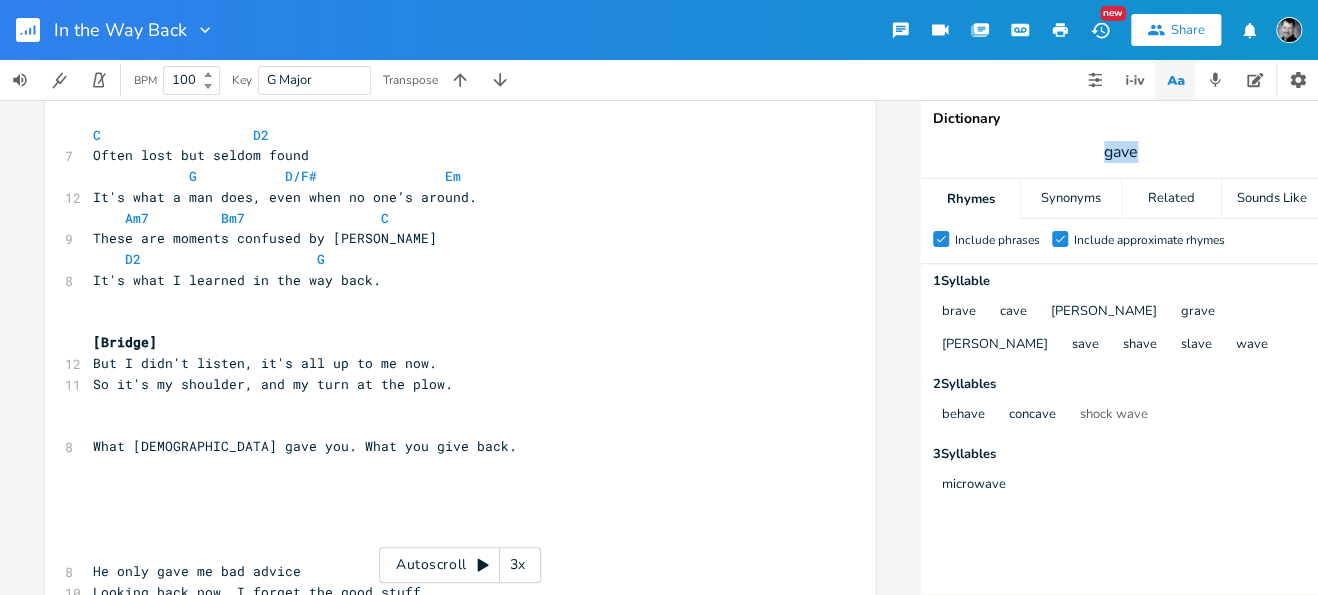 drag, startPoint x: 1146, startPoint y: 145, endPoint x: 1087, endPoint y: 144, distance: 59.008472 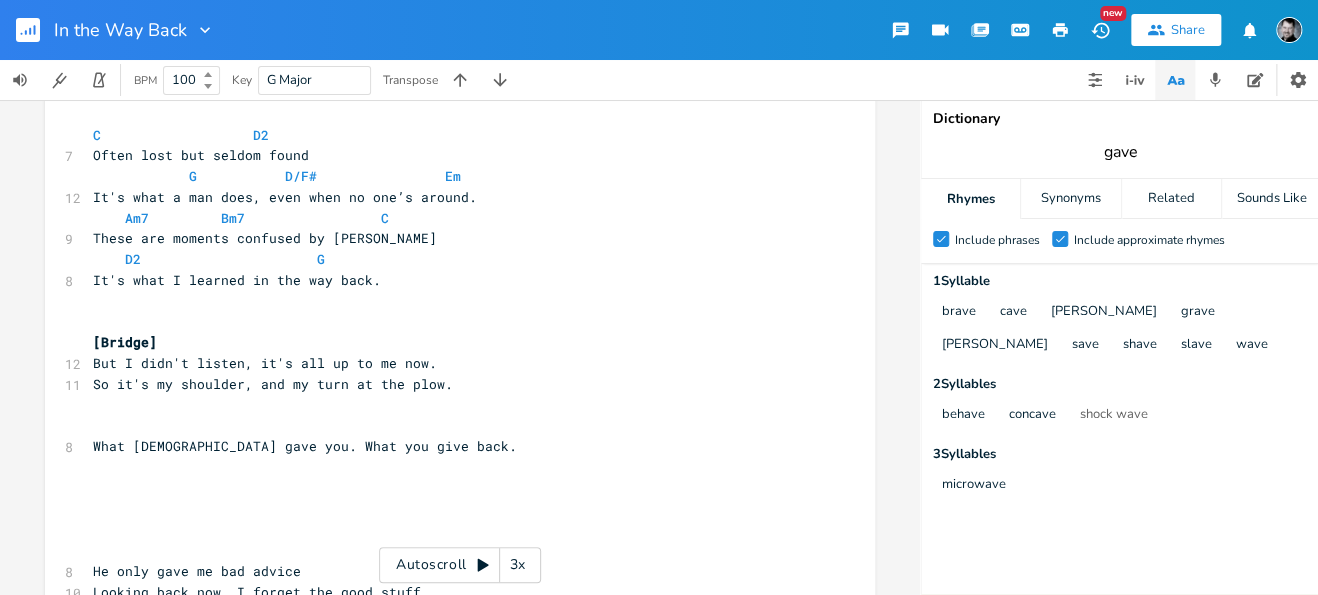 scroll, scrollTop: 0, scrollLeft: 0, axis: both 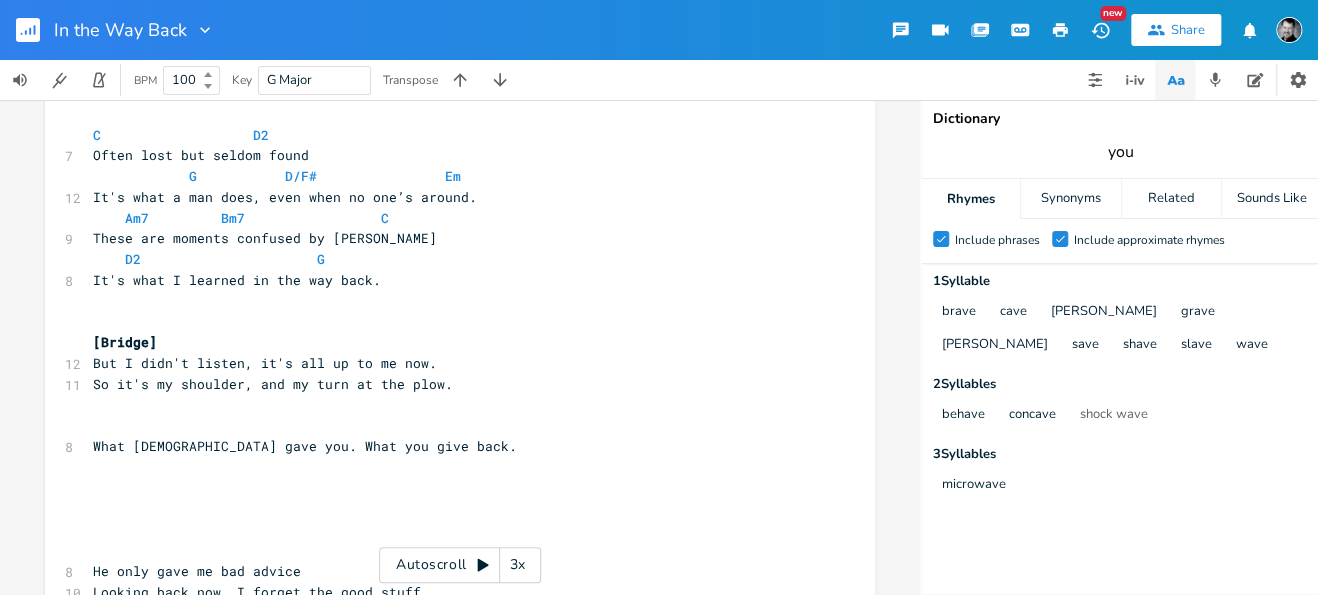 type on "you" 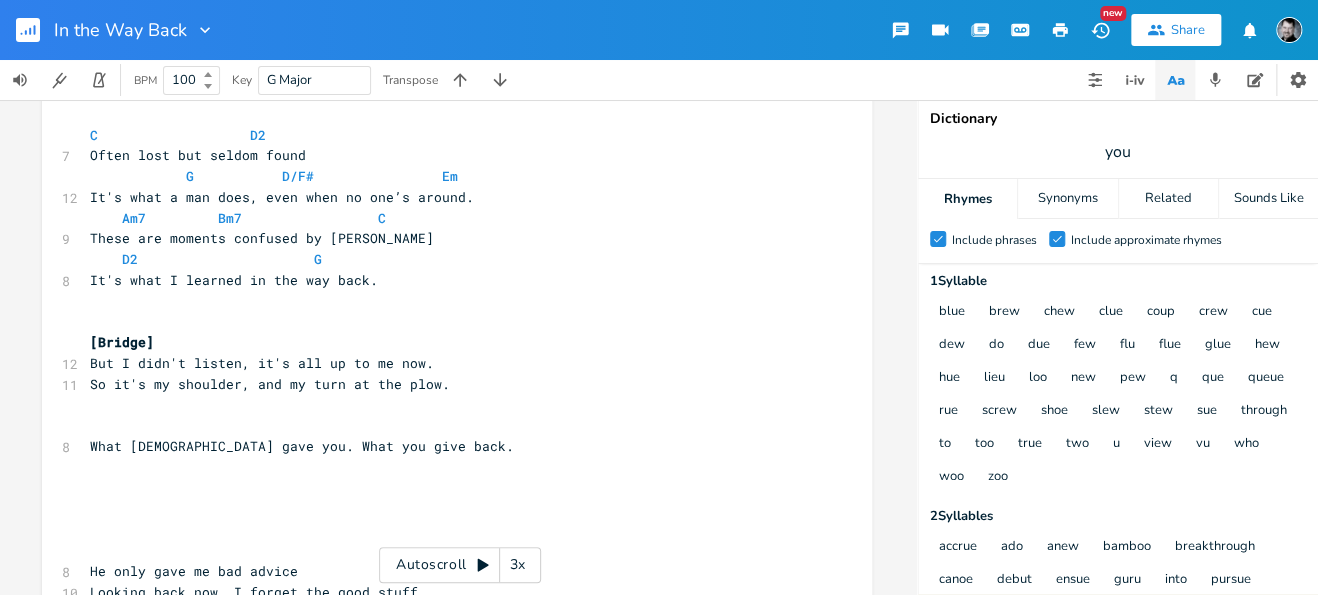 scroll, scrollTop: 0, scrollLeft: 4, axis: horizontal 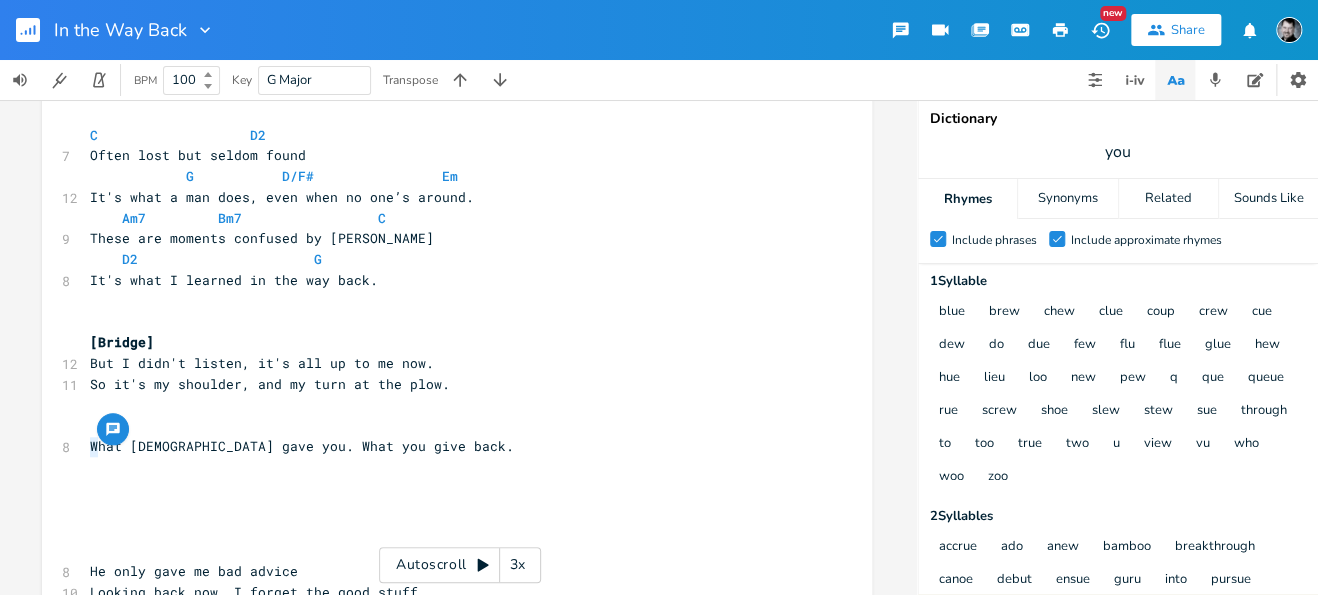 drag, startPoint x: 92, startPoint y: 448, endPoint x: 81, endPoint y: 447, distance: 11.045361 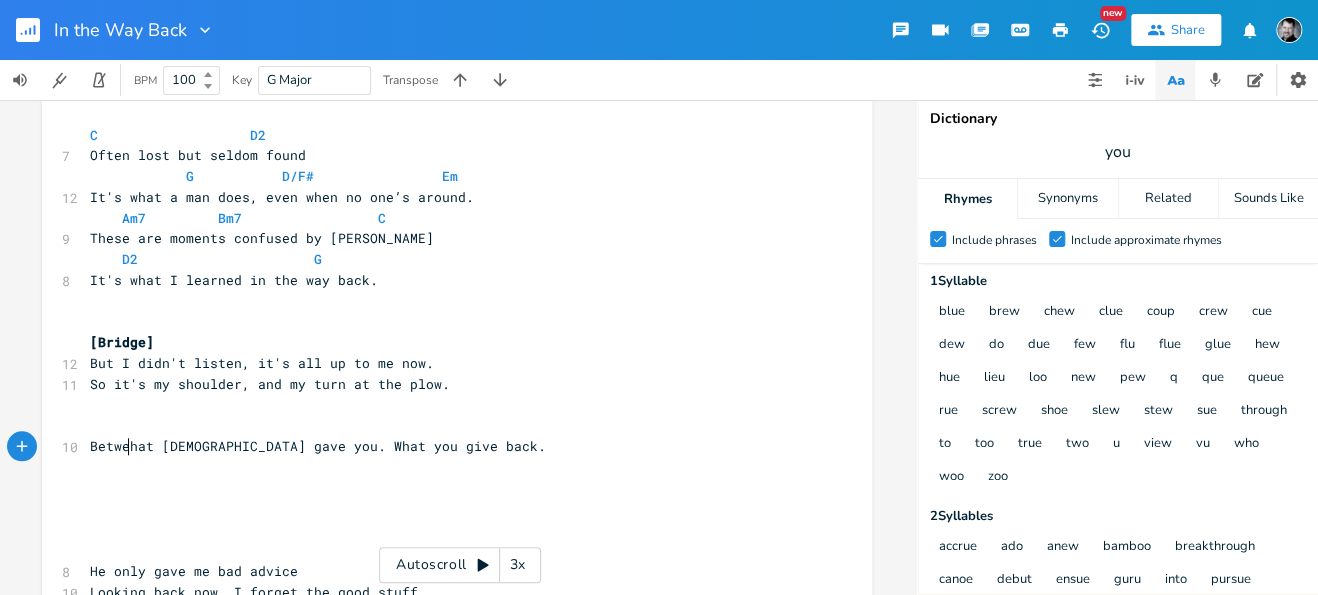 type on "Betwen" 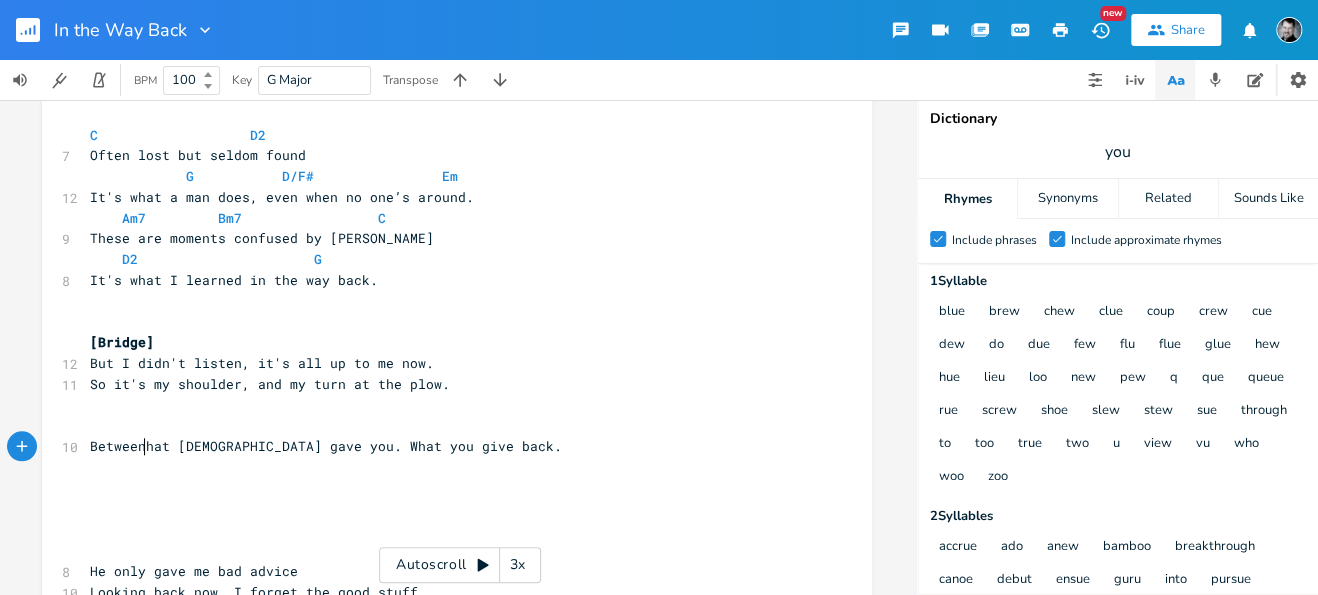 scroll, scrollTop: 0, scrollLeft: 15, axis: horizontal 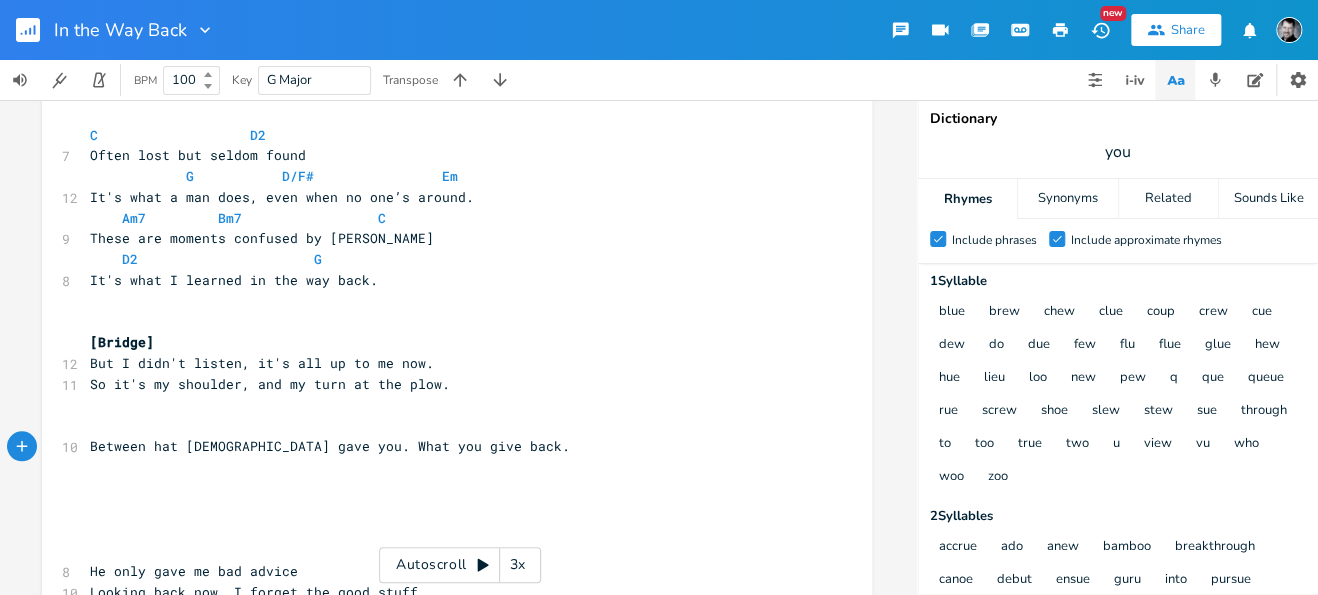 type on "en w" 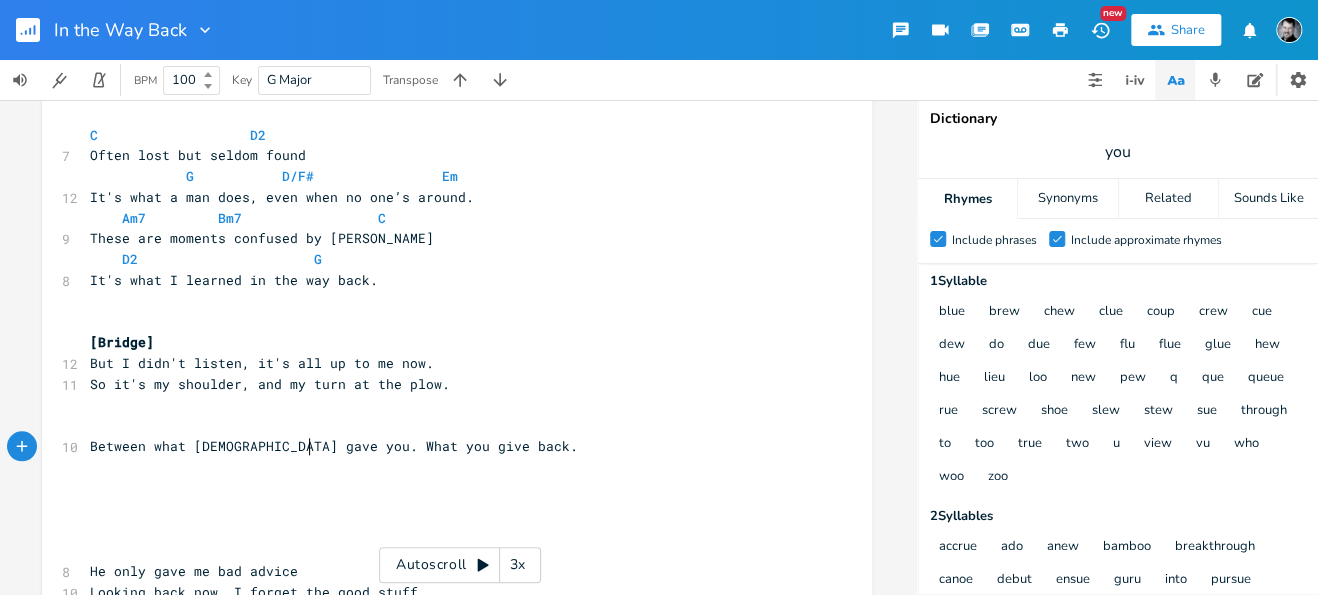 click on "Between what [DEMOGRAPHIC_DATA] gave you. What you give back." at bounding box center (334, 446) 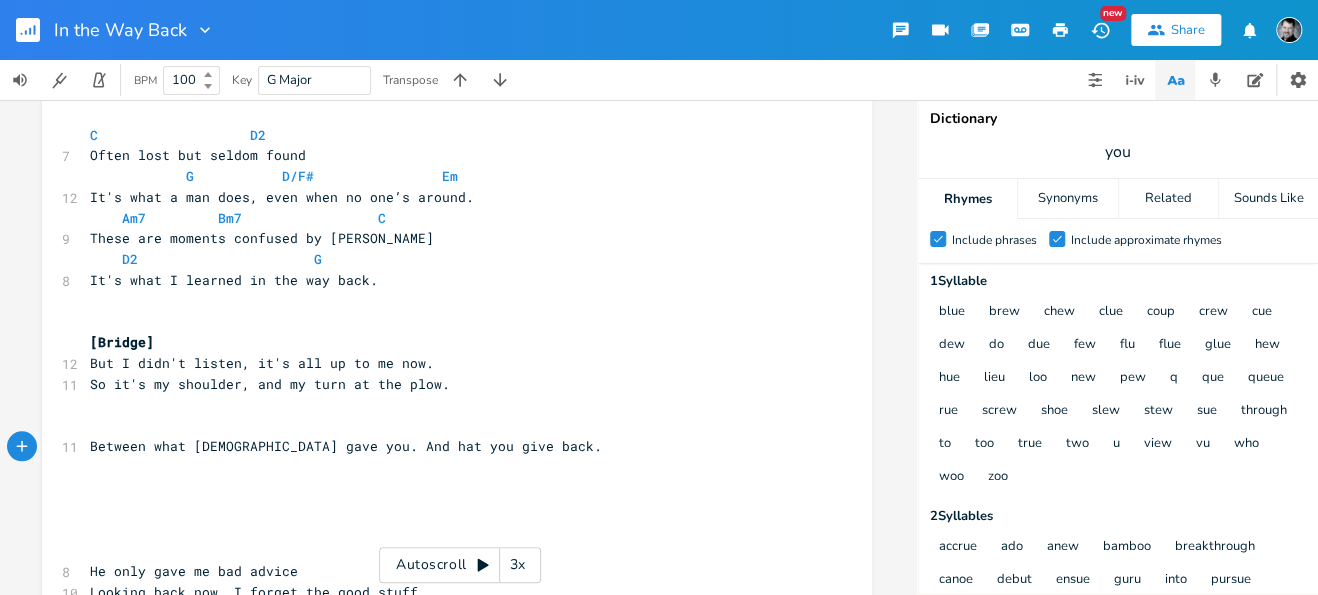type on "And W" 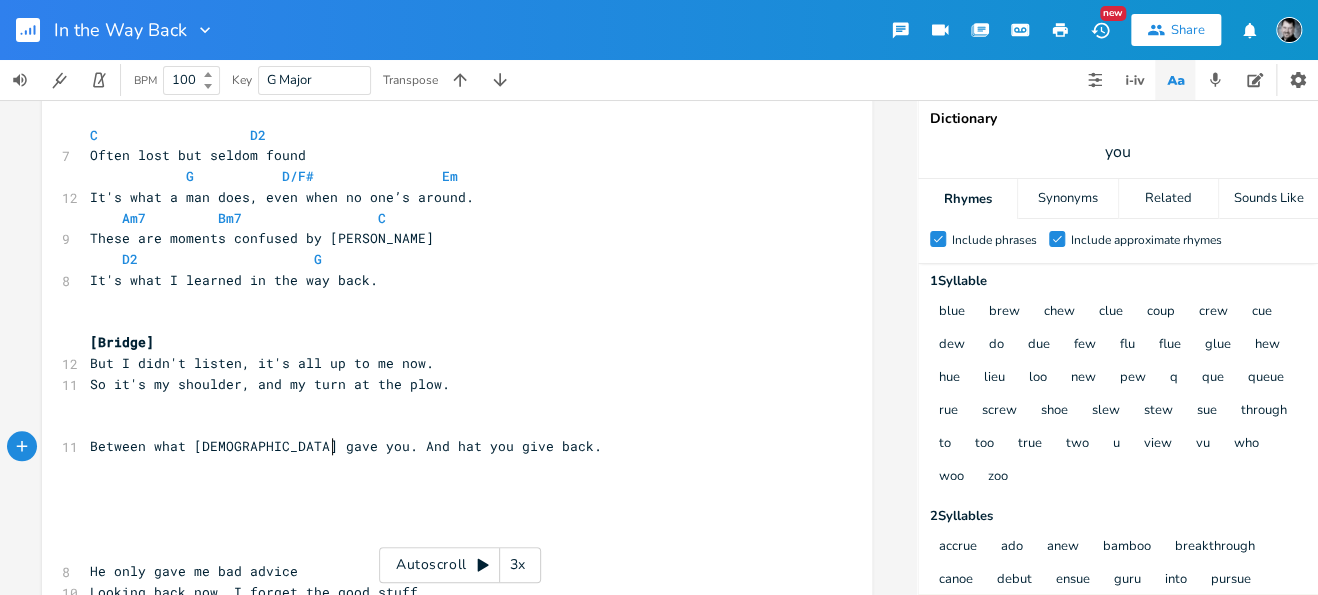 type on "w" 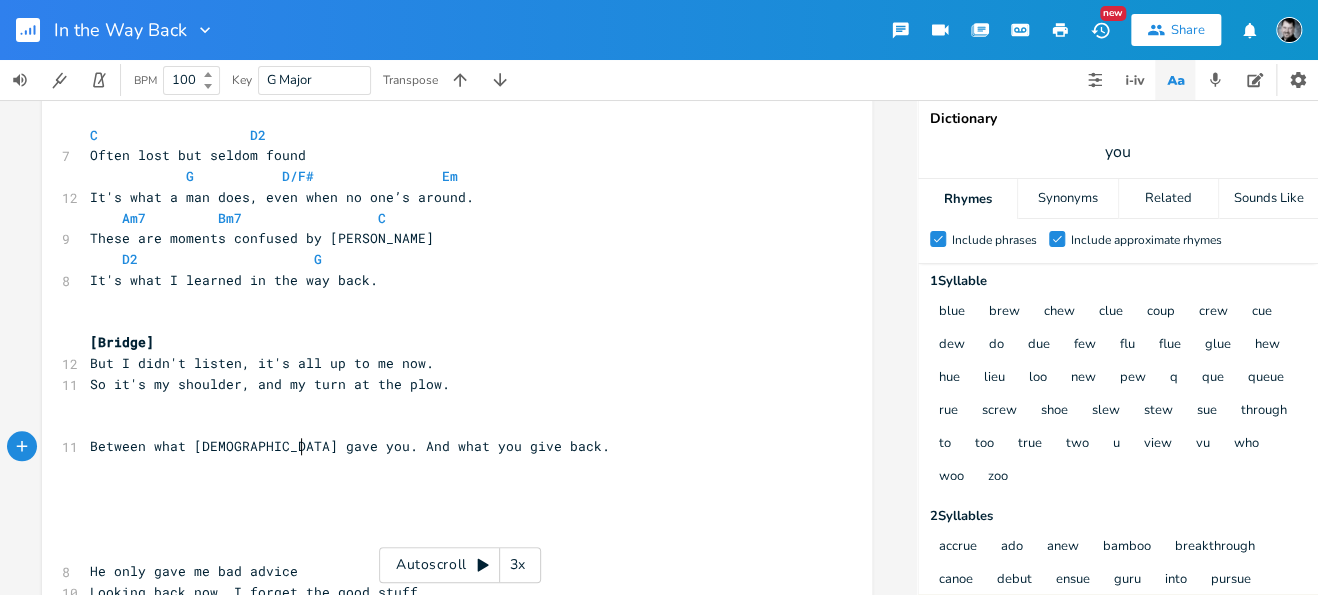 click on "Between what [DEMOGRAPHIC_DATA] gave you. And what you give back." at bounding box center [350, 446] 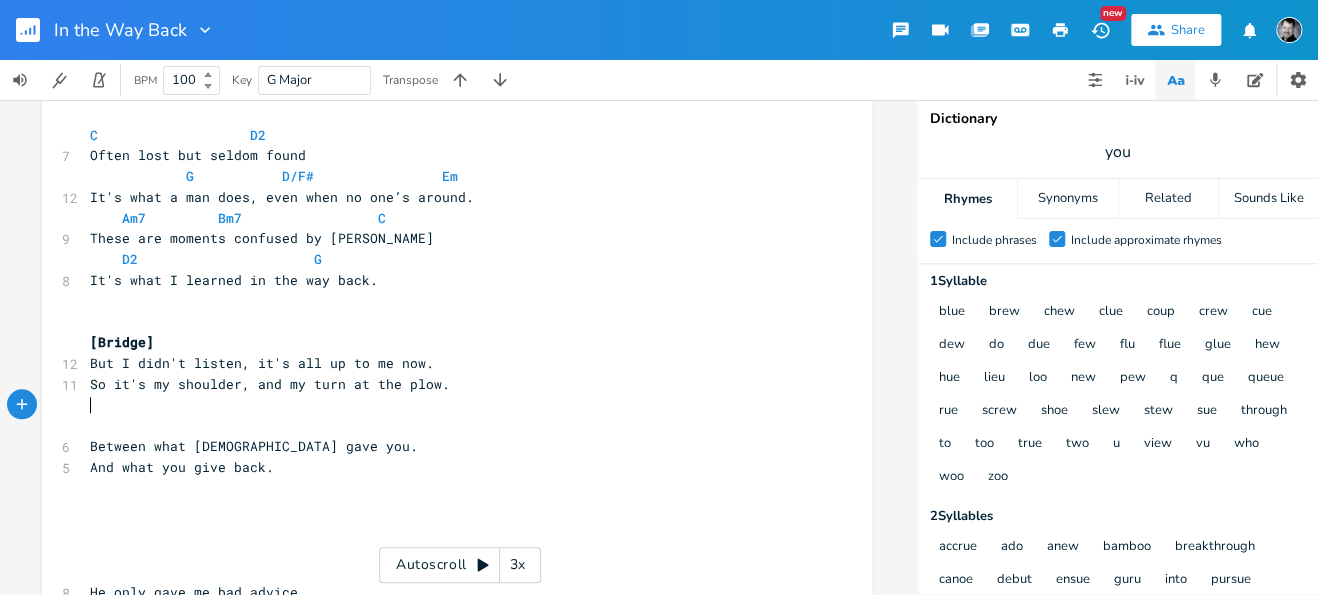 click on "​" at bounding box center (447, 405) 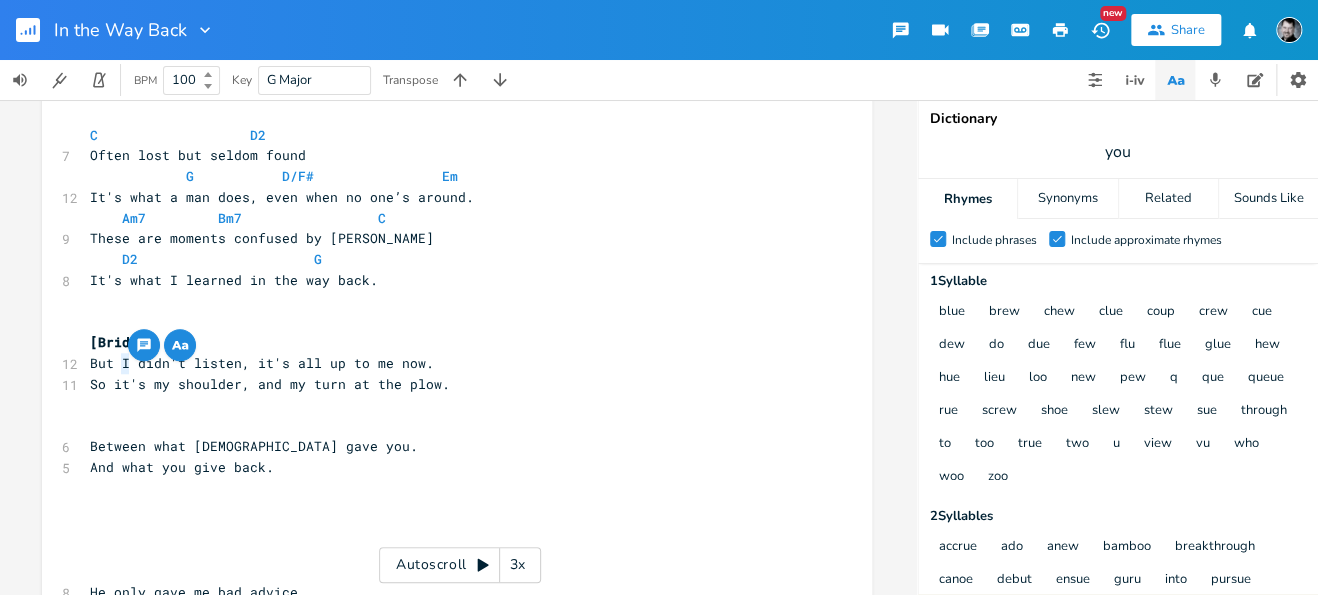 click on "But I didn't listen, it's all up to me now." at bounding box center (262, 363) 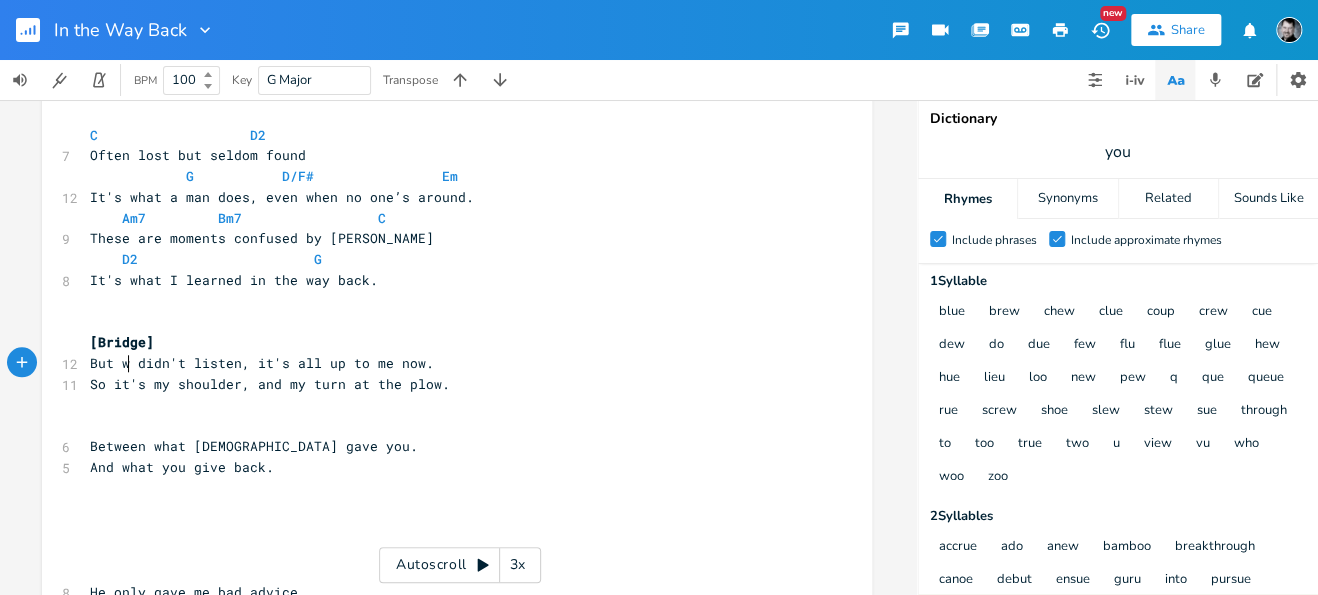 type on "we" 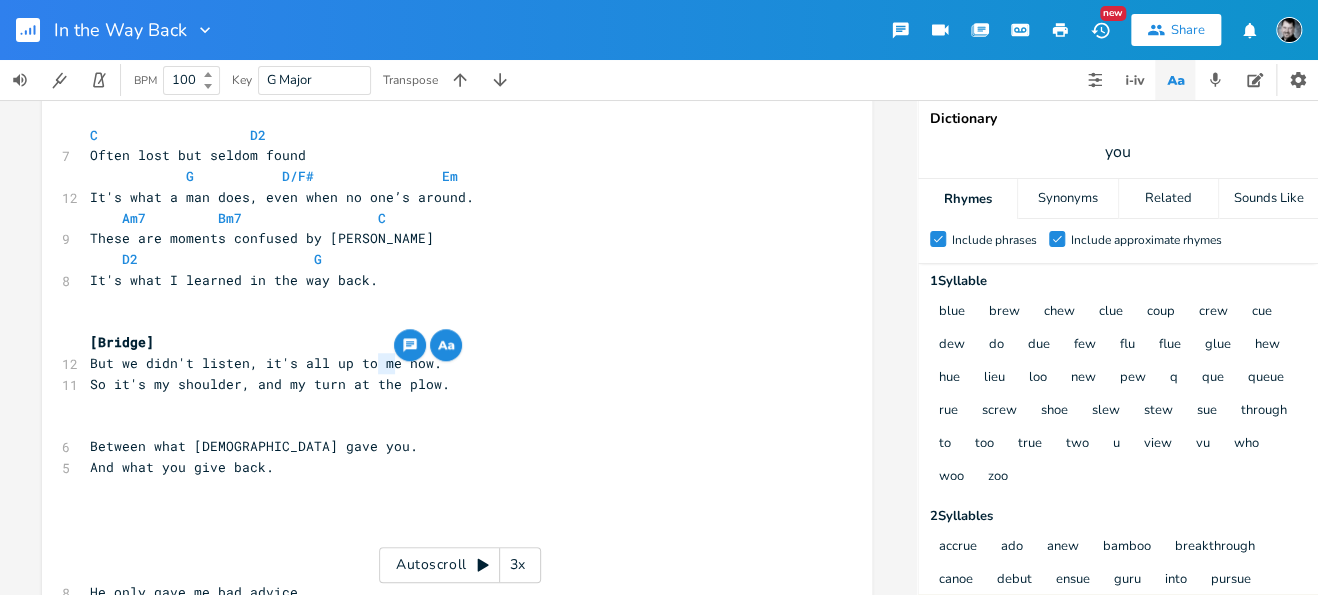 drag, startPoint x: 387, startPoint y: 368, endPoint x: 374, endPoint y: 367, distance: 13.038404 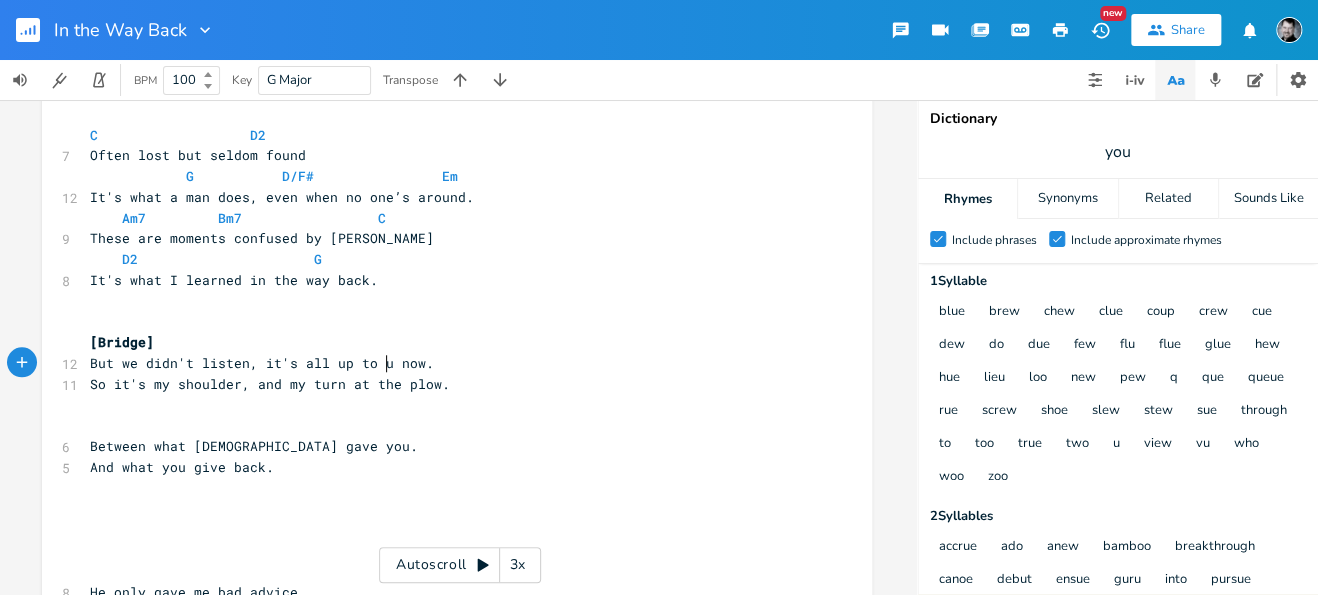 type on "us" 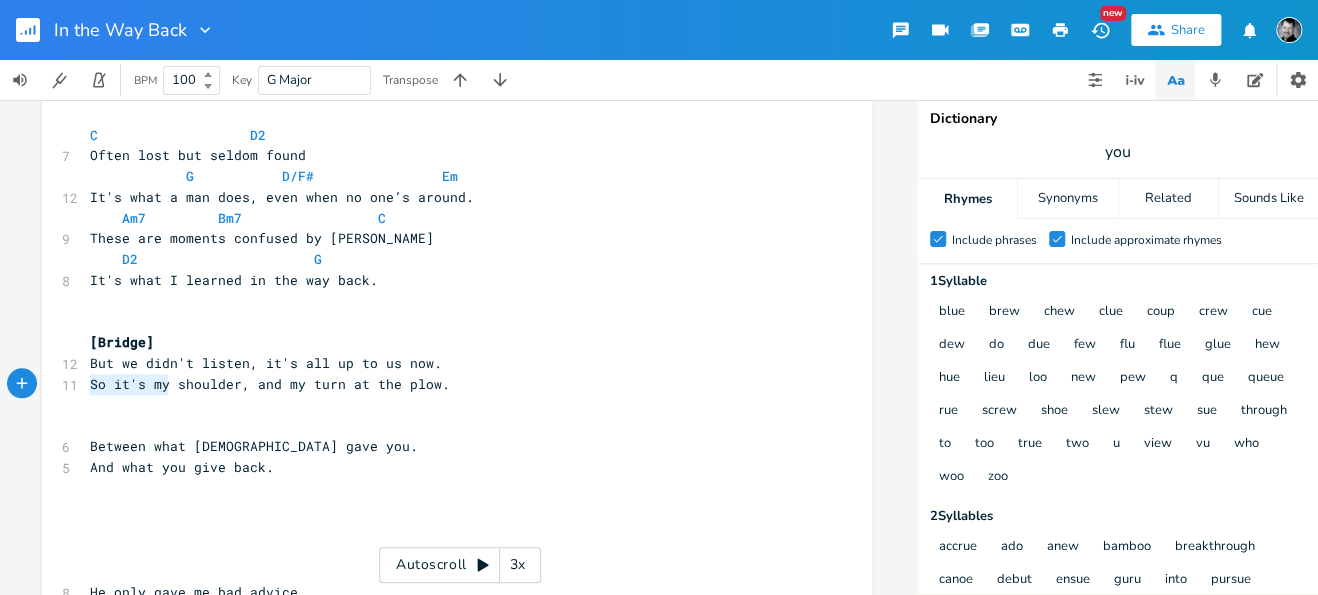 drag, startPoint x: 162, startPoint y: 382, endPoint x: 89, endPoint y: 394, distance: 73.97973 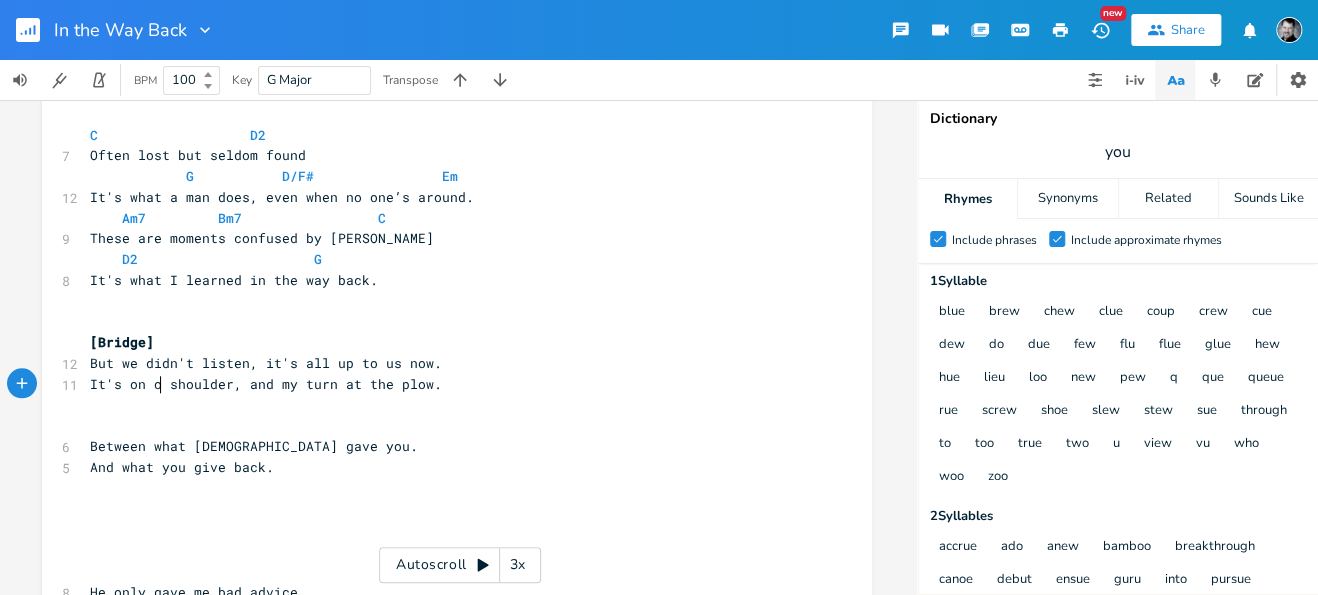 type on "It's on our" 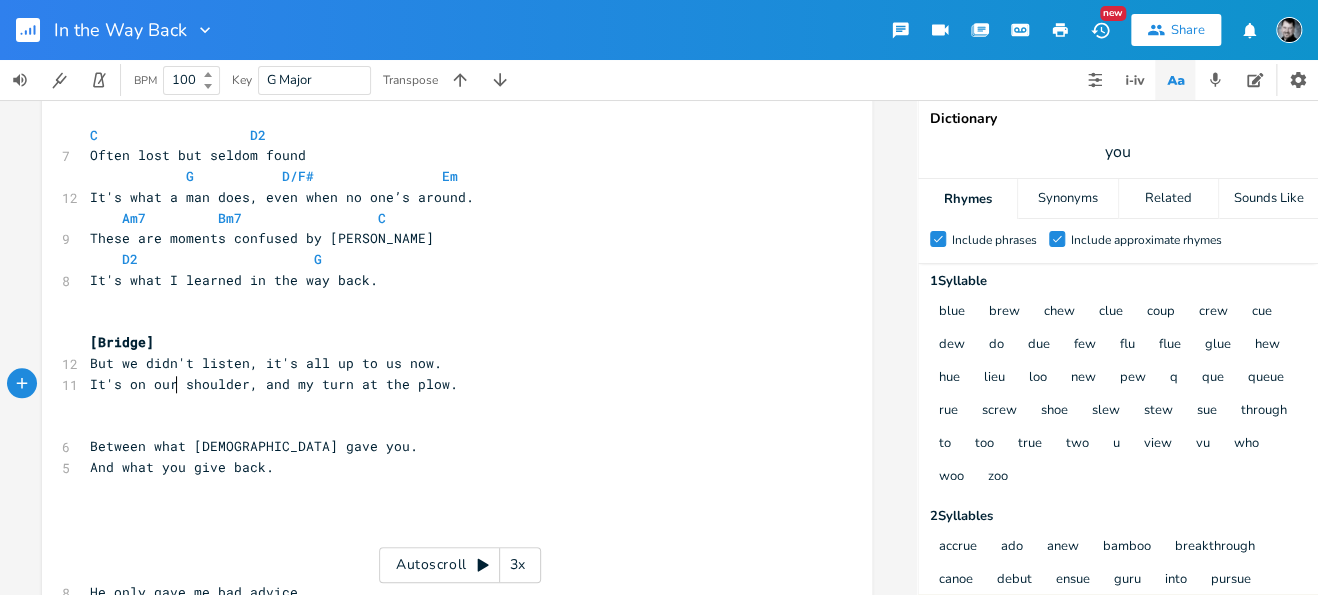 click on "It's on our shoulder, and my turn at the plow." at bounding box center (274, 384) 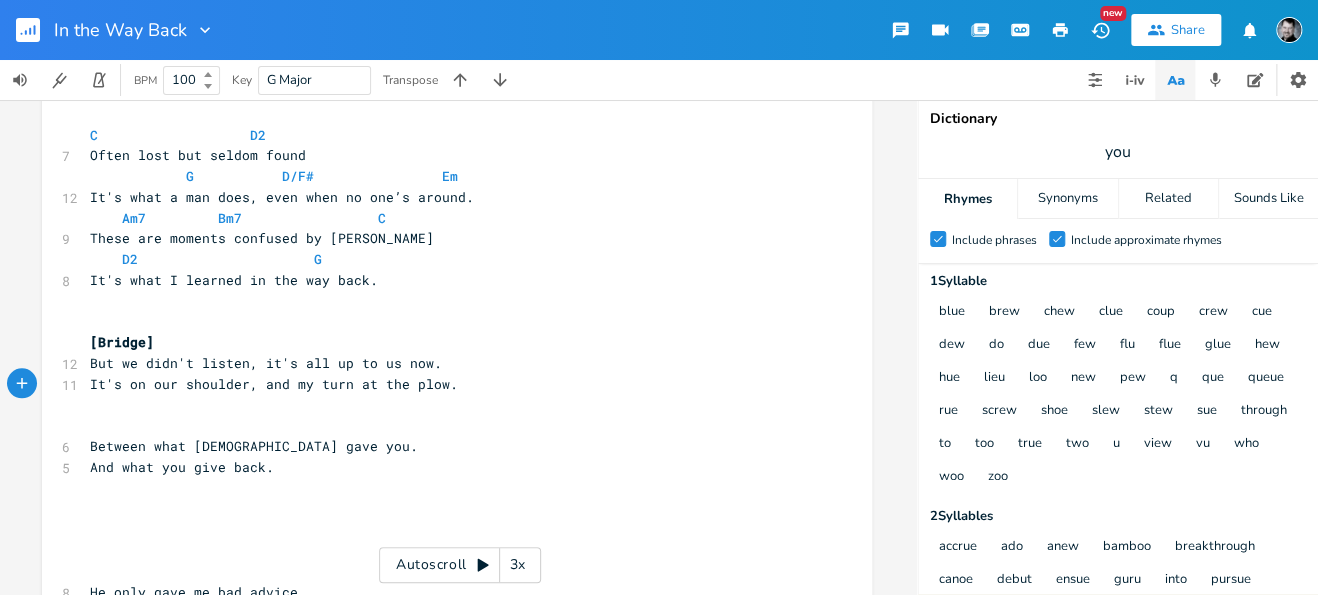 type on "s" 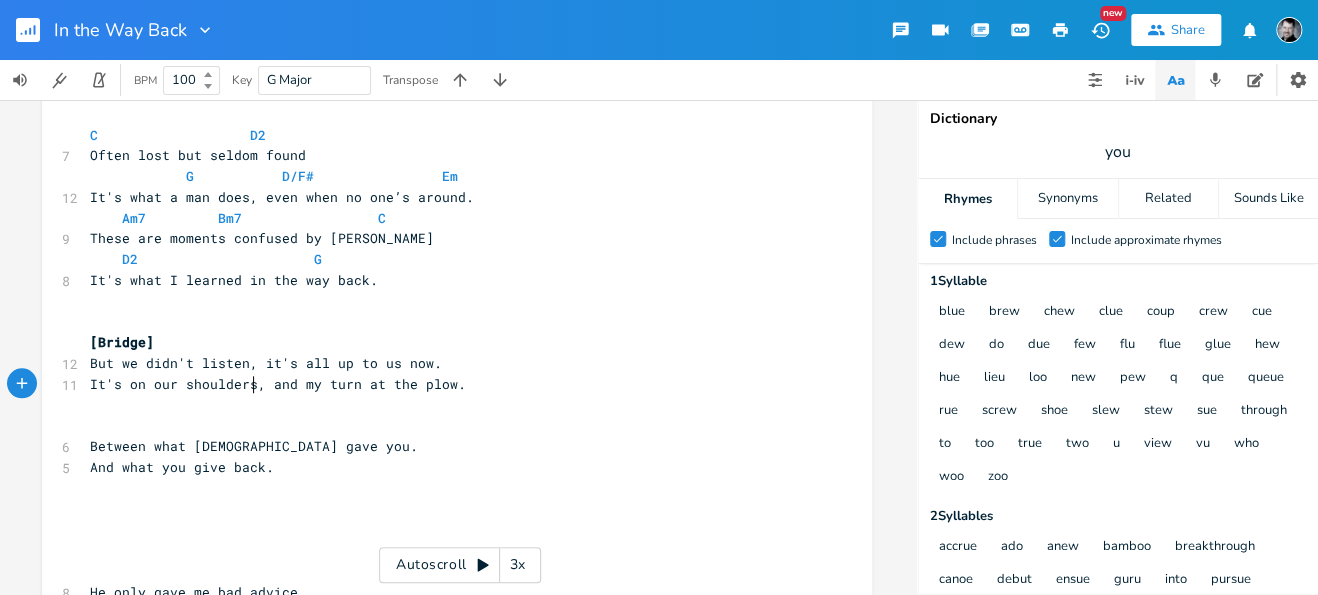 scroll, scrollTop: 0, scrollLeft: 5, axis: horizontal 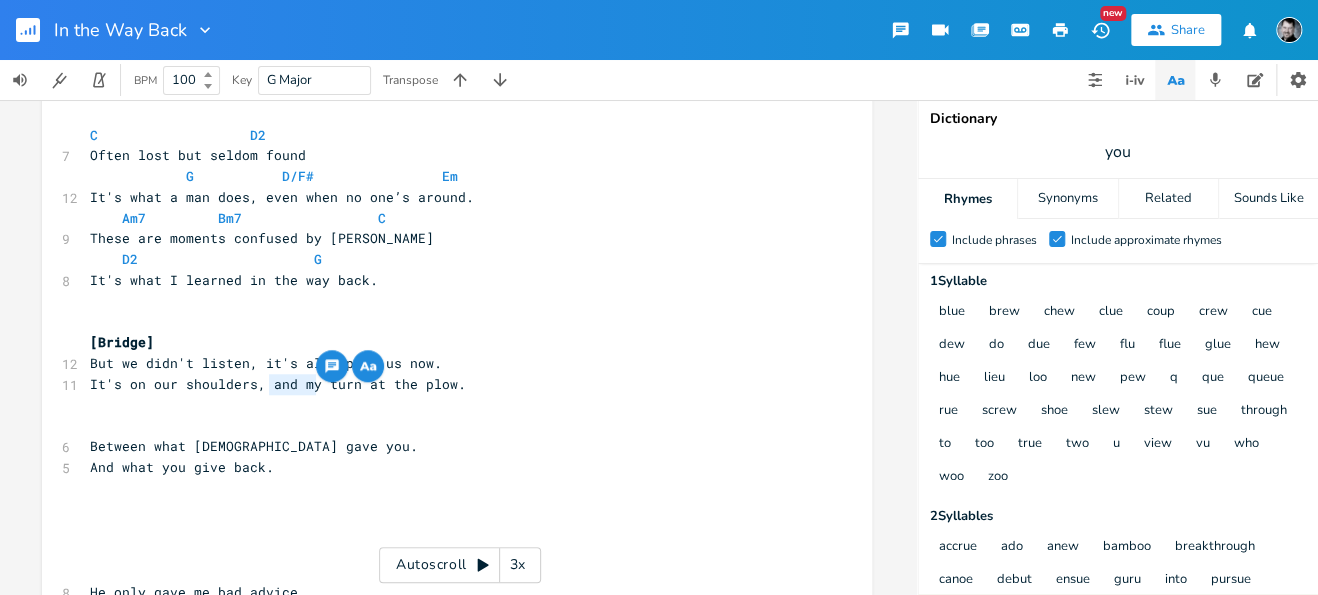 drag, startPoint x: 308, startPoint y: 385, endPoint x: 263, endPoint y: 384, distance: 45.01111 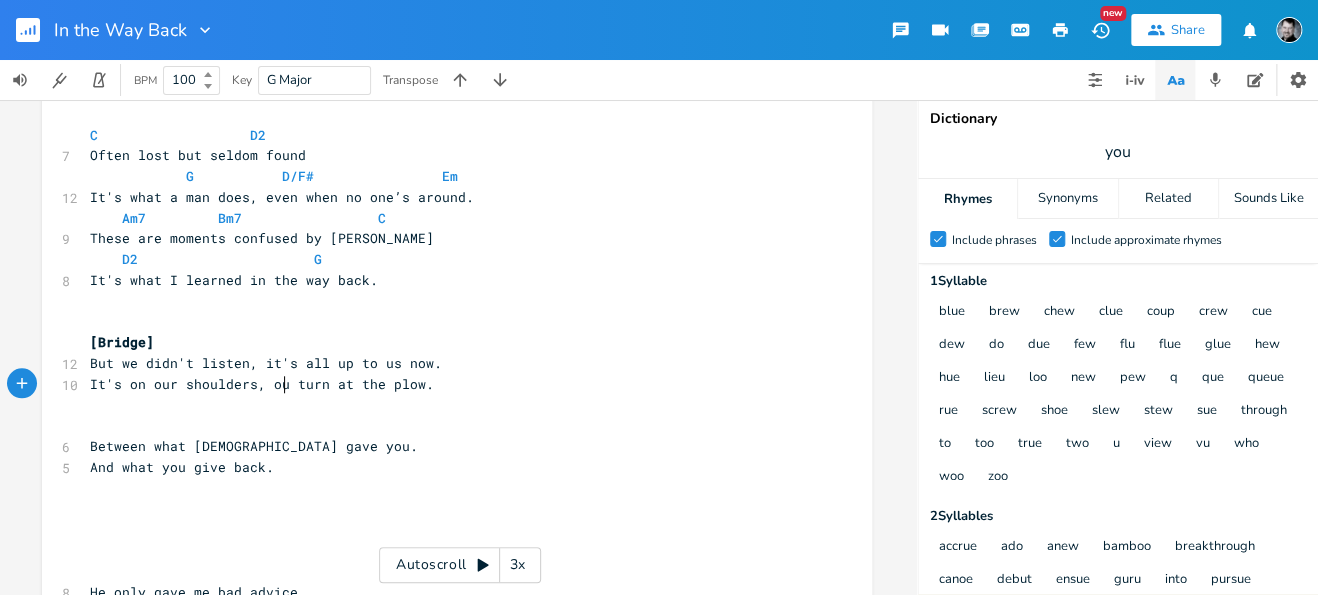 type on "our" 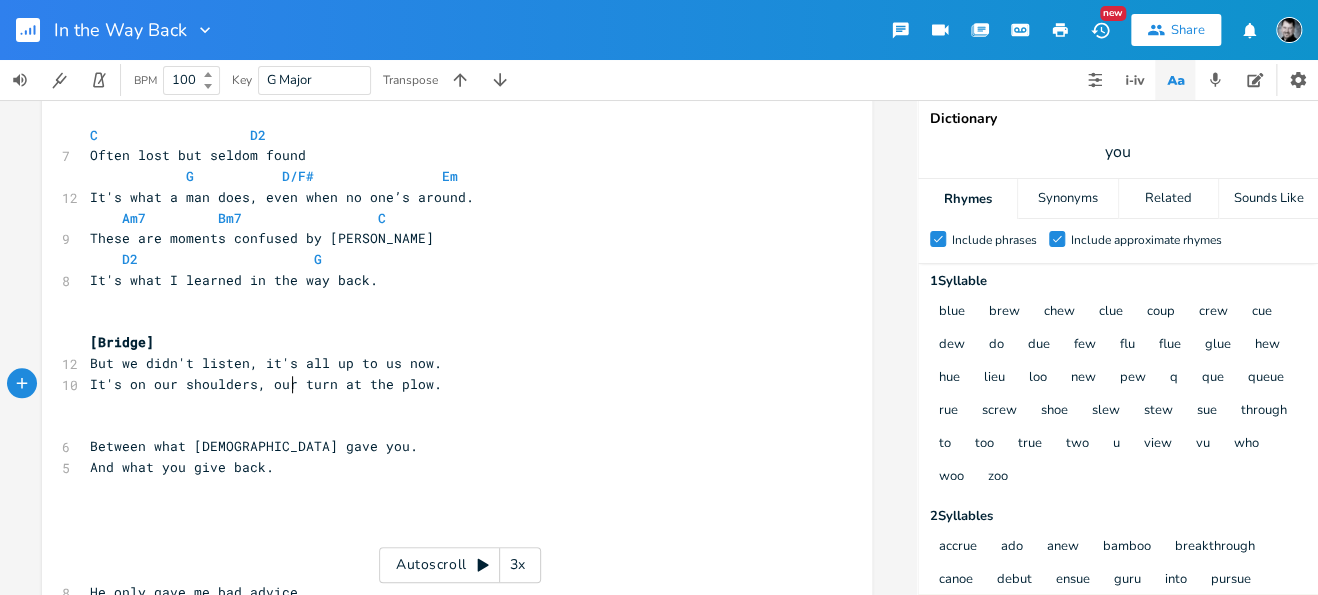 scroll, scrollTop: 0, scrollLeft: 16, axis: horizontal 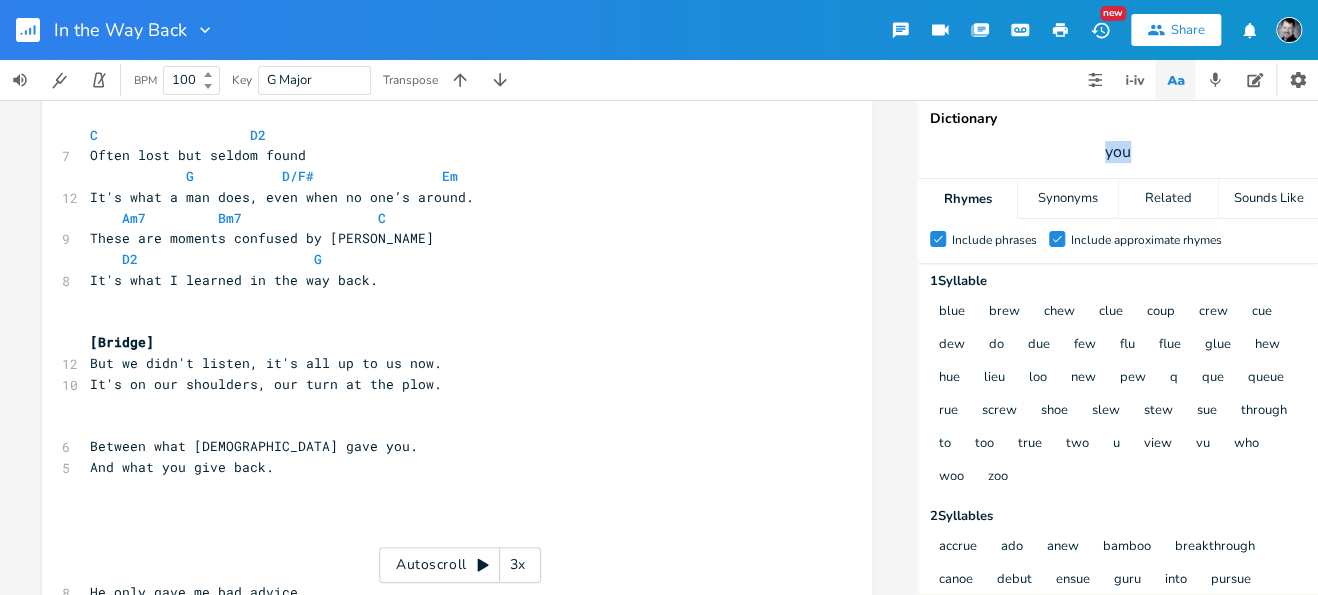 drag, startPoint x: 1100, startPoint y: 160, endPoint x: 1059, endPoint y: 163, distance: 41.109608 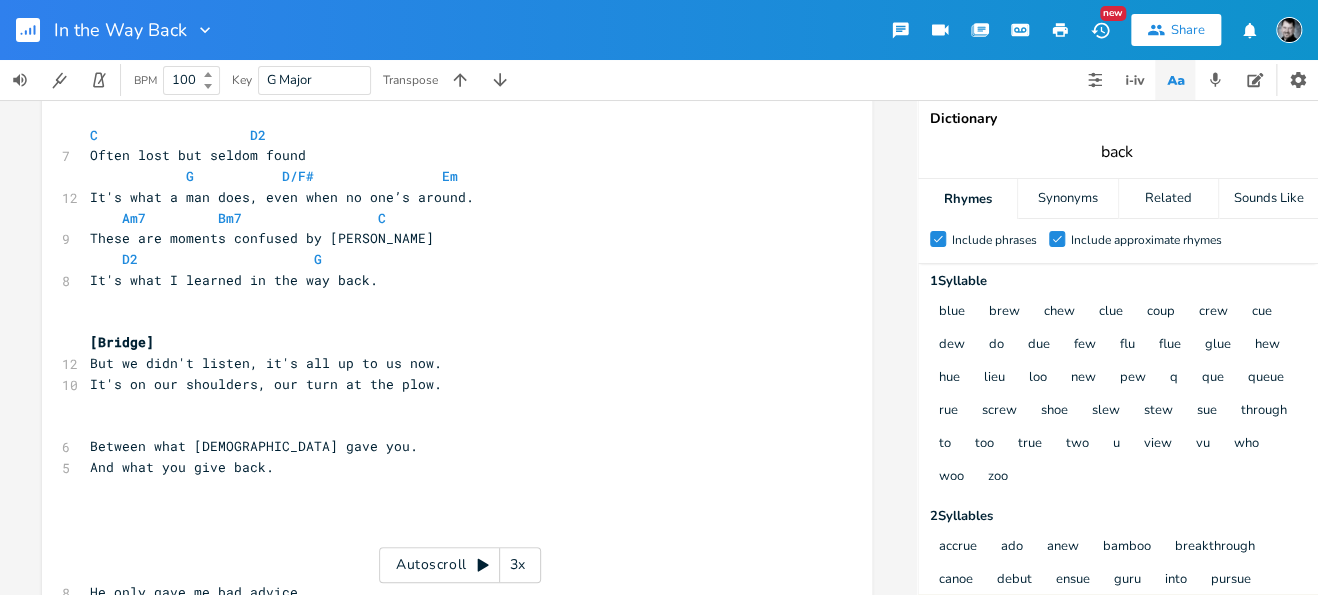 type on "back" 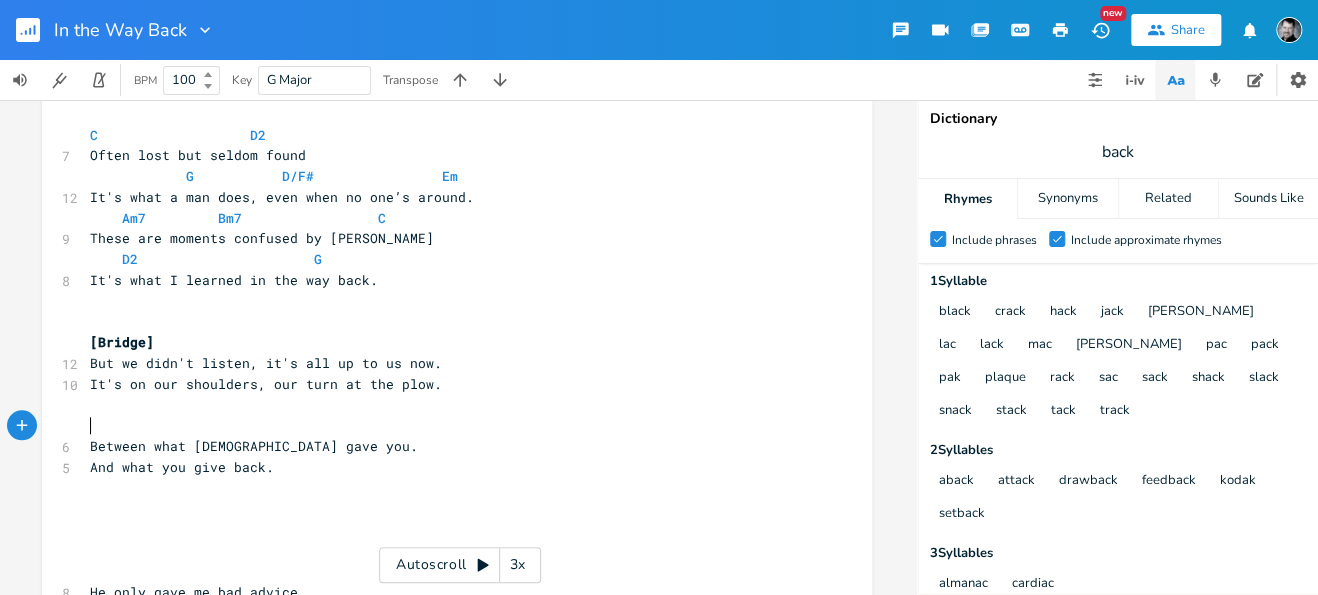scroll, scrollTop: 0, scrollLeft: 0, axis: both 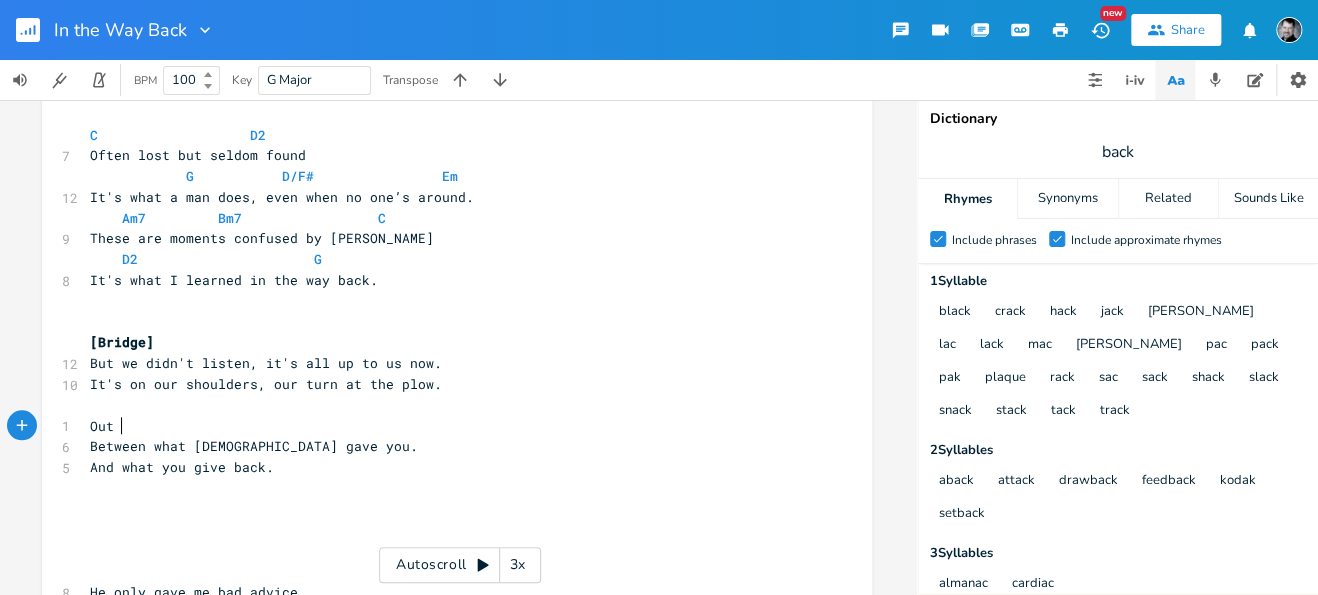 type on "Out w" 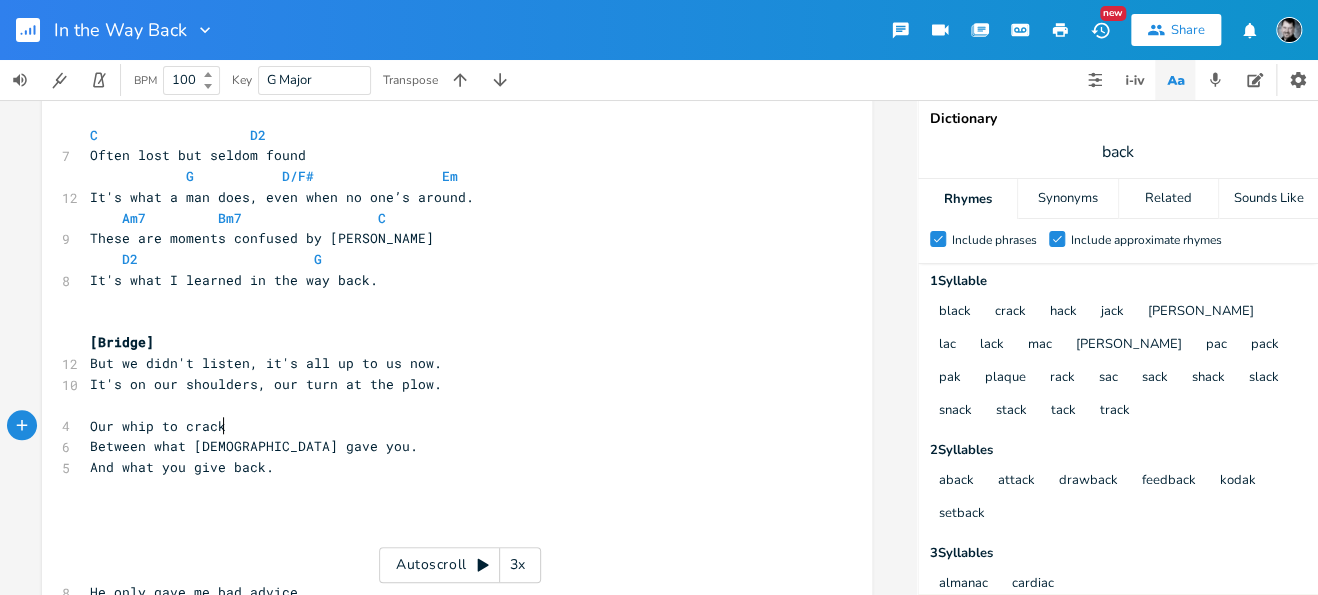 type on "r whip to crack." 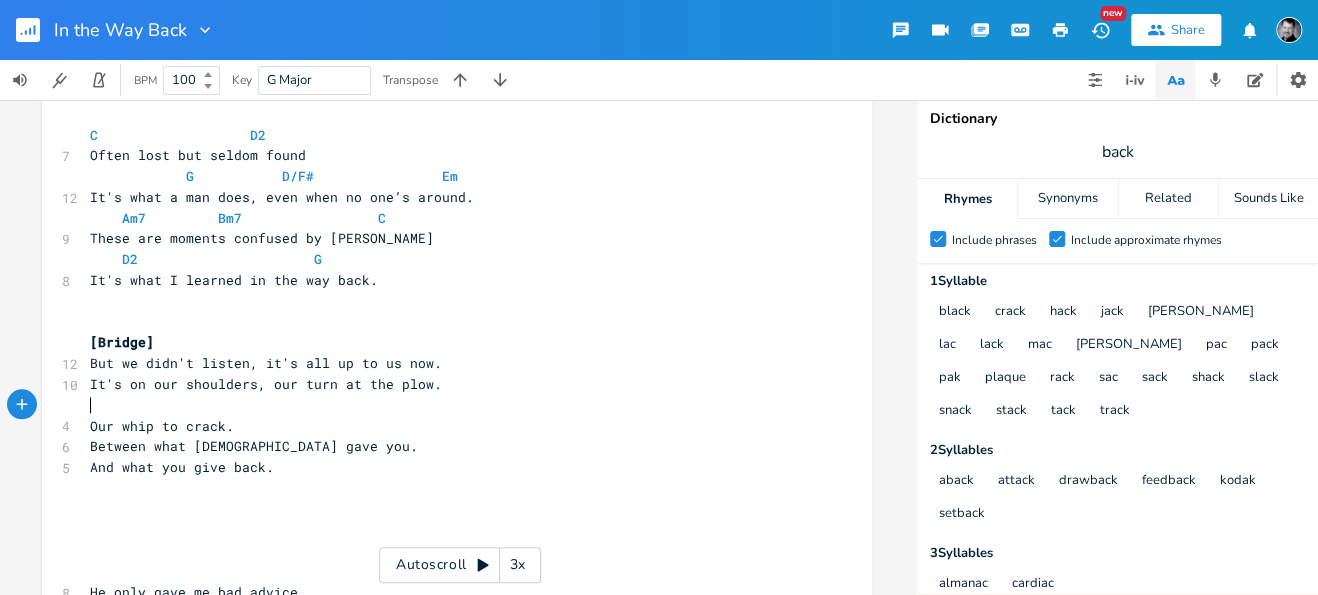 click on "​" at bounding box center (447, 405) 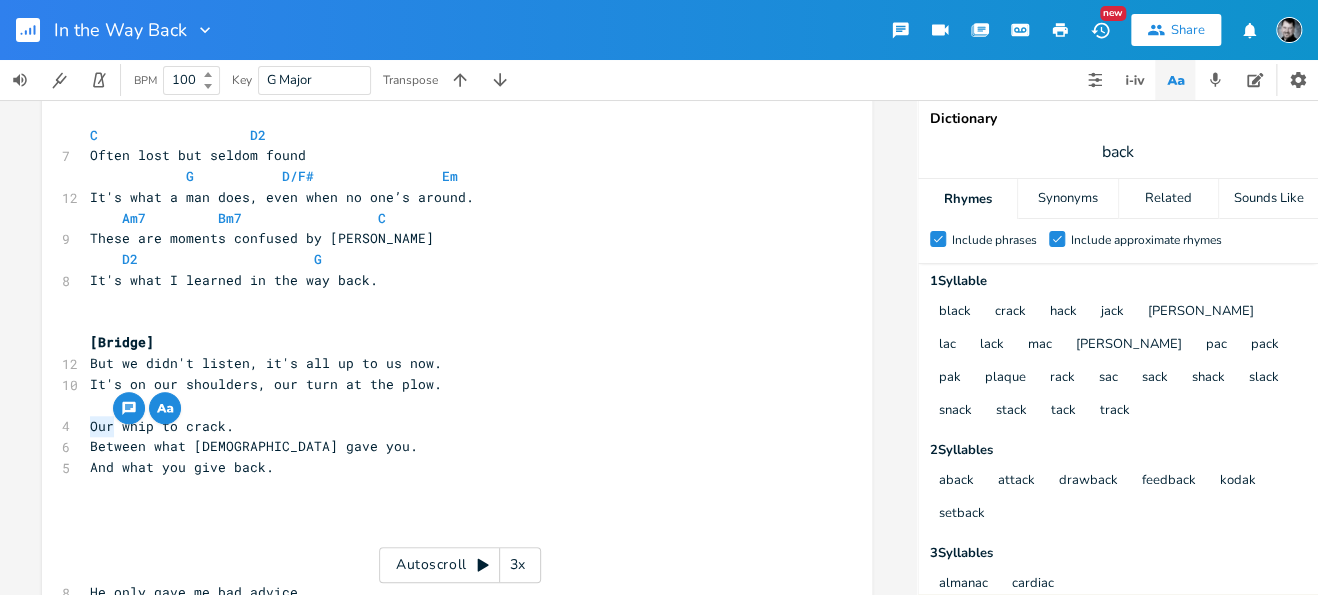 drag, startPoint x: 106, startPoint y: 428, endPoint x: 82, endPoint y: 427, distance: 24.020824 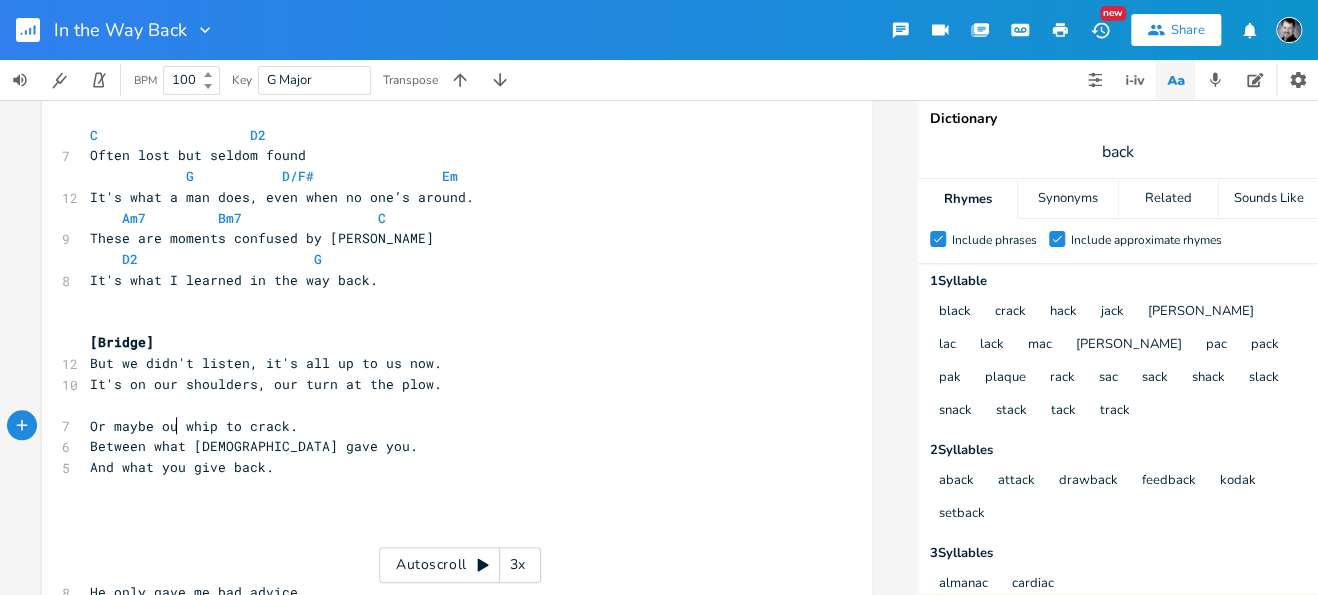 type on "Or maybe our" 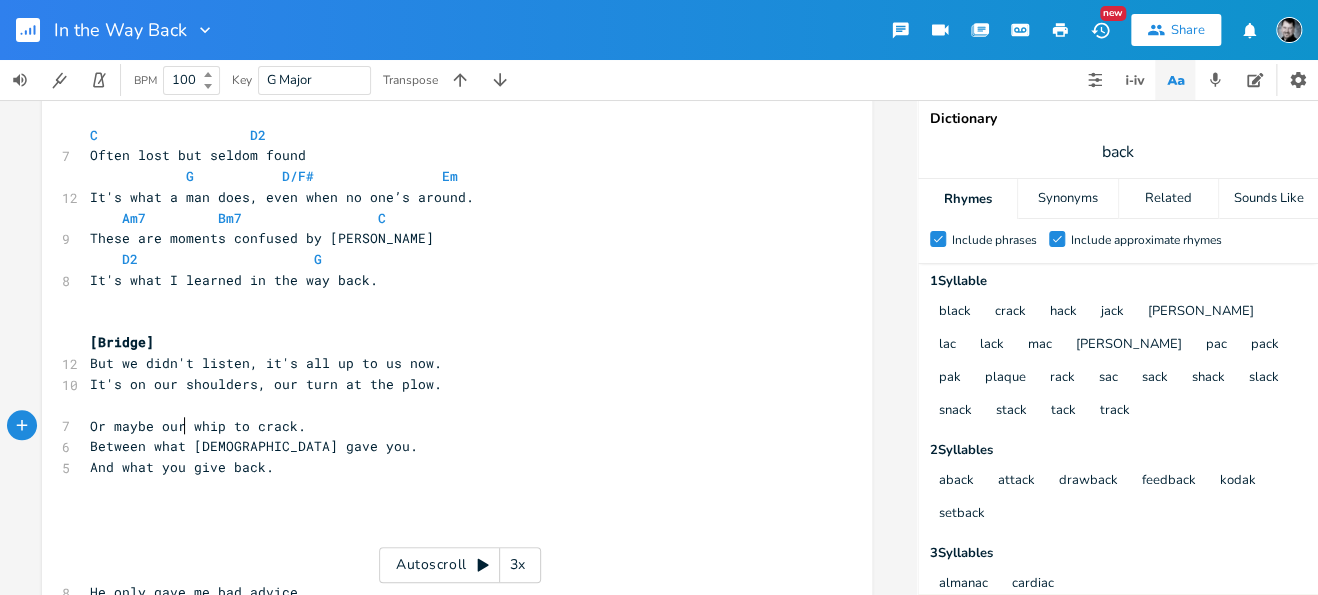 type 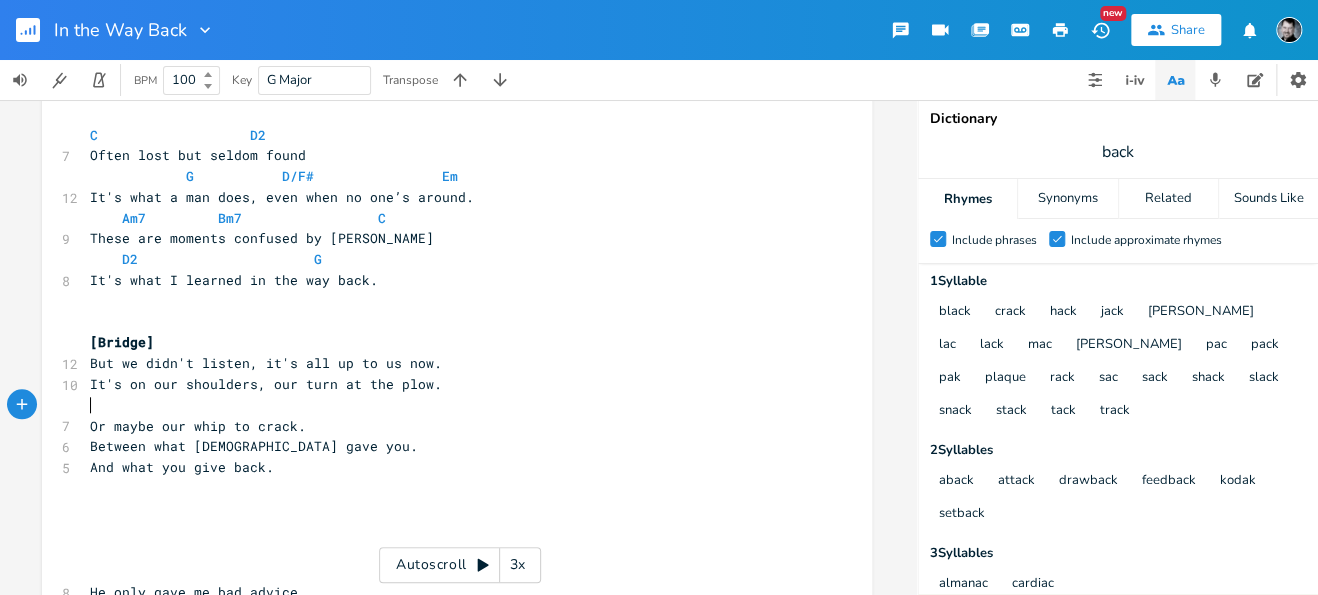 click on "​" at bounding box center (447, 405) 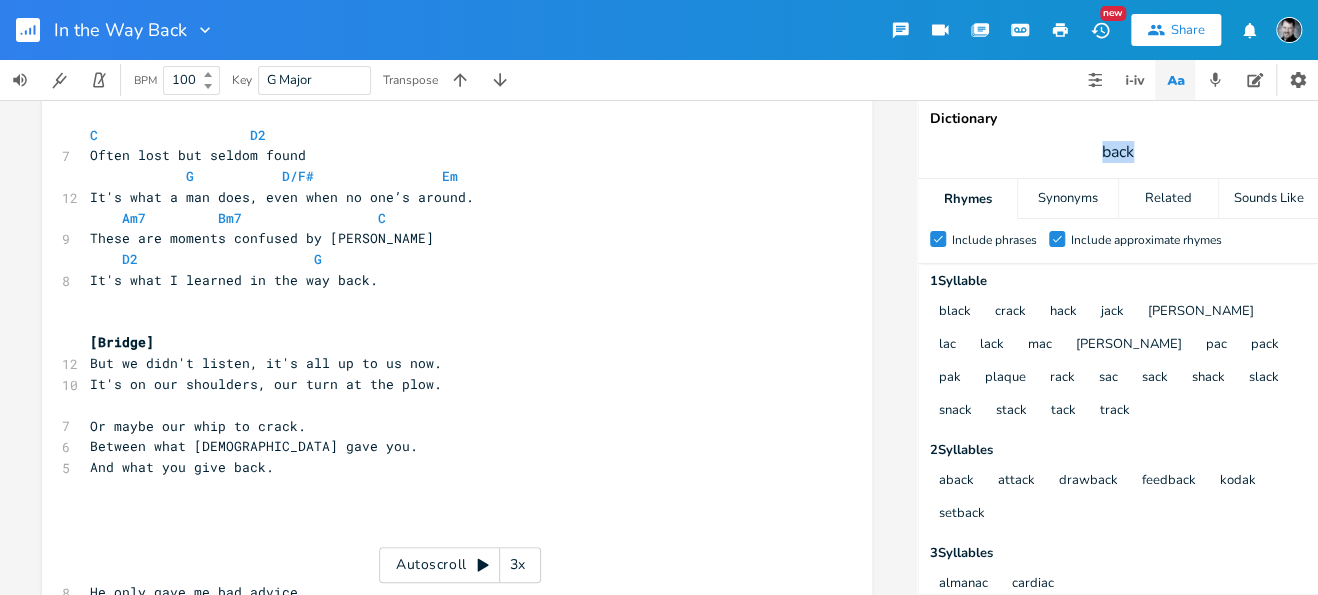 drag, startPoint x: 1169, startPoint y: 147, endPoint x: 1091, endPoint y: 148, distance: 78.00641 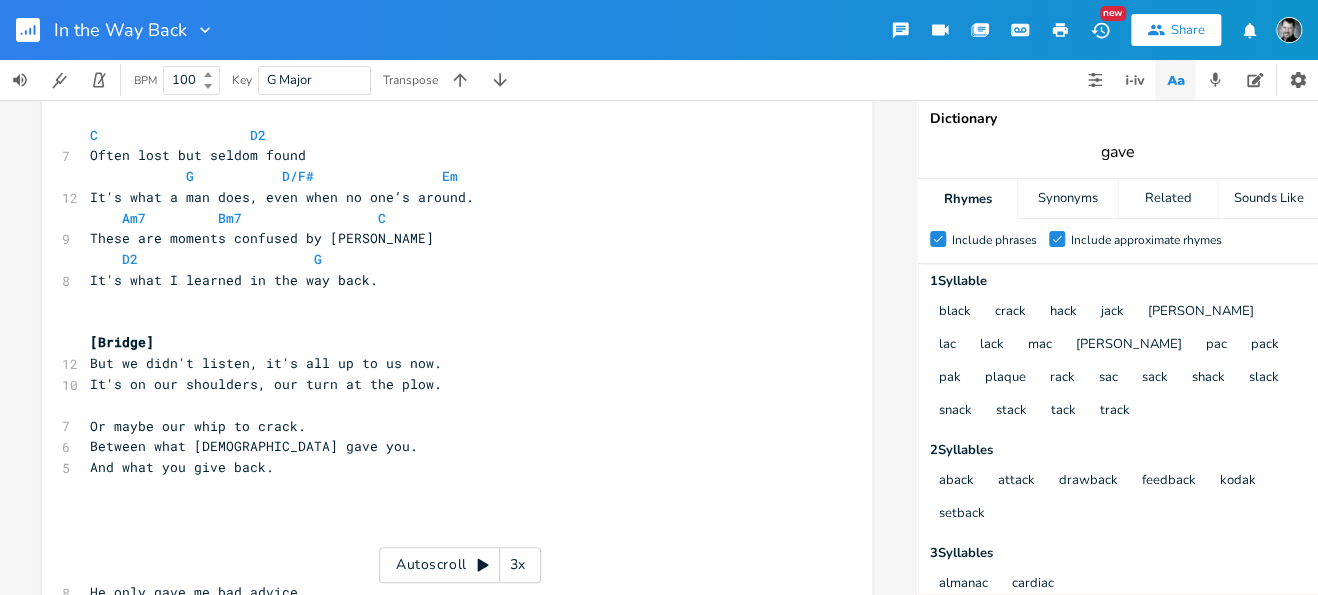type on "gave" 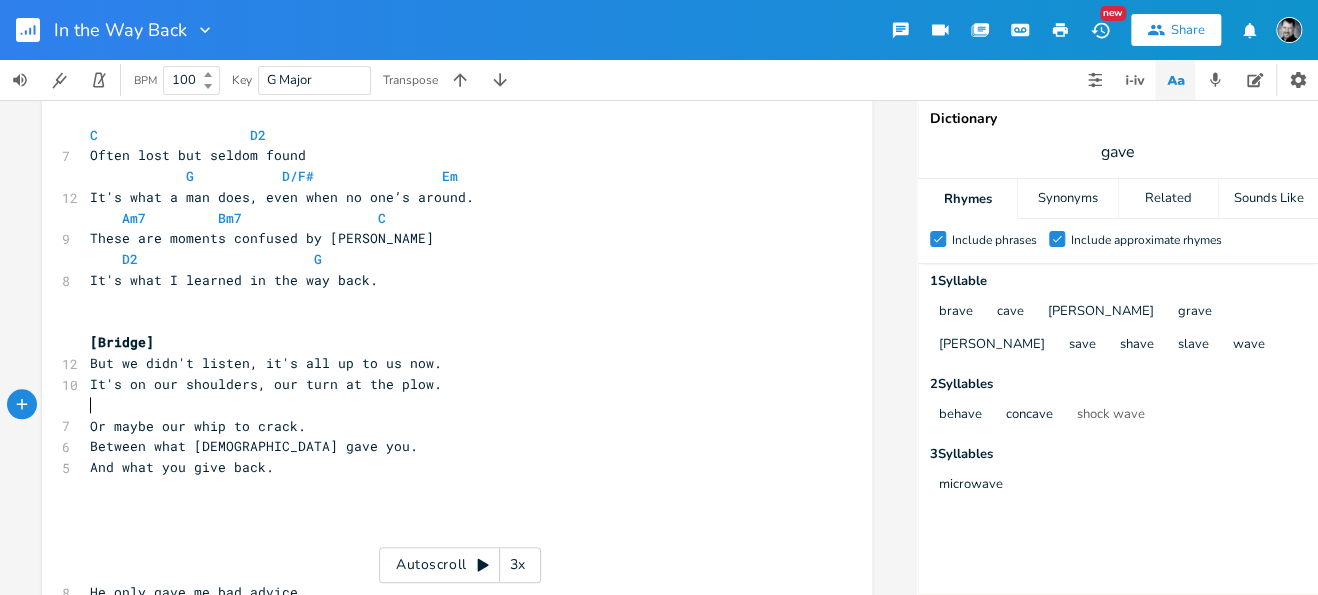 scroll, scrollTop: 0, scrollLeft: 0, axis: both 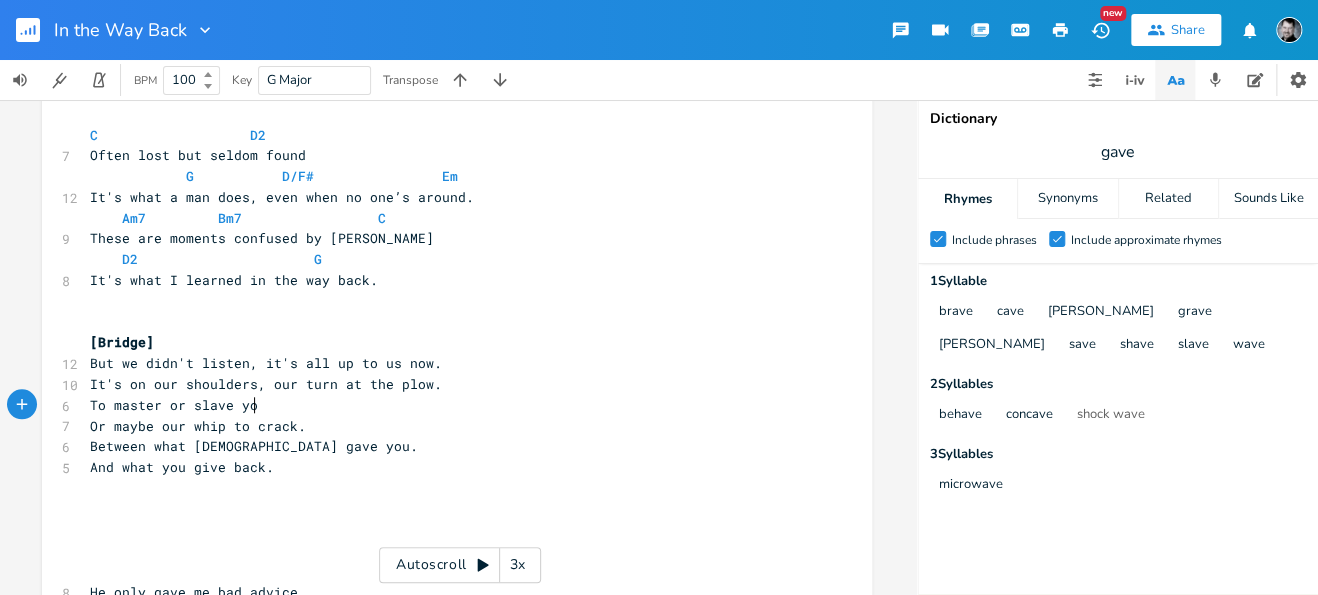 type on "To master or slave you" 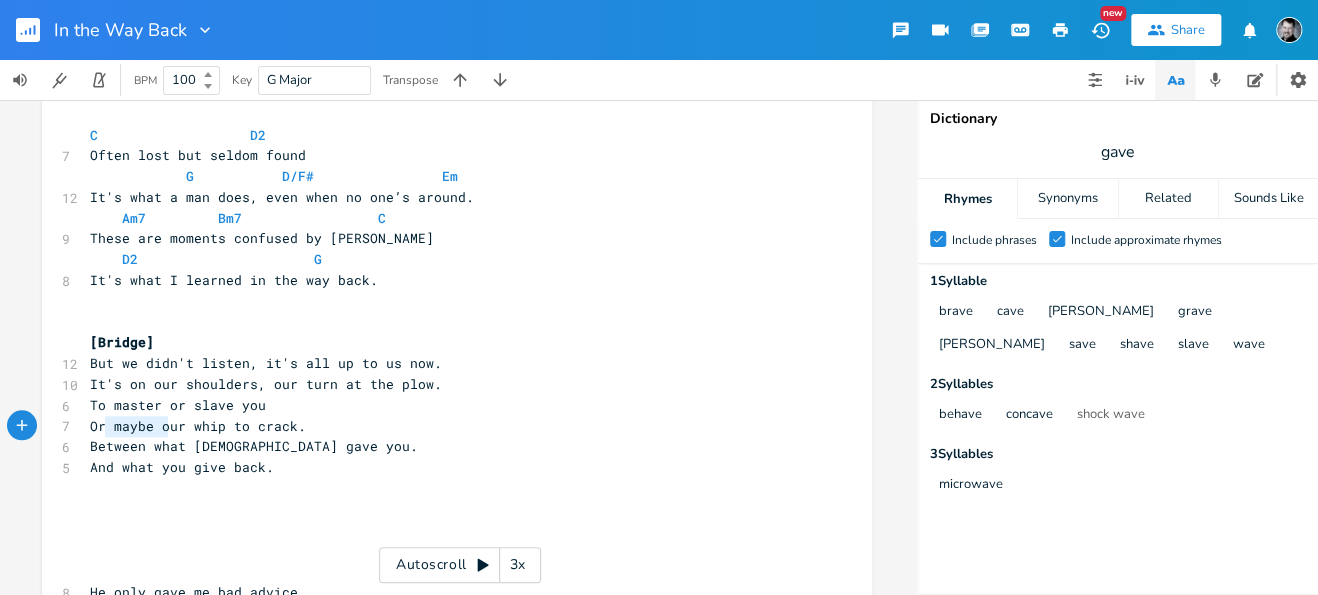 type on "r maybe o" 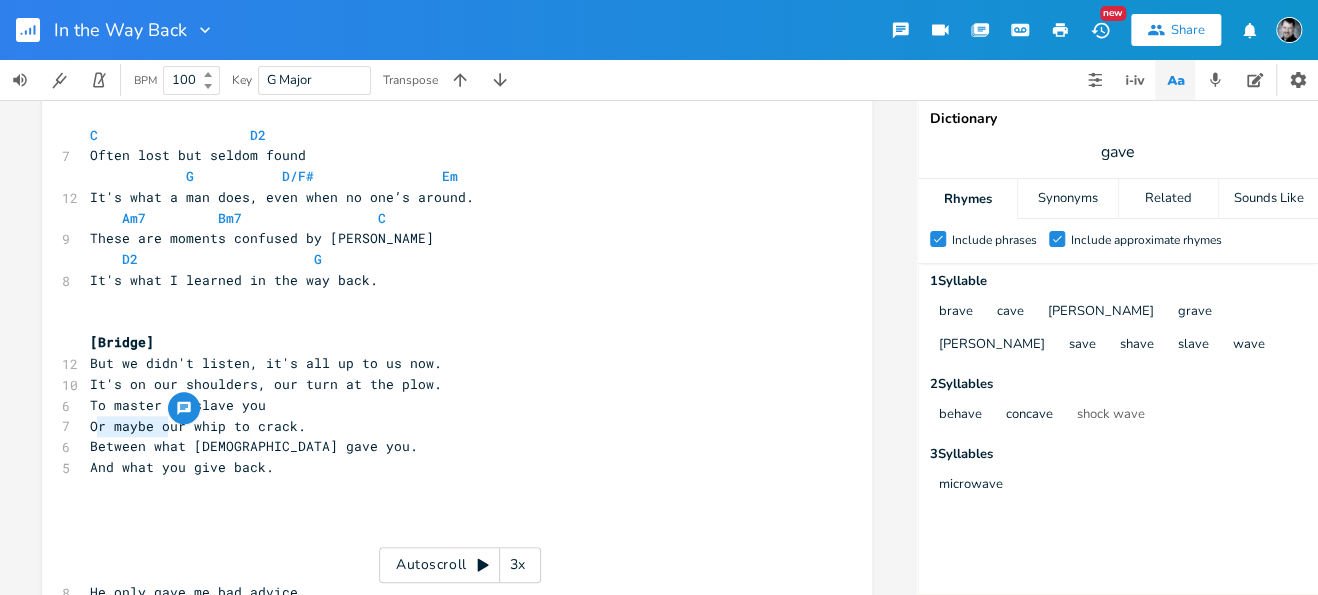drag, startPoint x: 162, startPoint y: 425, endPoint x: 93, endPoint y: 428, distance: 69.065186 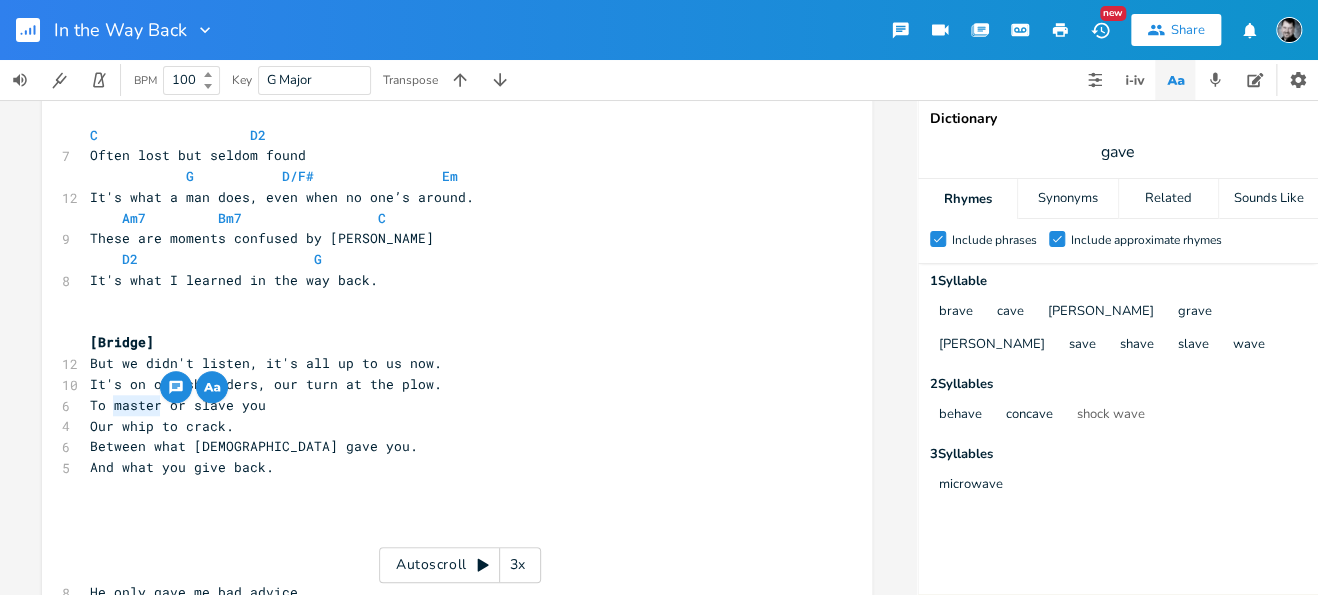 drag, startPoint x: 155, startPoint y: 406, endPoint x: 108, endPoint y: 404, distance: 47.042534 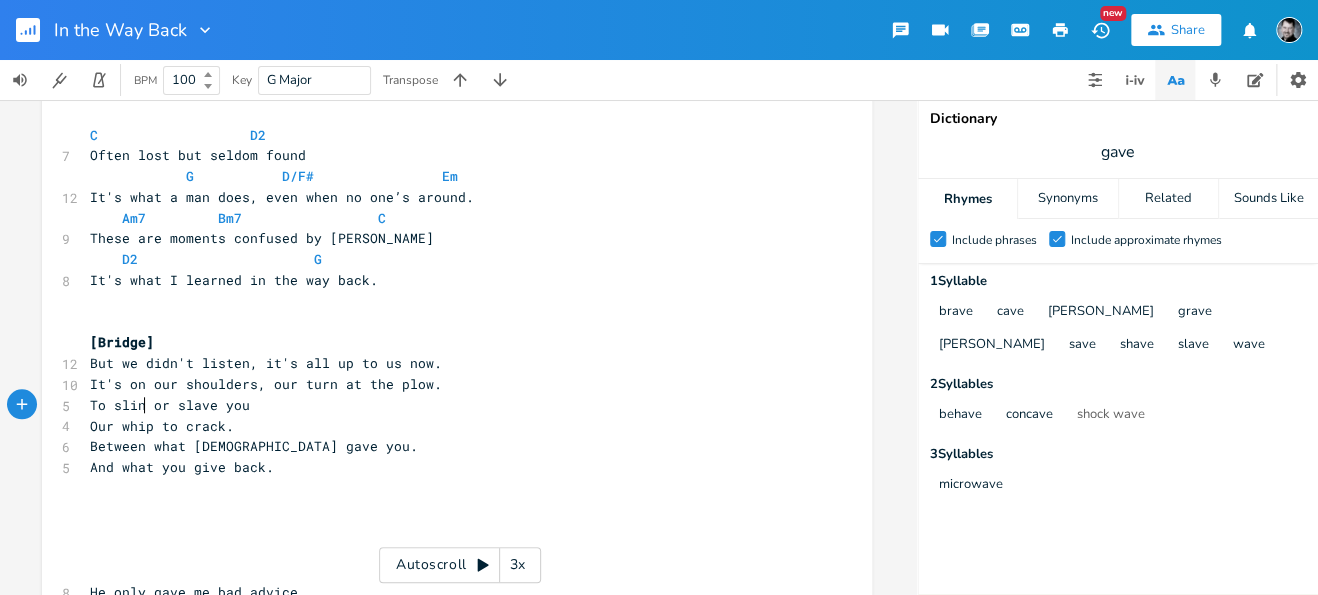 type on "sline" 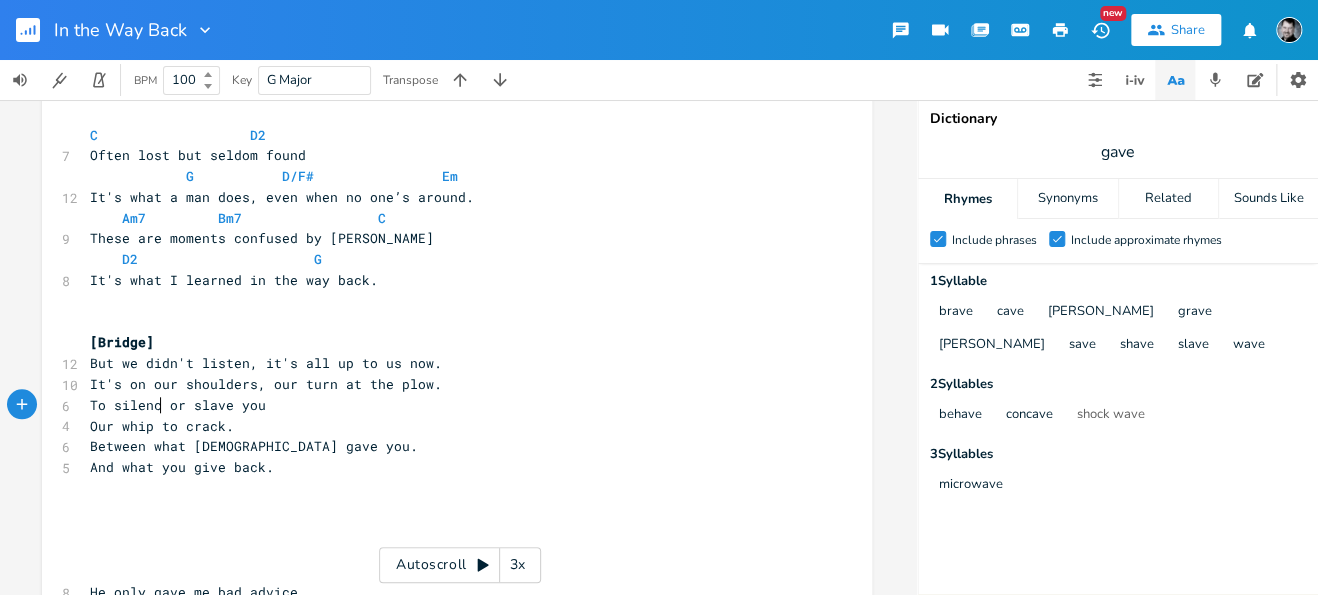 type on "ilence" 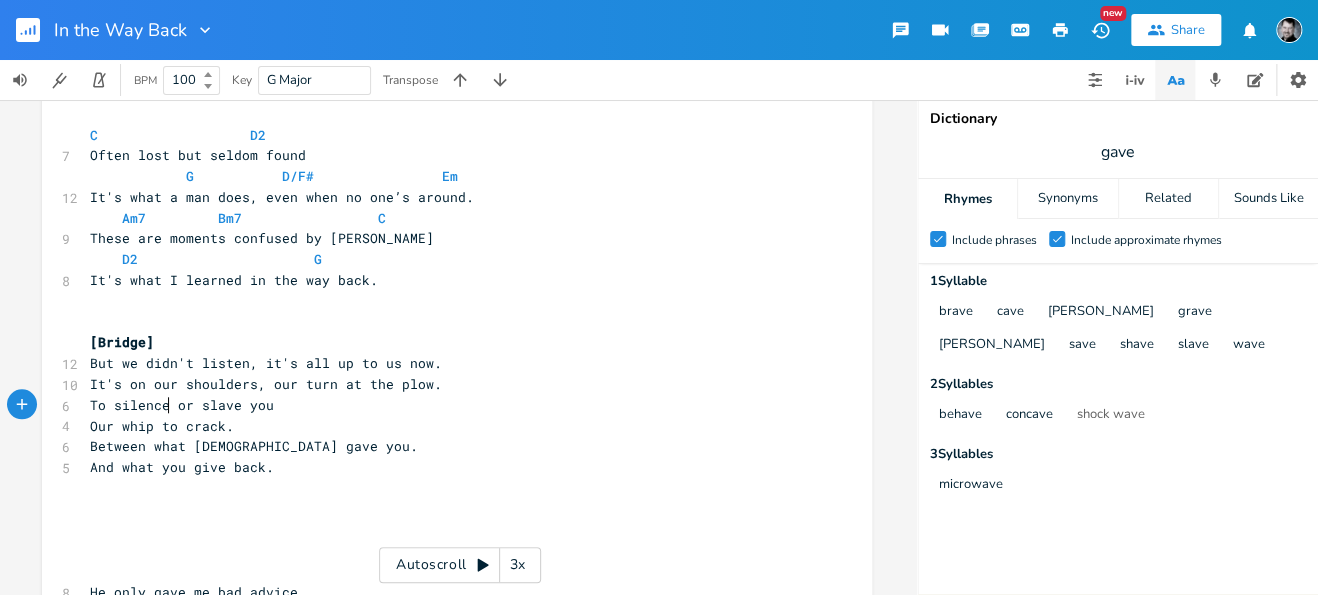 scroll, scrollTop: 0, scrollLeft: 28, axis: horizontal 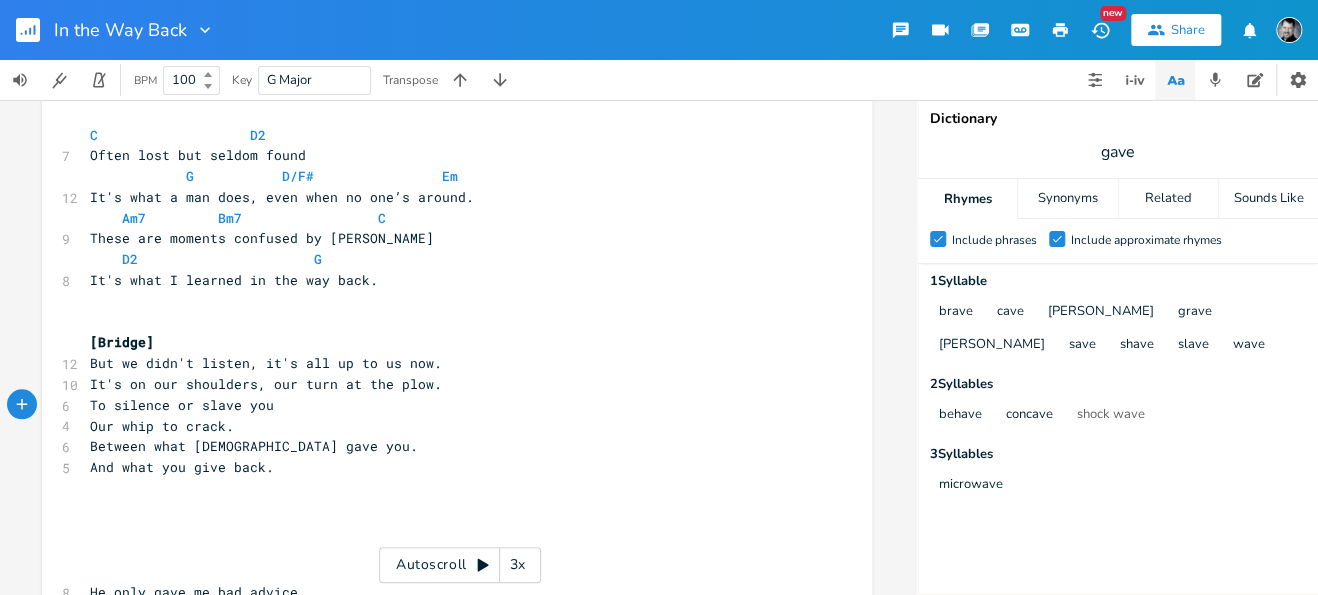 click on "To silence or slave you" at bounding box center [182, 405] 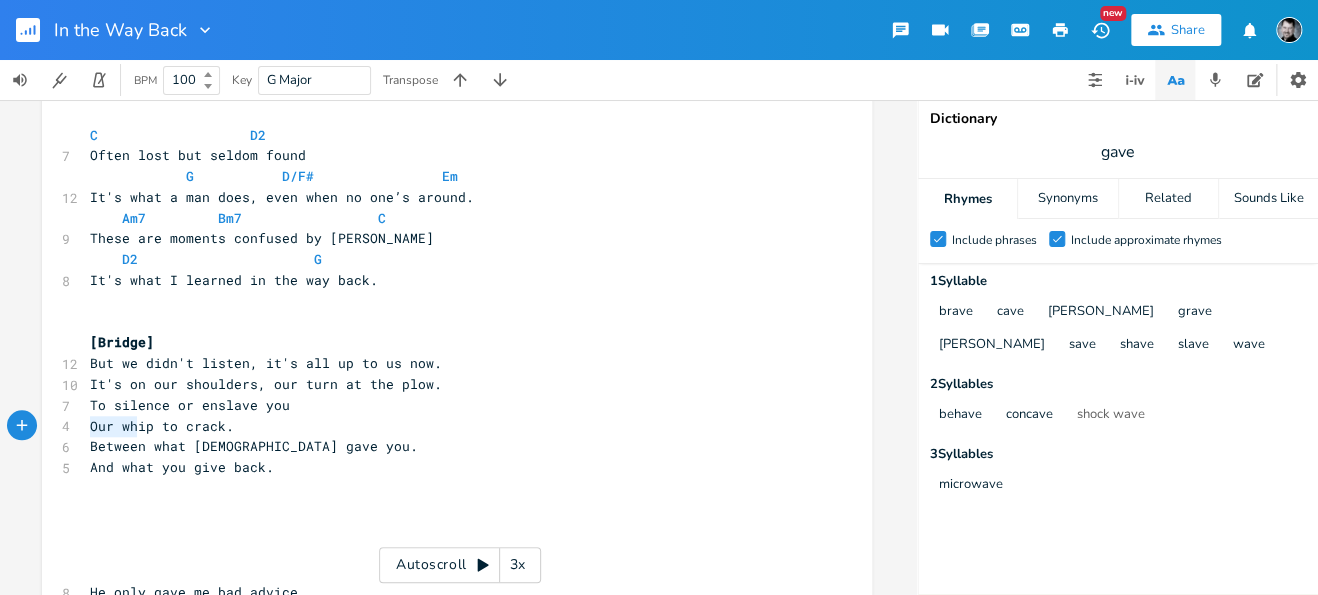 type on "Our whip" 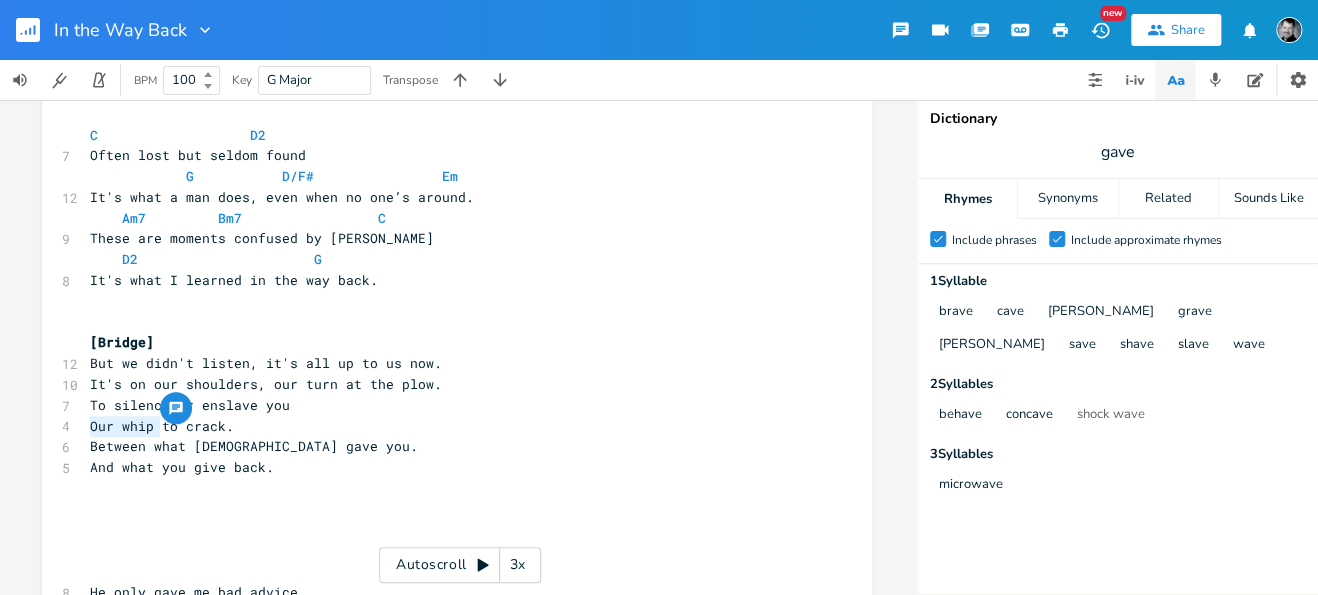 drag, startPoint x: 85, startPoint y: 427, endPoint x: 152, endPoint y: 430, distance: 67.06713 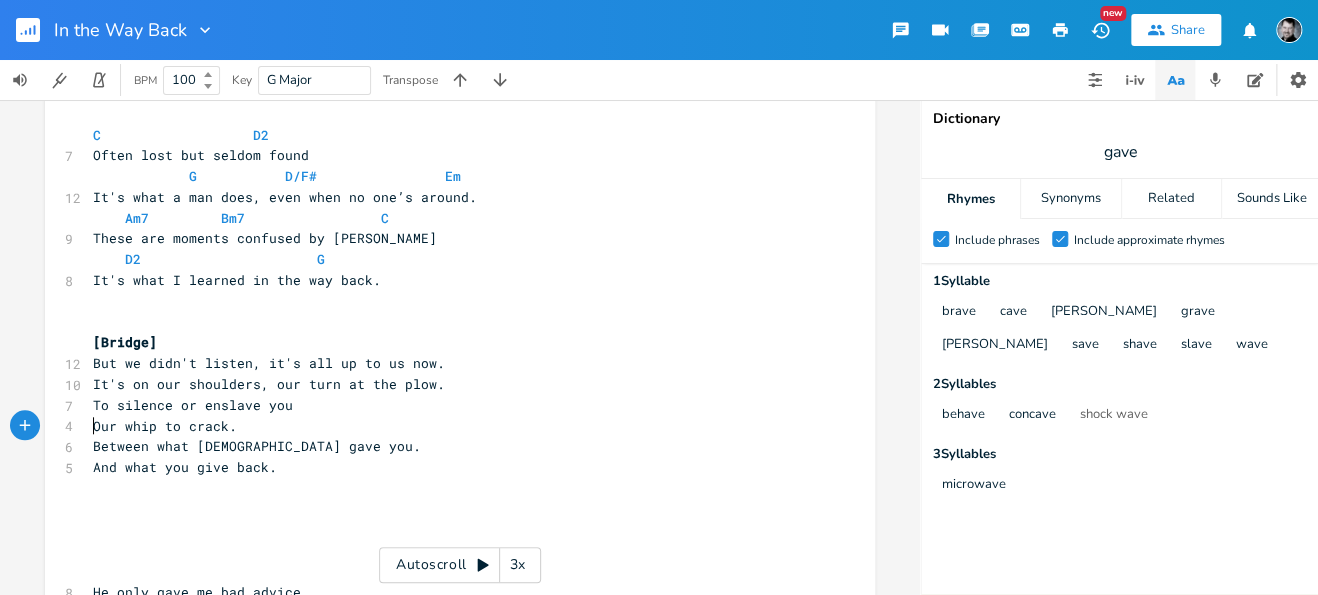 click on "Our whip to crack." at bounding box center (165, 426) 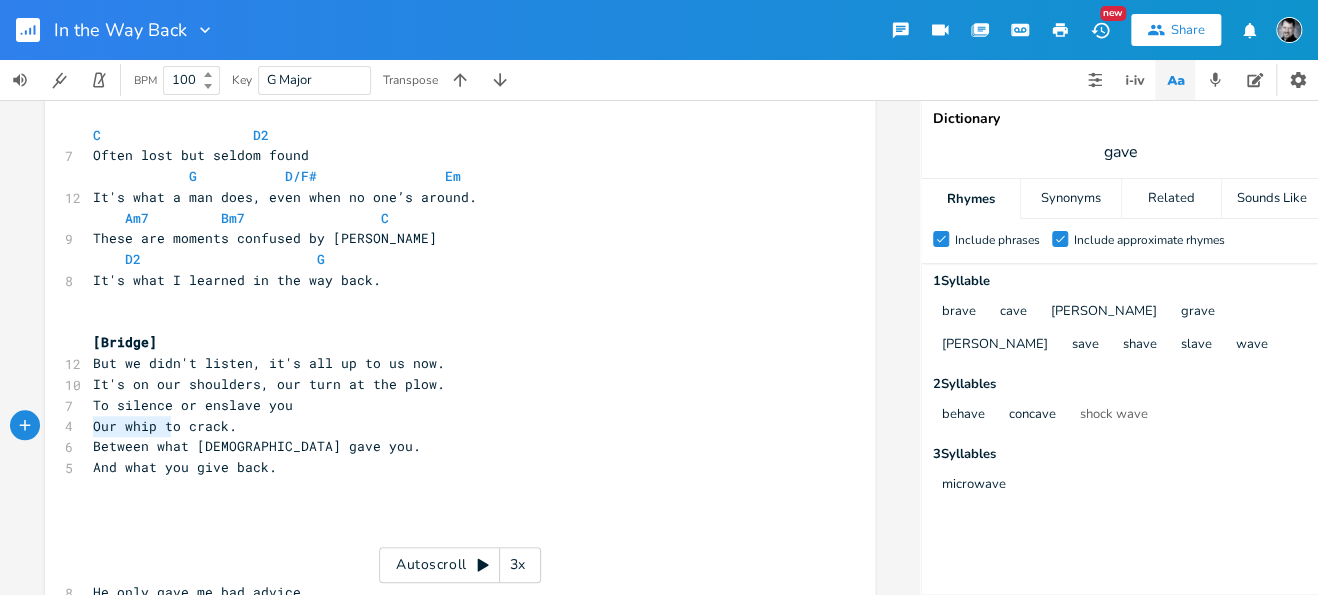 type on "Our whip to" 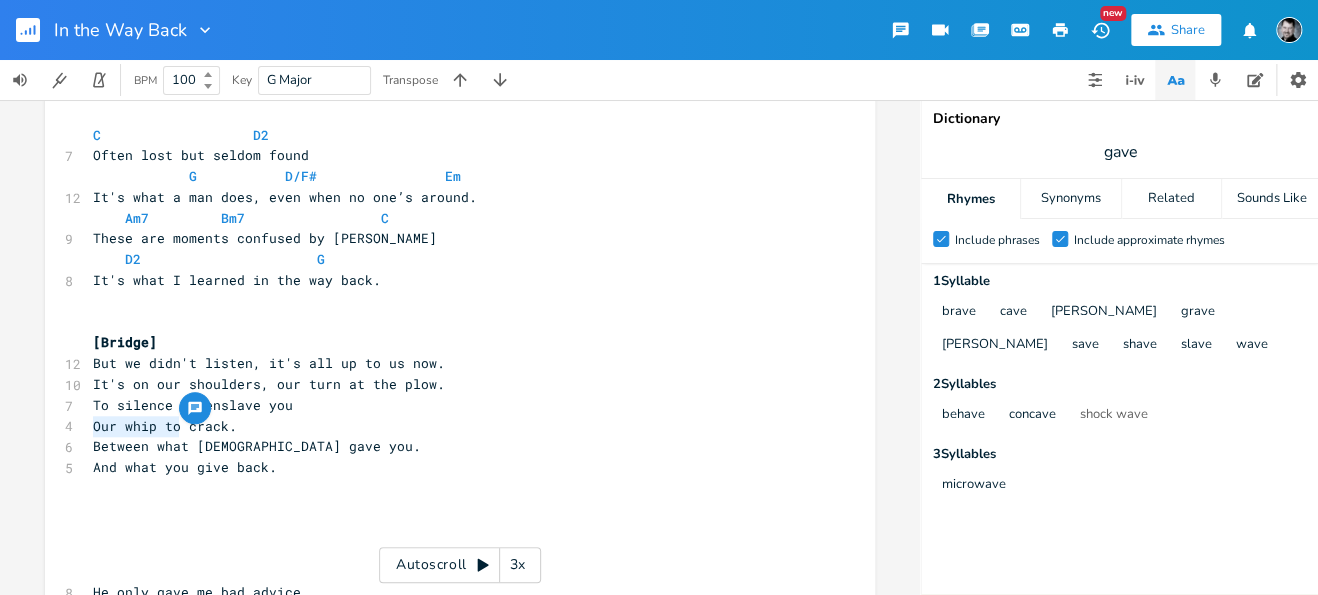 drag, startPoint x: 87, startPoint y: 428, endPoint x: 164, endPoint y: 428, distance: 77 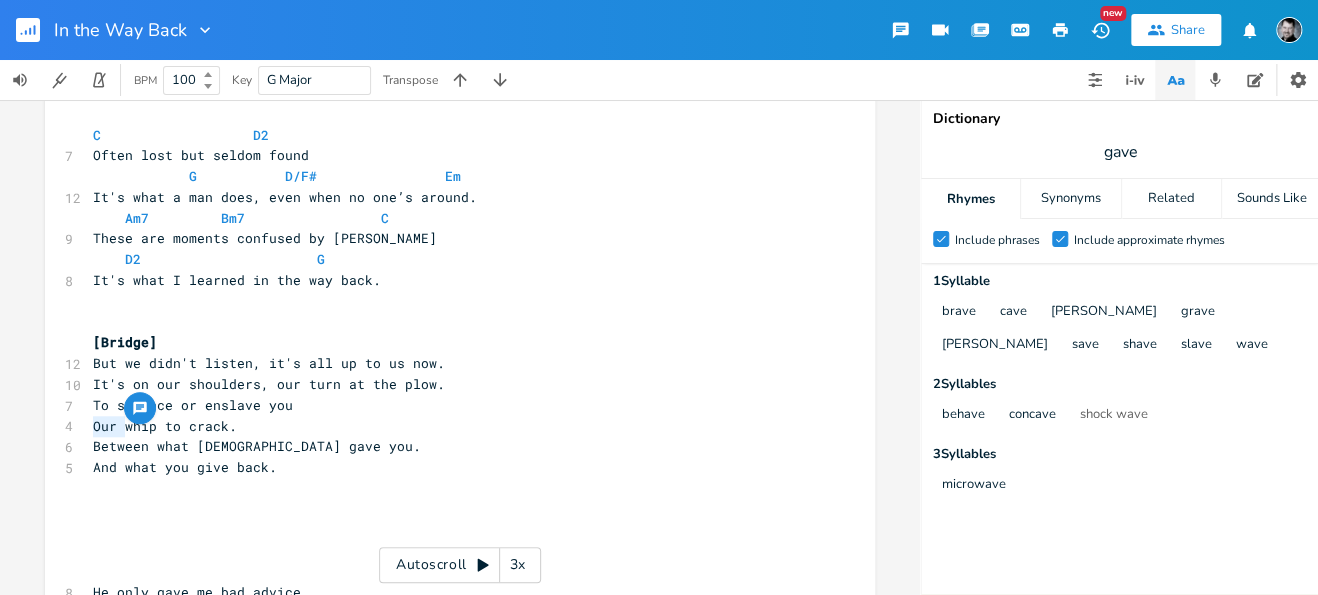 drag, startPoint x: 118, startPoint y: 427, endPoint x: 80, endPoint y: 428, distance: 38.013157 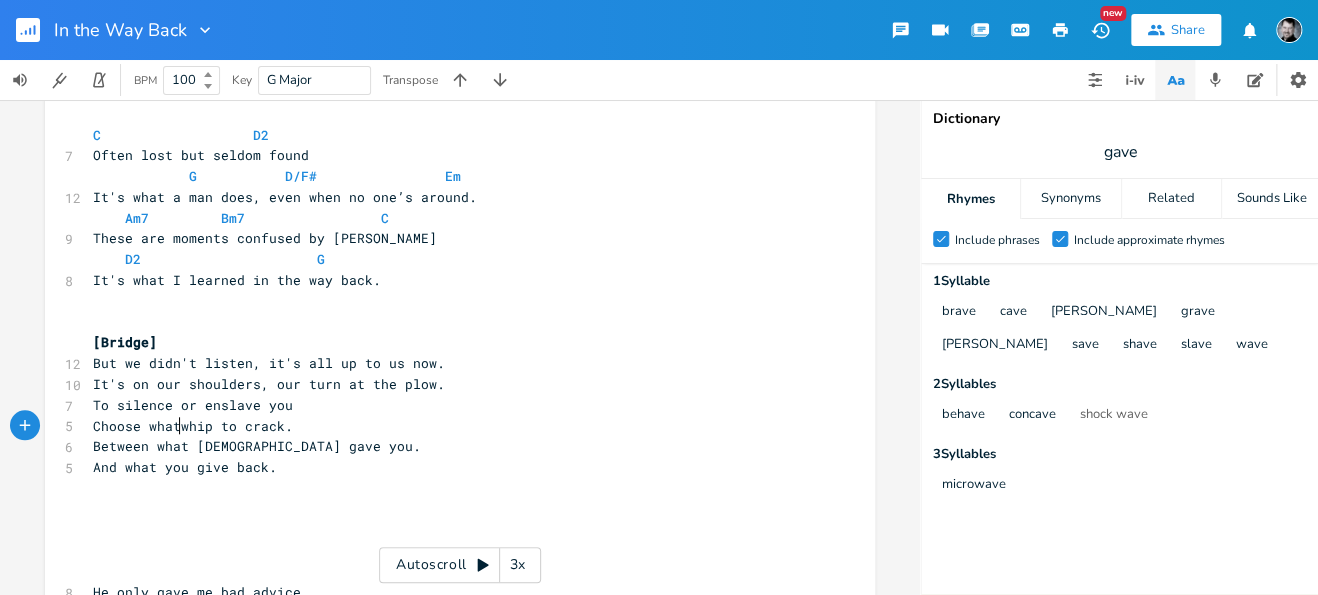 type on "Choose what" 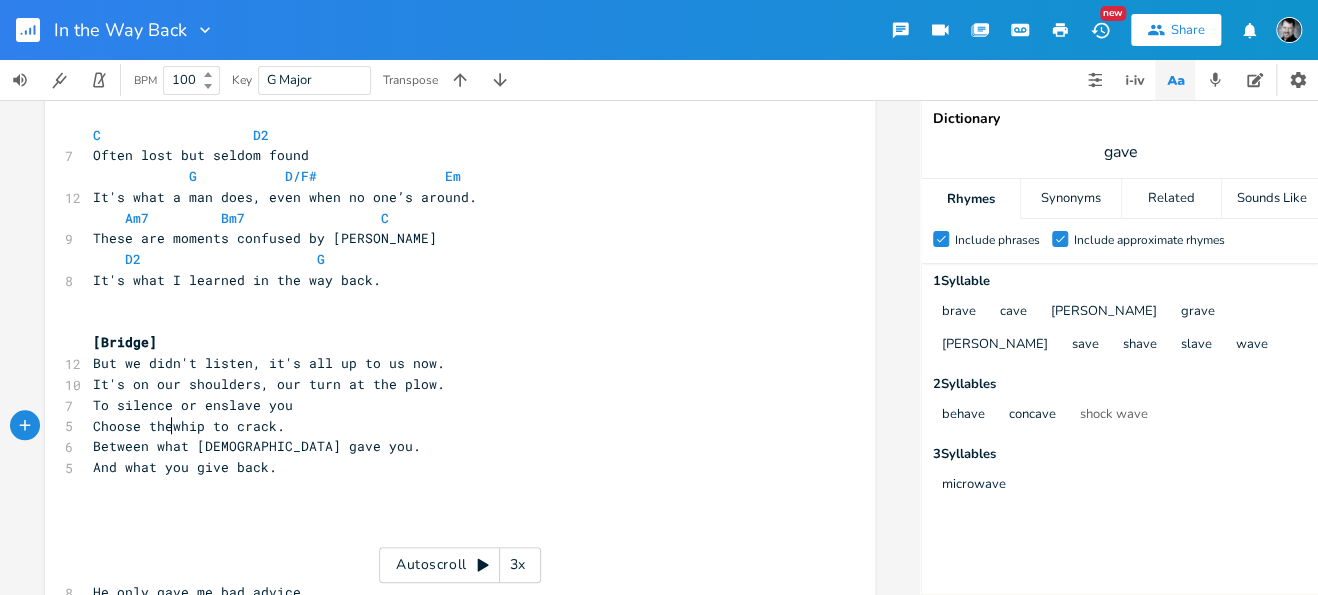 type on "the" 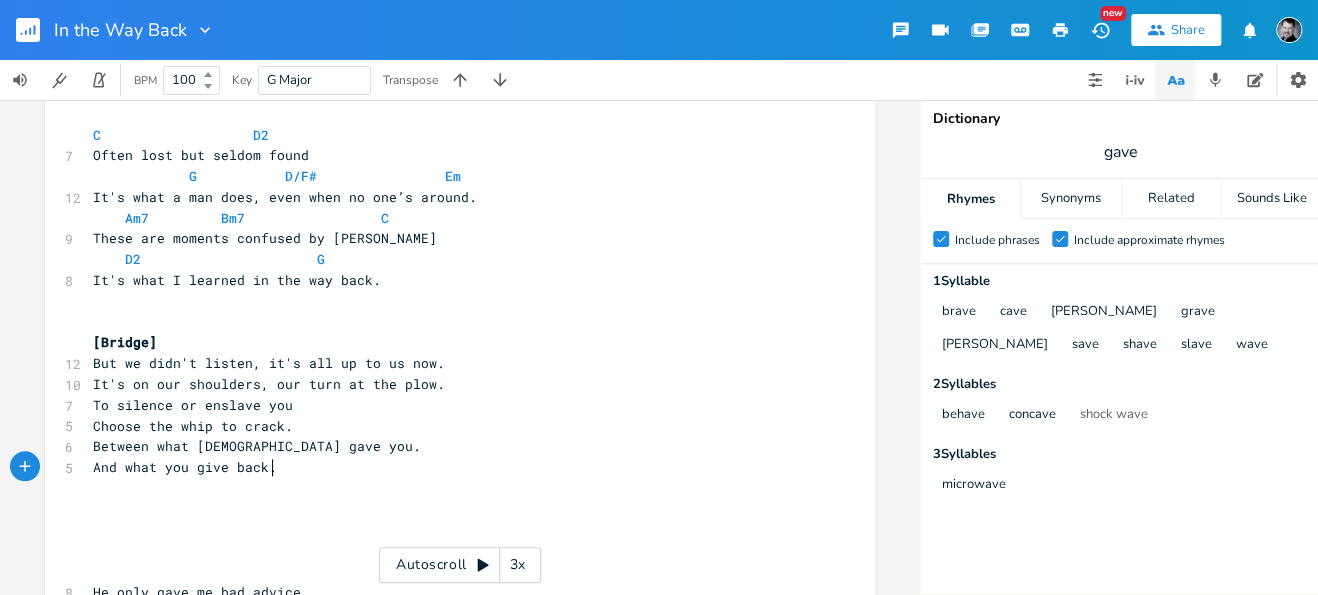 click on "And what you give back." at bounding box center [450, 467] 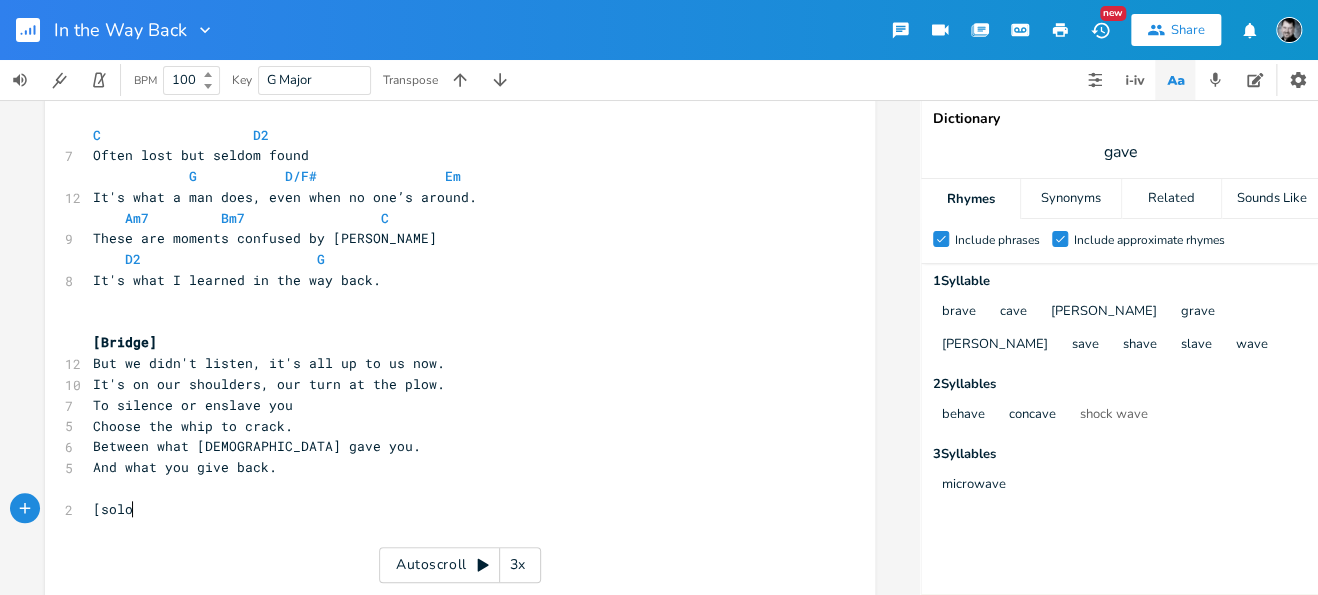 type on "[solo]" 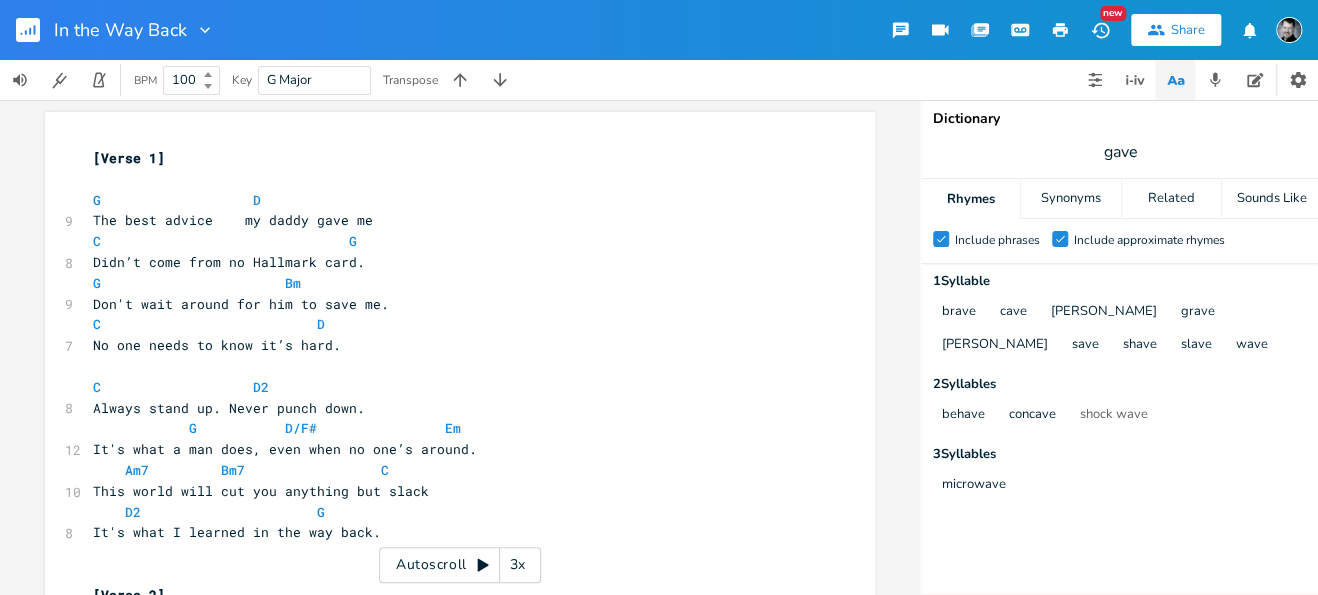 scroll, scrollTop: 0, scrollLeft: 0, axis: both 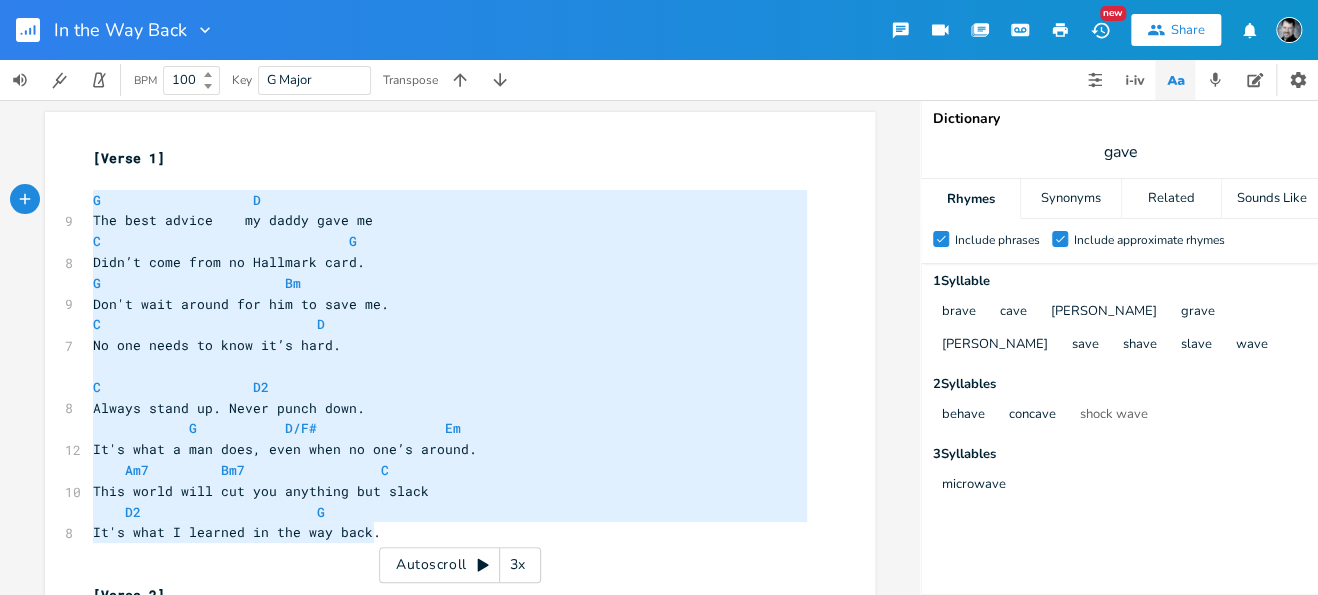 type on "[Verse 1]
G					D
The best advice 	my daddy gave me
C								G
Didn’t come from no Hallmark card.
G						Bm
Don't wait around for him to save me.
C							D
No one needs to know it’s hard.
C					D2
Always stand up. Never punch down.
G			D/F#				Em
It's what a man does, even when no one’s around.
Am7			Bm7					C
This world will cut you anything but slack
D2						G
It's what I learned in the way back." 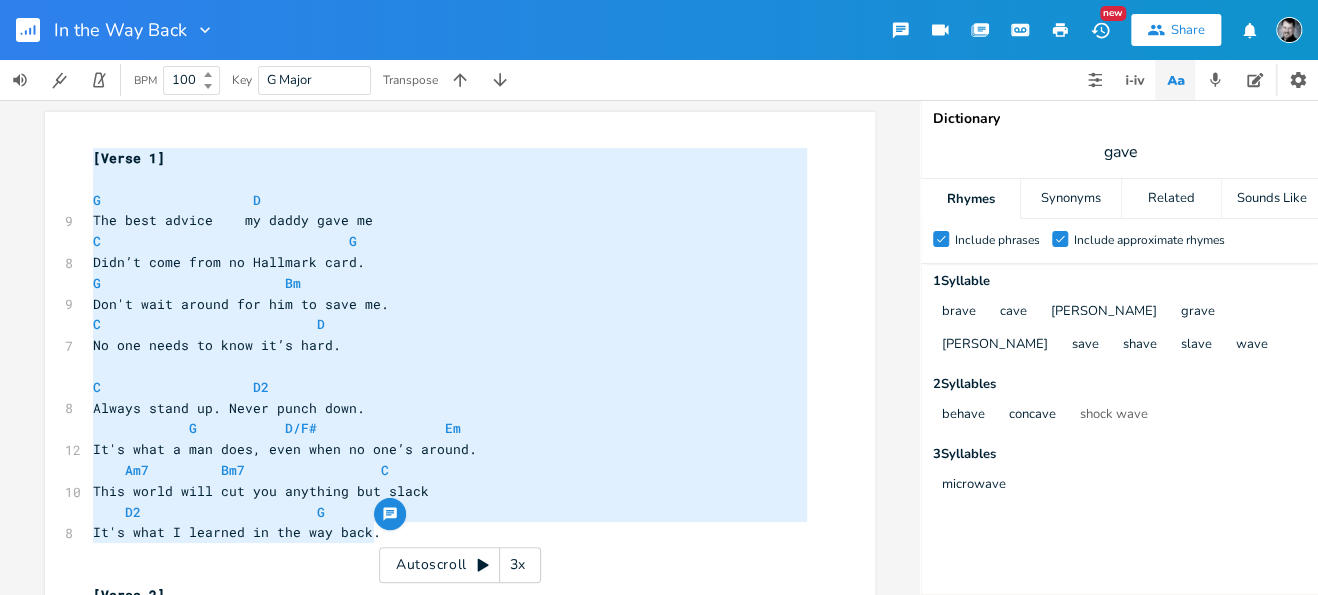 drag, startPoint x: 380, startPoint y: 532, endPoint x: 57, endPoint y: 160, distance: 492.65912 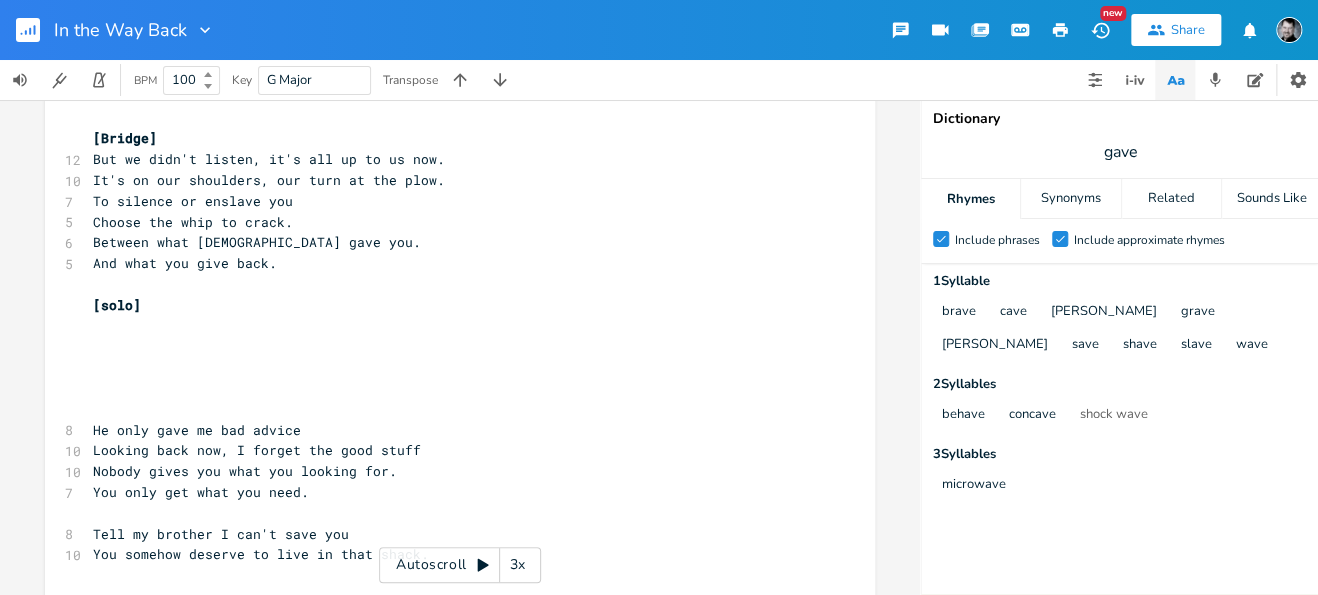 scroll, scrollTop: 895, scrollLeft: 0, axis: vertical 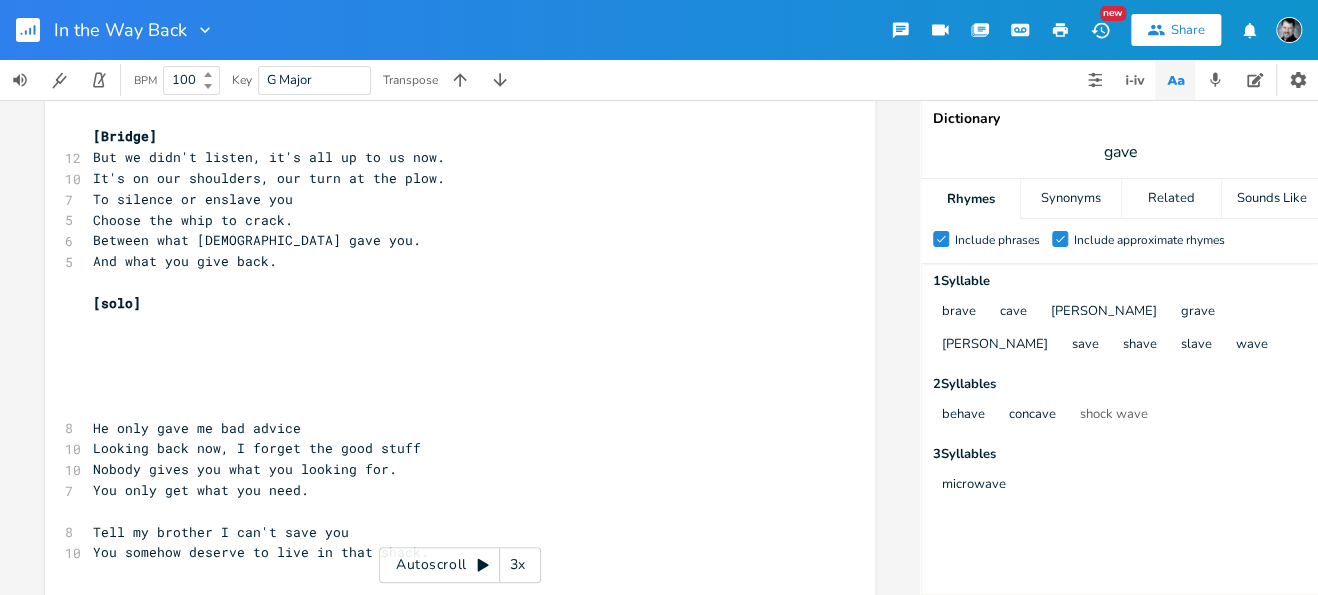 click on "​" at bounding box center (450, 344) 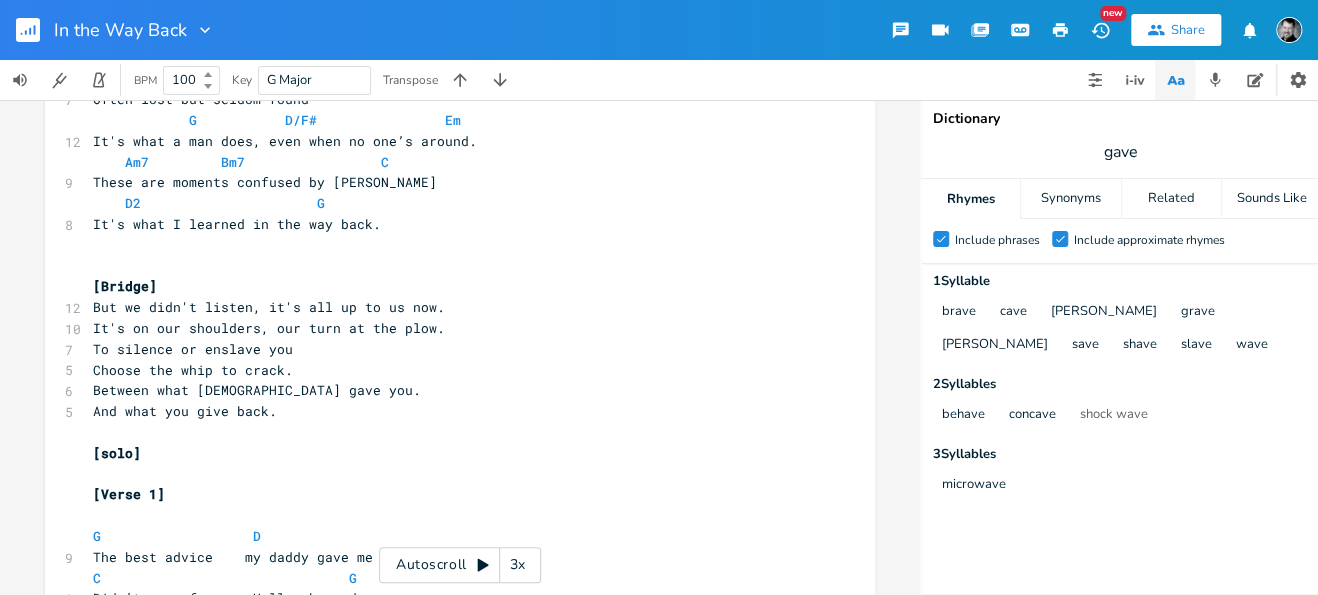 scroll, scrollTop: 744, scrollLeft: 0, axis: vertical 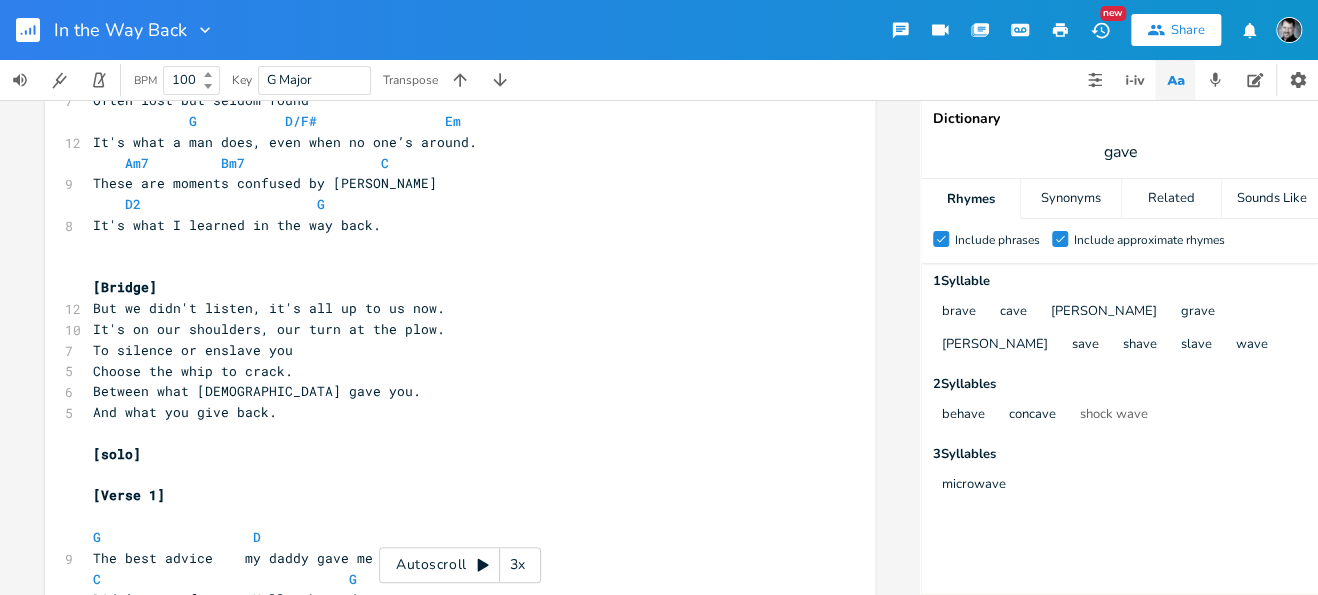 click on "[solo]" at bounding box center [450, 454] 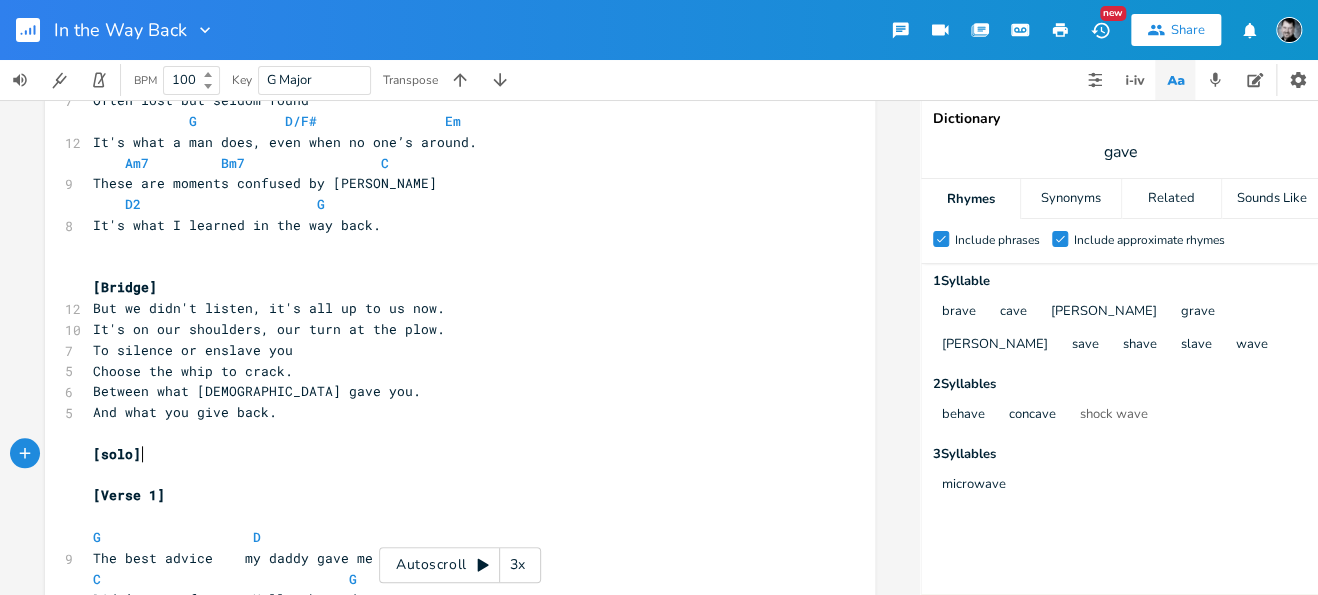 scroll, scrollTop: 0, scrollLeft: 4, axis: horizontal 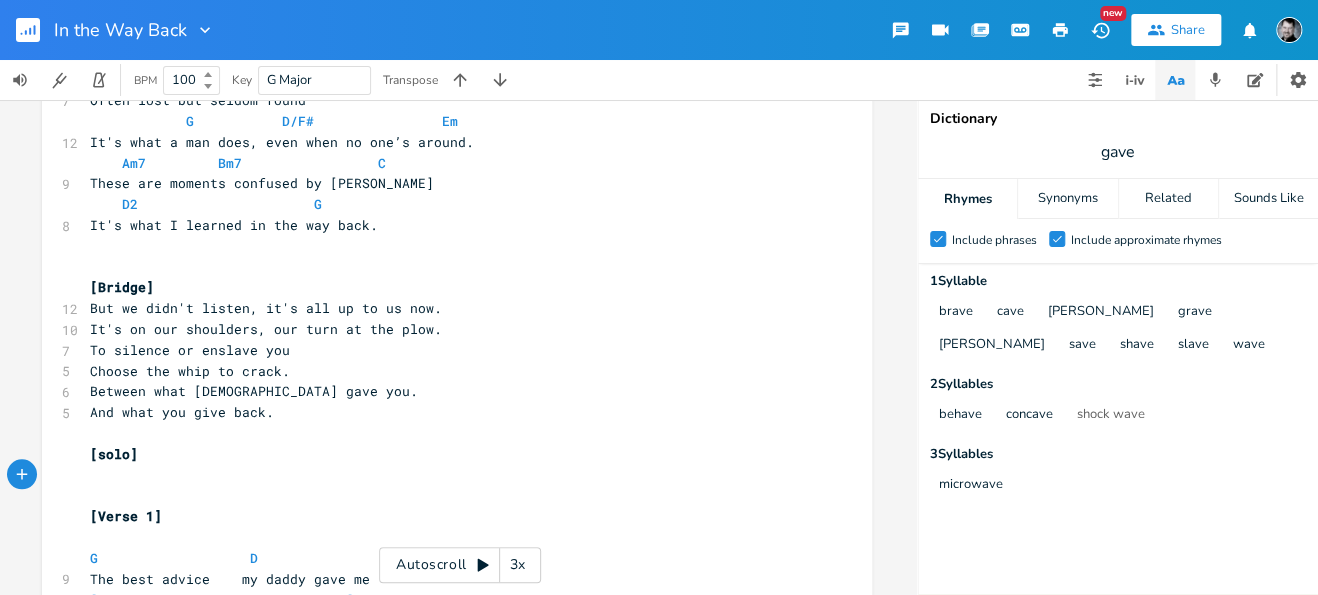 click on "[Verse 1]" at bounding box center (126, 516) 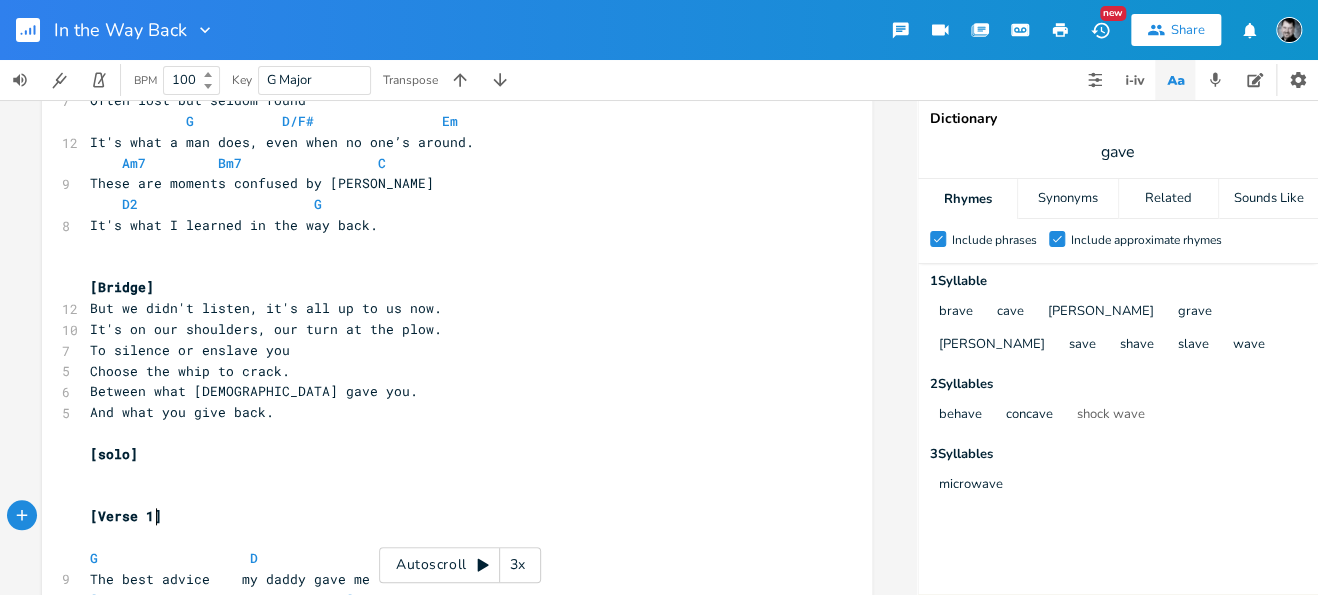 drag, startPoint x: 148, startPoint y: 520, endPoint x: 136, endPoint y: 524, distance: 12.649111 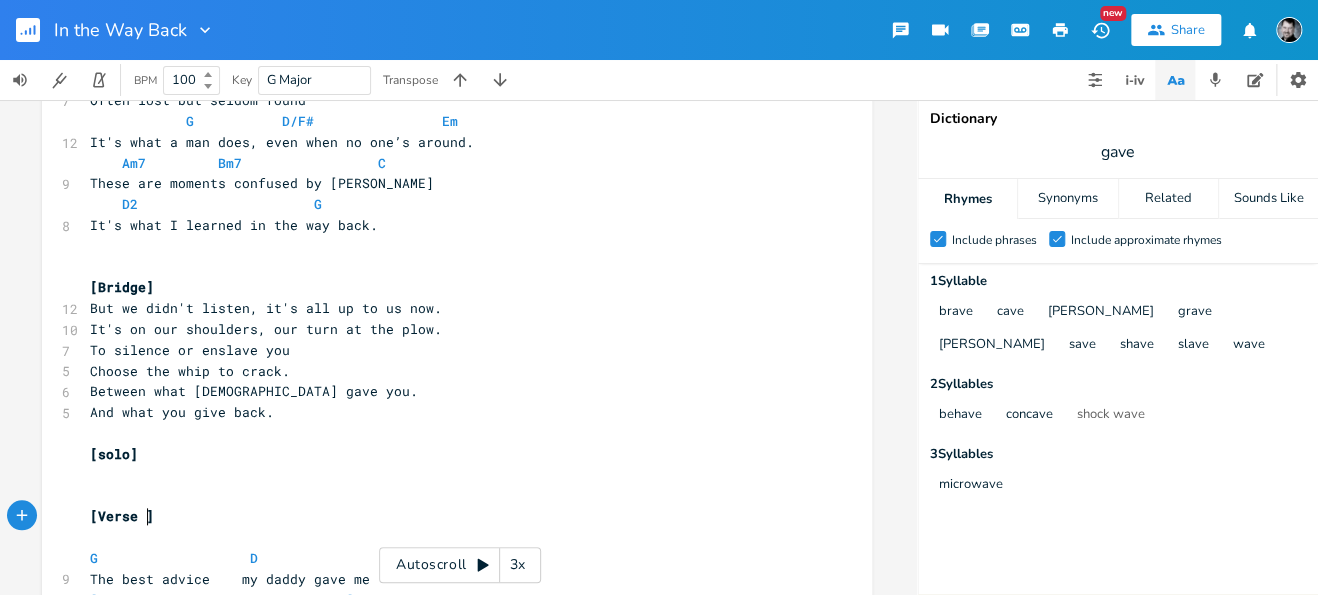 type on "3" 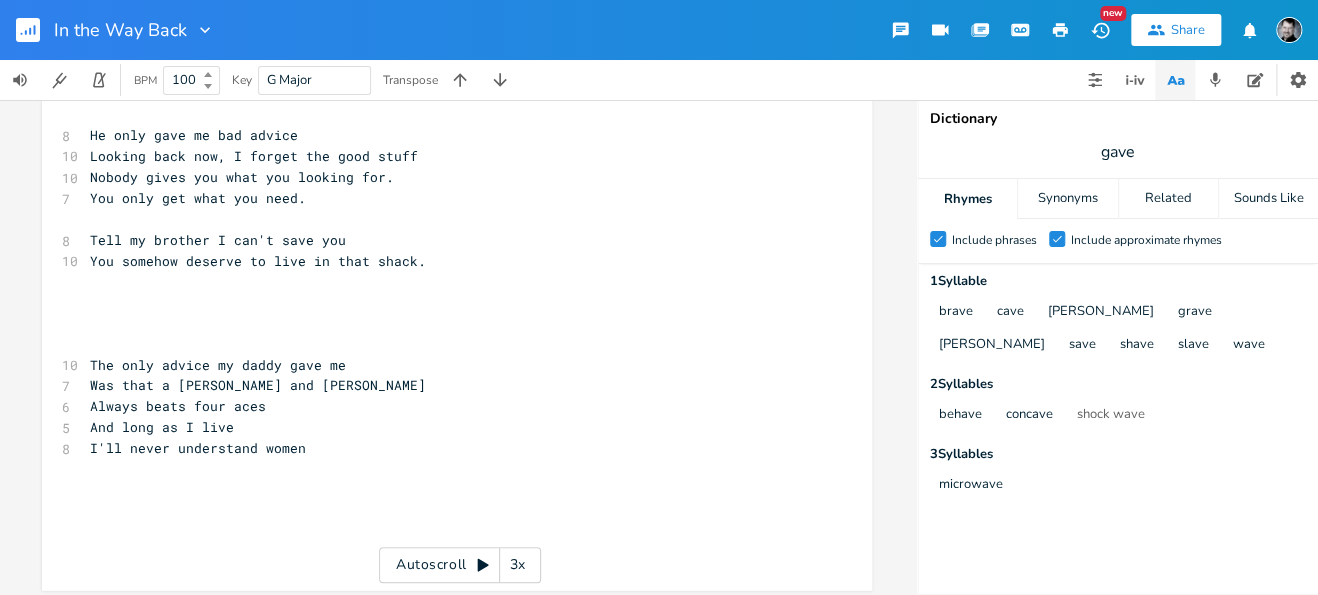 scroll, scrollTop: 1603, scrollLeft: 0, axis: vertical 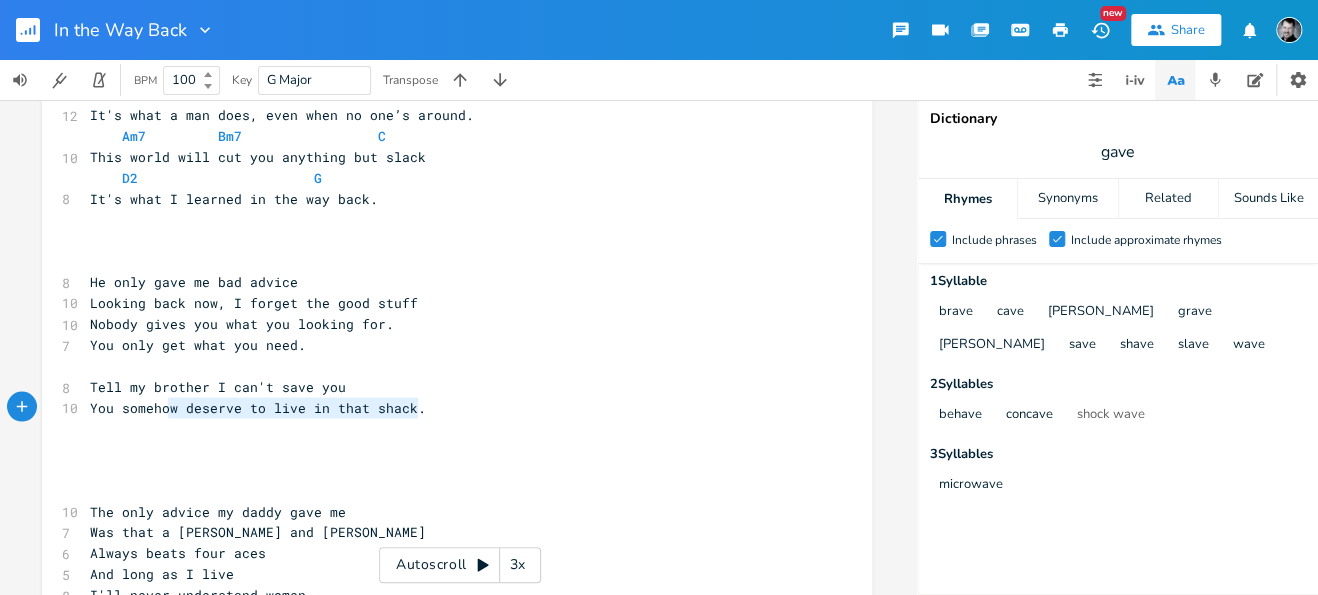 type on "Tell my brother I can't save you
You somehow deserve to live in that shack." 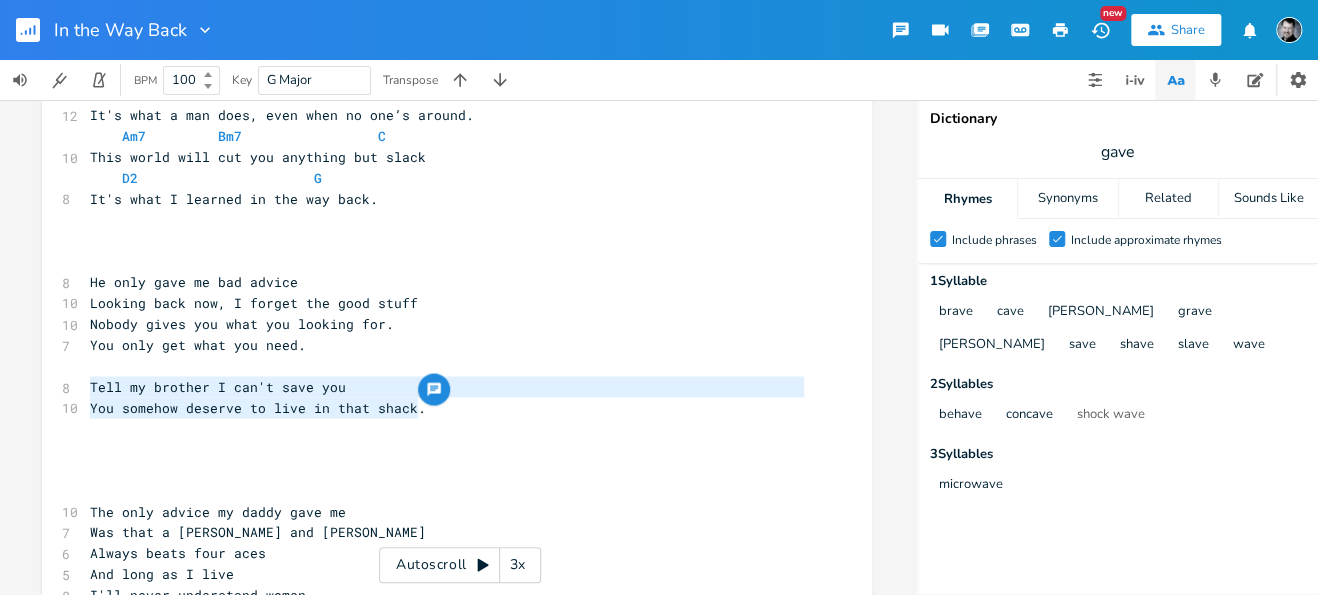 drag, startPoint x: 407, startPoint y: 413, endPoint x: 60, endPoint y: 388, distance: 347.8994 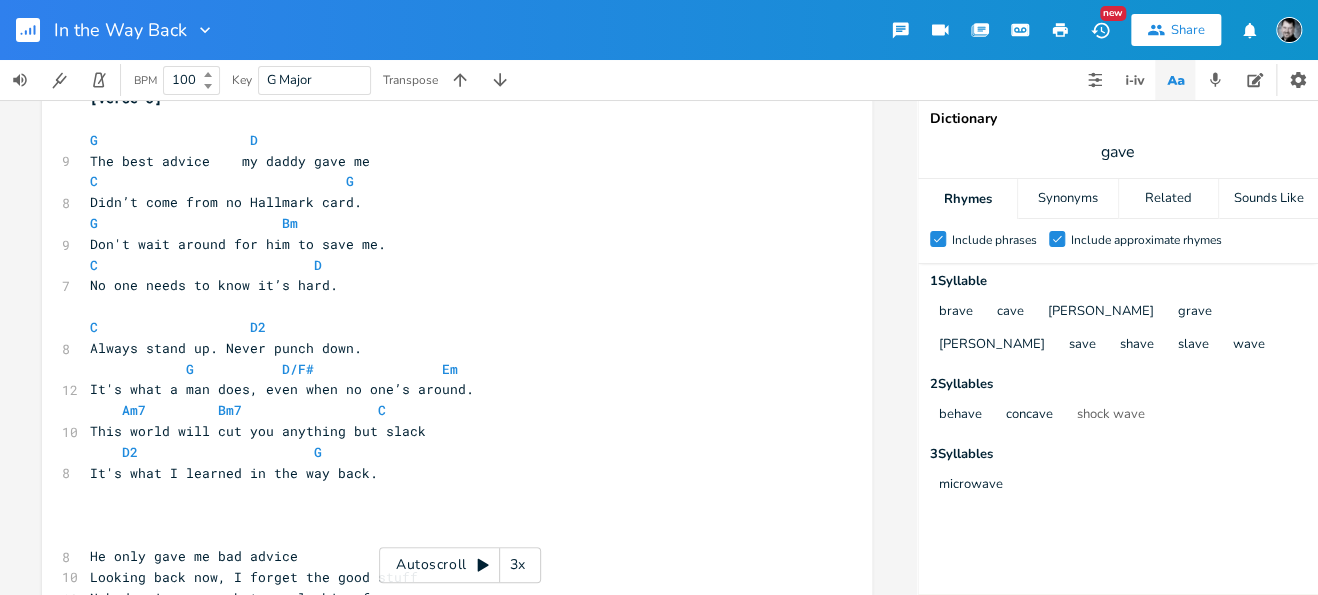 scroll, scrollTop: 1148, scrollLeft: 0, axis: vertical 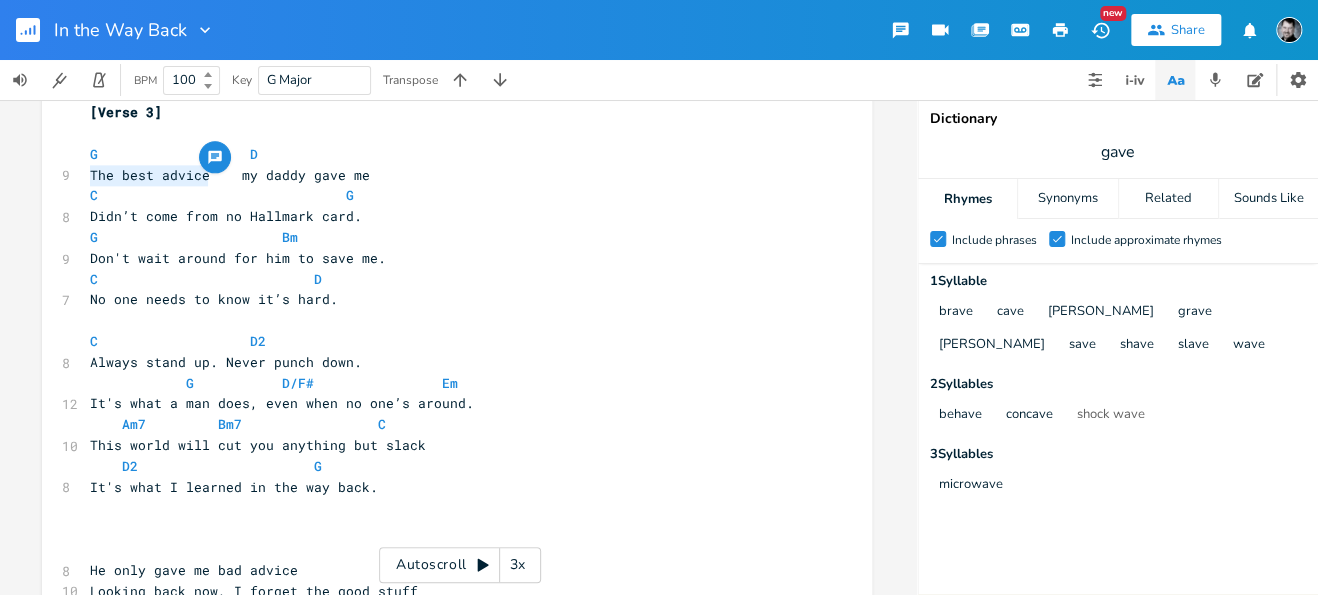 drag, startPoint x: 84, startPoint y: 174, endPoint x: 199, endPoint y: 176, distance: 115.01739 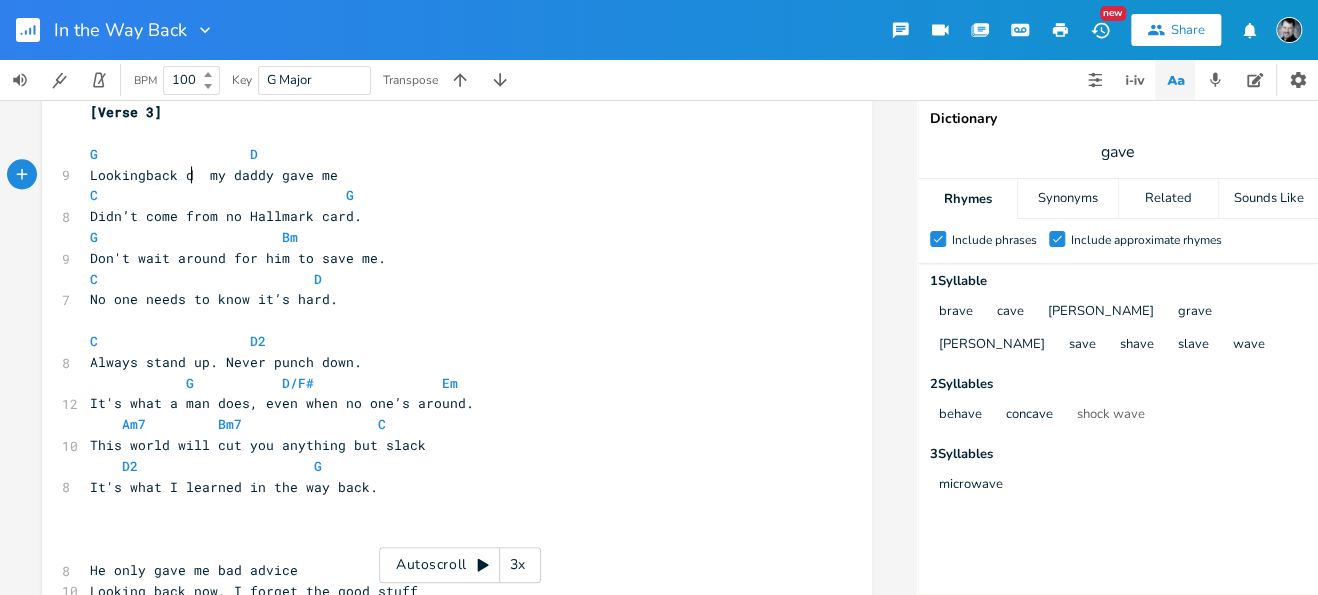 type on "Lookingback do" 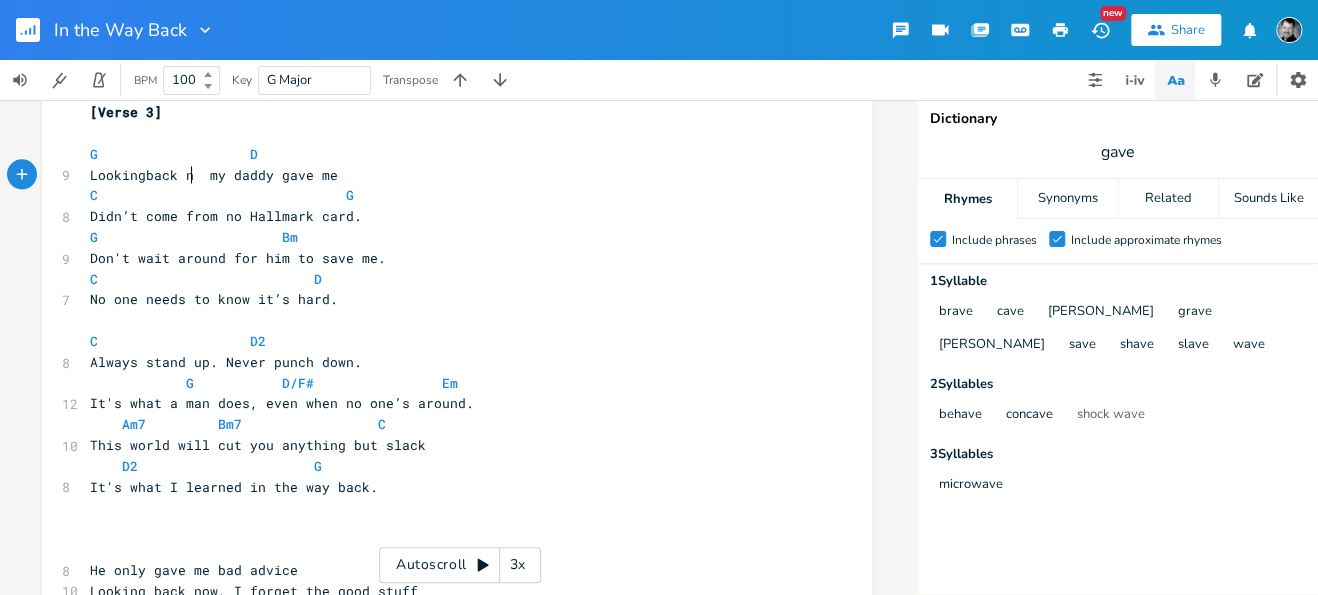 type on "now" 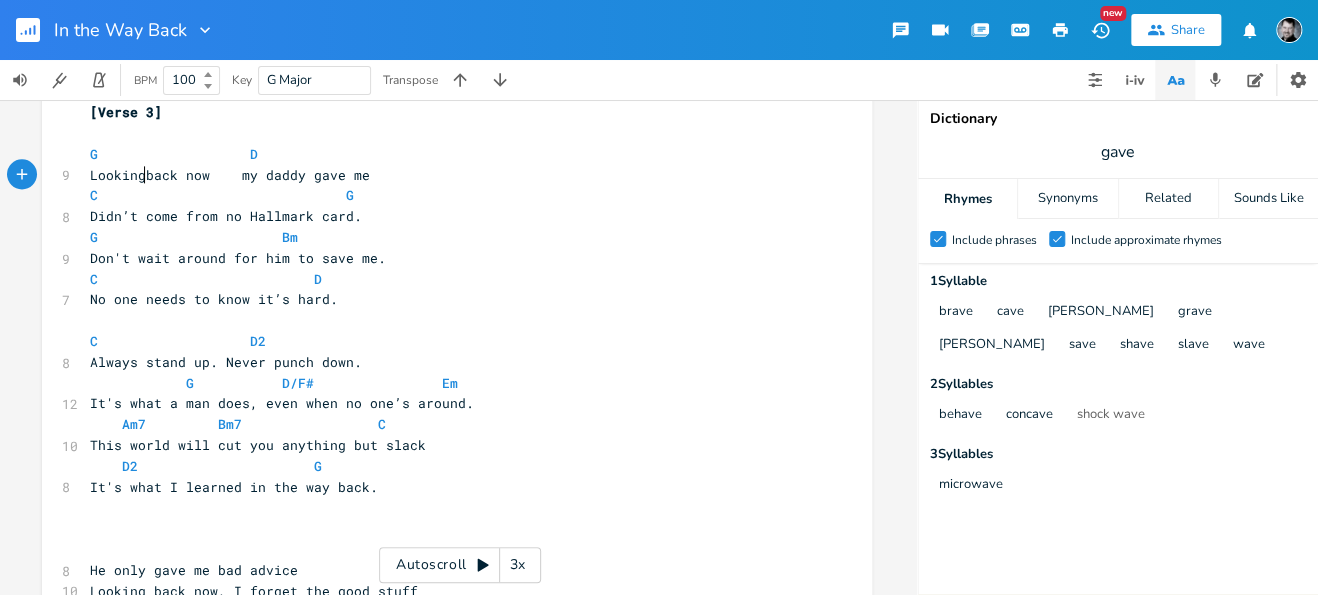 click on "Lookingback now       my daddy gave me" at bounding box center [230, 175] 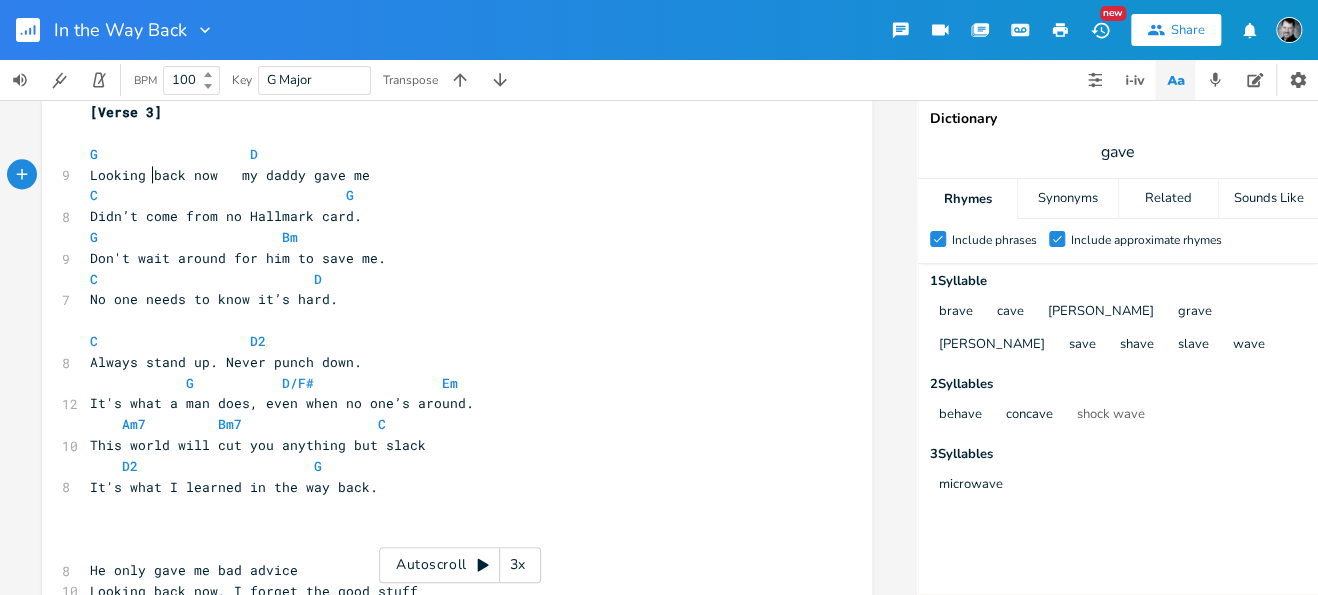 scroll, scrollTop: 0, scrollLeft: 3, axis: horizontal 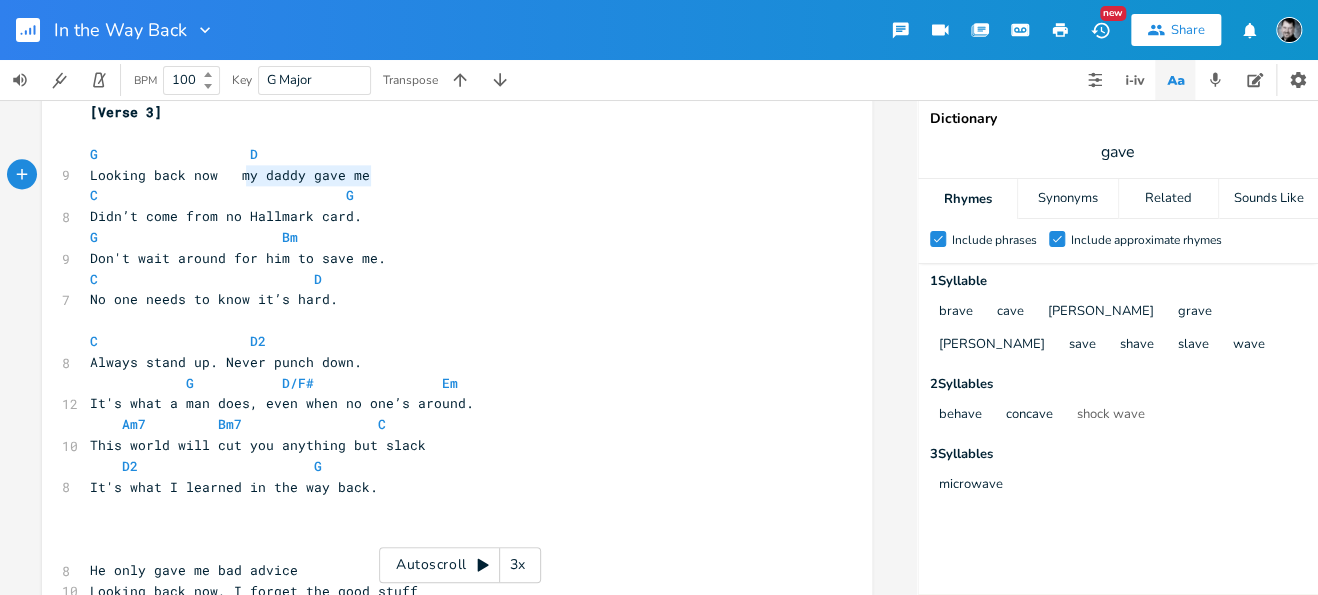 drag, startPoint x: 255, startPoint y: 176, endPoint x: 376, endPoint y: 174, distance: 121.016525 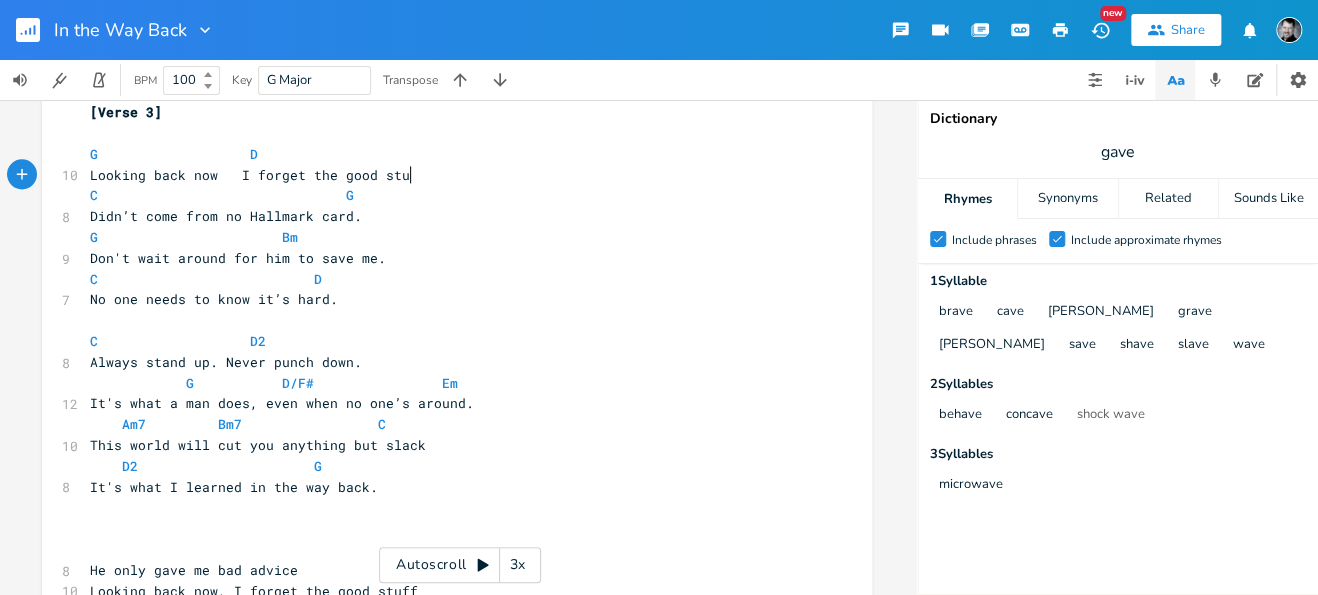 type on "I forget the good stuff" 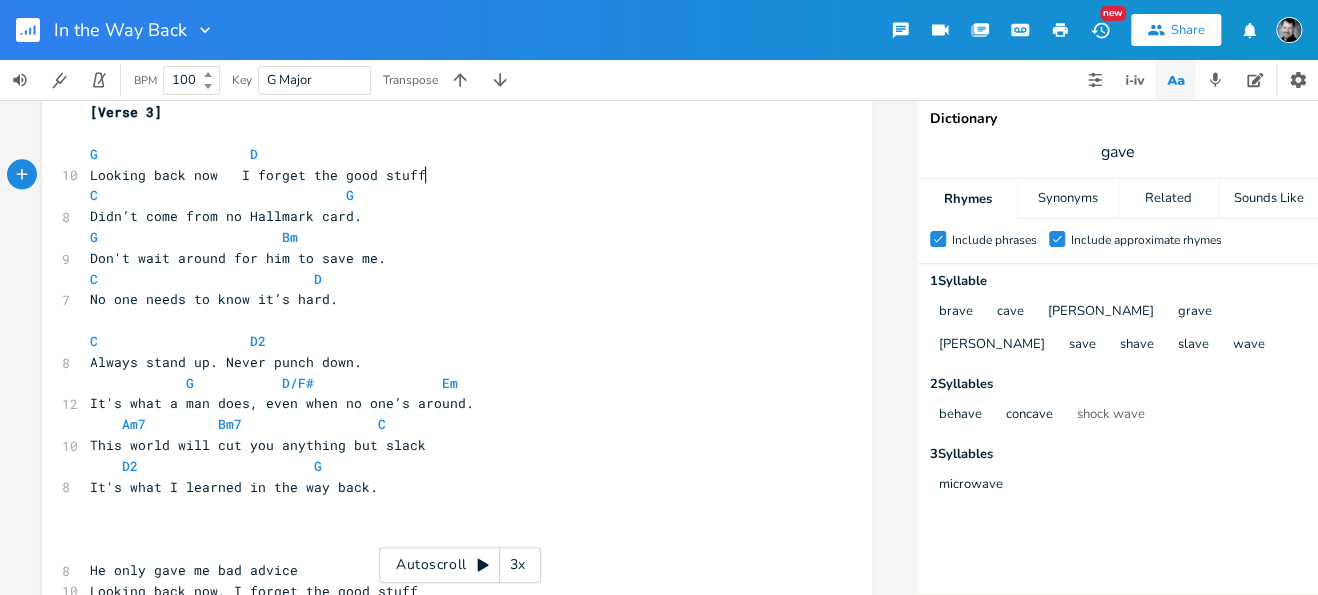 scroll, scrollTop: 0, scrollLeft: 108, axis: horizontal 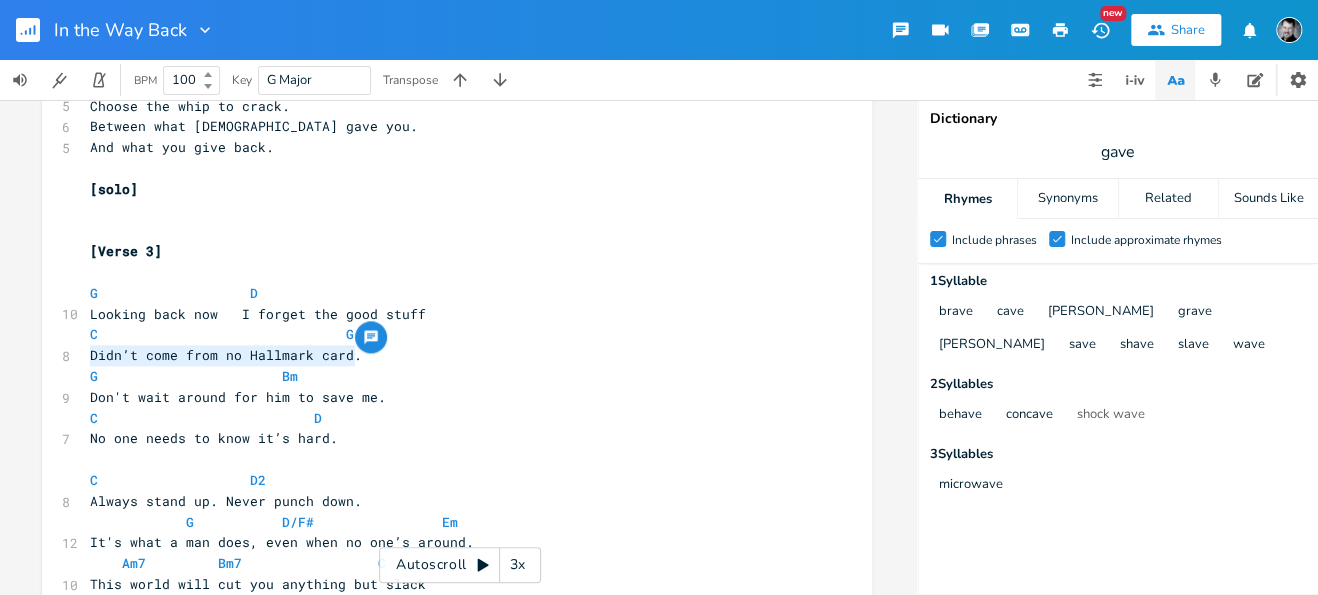 drag, startPoint x: 264, startPoint y: 356, endPoint x: 84, endPoint y: 354, distance: 180.01111 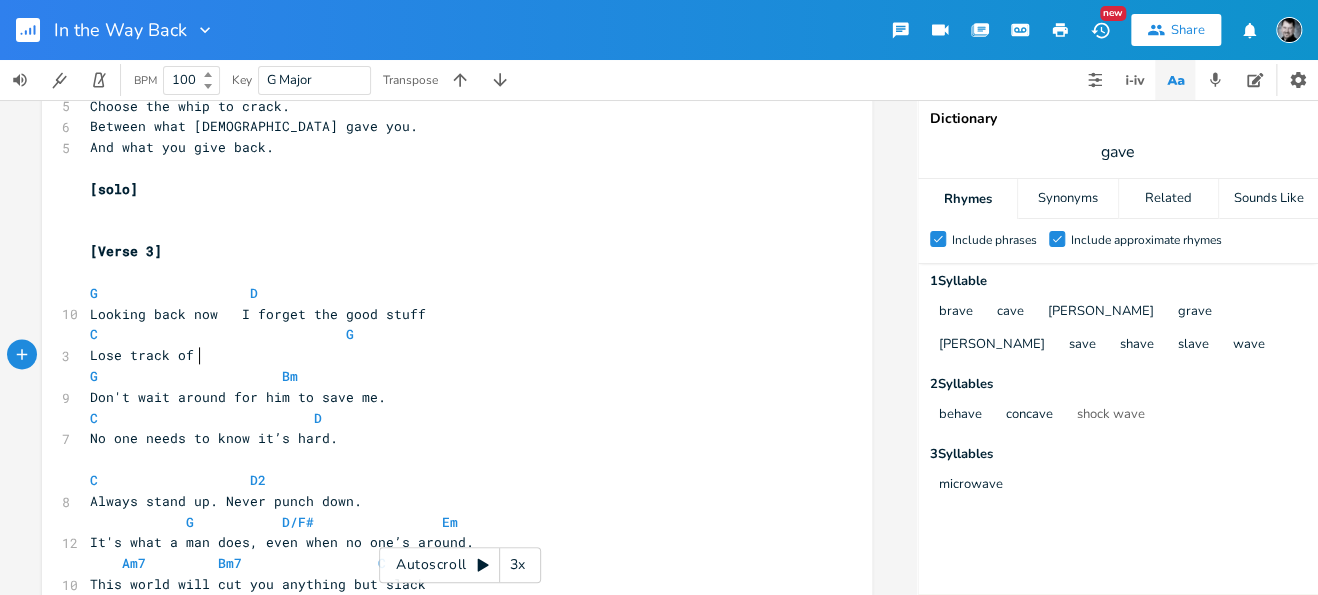 scroll, scrollTop: 0, scrollLeft: 65, axis: horizontal 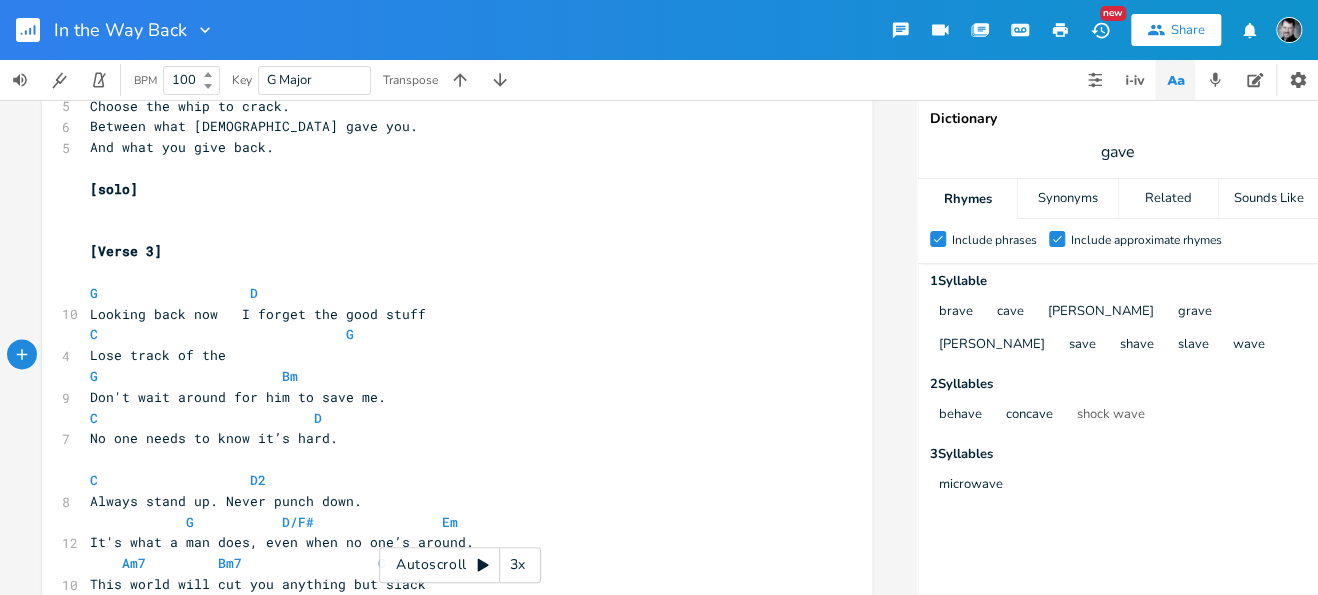 type on "Lose track of the" 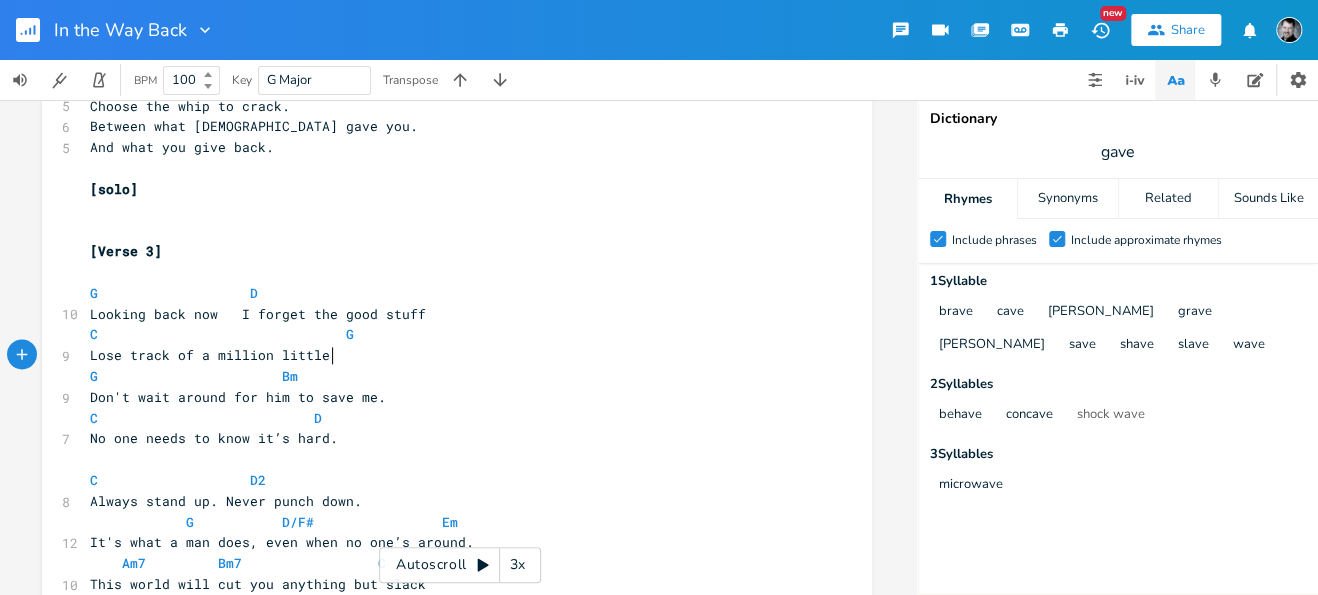 scroll, scrollTop: 0, scrollLeft: 71, axis: horizontal 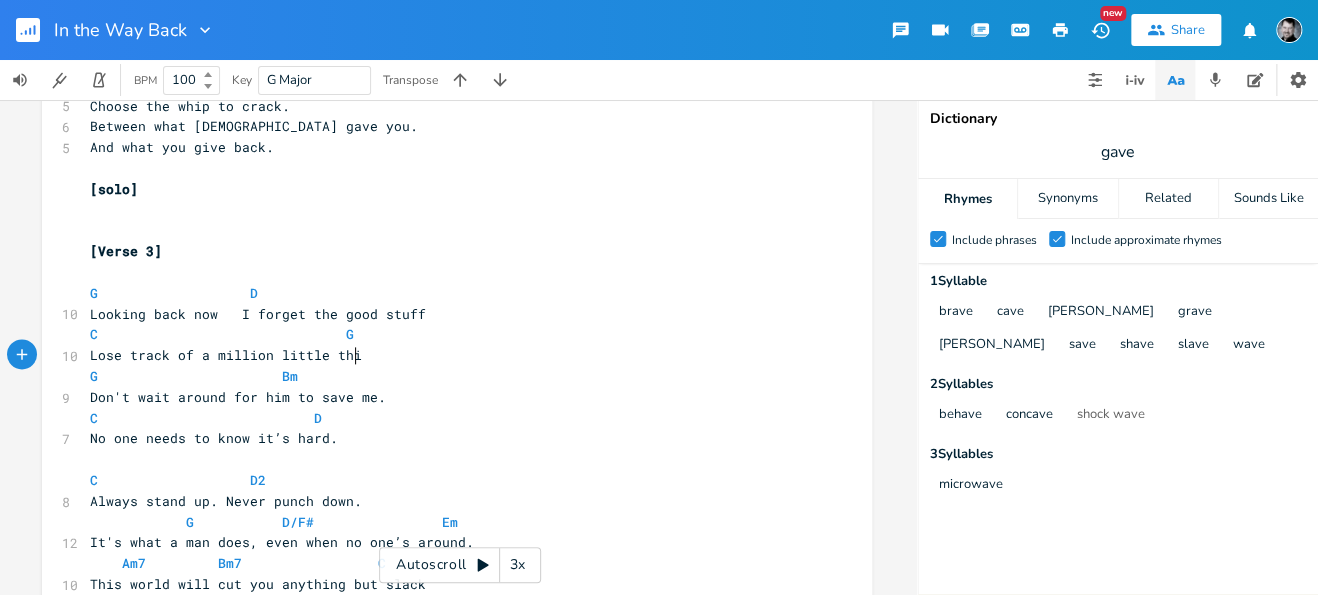 type on "a million little things" 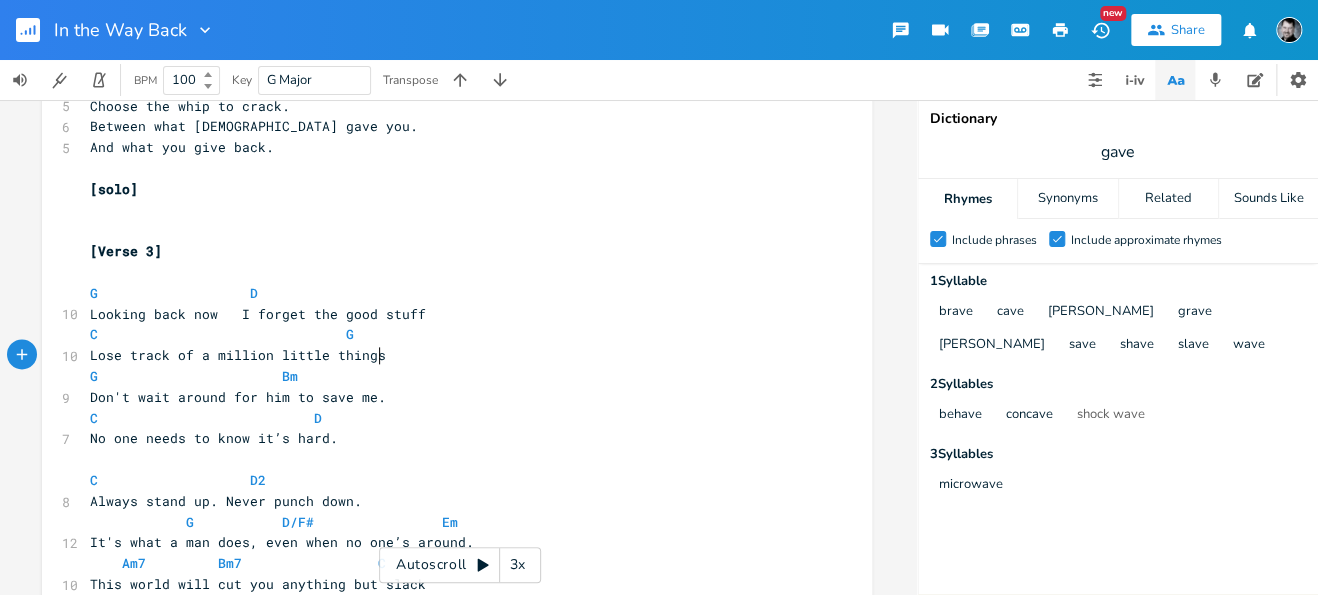 scroll, scrollTop: 0, scrollLeft: 100, axis: horizontal 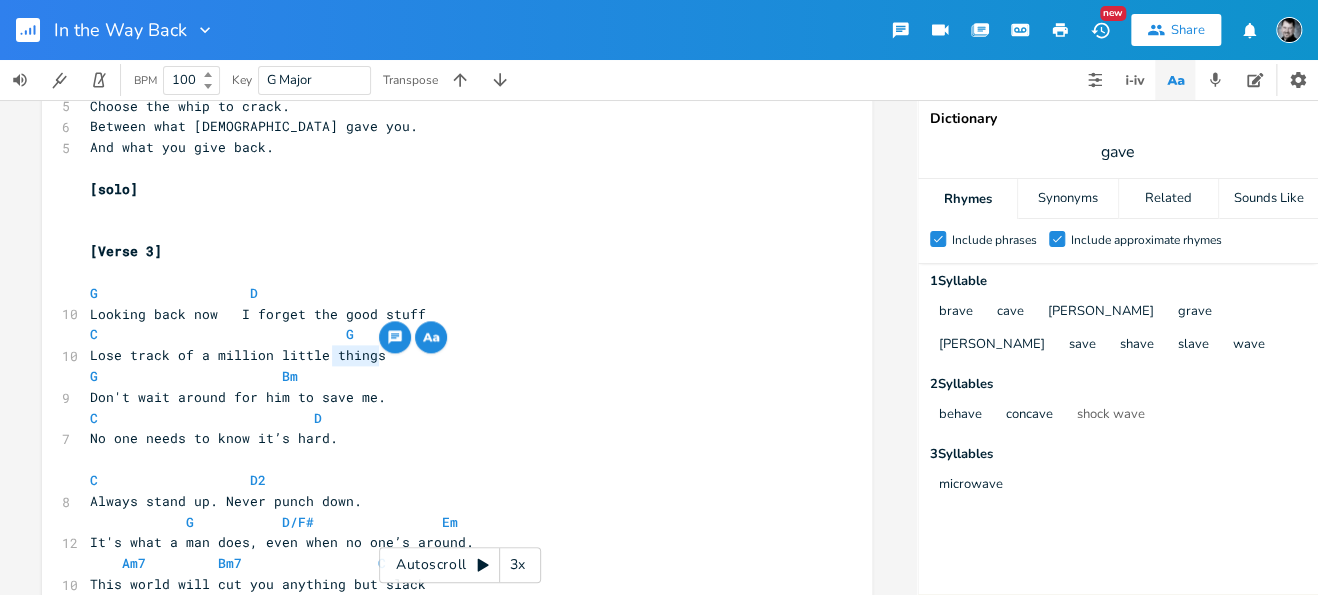 drag, startPoint x: 391, startPoint y: 356, endPoint x: 325, endPoint y: 362, distance: 66.27216 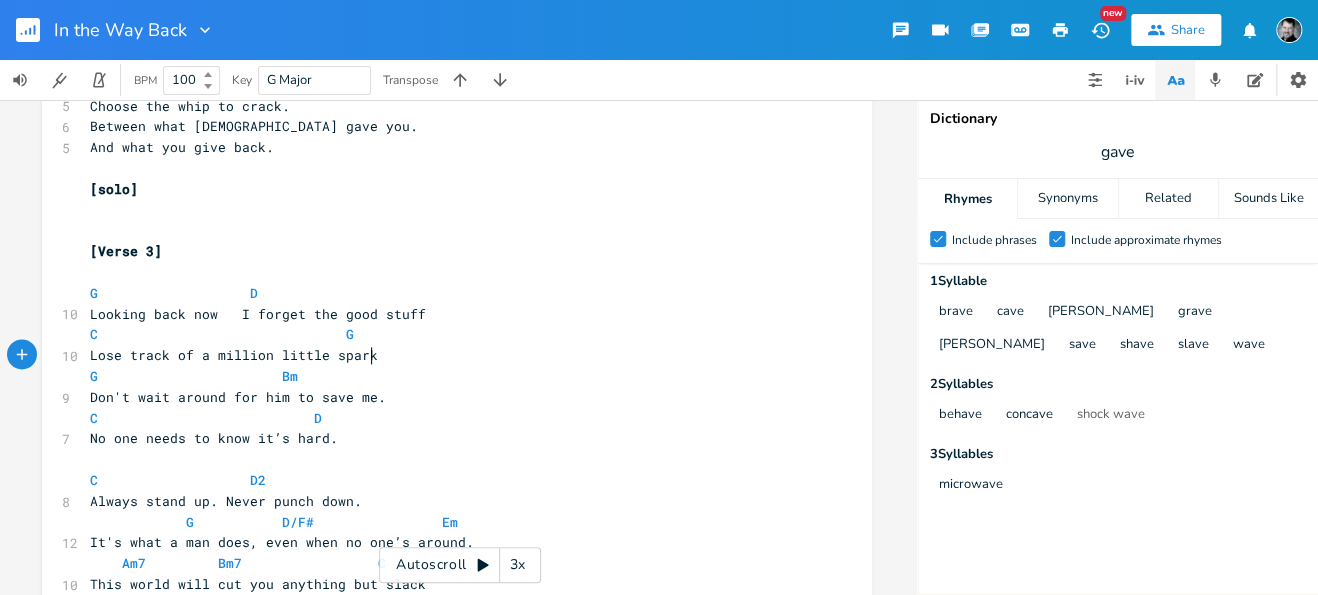 type on "sparks" 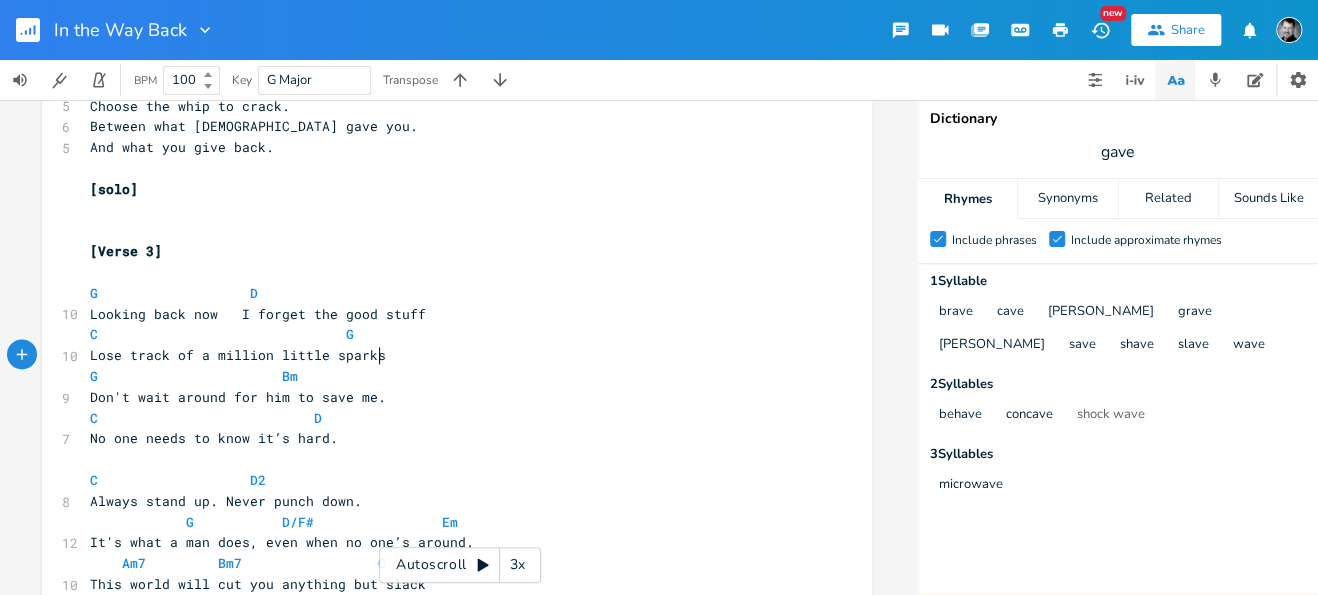 scroll, scrollTop: 0, scrollLeft: 32, axis: horizontal 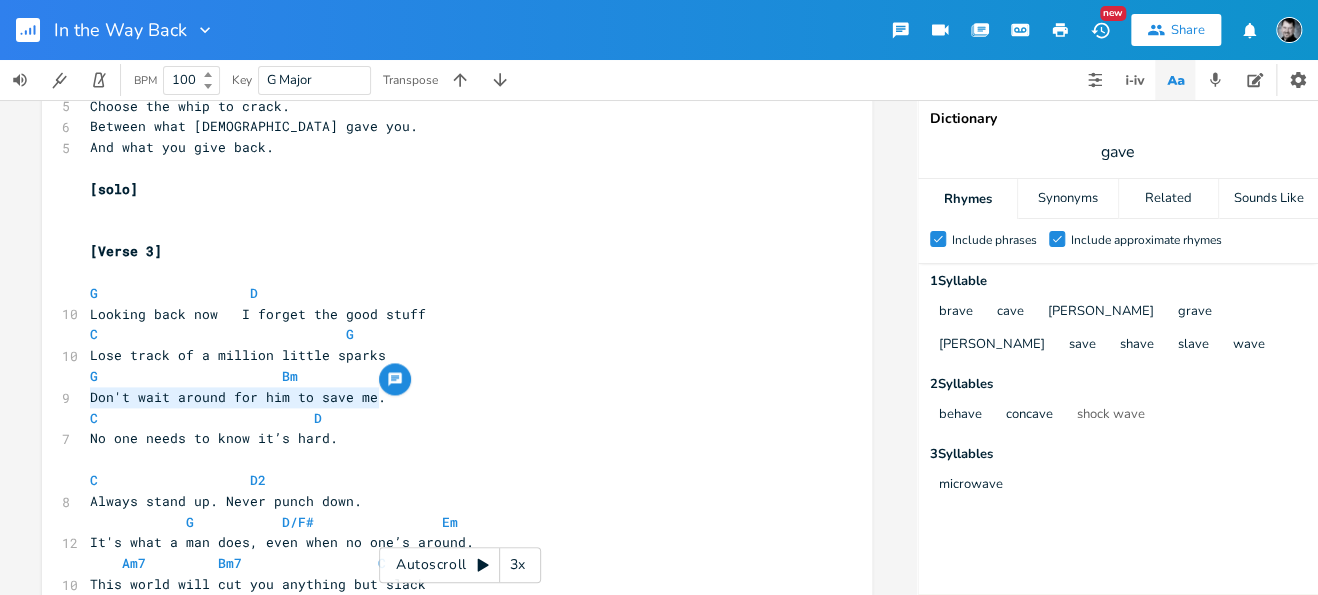 drag, startPoint x: 354, startPoint y: 400, endPoint x: 81, endPoint y: 406, distance: 273.06592 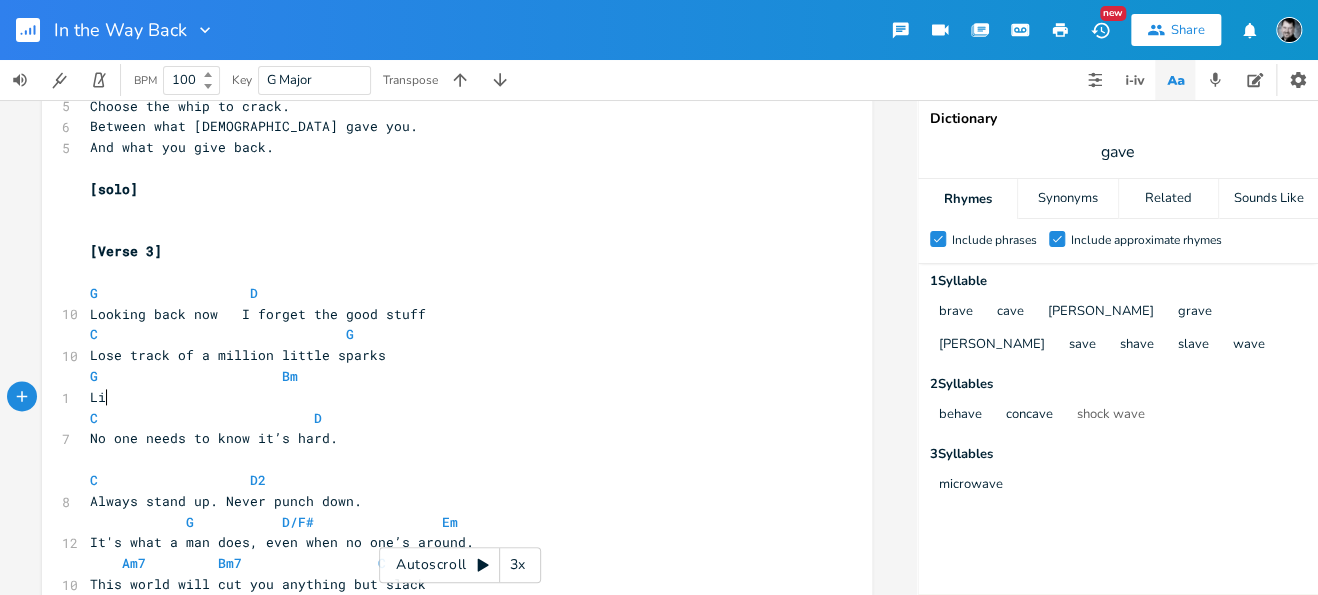 type on "Lif" 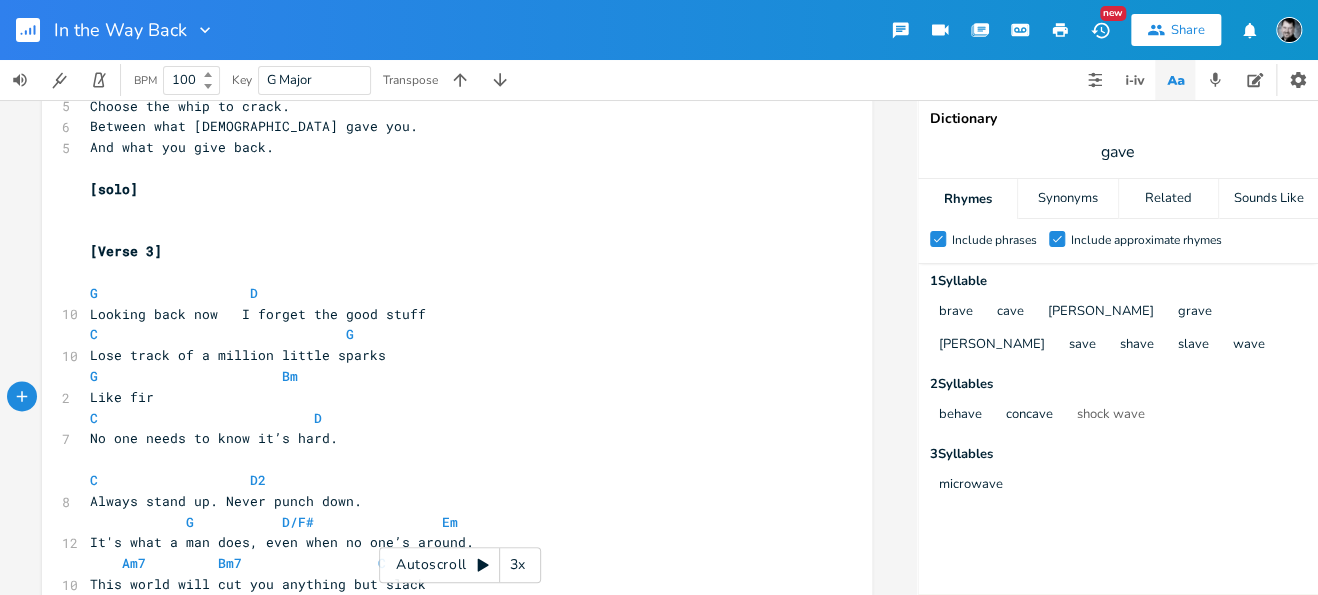 scroll, scrollTop: 0, scrollLeft: 30, axis: horizontal 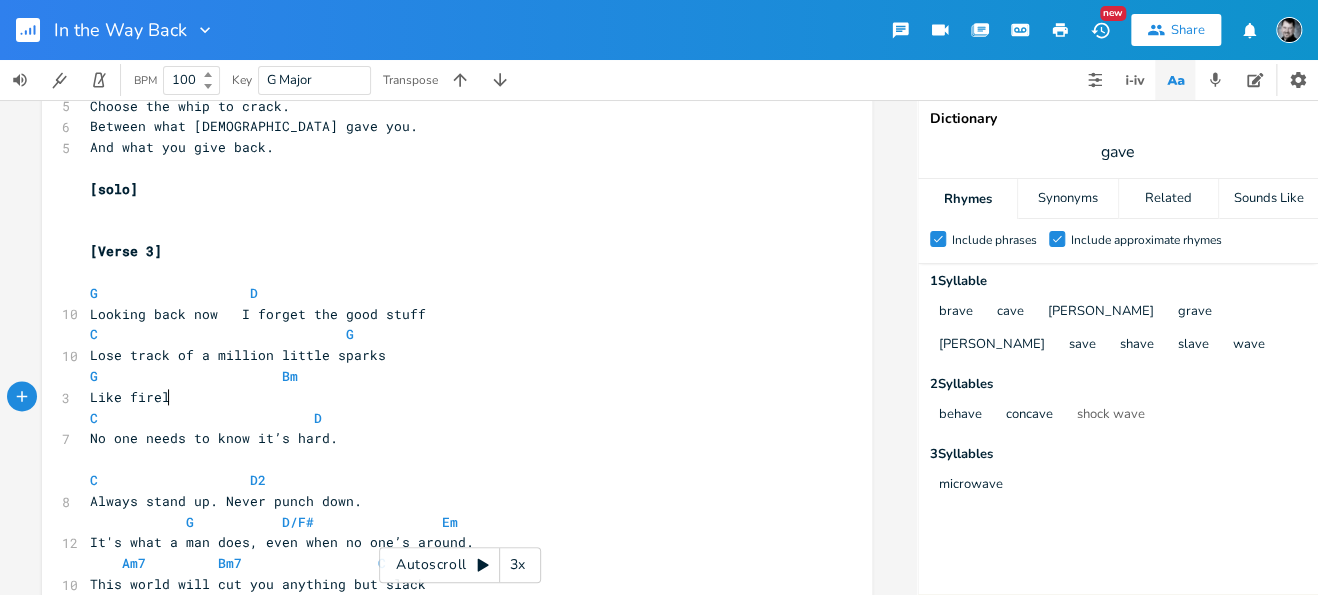 type on "ke fireli" 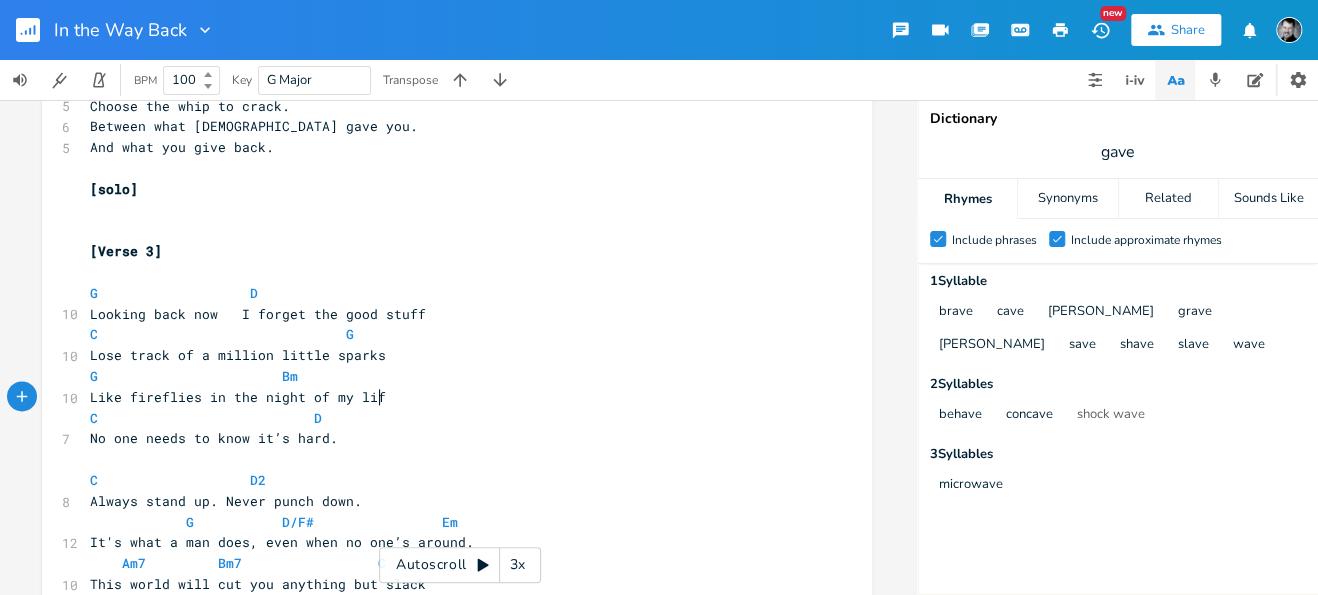 scroll, scrollTop: 0, scrollLeft: 128, axis: horizontal 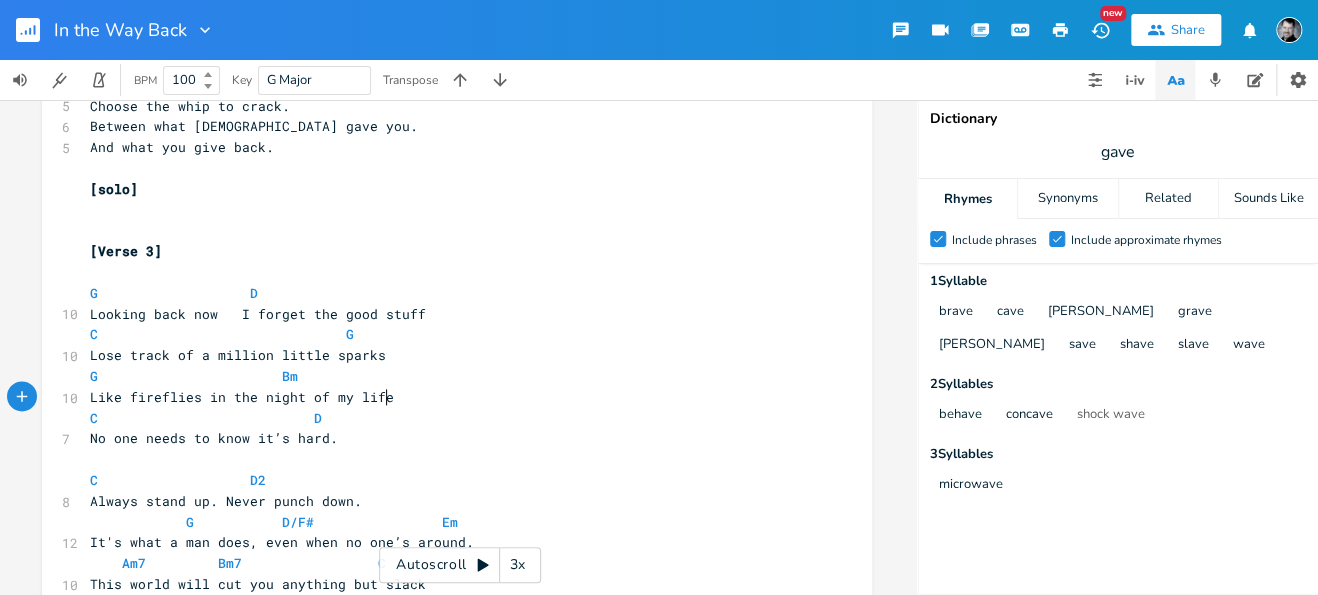 type on "flies in the night of my life" 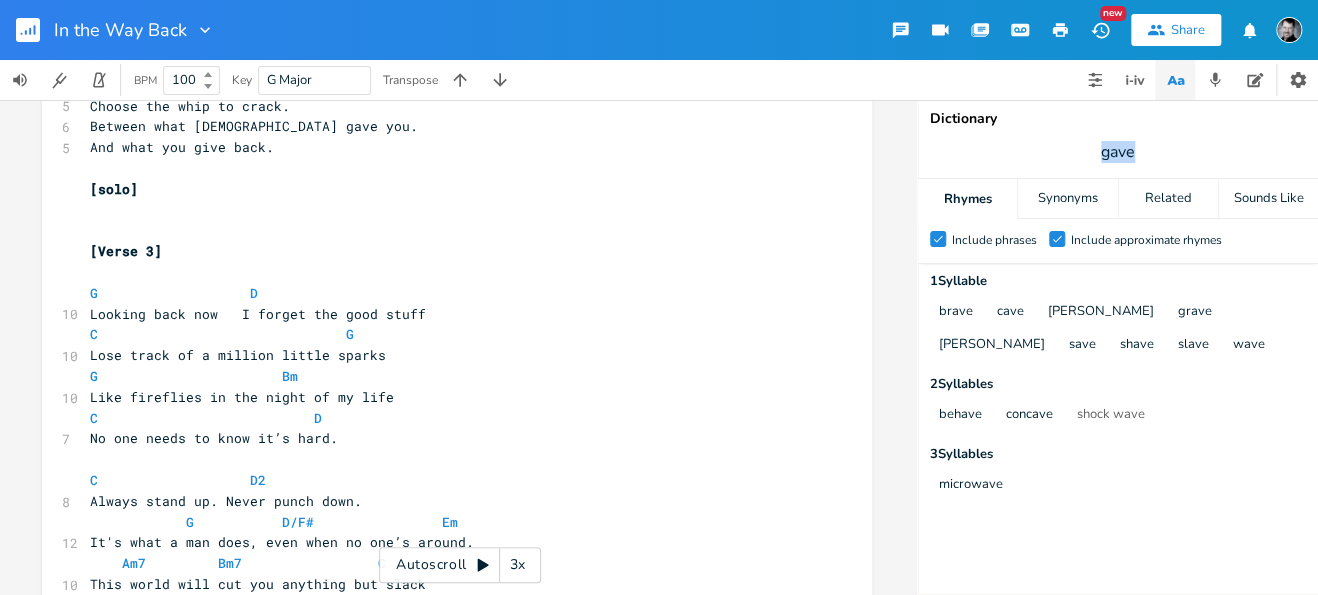 drag, startPoint x: 1143, startPoint y: 154, endPoint x: 1074, endPoint y: 151, distance: 69.065186 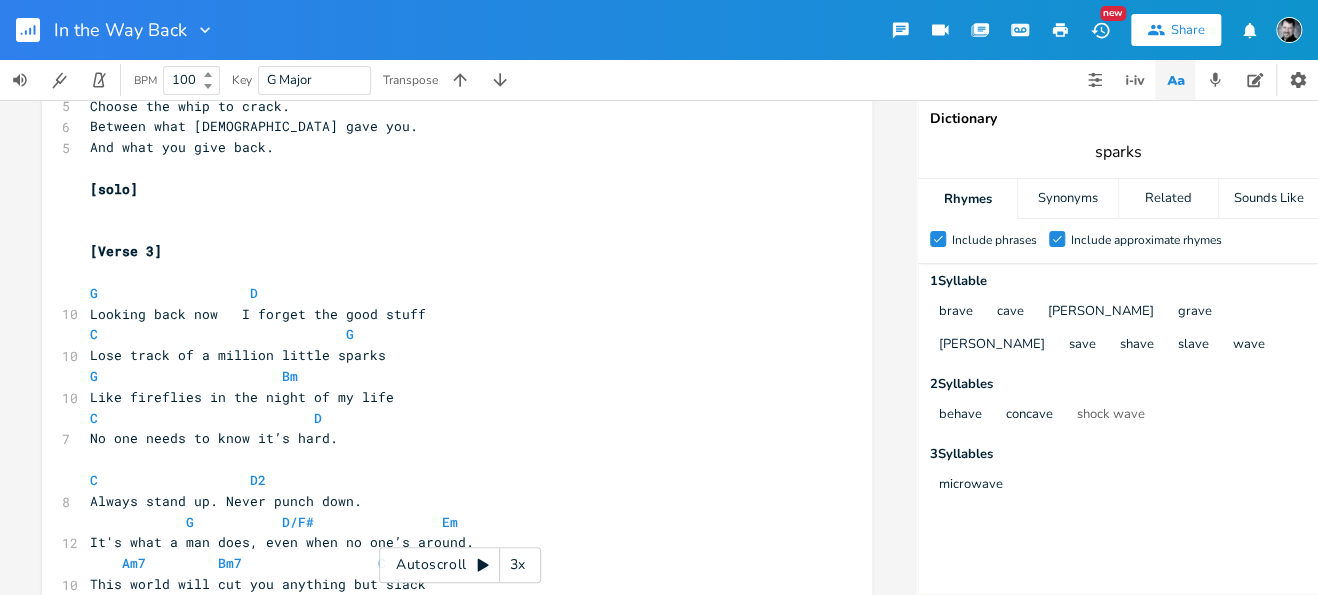 type on "sparks" 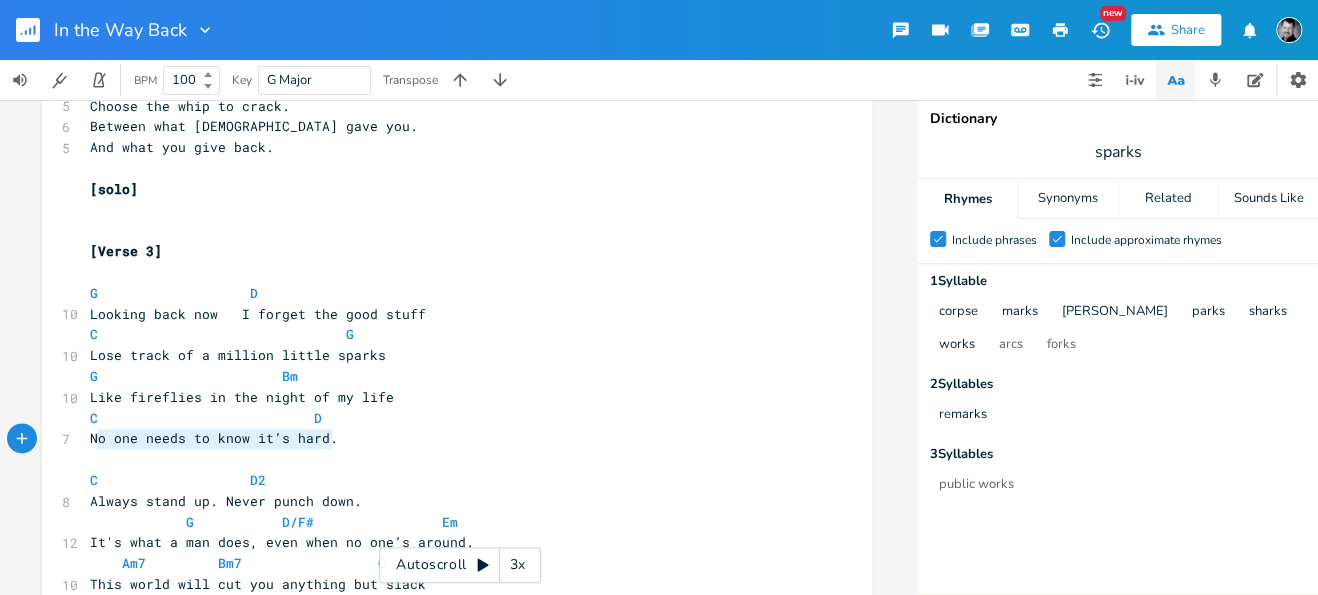 type on "No one needs to know it’s hard." 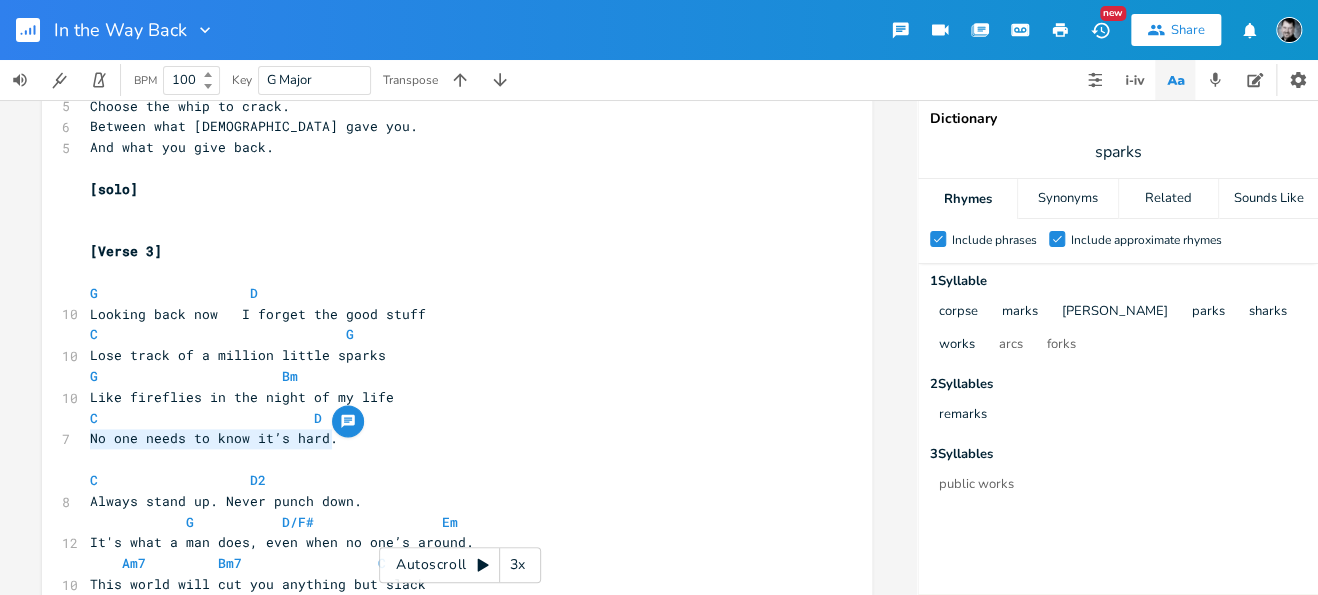 drag, startPoint x: 328, startPoint y: 440, endPoint x: 84, endPoint y: 439, distance: 244.00204 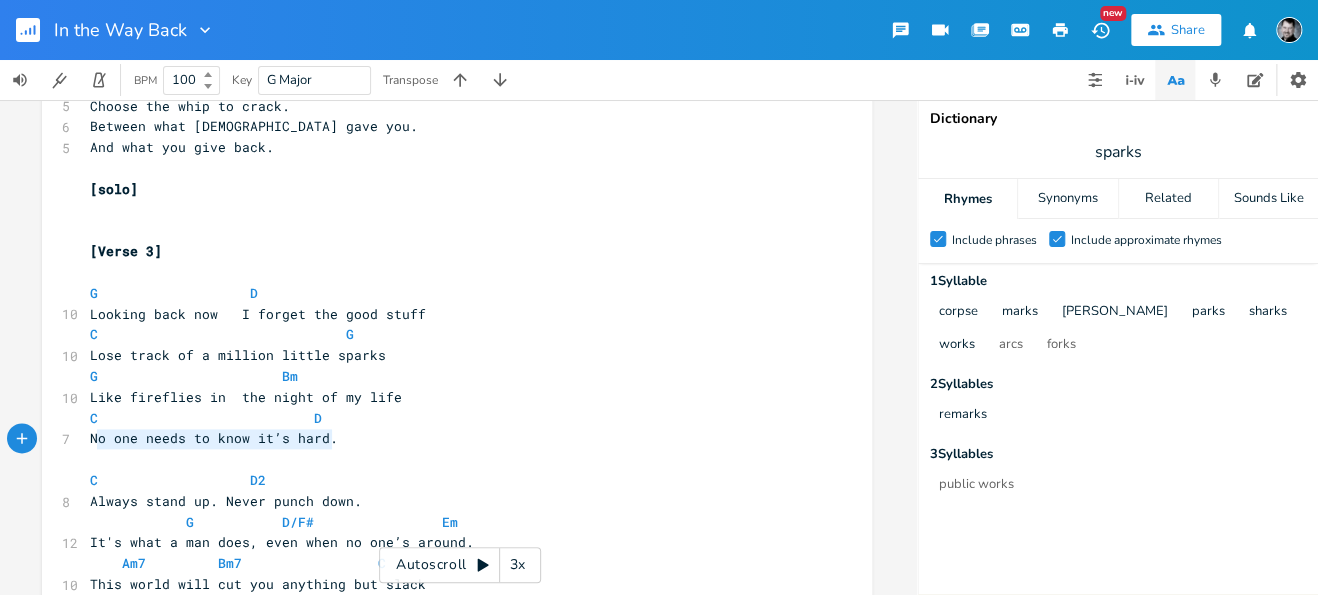 type on "No one needs to know it’s hard." 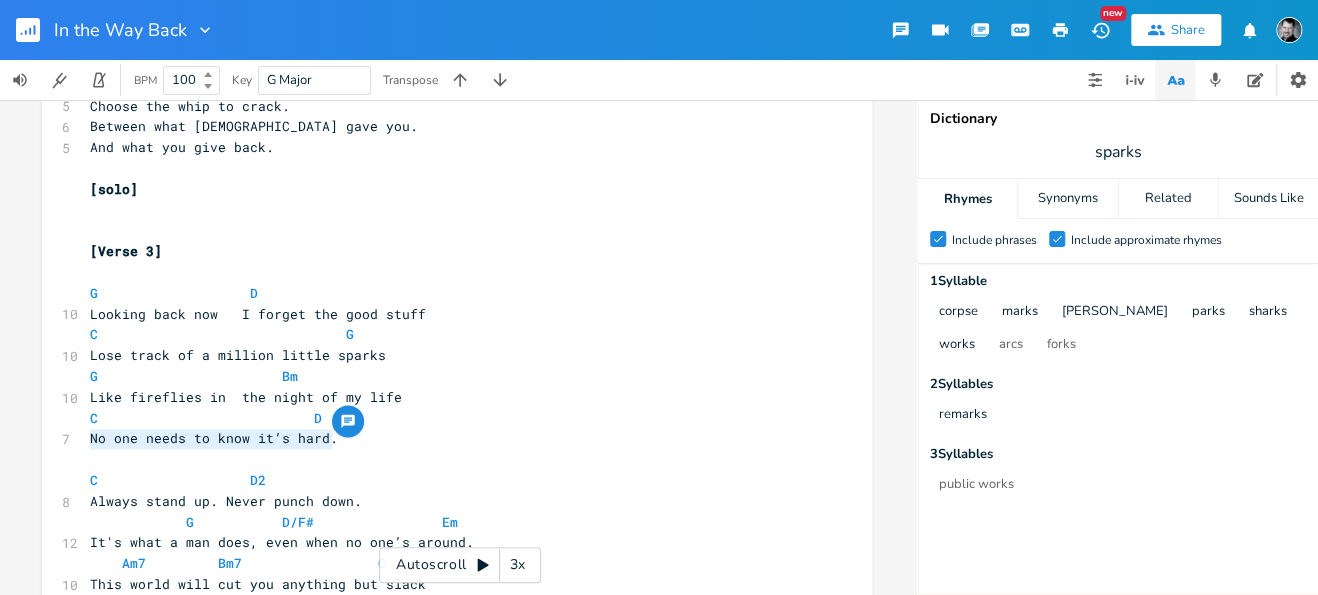 drag, startPoint x: 296, startPoint y: 436, endPoint x: 84, endPoint y: 435, distance: 212.00237 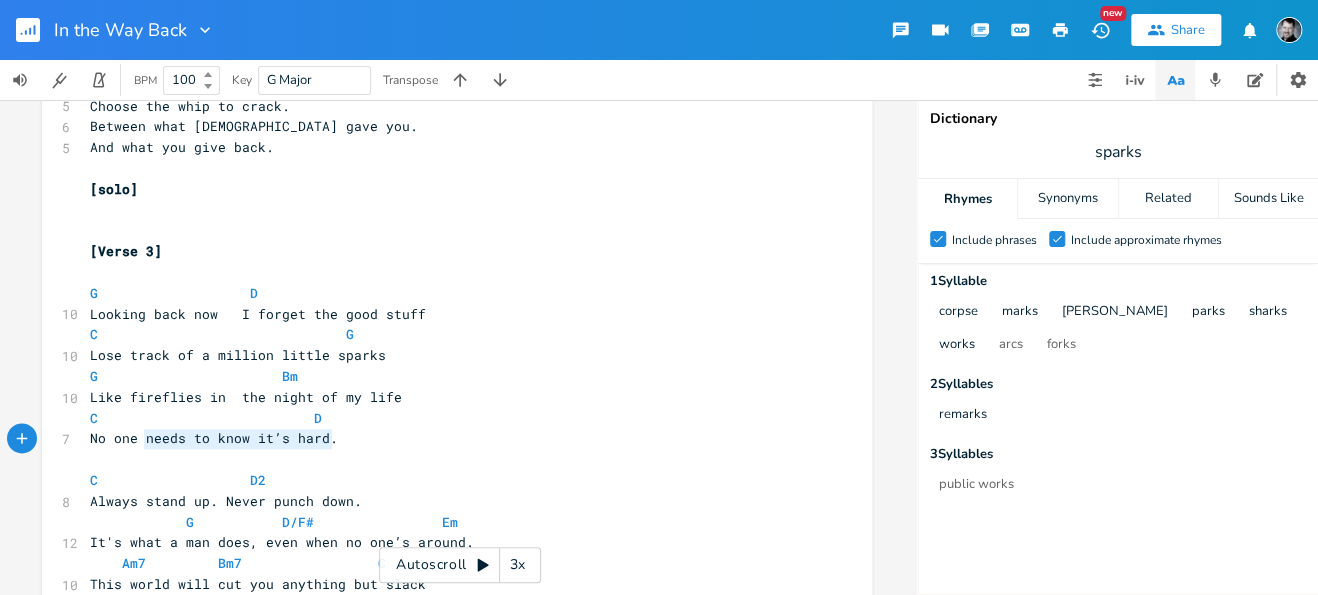 type on "No one needs to know it’s hard." 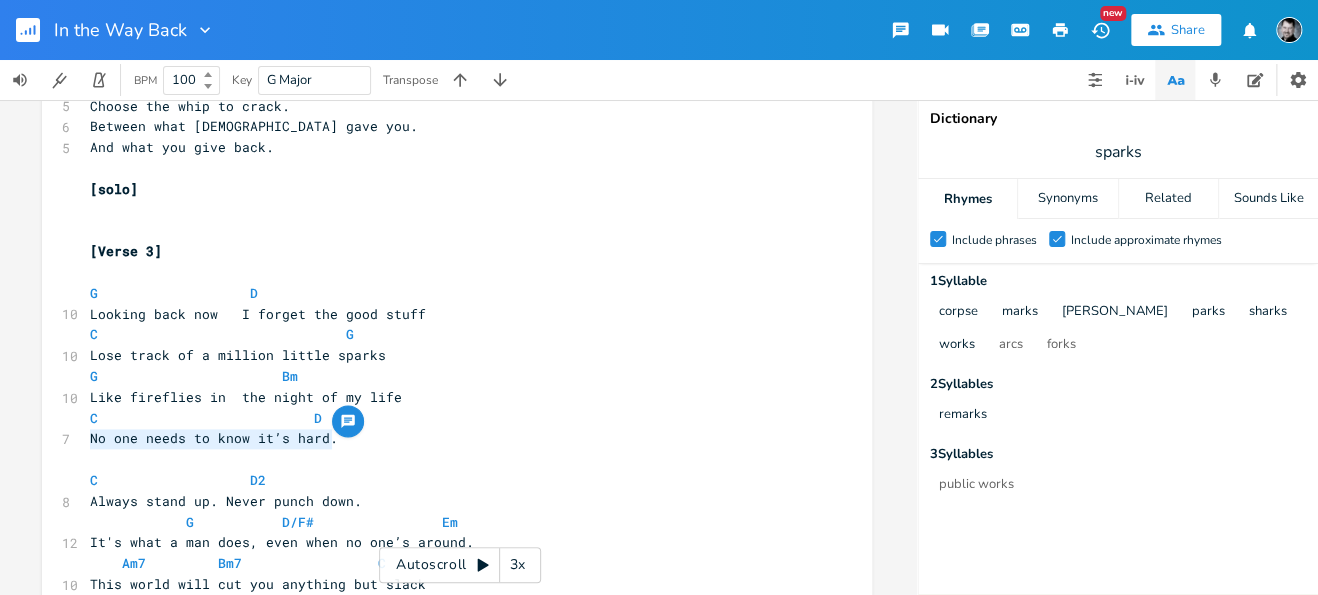 drag, startPoint x: 332, startPoint y: 444, endPoint x: 70, endPoint y: 440, distance: 262.03052 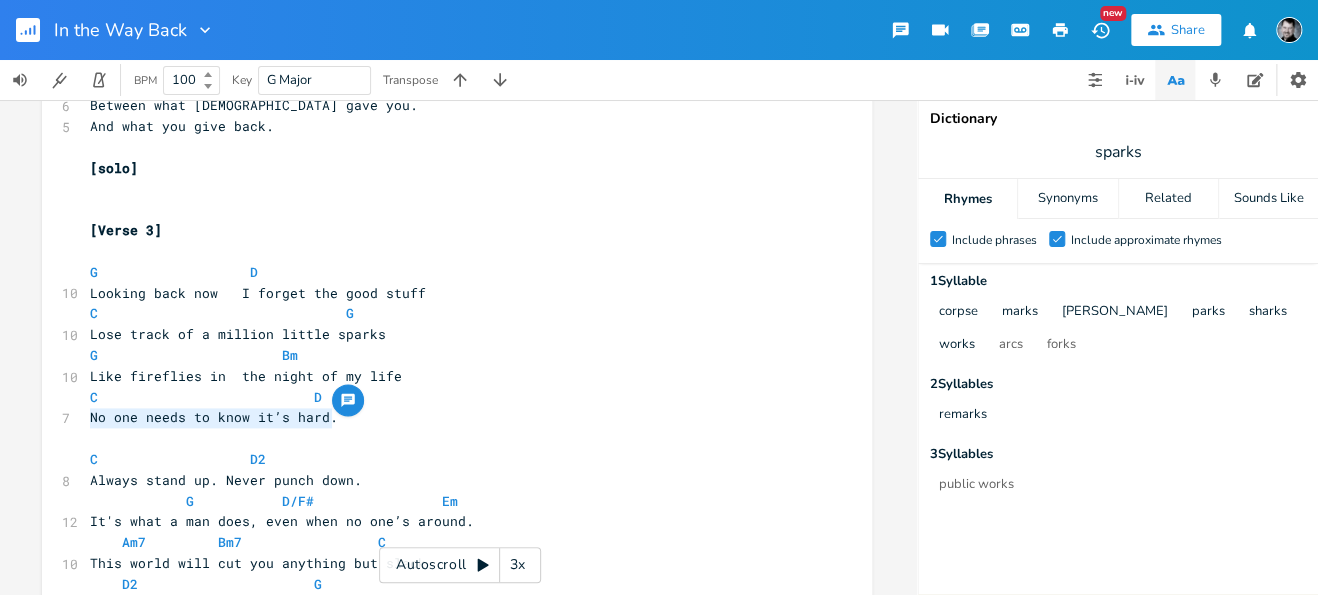 scroll, scrollTop: 1032, scrollLeft: 0, axis: vertical 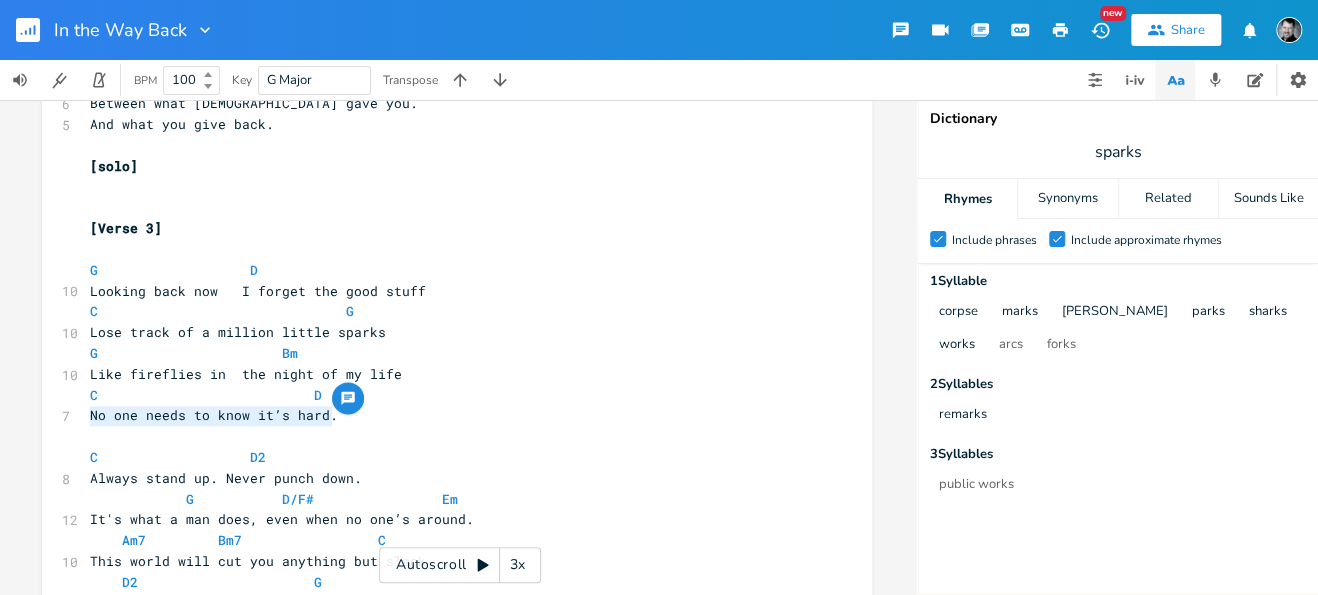 click on "No one needs to know it’s hard." at bounding box center (447, 415) 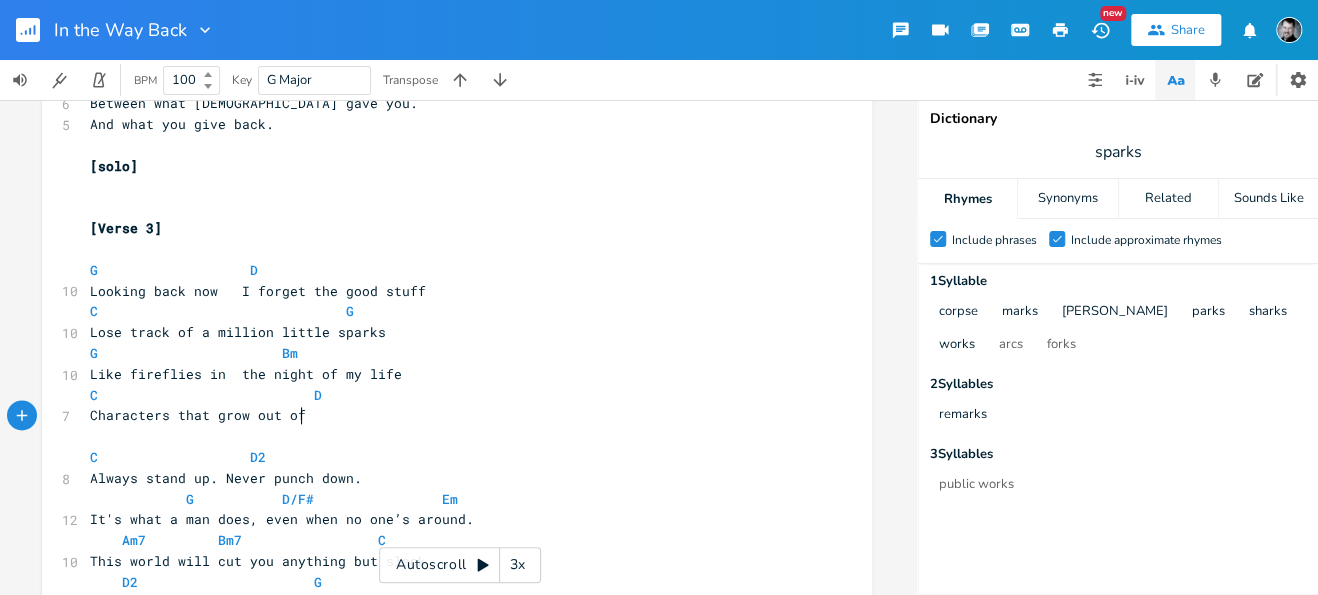 scroll, scrollTop: 0, scrollLeft: 137, axis: horizontal 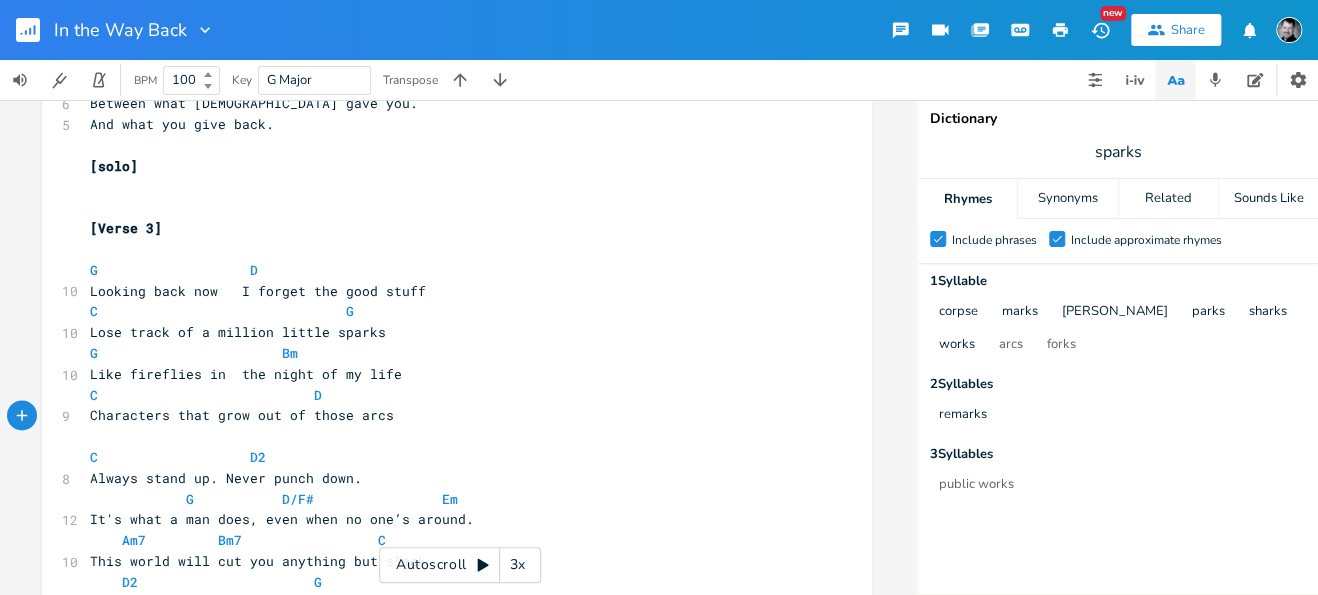 type on "Characters that grow out of those arcs." 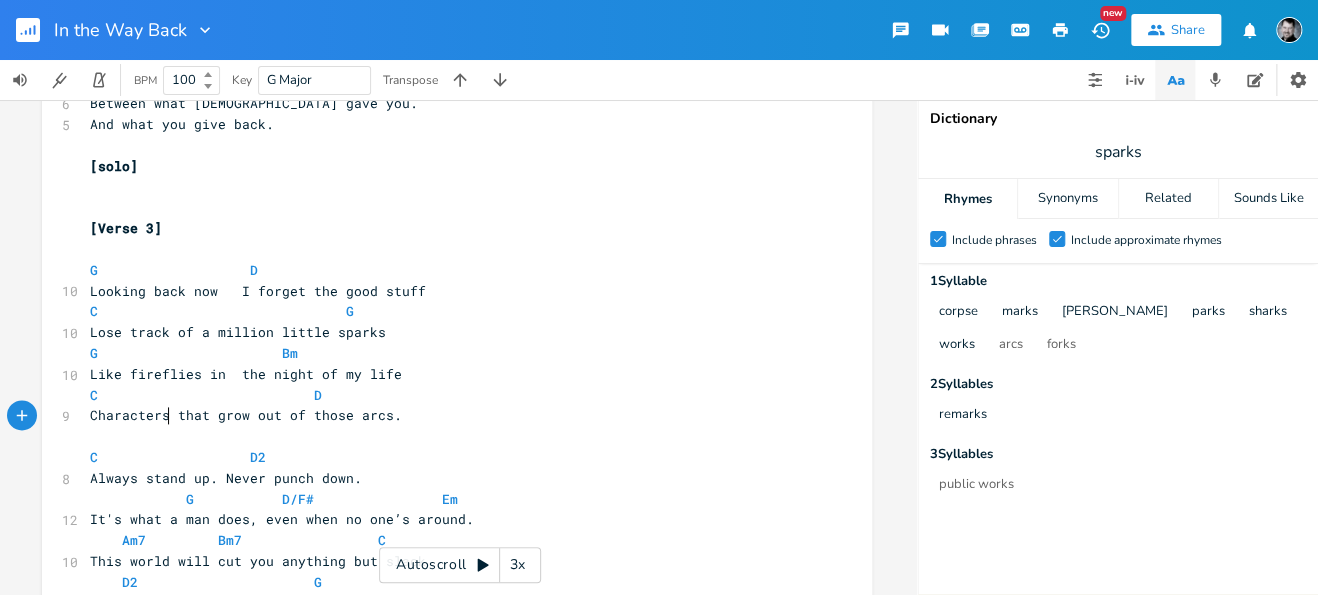 click on "Characters that grow out of those arcs." at bounding box center (246, 415) 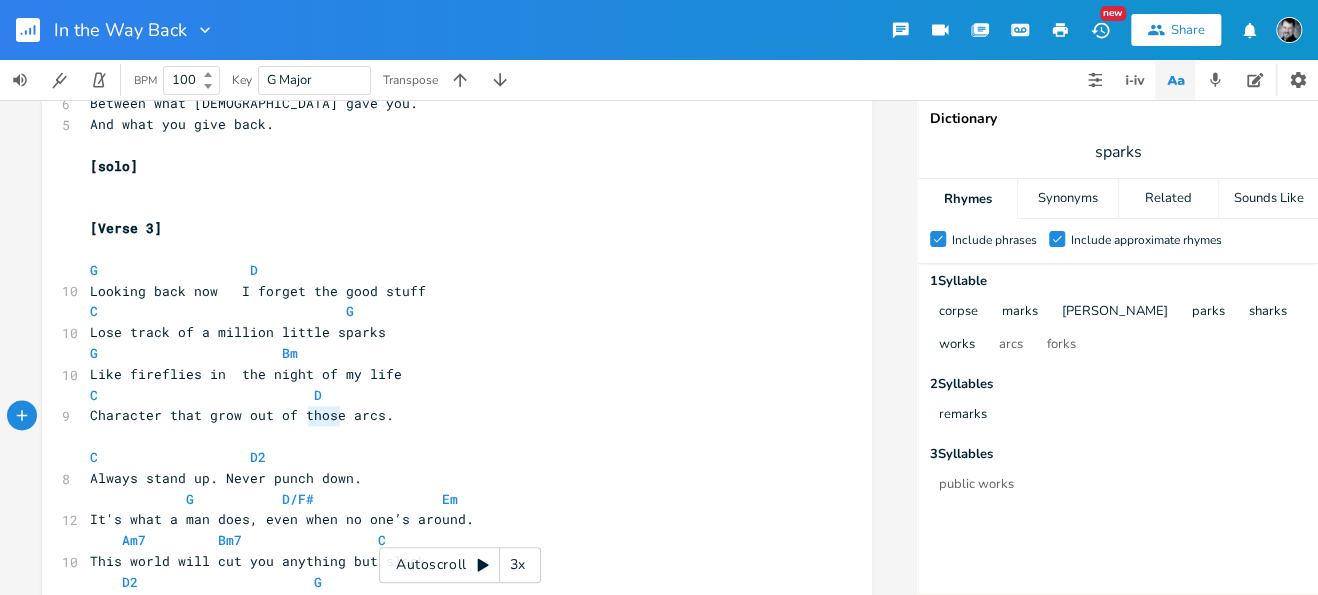type on "those" 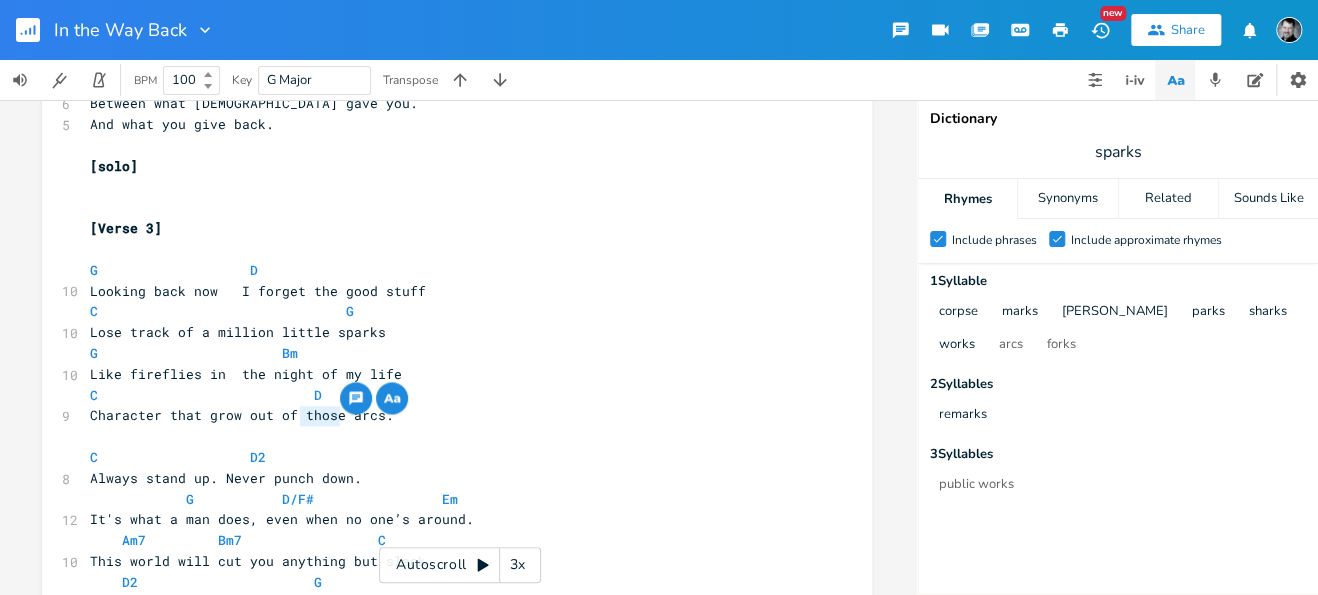 drag, startPoint x: 336, startPoint y: 417, endPoint x: 300, endPoint y: 418, distance: 36.013885 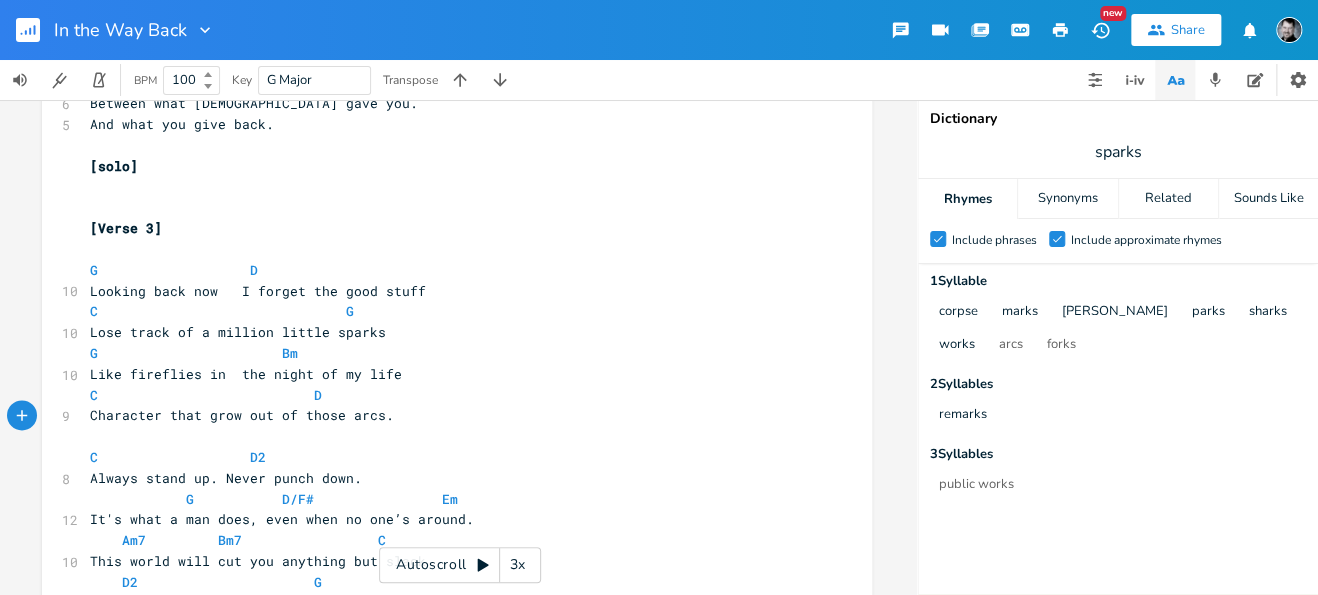 click on "Character that grow out of those arcs." at bounding box center (242, 415) 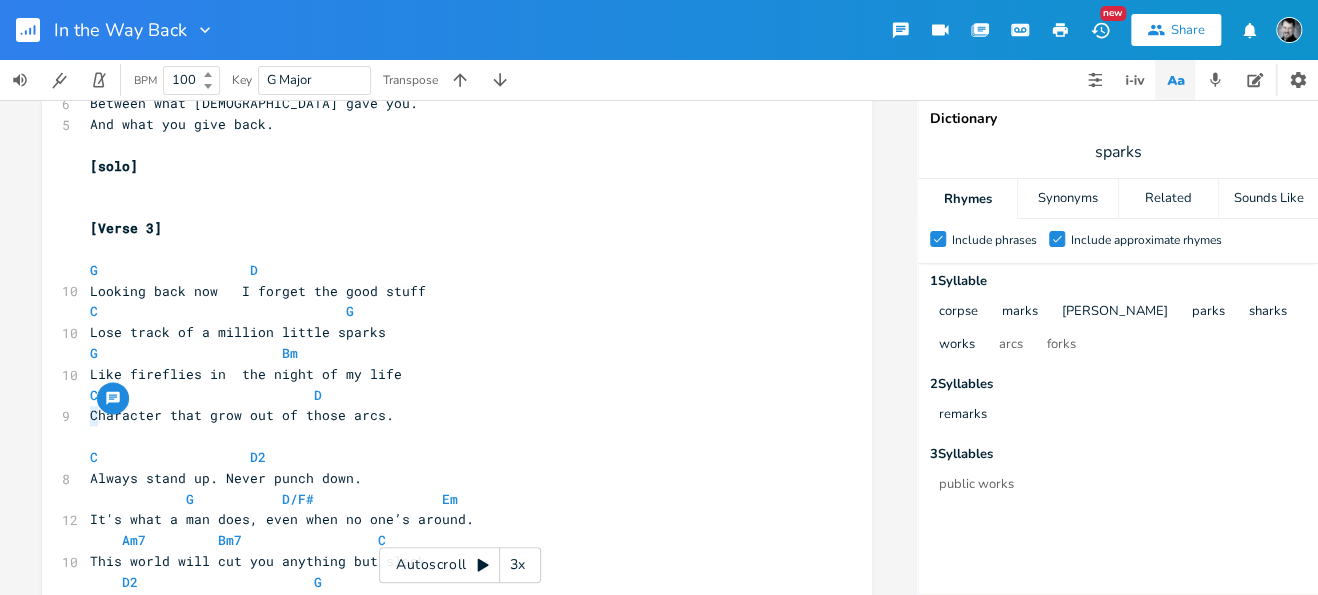 click on "Character that grow out of those arcs." at bounding box center [447, 415] 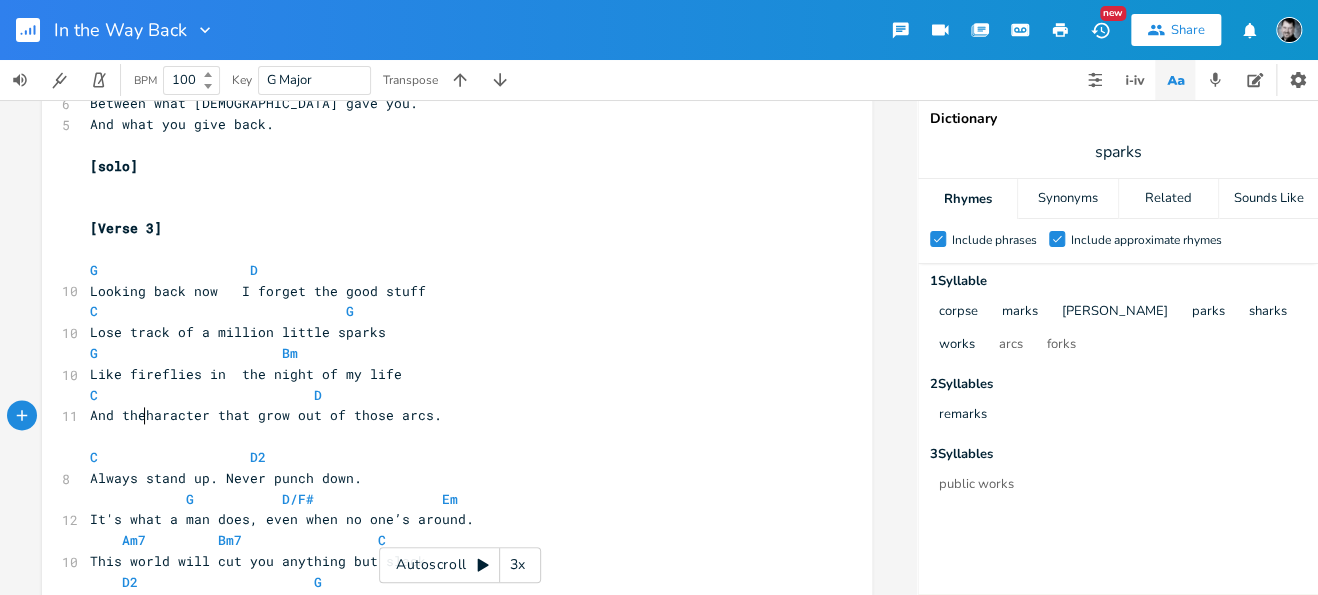 type on "And the c" 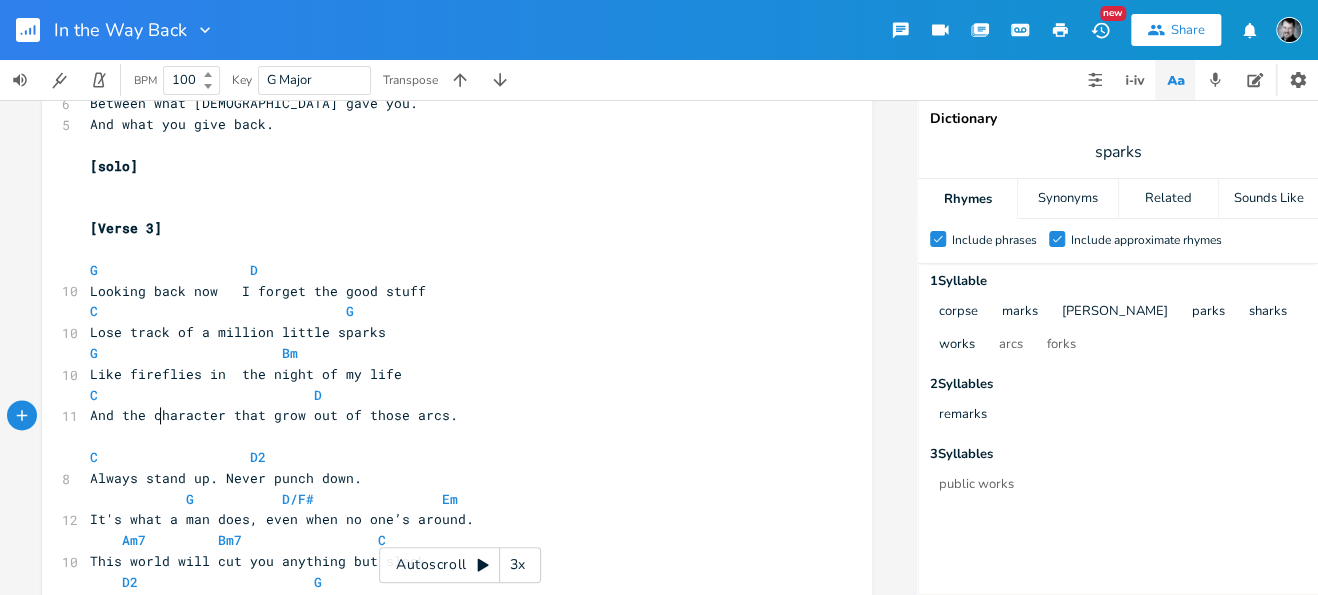 scroll, scrollTop: 0, scrollLeft: 48, axis: horizontal 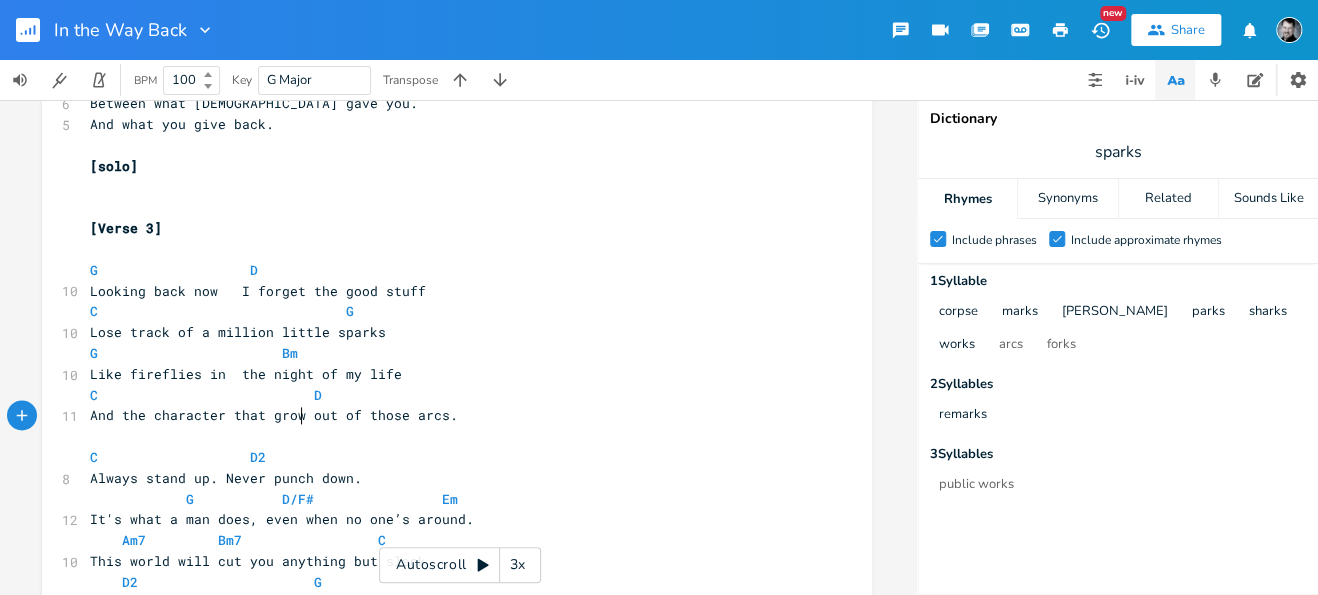 click on "And the character that grow out of those arcs." at bounding box center (274, 415) 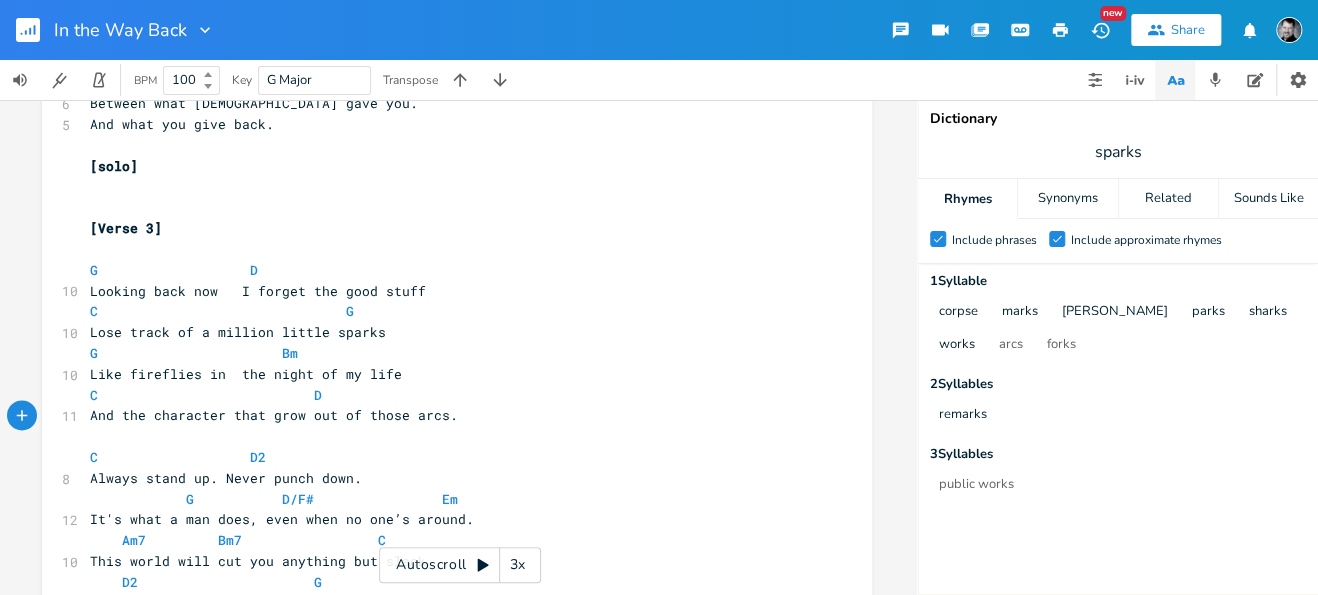 type on "s" 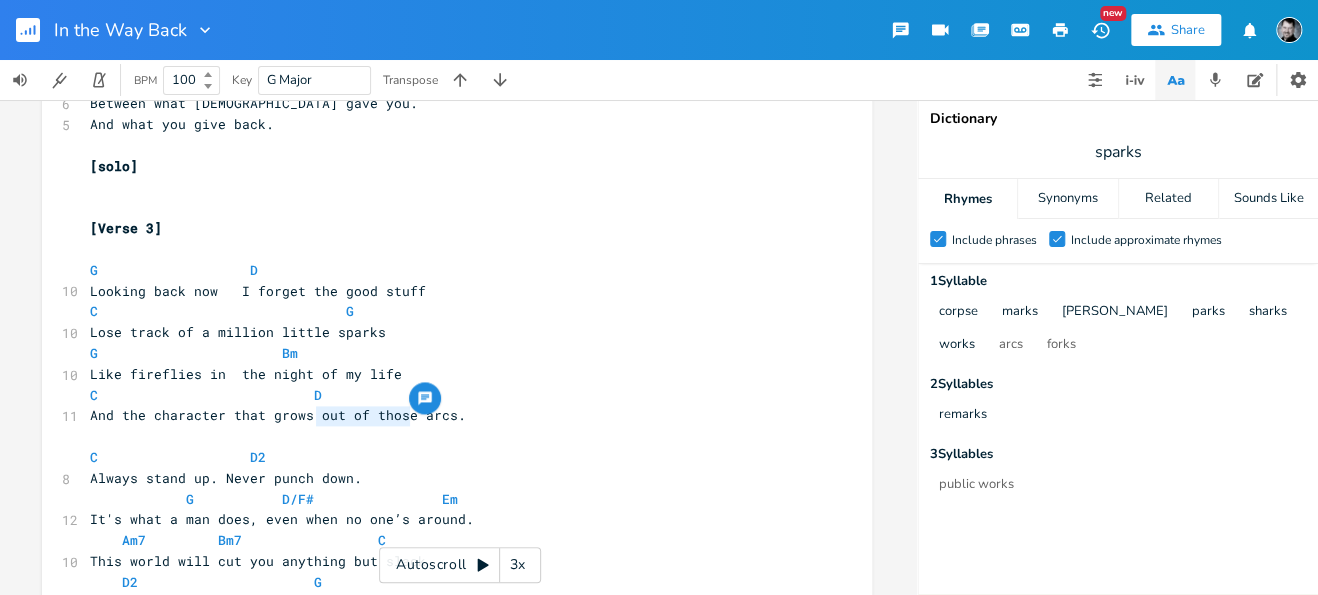 drag, startPoint x: 315, startPoint y: 417, endPoint x: 405, endPoint y: 420, distance: 90.04999 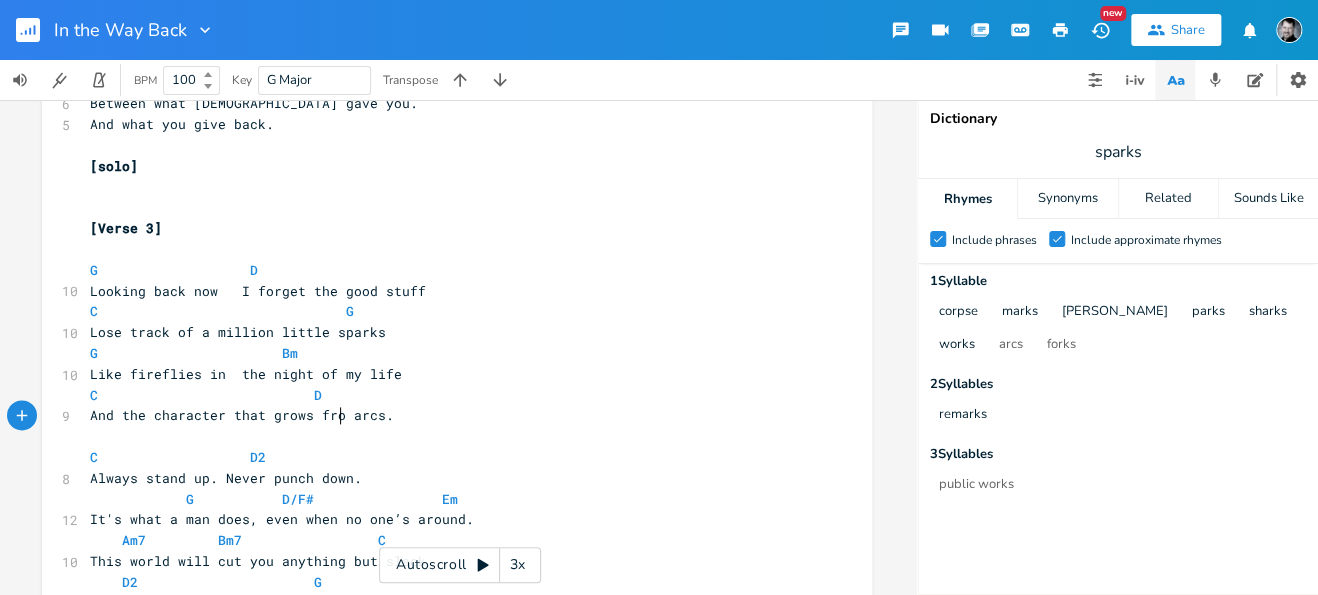 scroll, scrollTop: 0, scrollLeft: 23, axis: horizontal 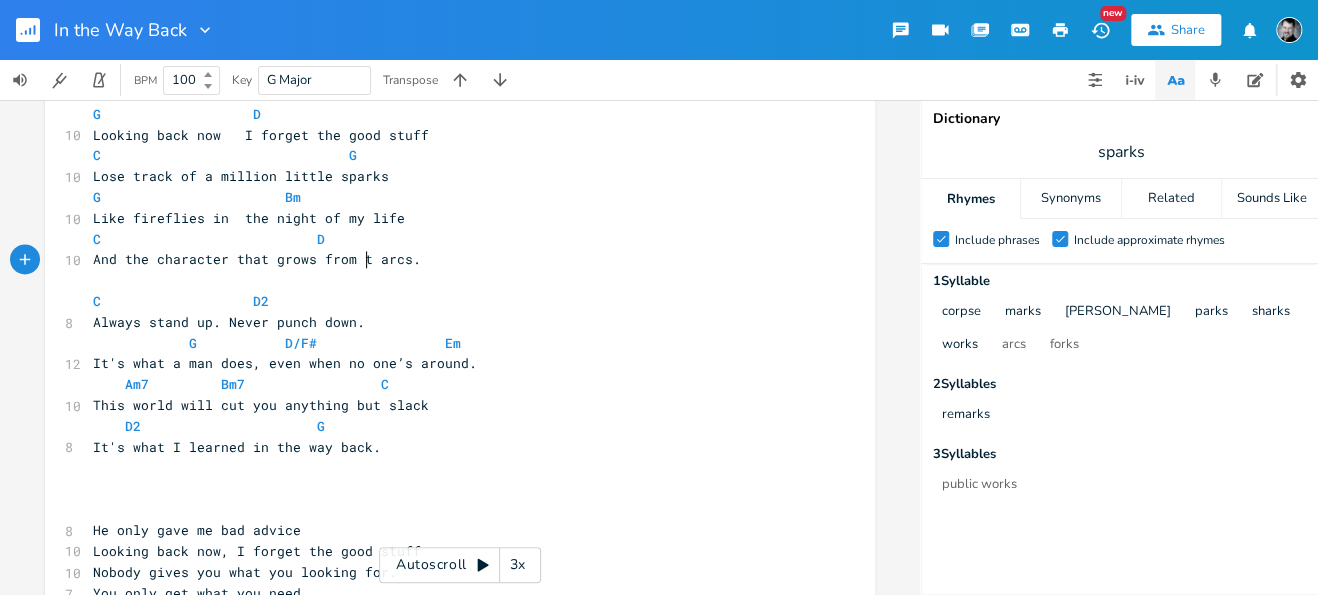 type on "from that" 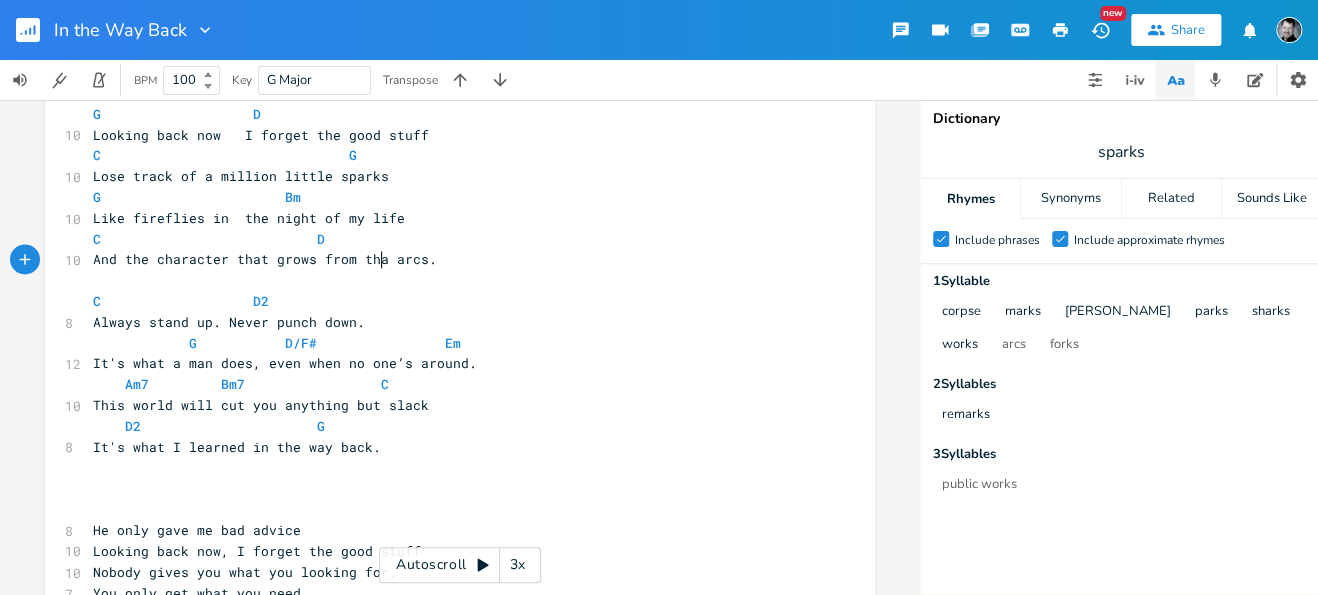 scroll, scrollTop: 0, scrollLeft: 4, axis: horizontal 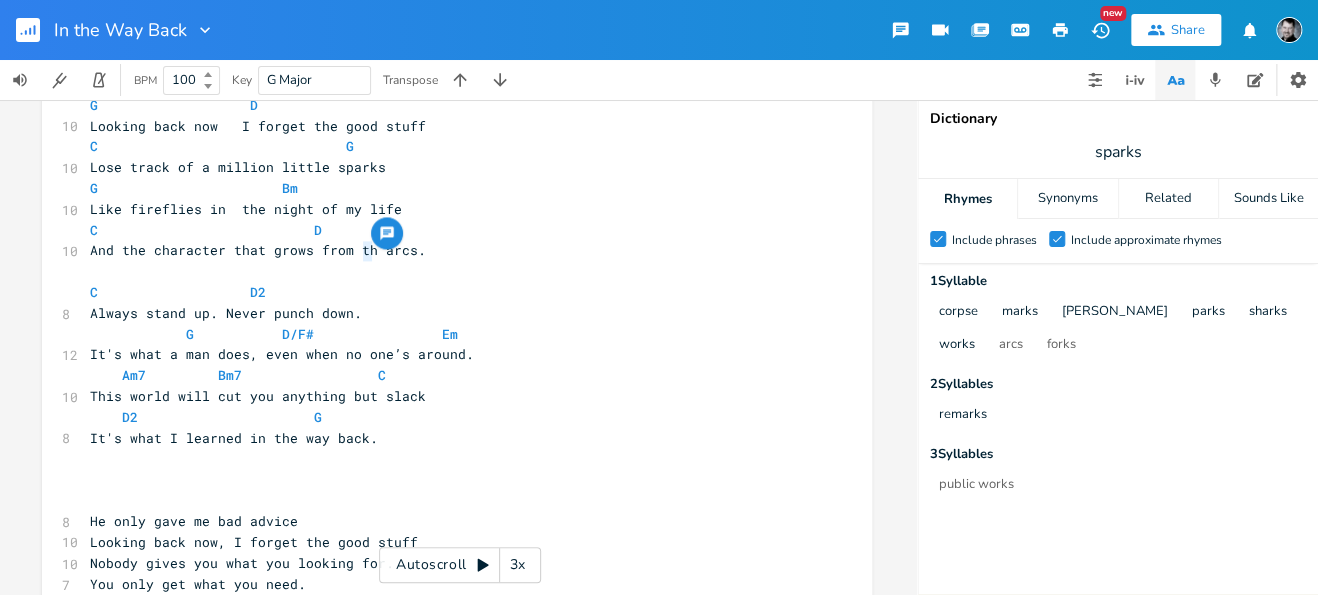 type on "th" 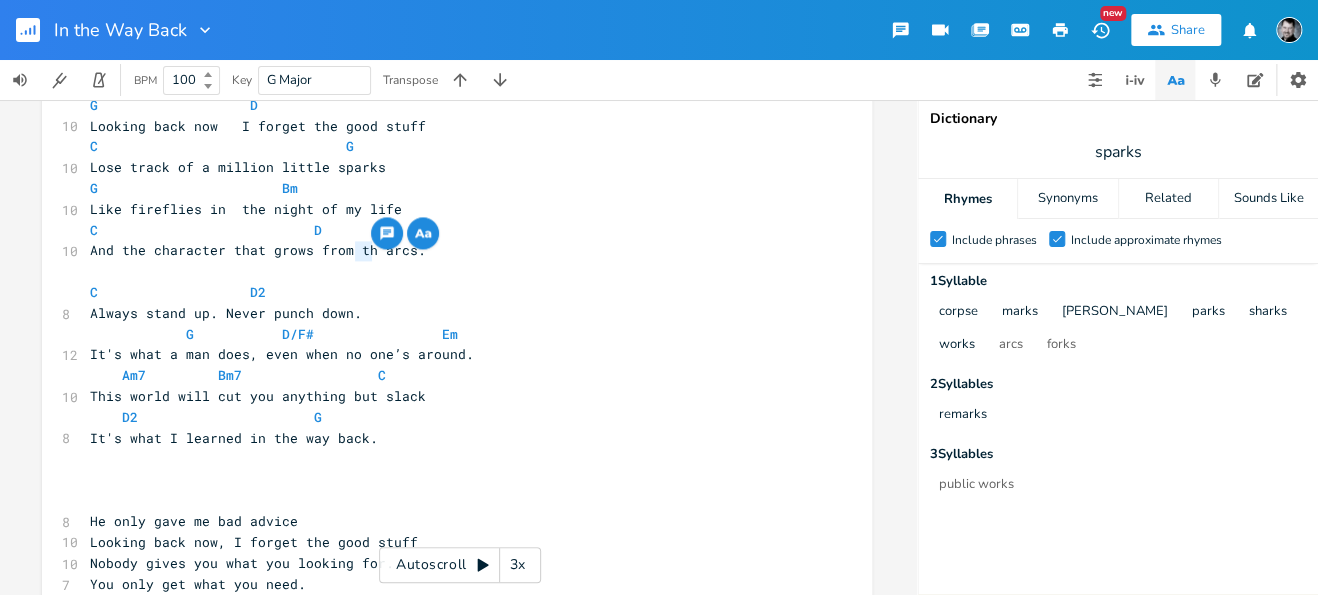 drag, startPoint x: 364, startPoint y: 251, endPoint x: 352, endPoint y: 251, distance: 12 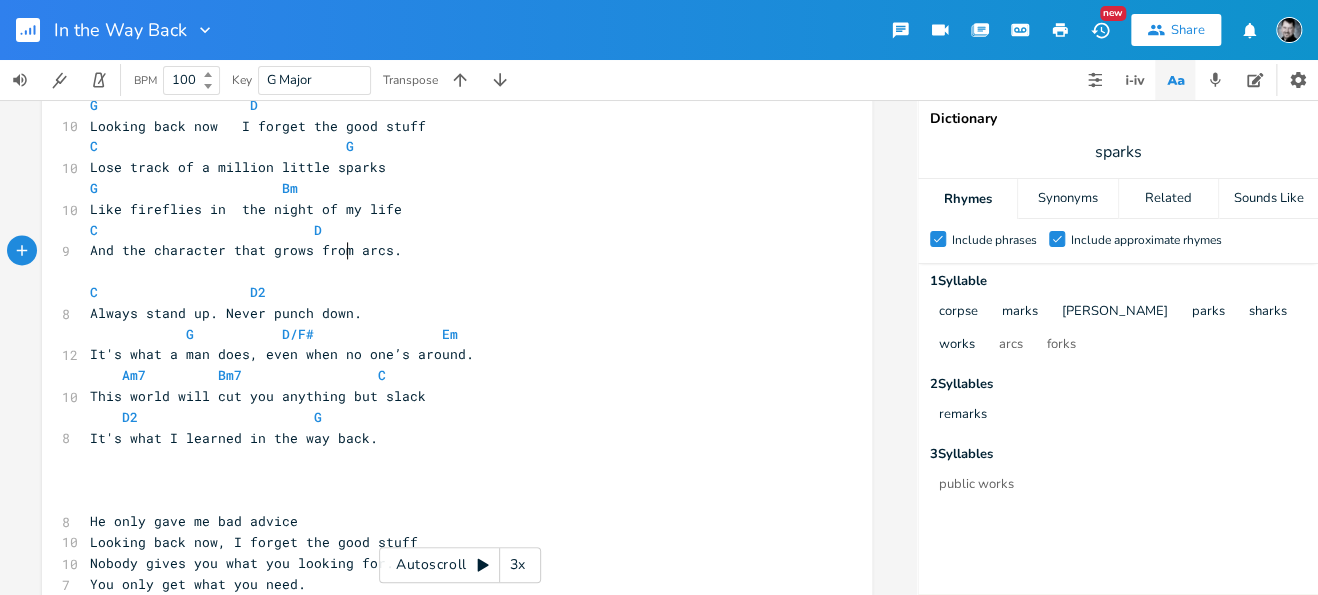 scroll, scrollTop: 0, scrollLeft: 0, axis: both 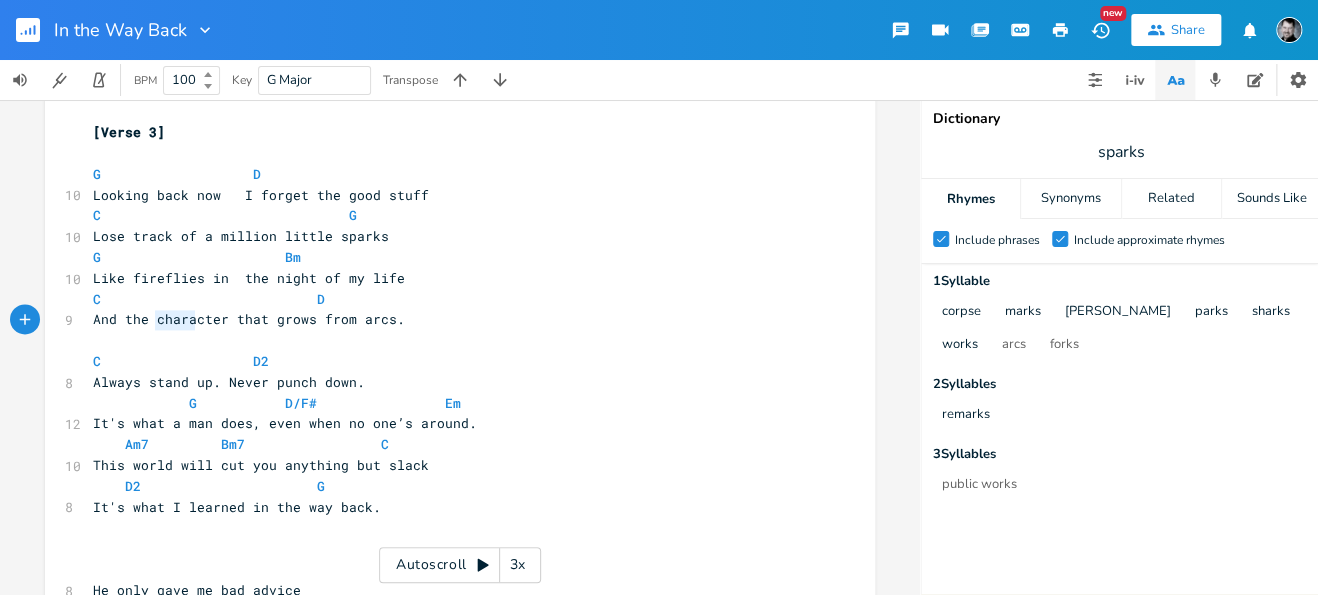 type on "character" 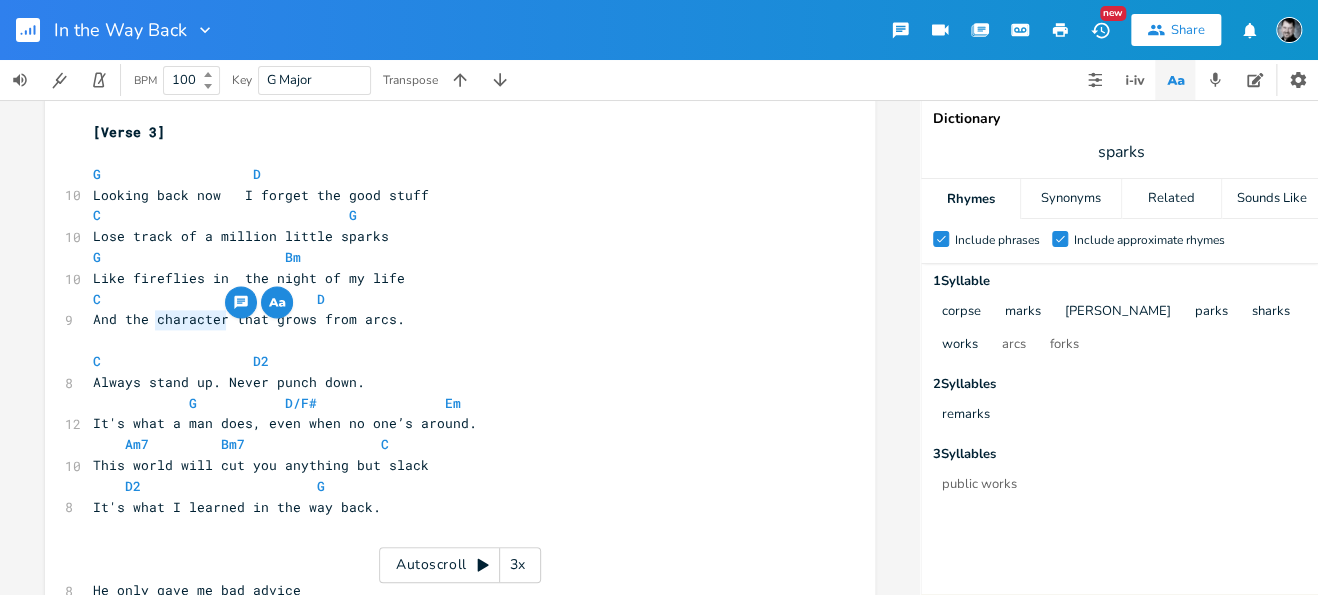 drag, startPoint x: 151, startPoint y: 322, endPoint x: 221, endPoint y: 322, distance: 70 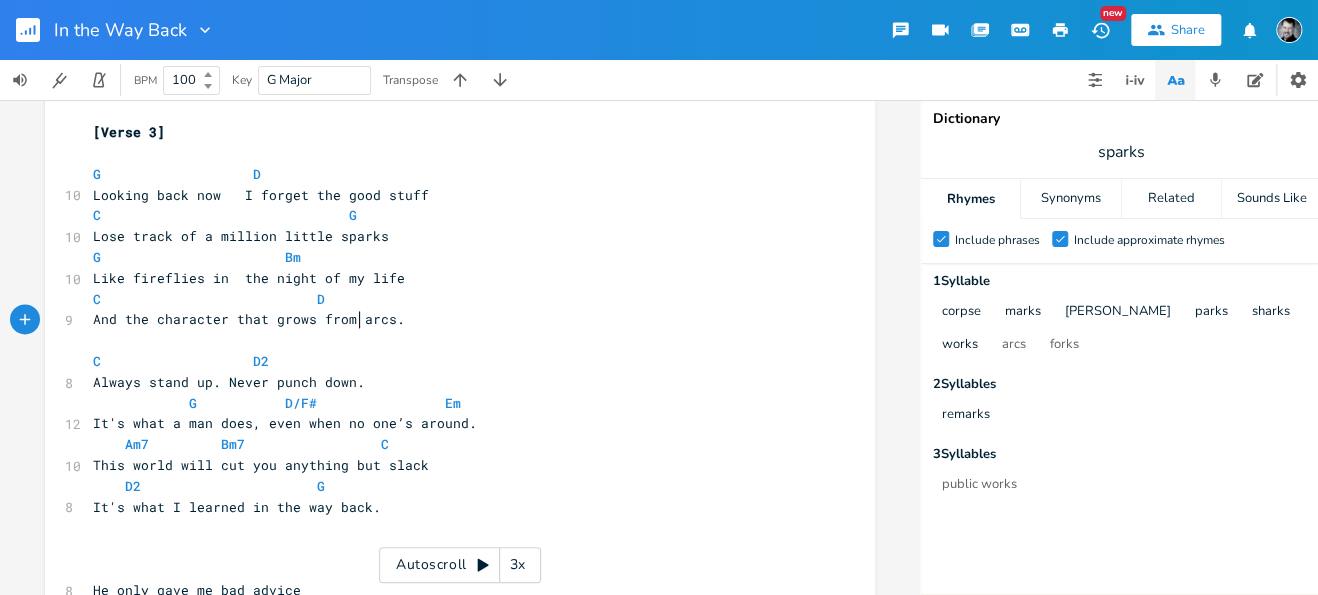 click on "And the character that grows from arcs." at bounding box center (249, 319) 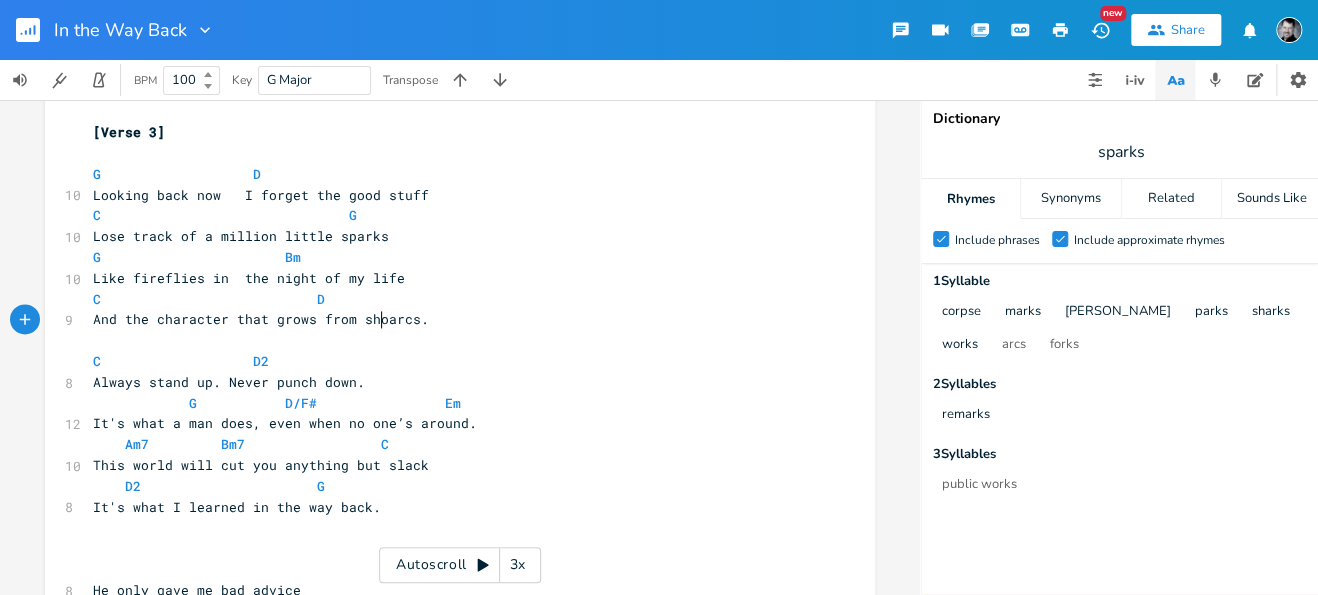 scroll, scrollTop: 0, scrollLeft: 28, axis: horizontal 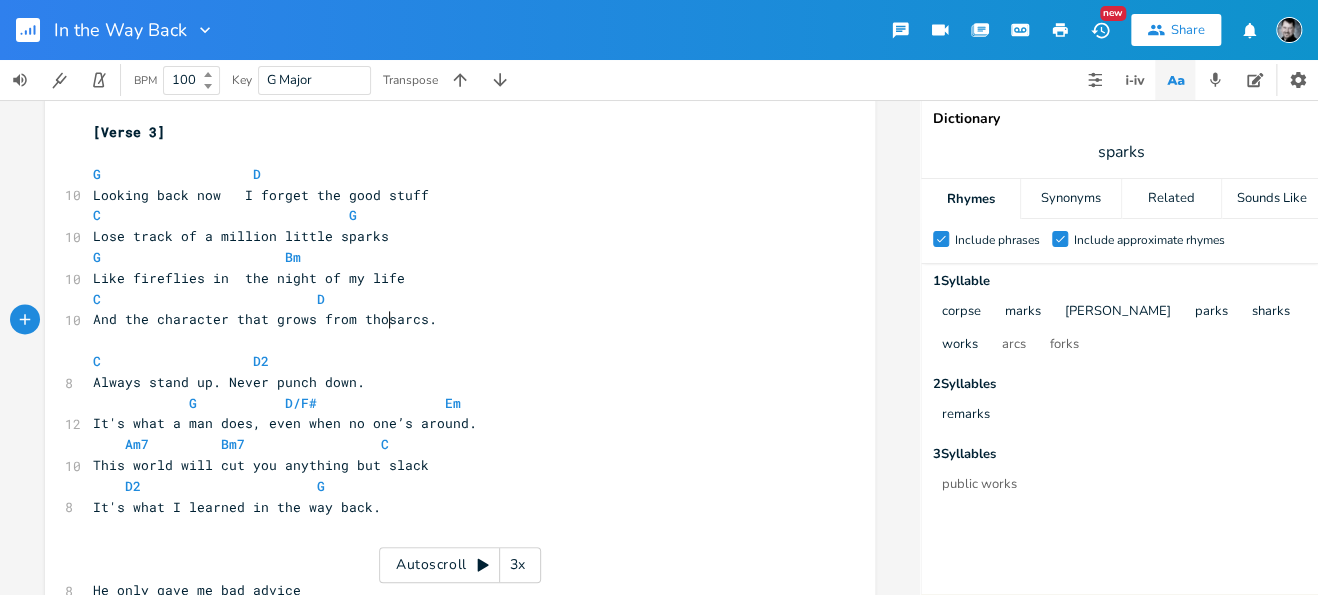 type on "those" 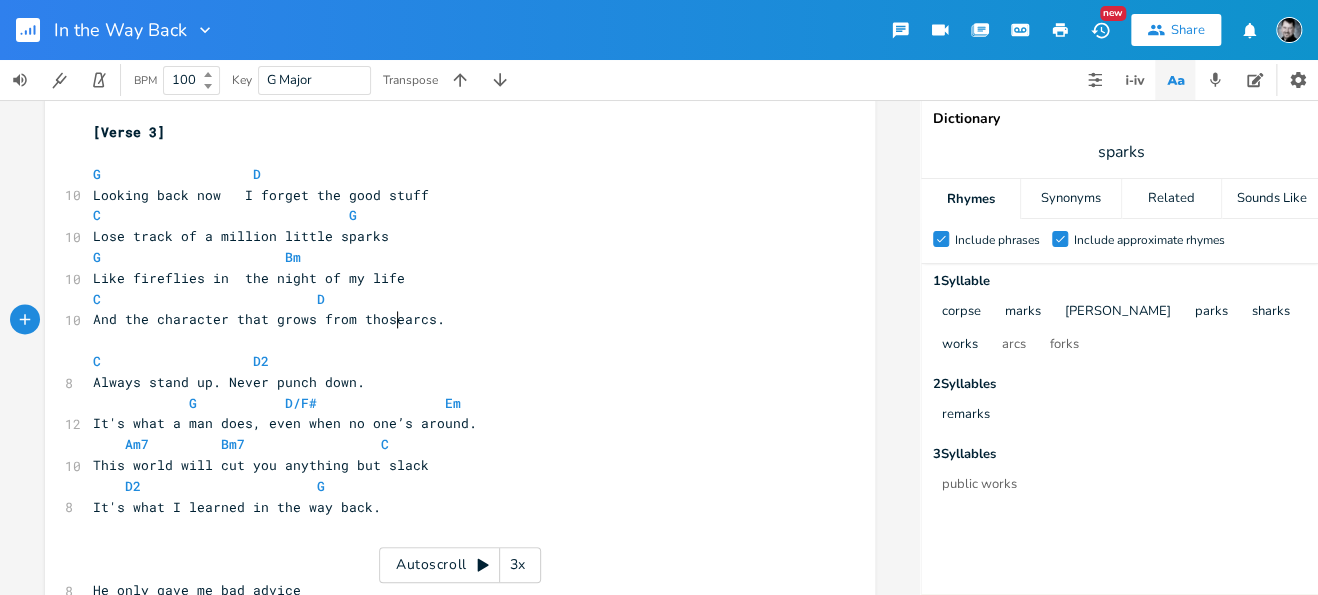 click on "And the character that grows from thosearcs." at bounding box center [269, 319] 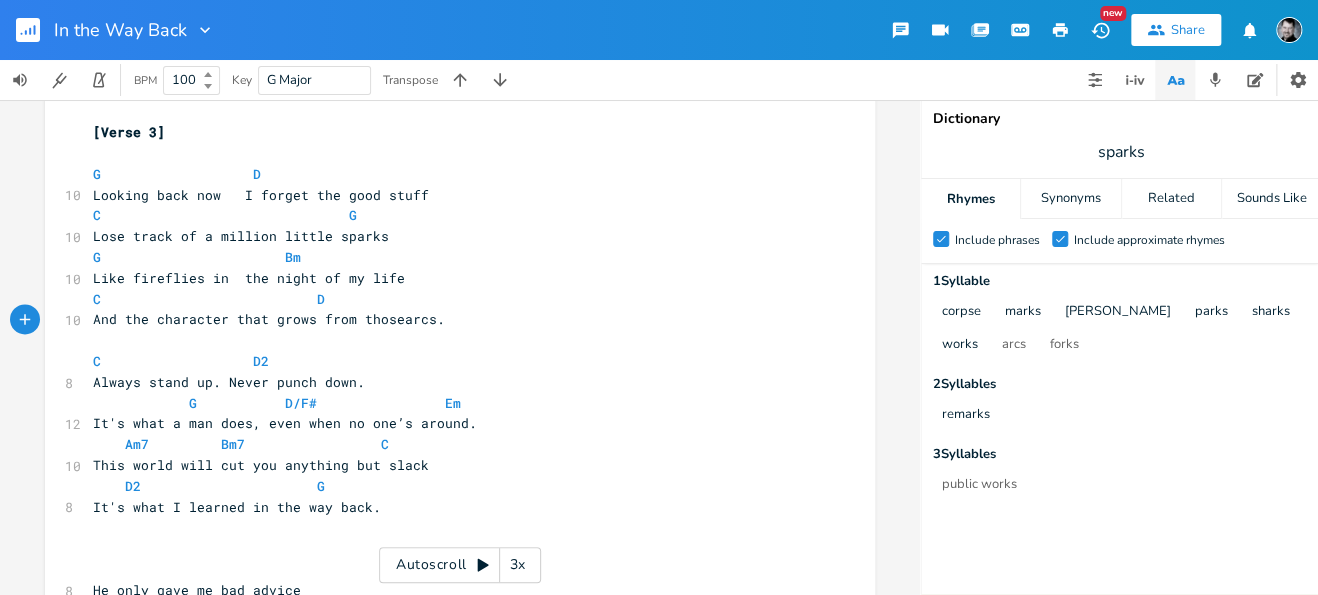 type on "s" 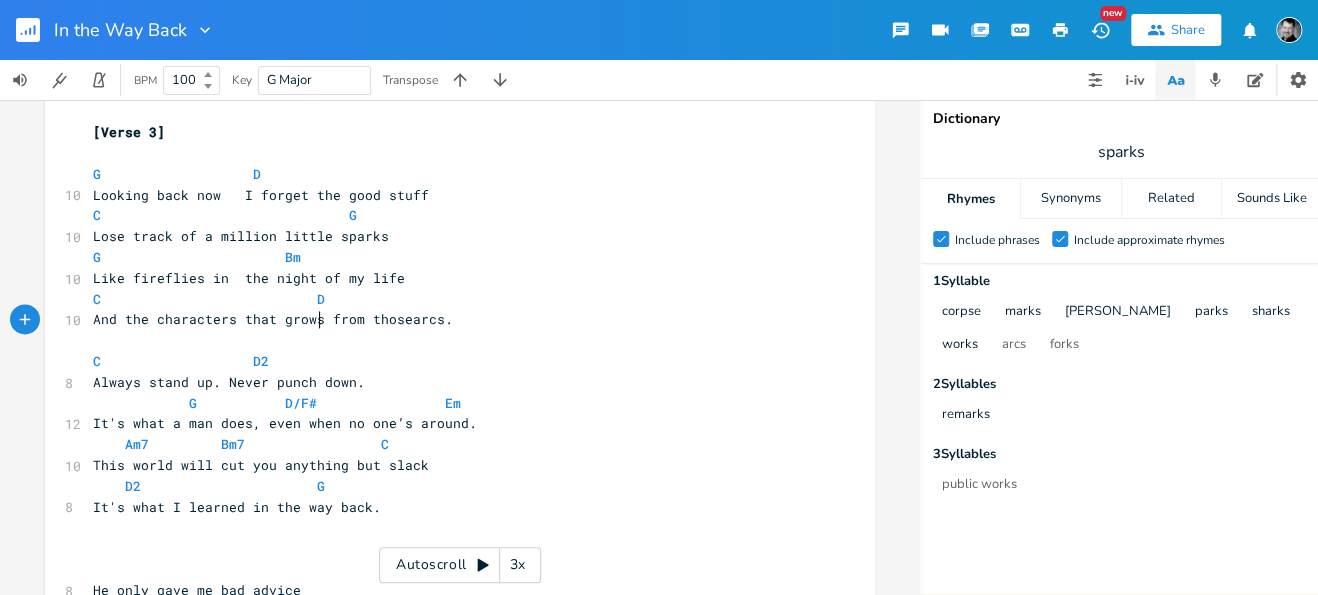 click on "And the characters that grows from thosearcs." at bounding box center [273, 319] 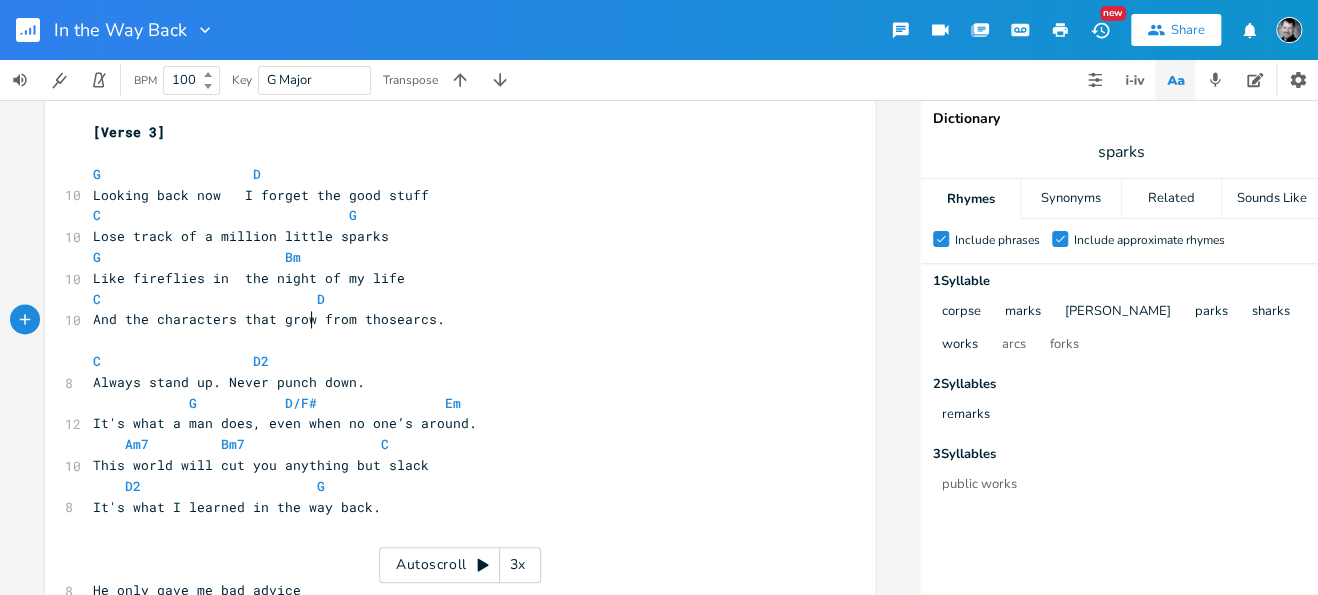 click on "And the characters that grow from thosearcs." at bounding box center (269, 319) 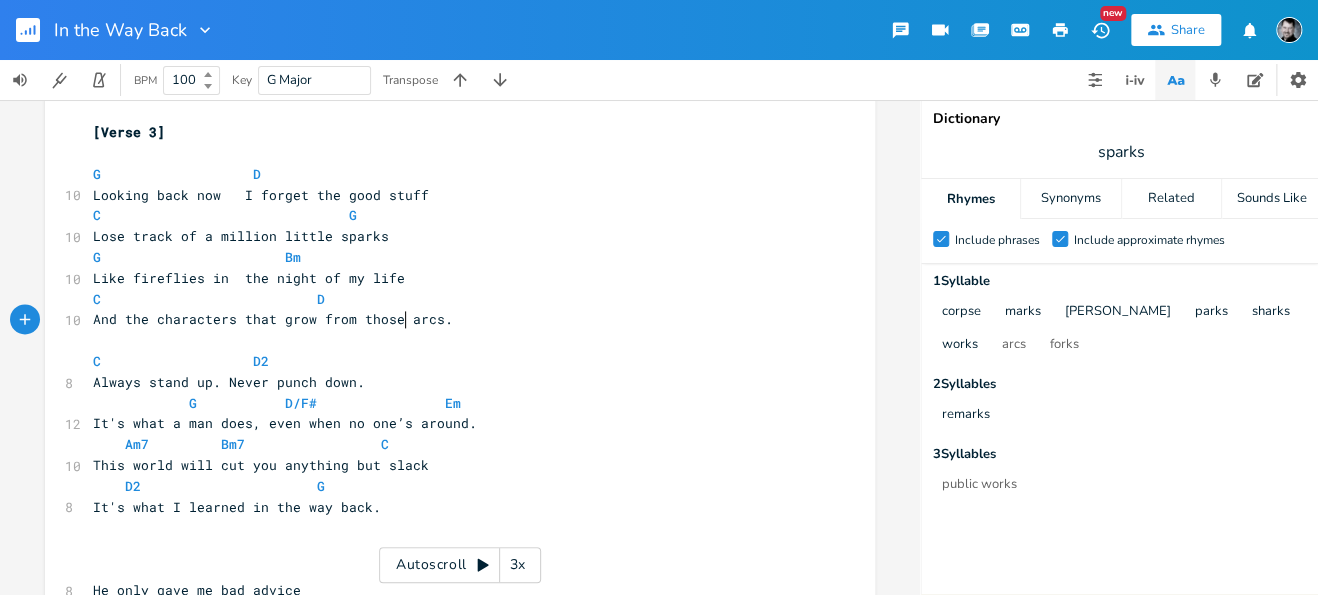 scroll, scrollTop: 0, scrollLeft: 3, axis: horizontal 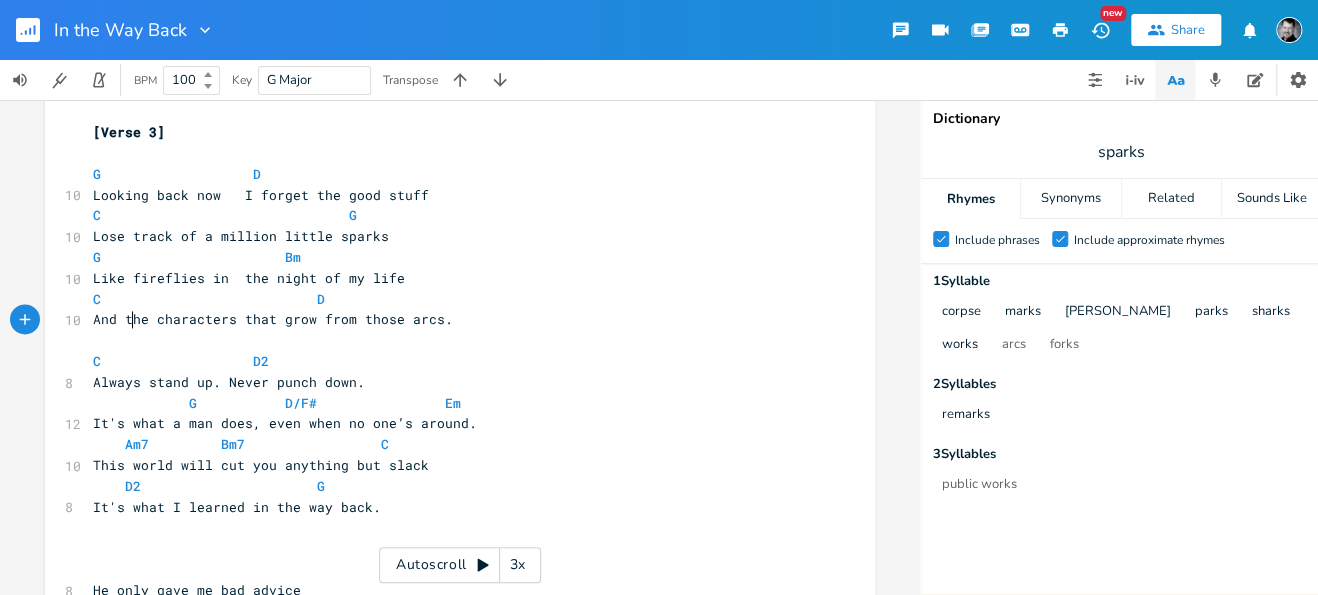 click on "And the characters that grow from those arcs." at bounding box center (273, 319) 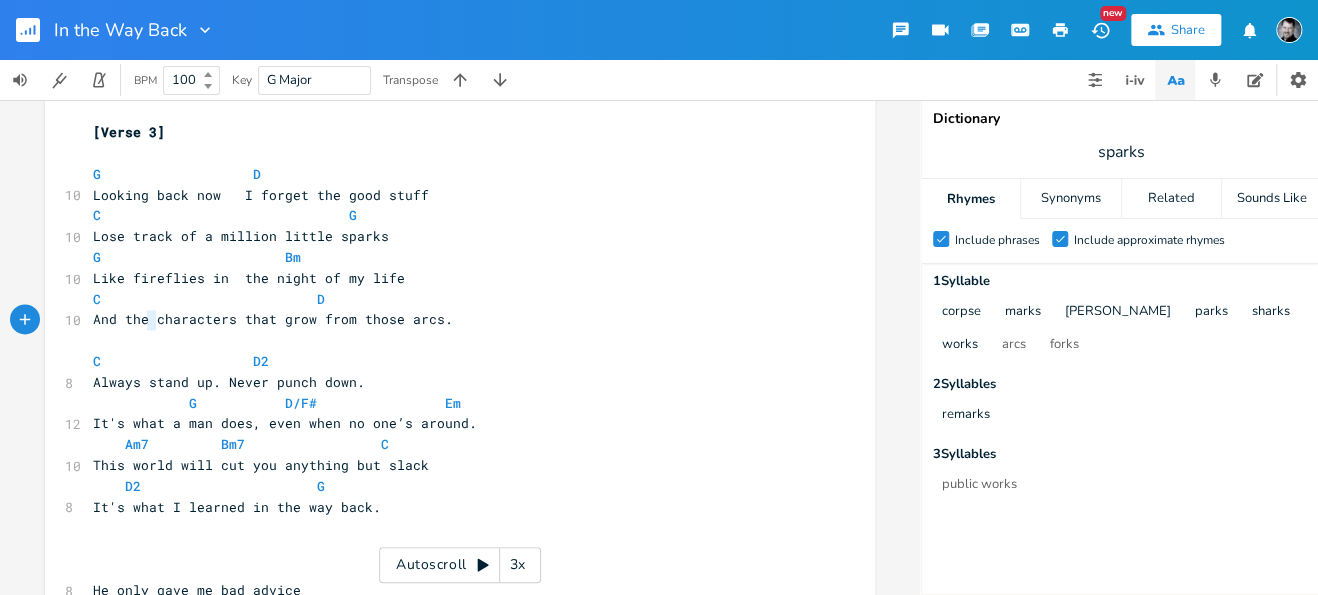 type on "the" 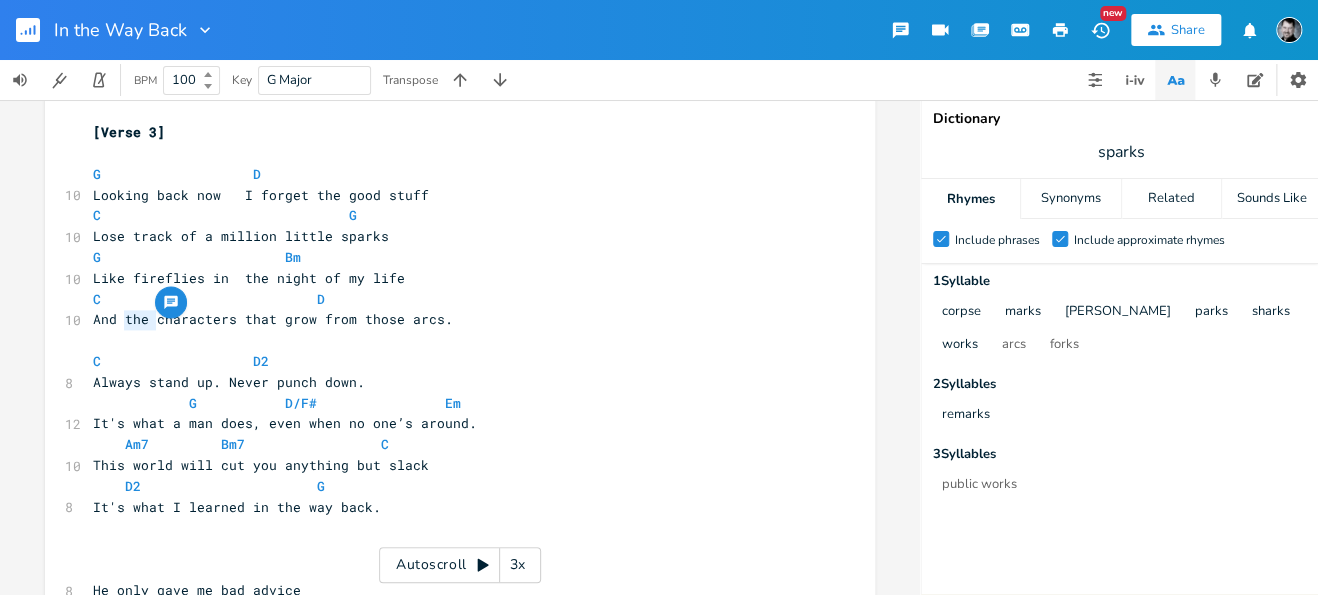 drag, startPoint x: 147, startPoint y: 322, endPoint x: 117, endPoint y: 322, distance: 30 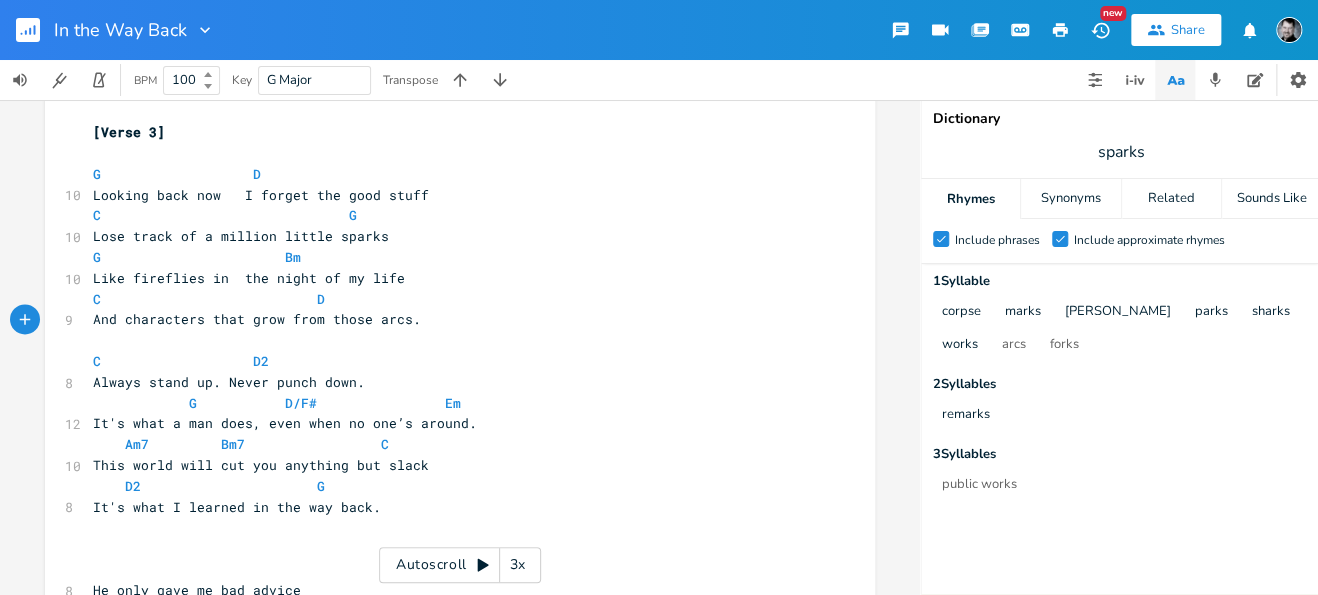 type on "the" 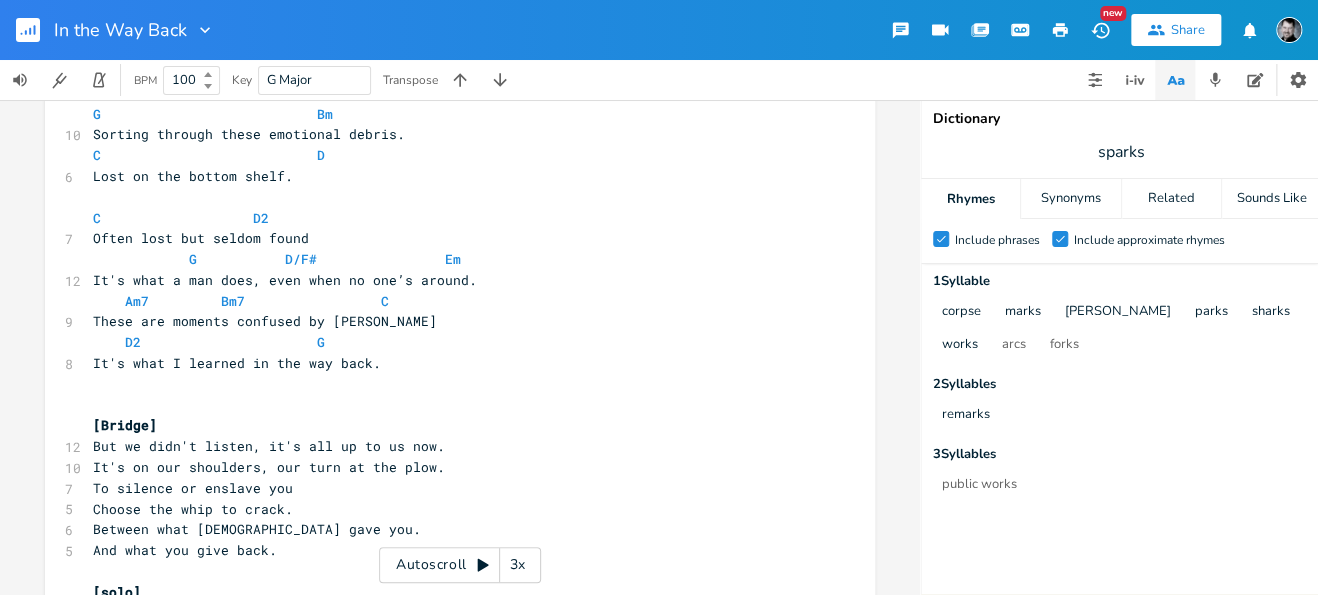 scroll, scrollTop: 608, scrollLeft: 0, axis: vertical 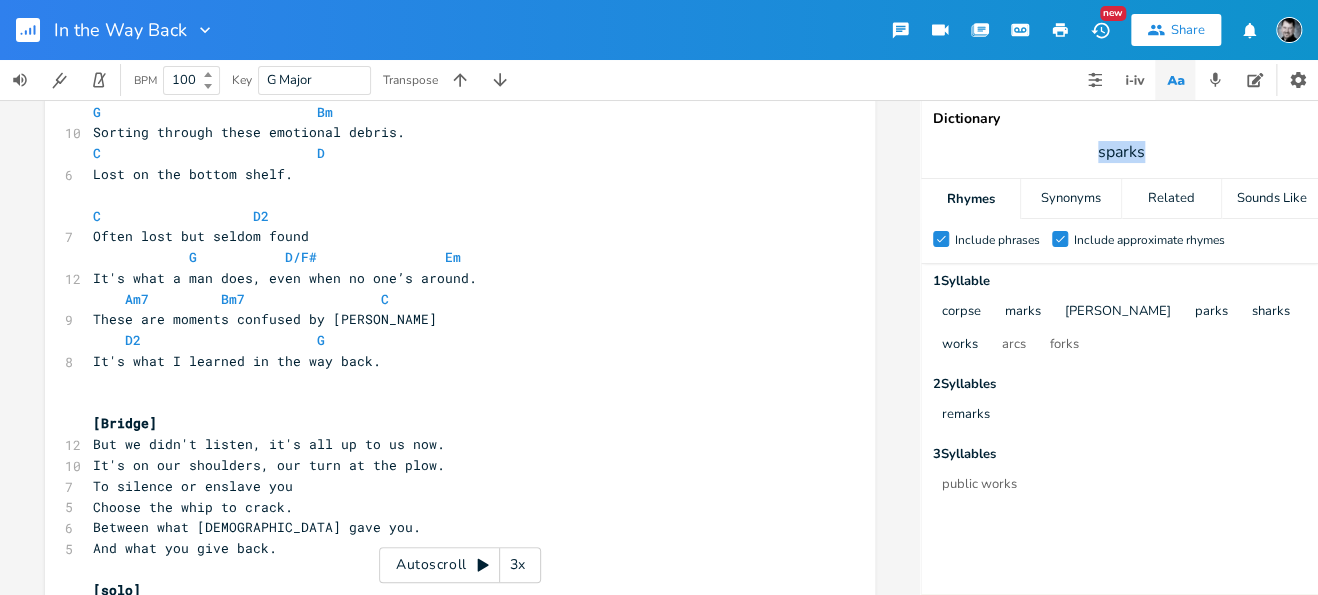 drag, startPoint x: 1149, startPoint y: 145, endPoint x: 1076, endPoint y: 148, distance: 73.061615 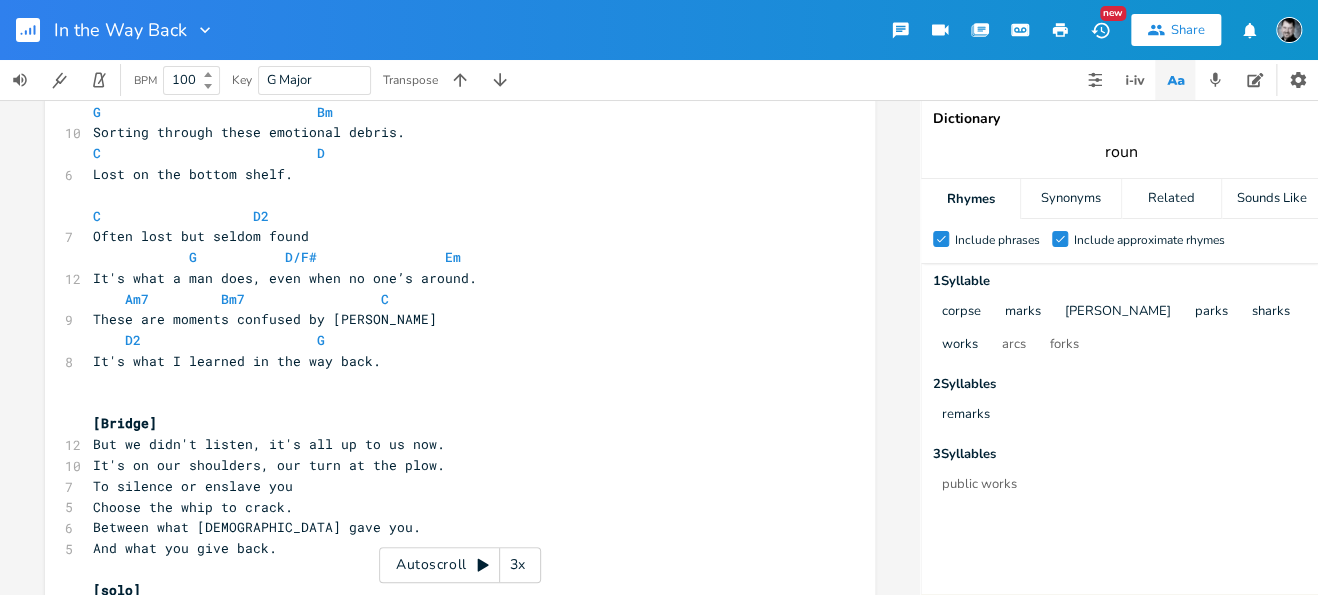 type on "round" 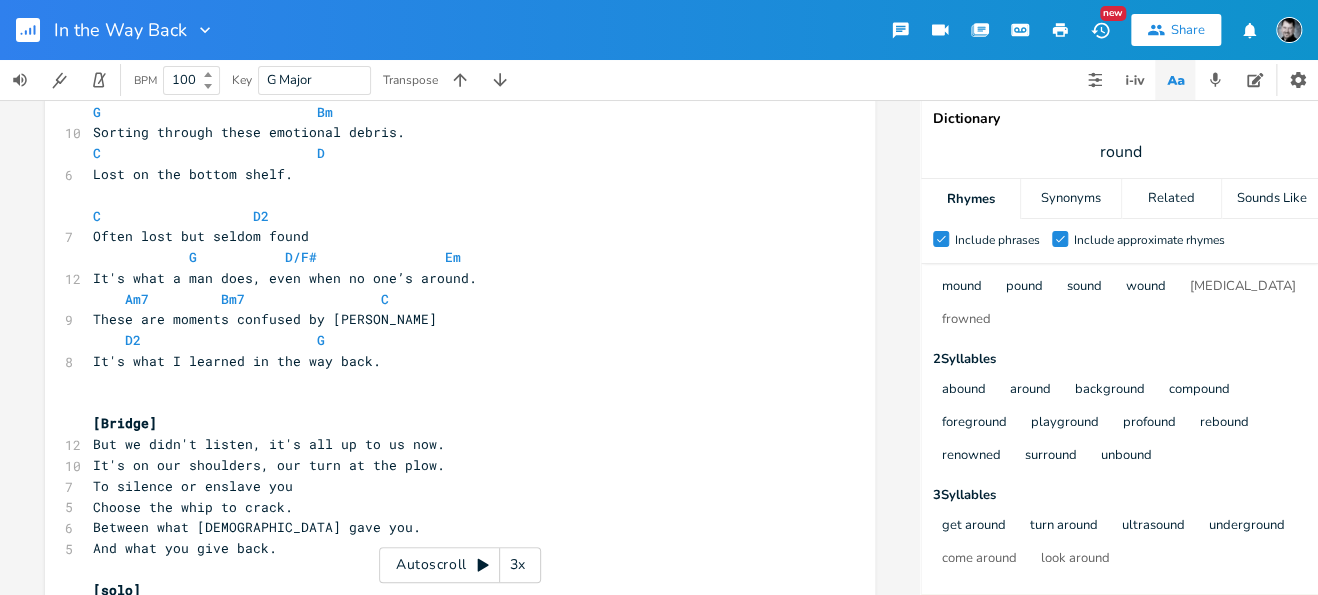scroll, scrollTop: 65, scrollLeft: 0, axis: vertical 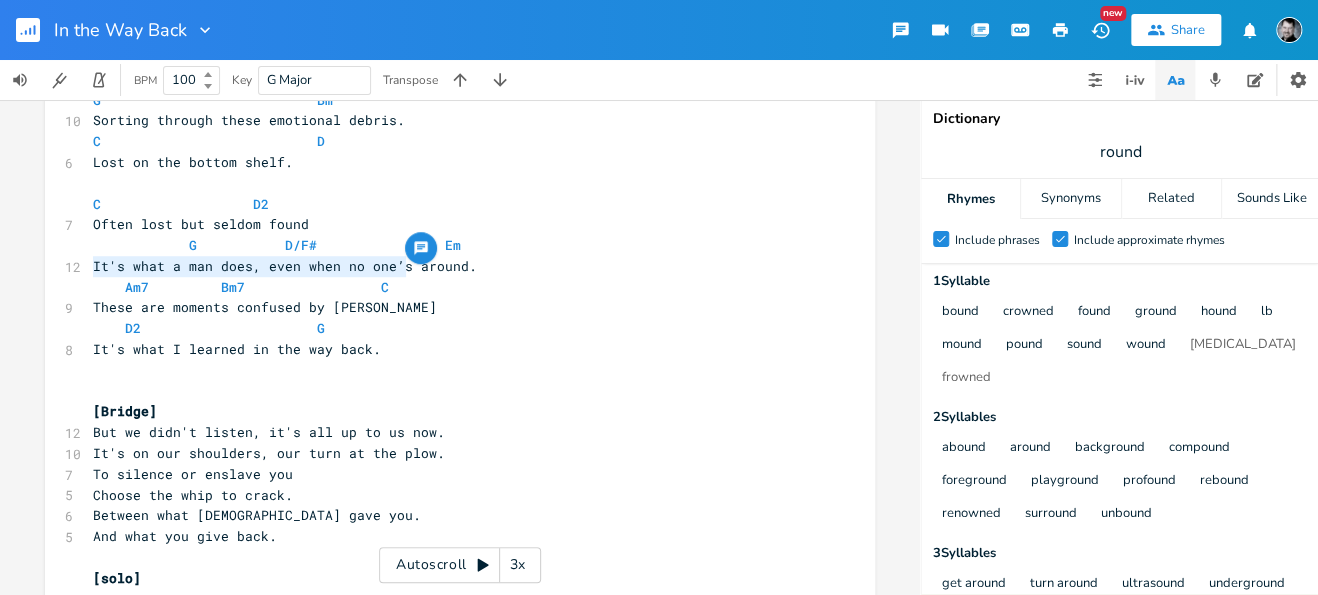 drag, startPoint x: 399, startPoint y: 264, endPoint x: 88, endPoint y: 266, distance: 311.00644 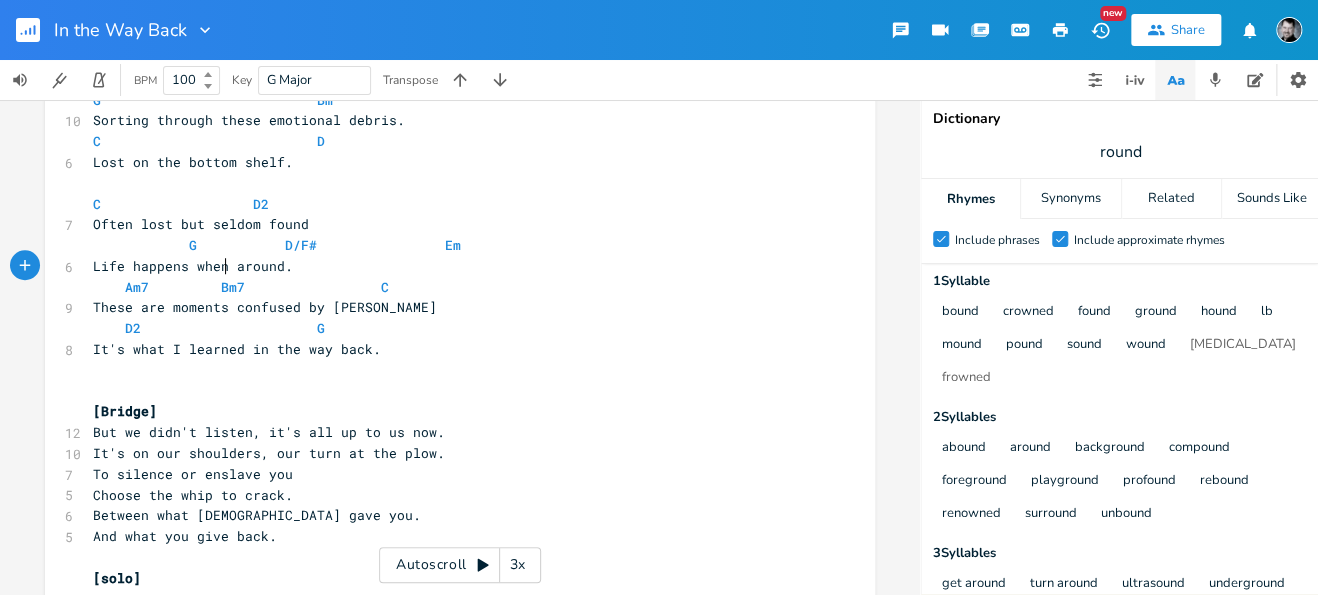 scroll, scrollTop: 0, scrollLeft: 93, axis: horizontal 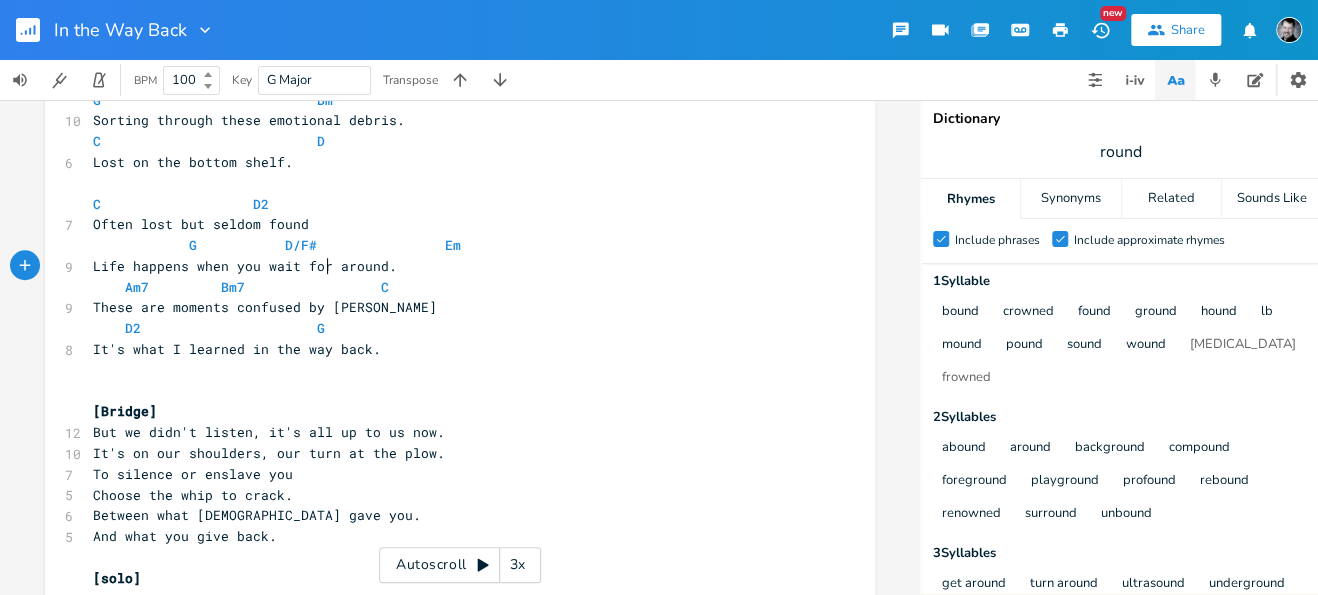 type on "Life happens when you wait for" 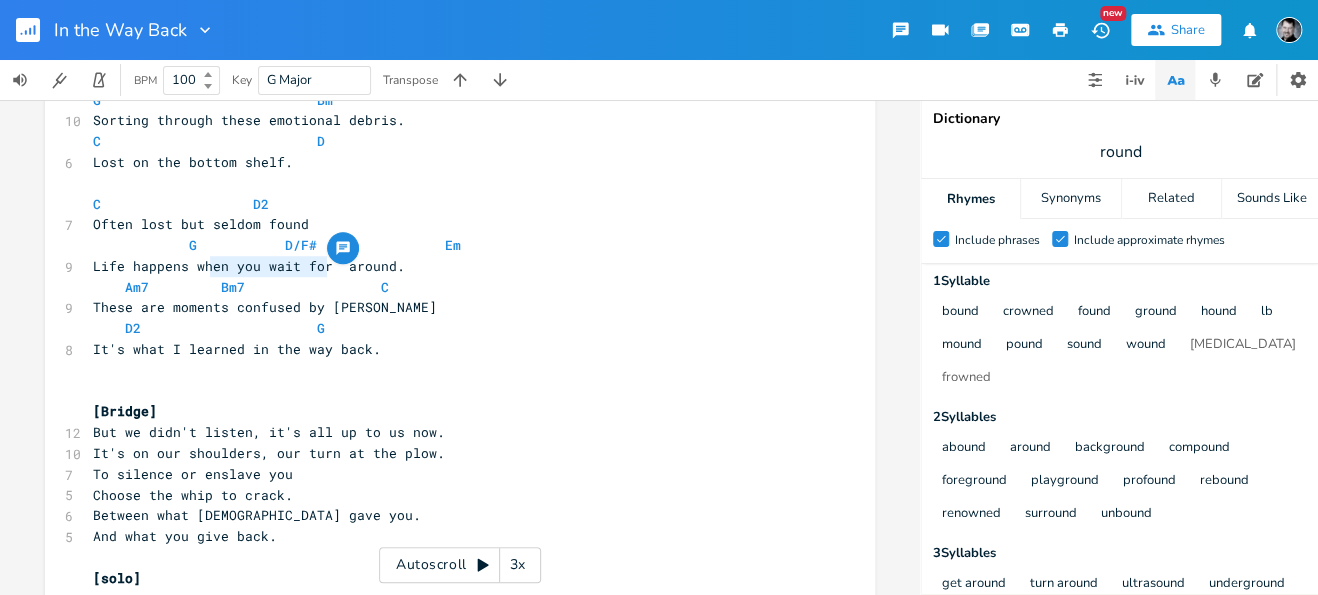 drag, startPoint x: 214, startPoint y: 268, endPoint x: 320, endPoint y: 269, distance: 106.004715 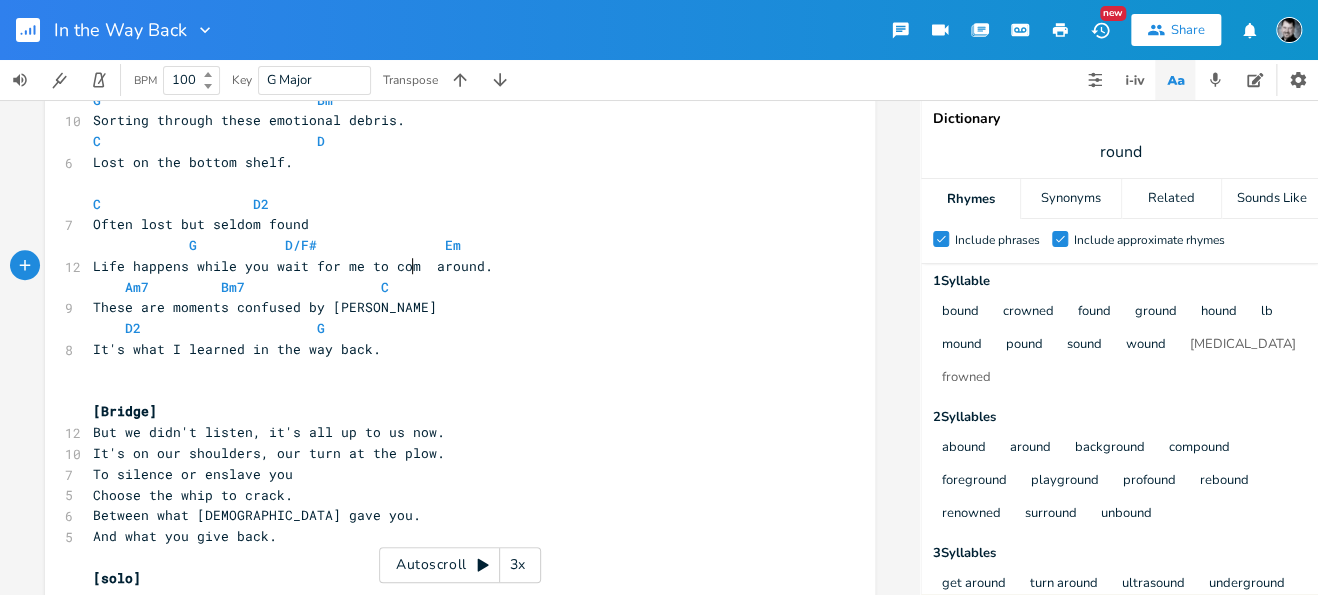 type on "ile you wait for me to come" 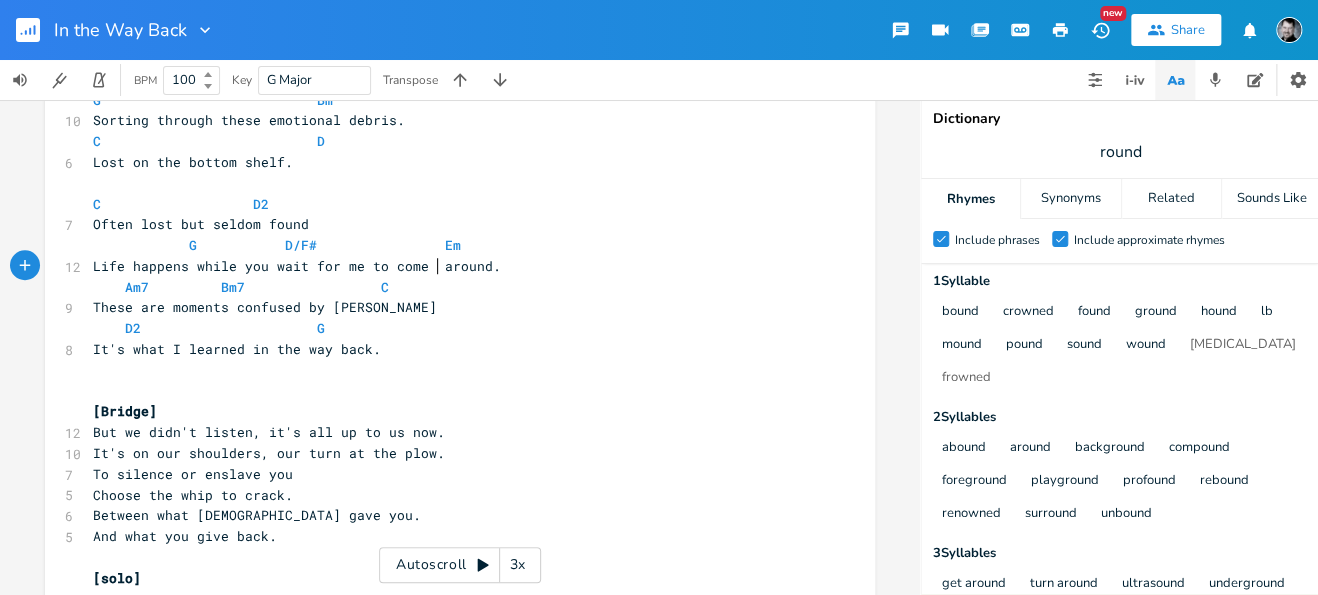 drag, startPoint x: 431, startPoint y: 268, endPoint x: 391, endPoint y: 279, distance: 41.484936 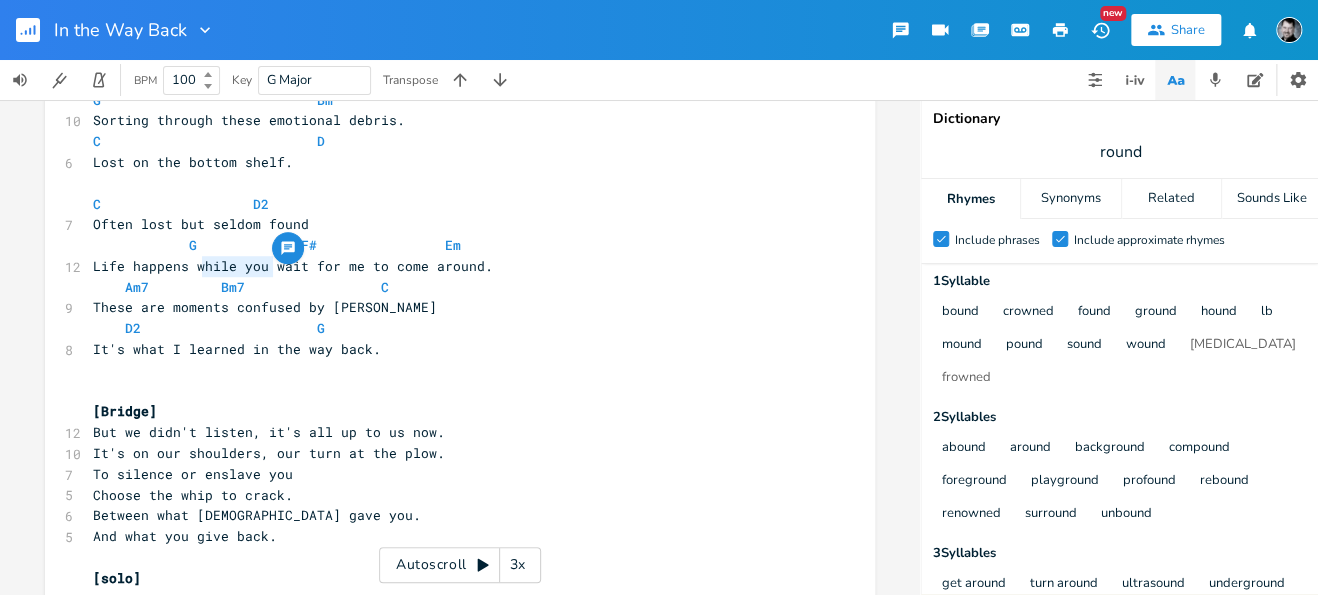 type on "while you" 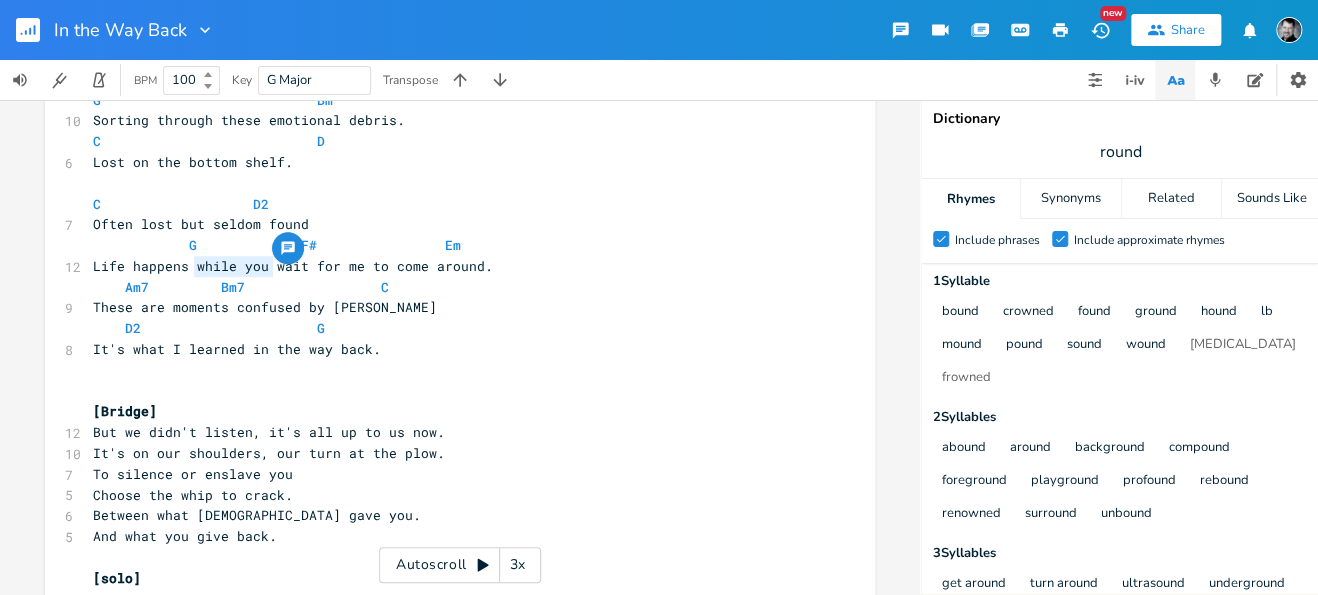 drag, startPoint x: 266, startPoint y: 266, endPoint x: 190, endPoint y: 269, distance: 76.05919 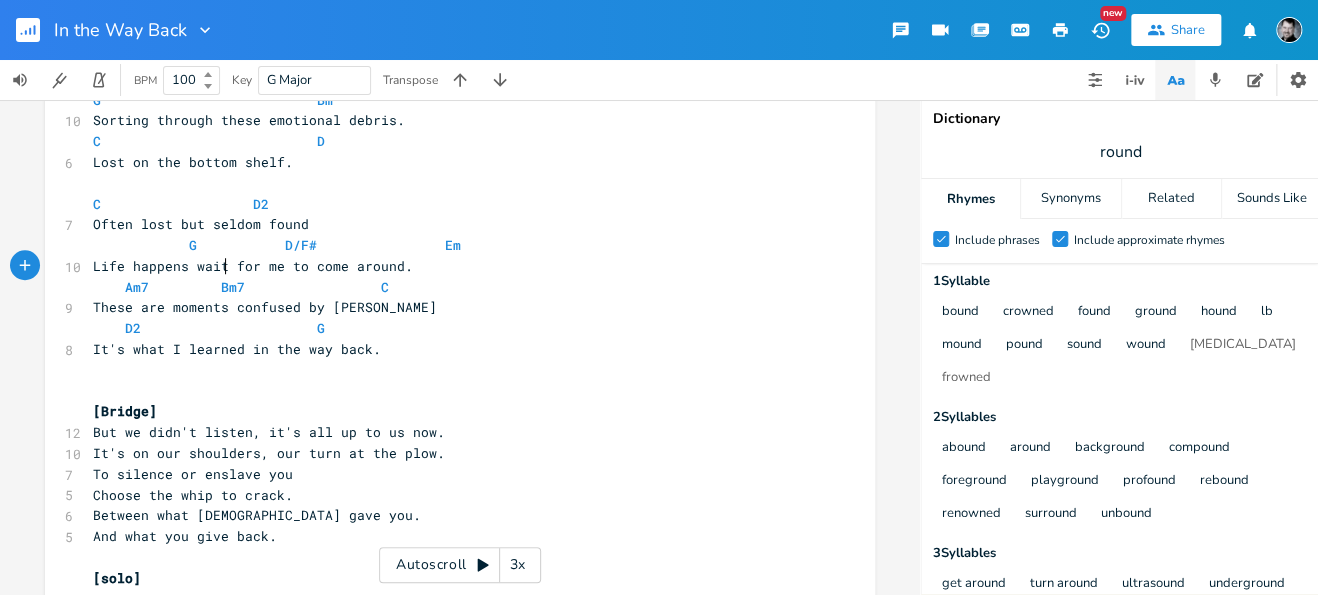 drag, startPoint x: 220, startPoint y: 268, endPoint x: 184, endPoint y: 278, distance: 37.363083 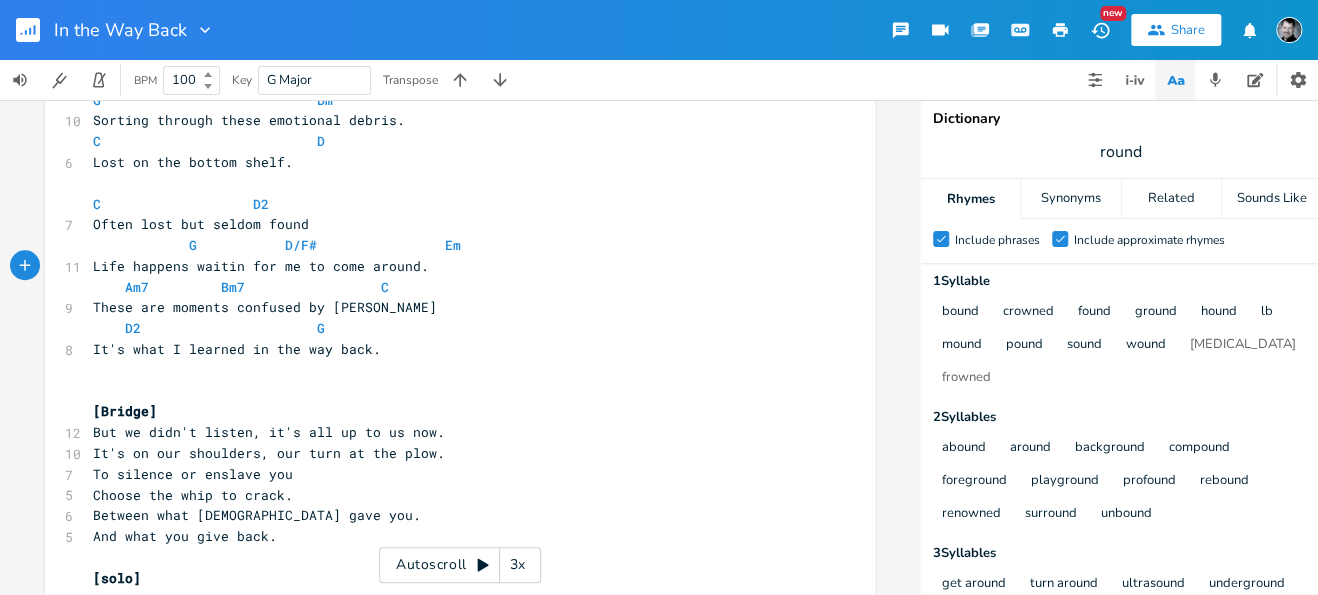type on "ing" 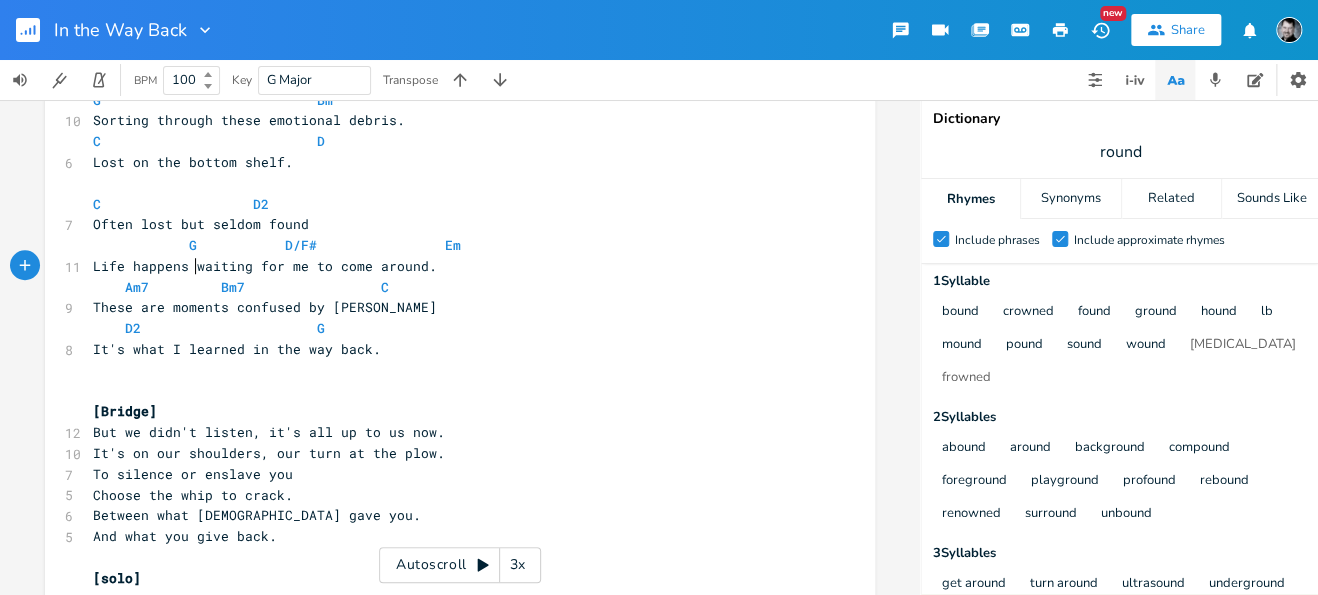 click on "Life happens waiting for me to come around." at bounding box center (265, 266) 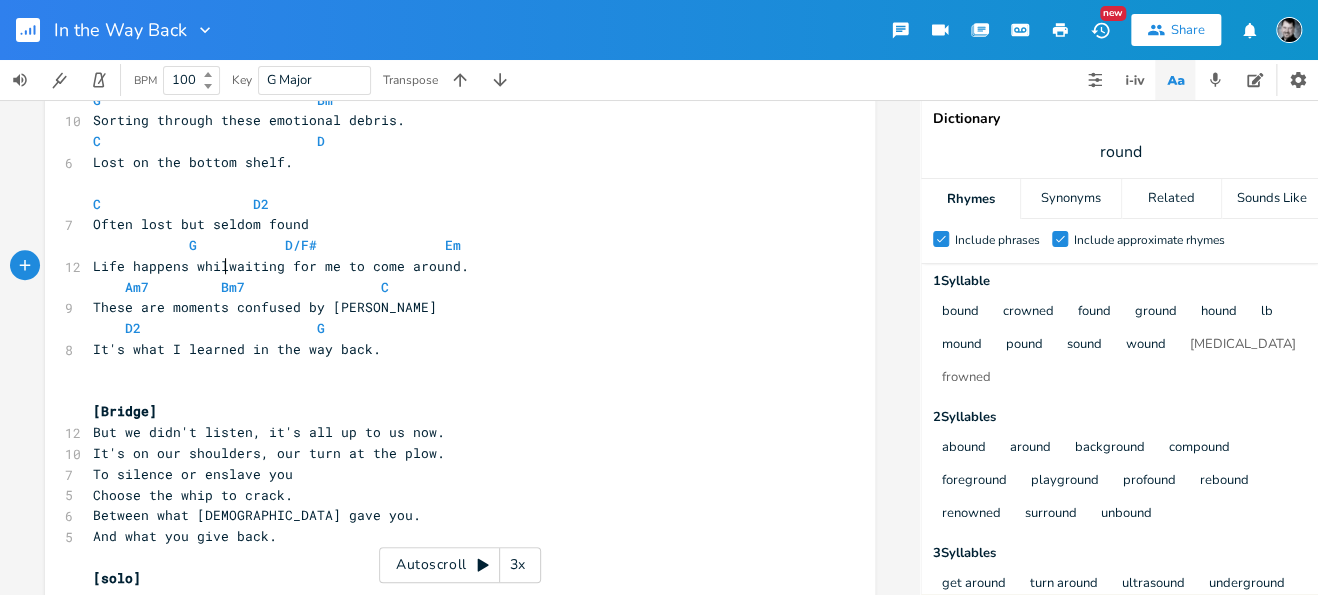 type on "while" 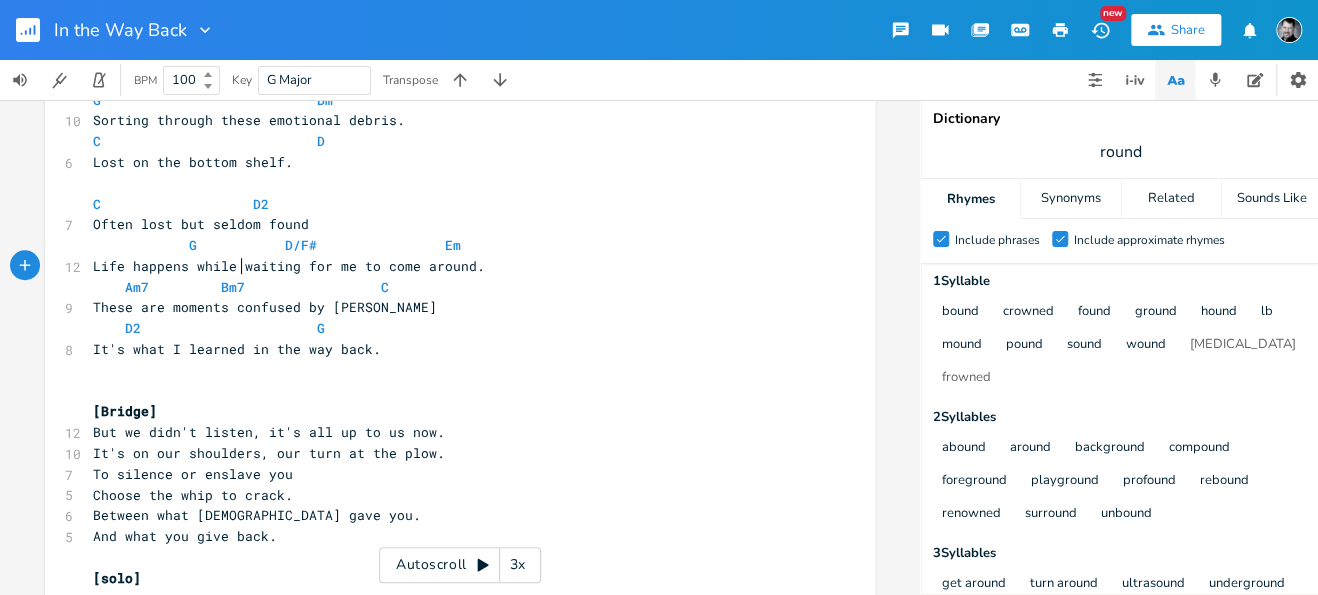 scroll, scrollTop: 0, scrollLeft: 30, axis: horizontal 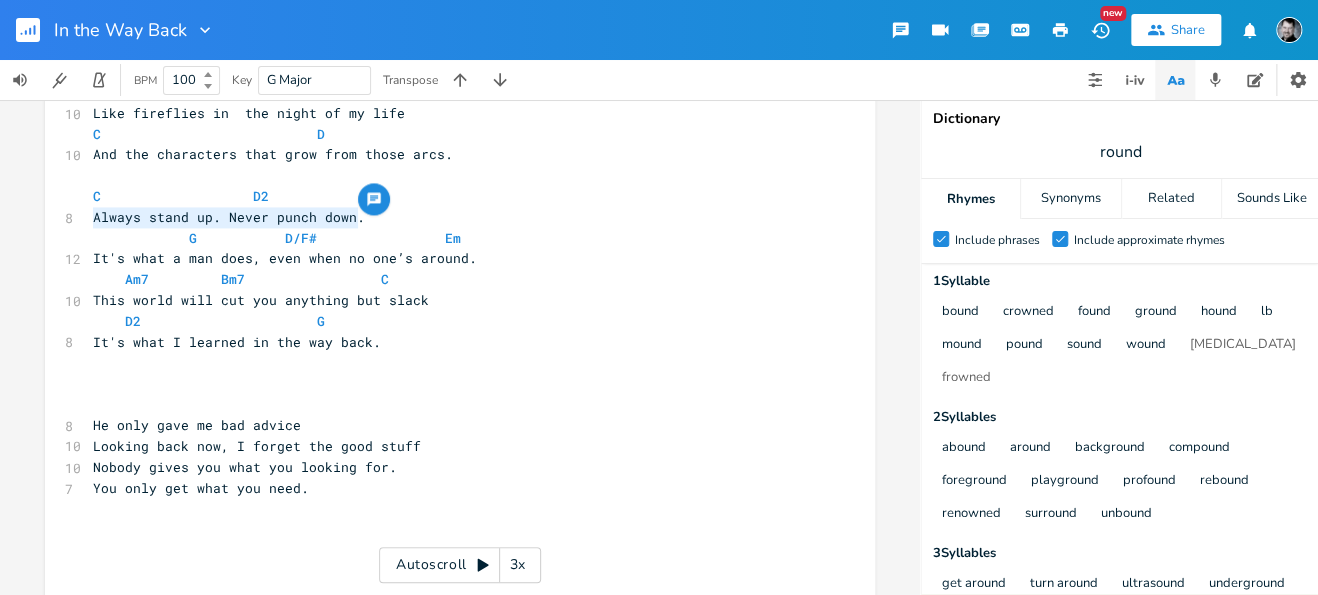 drag, startPoint x: 351, startPoint y: 219, endPoint x: 88, endPoint y: 214, distance: 263.04752 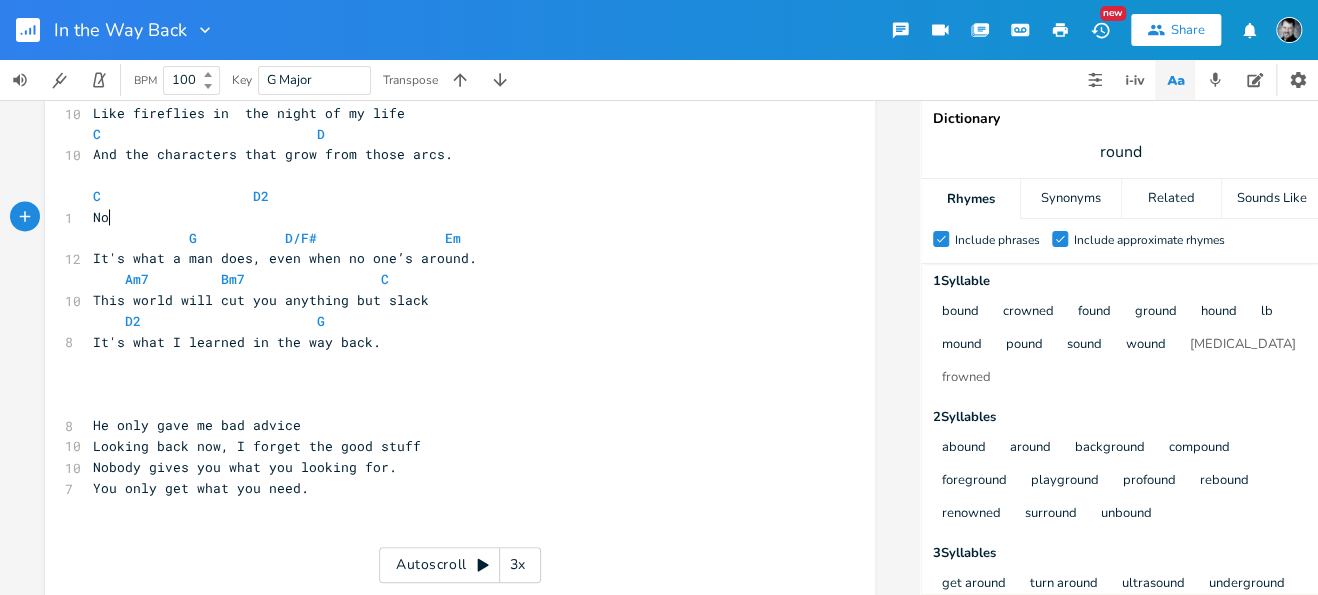 scroll, scrollTop: 0, scrollLeft: 14, axis: horizontal 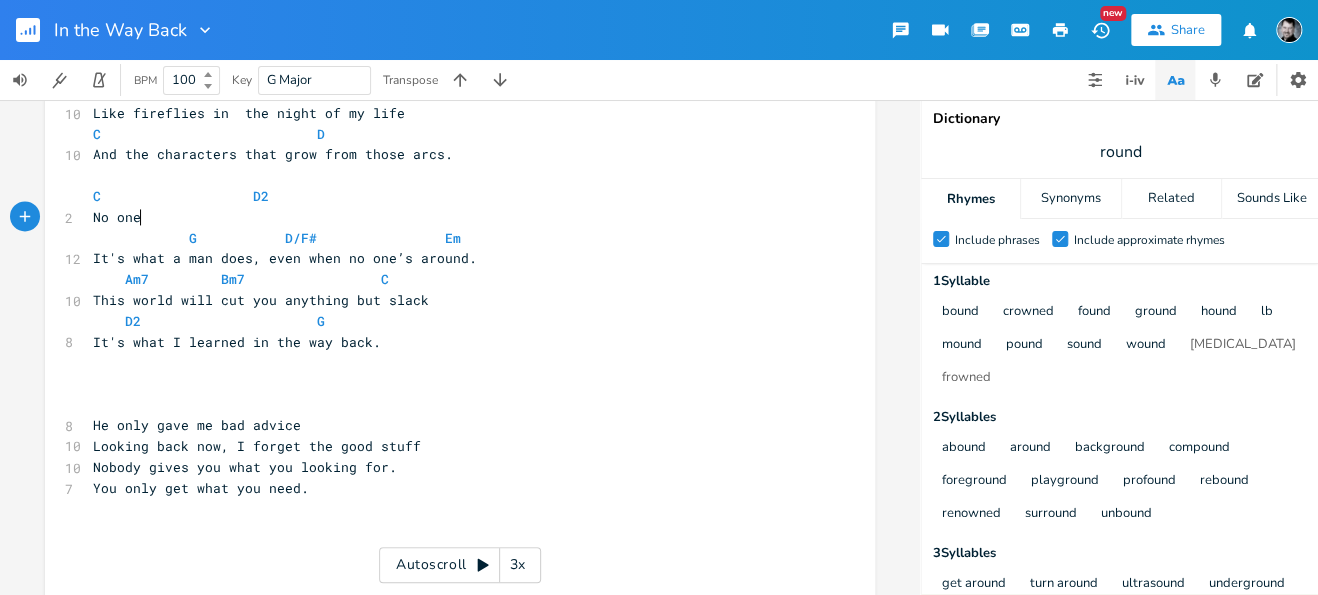 type on "No one" 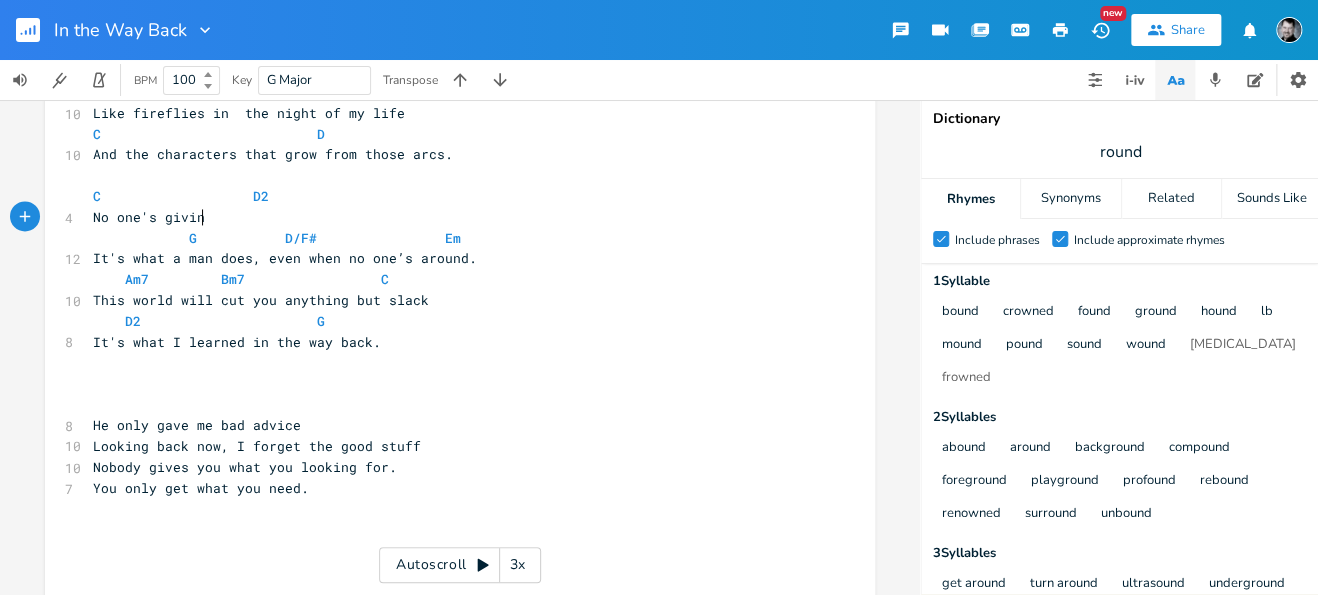 type on "'s giving" 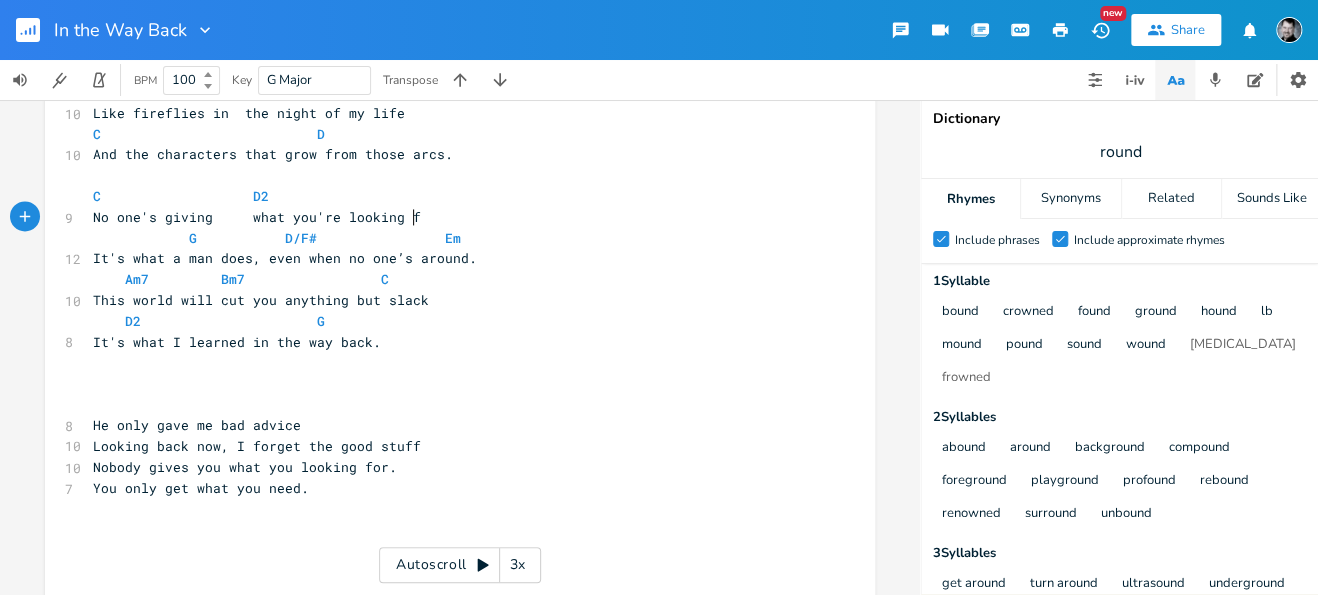 scroll, scrollTop: 0, scrollLeft: 114, axis: horizontal 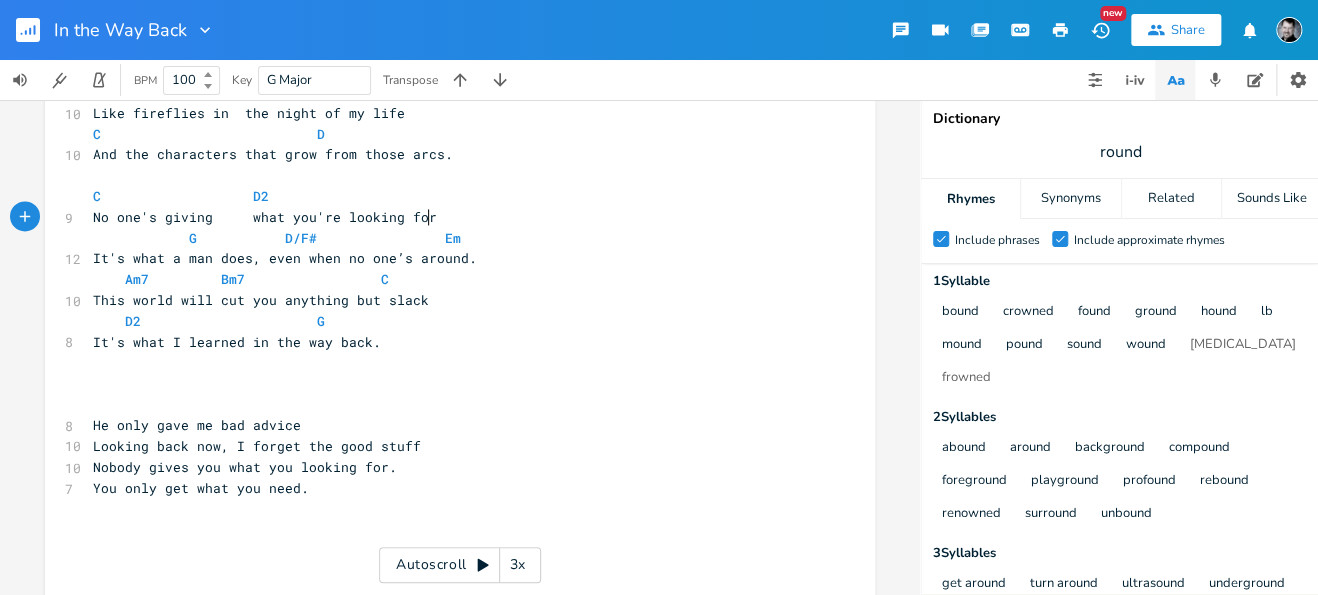 type on "what you're looking for." 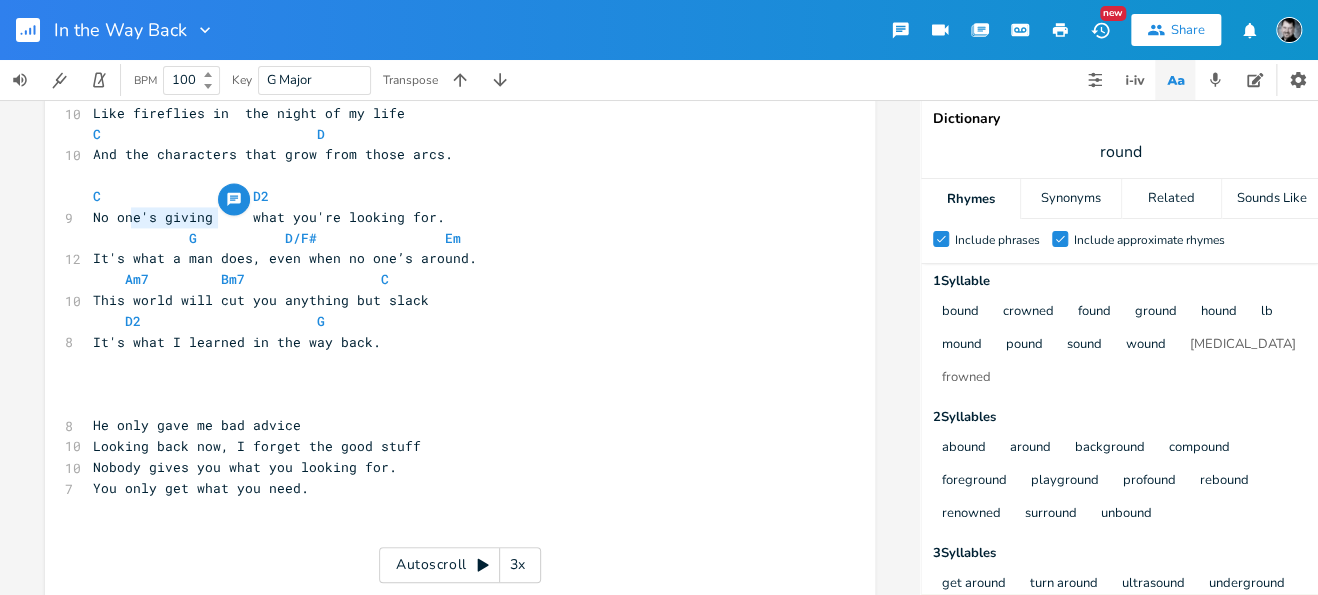 type on "'s giving" 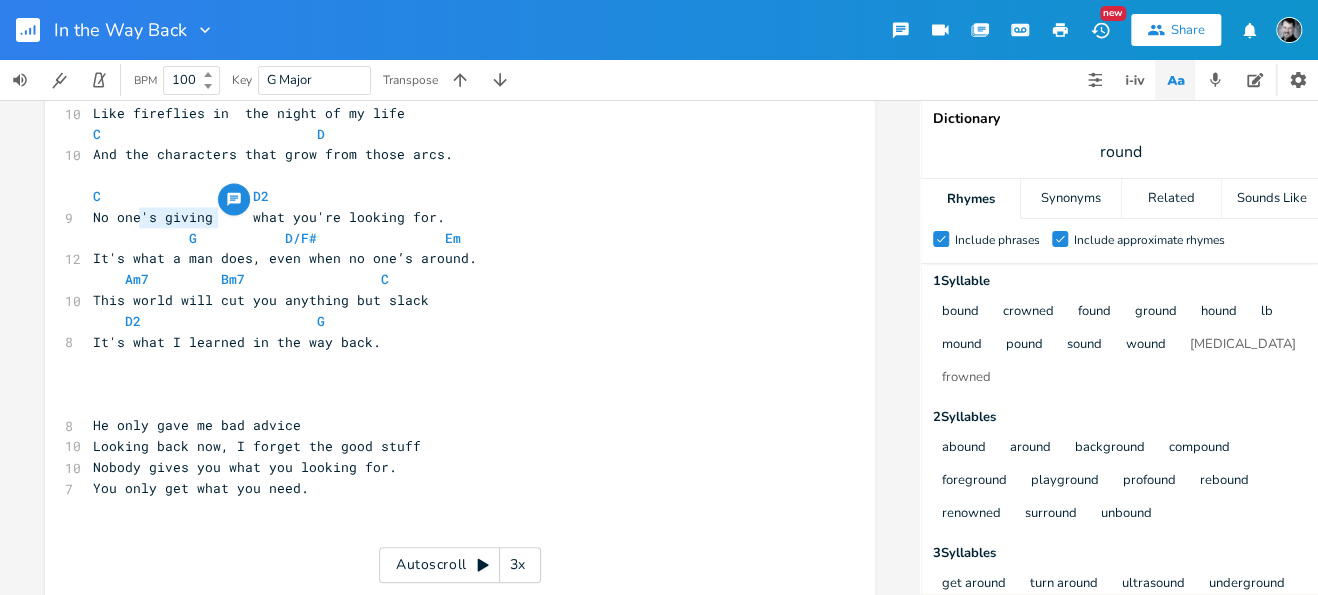 drag, startPoint x: 194, startPoint y: 214, endPoint x: 64, endPoint y: 267, distance: 140.38875 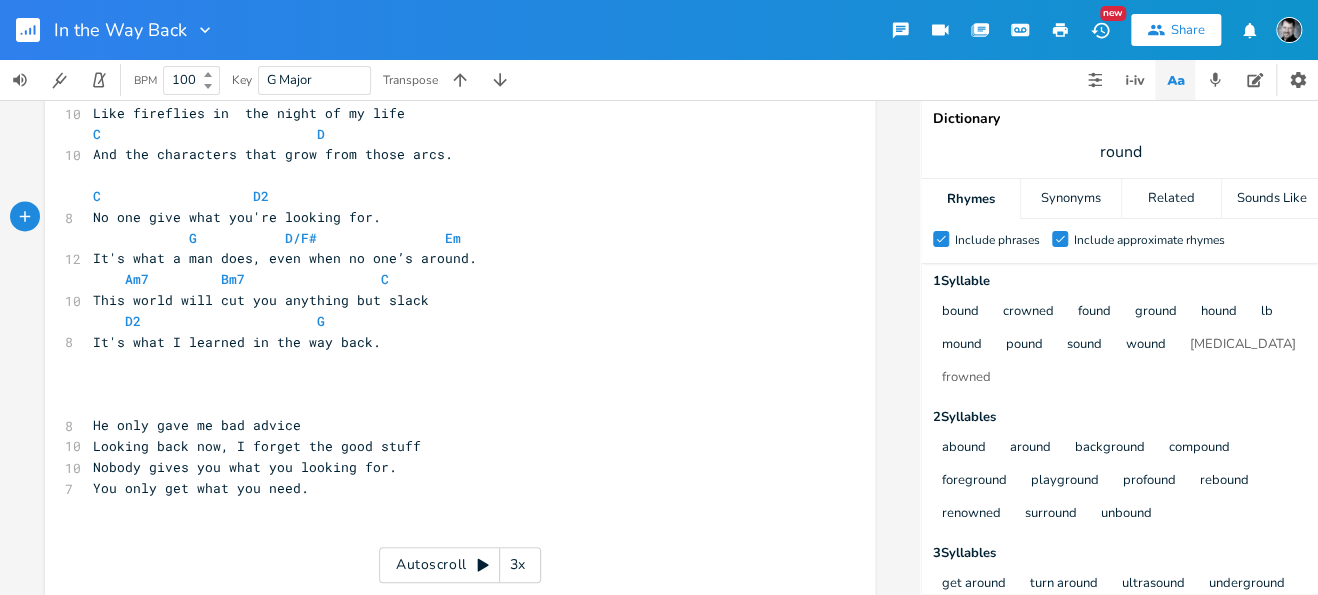 type on "give" 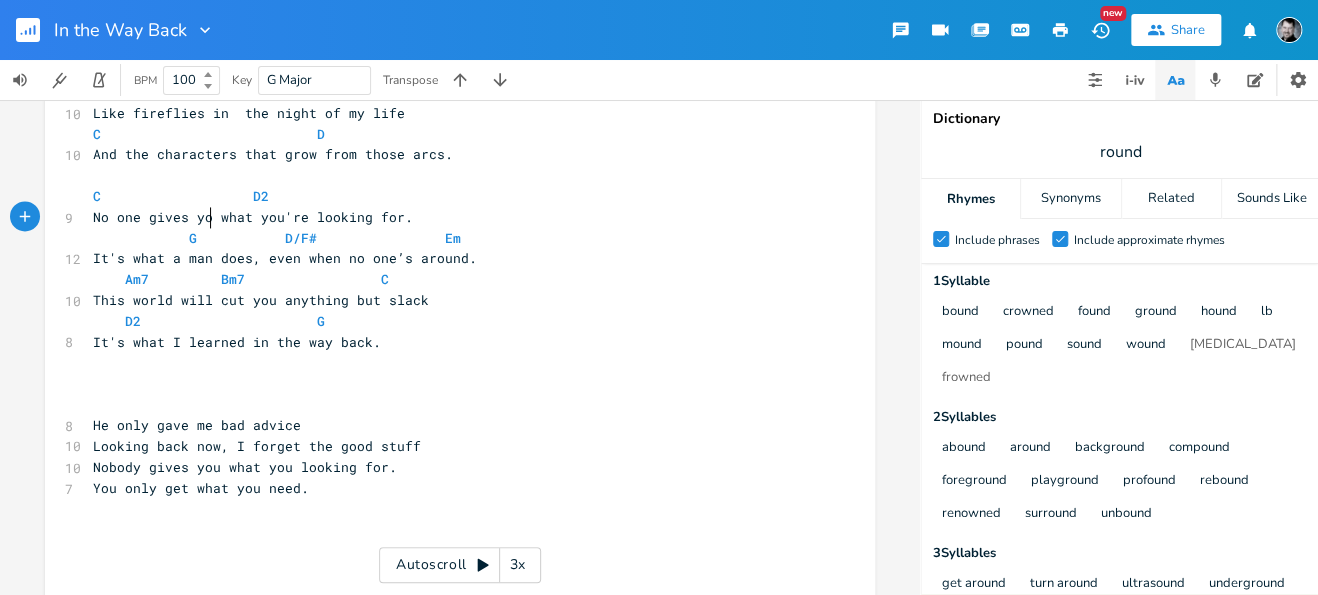 scroll, scrollTop: 0, scrollLeft: 26, axis: horizontal 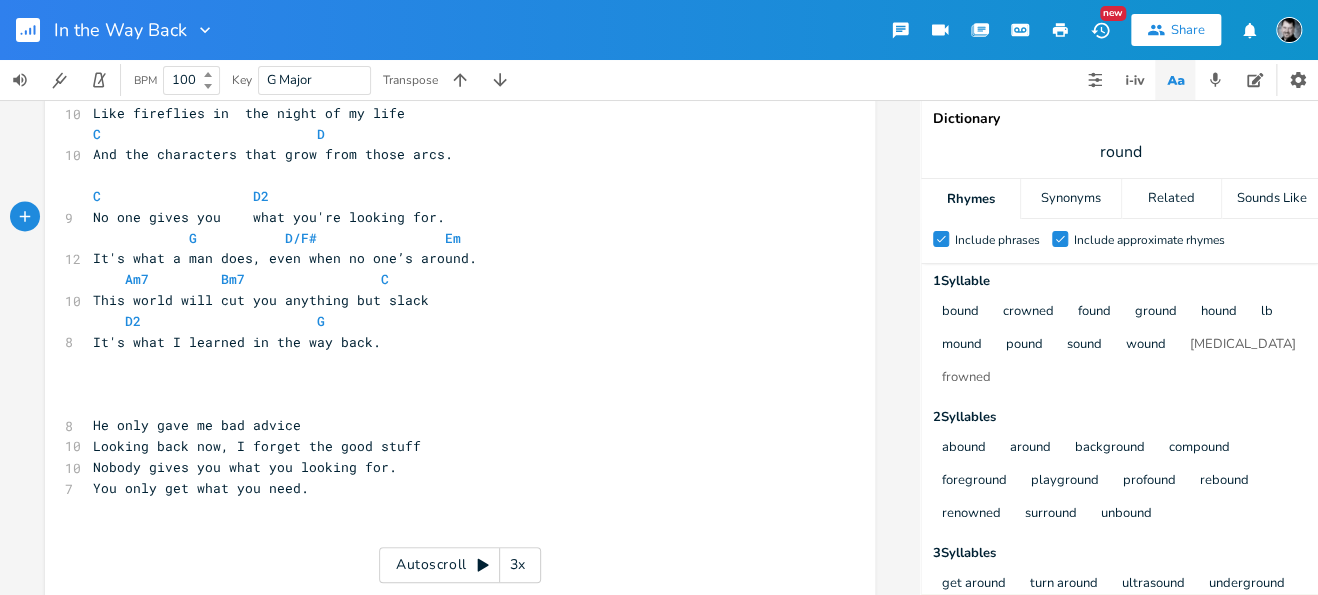 type on "s you" 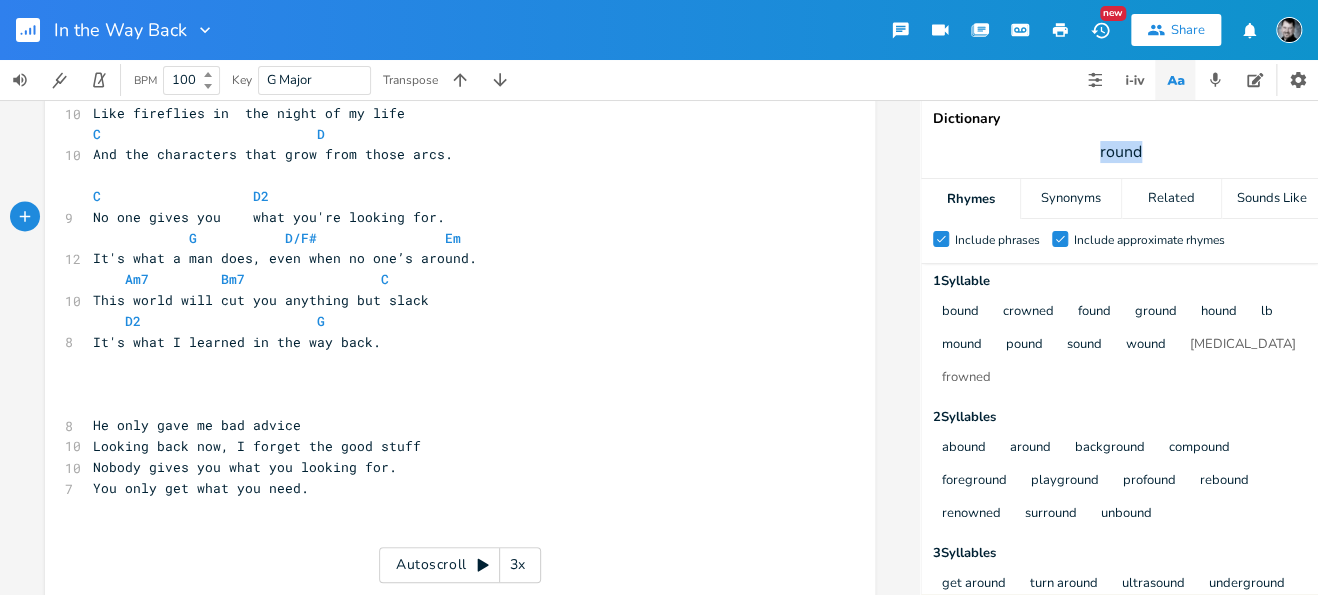 drag, startPoint x: 1169, startPoint y: 142, endPoint x: 1084, endPoint y: 141, distance: 85.00588 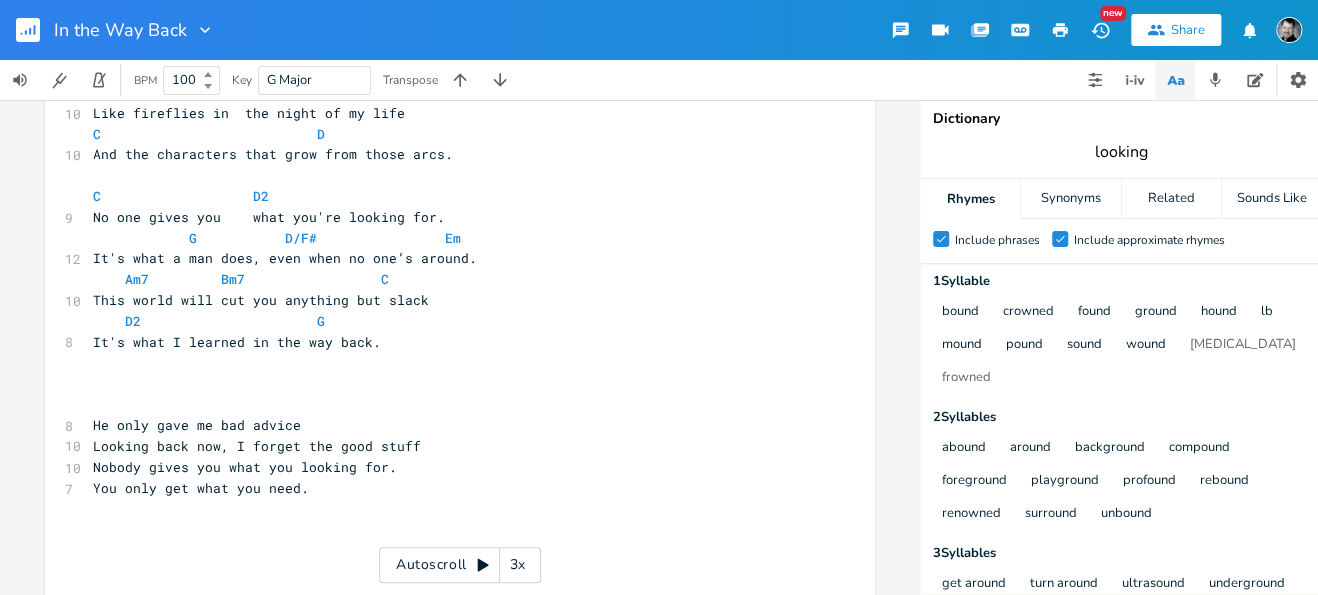 type on "looking" 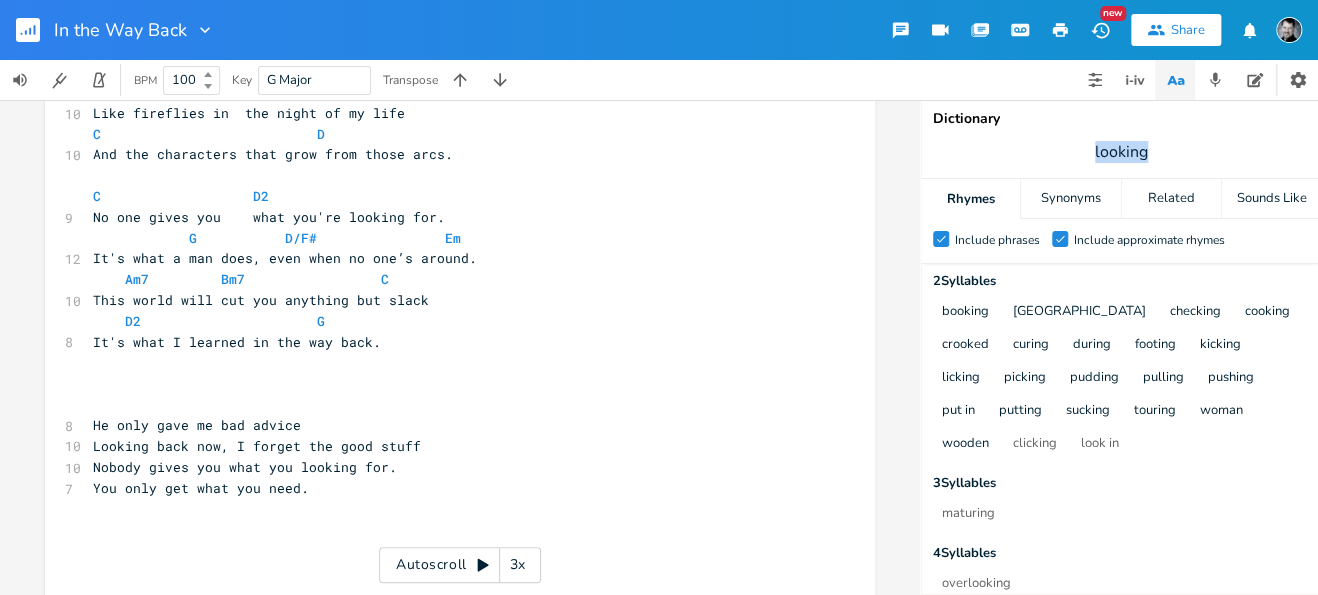 drag, startPoint x: 1160, startPoint y: 154, endPoint x: 1092, endPoint y: 156, distance: 68.0294 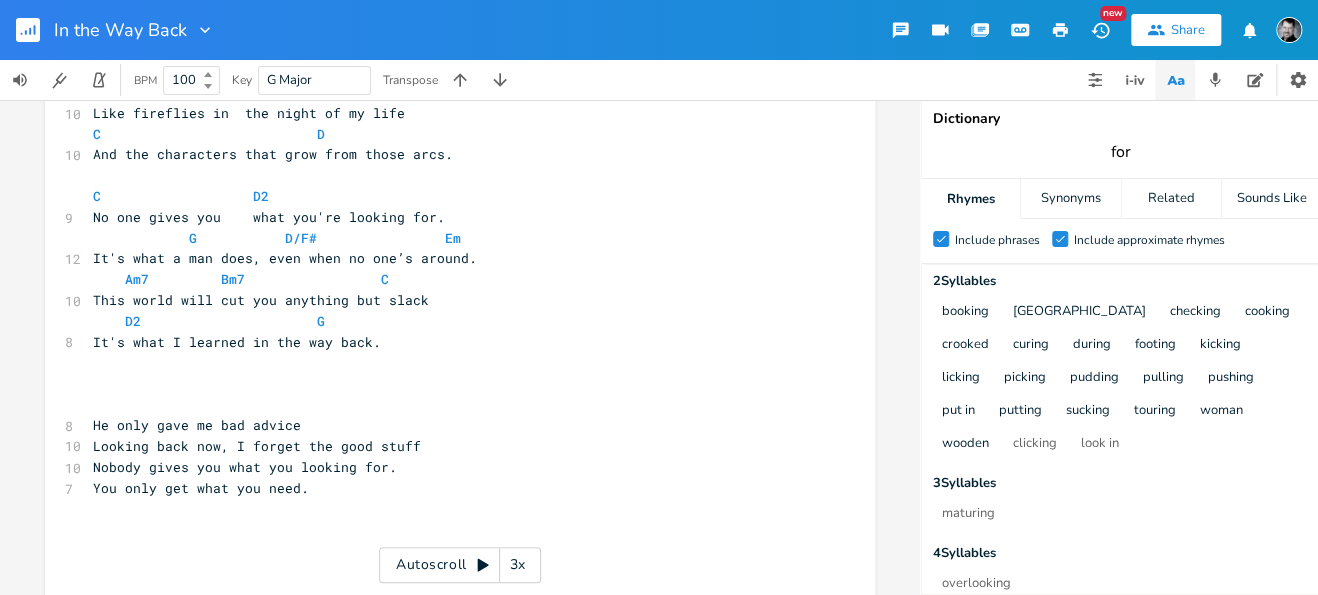 type on "for" 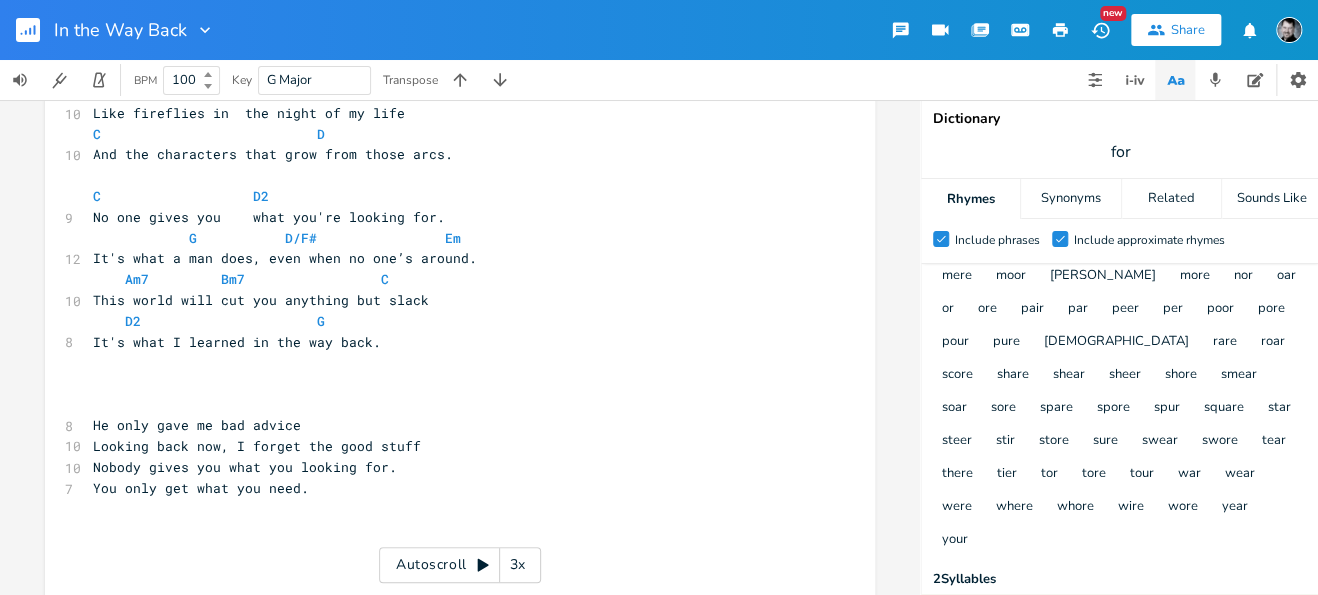 scroll, scrollTop: 237, scrollLeft: 0, axis: vertical 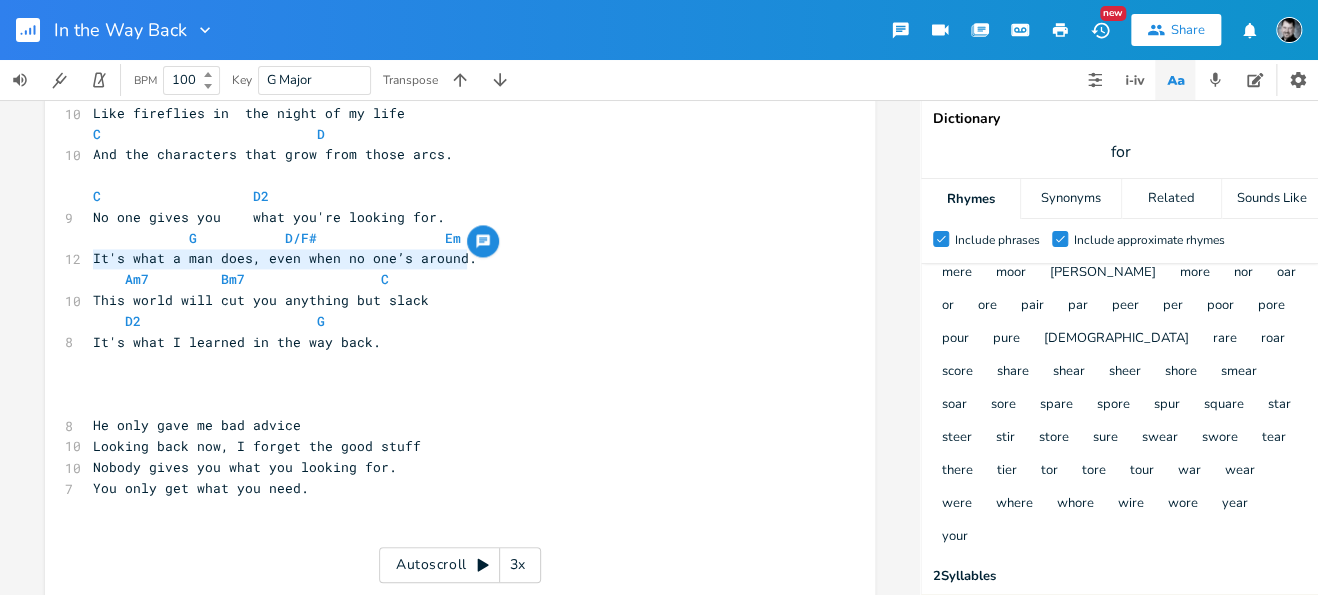 drag, startPoint x: 460, startPoint y: 264, endPoint x: 87, endPoint y: 259, distance: 373.0335 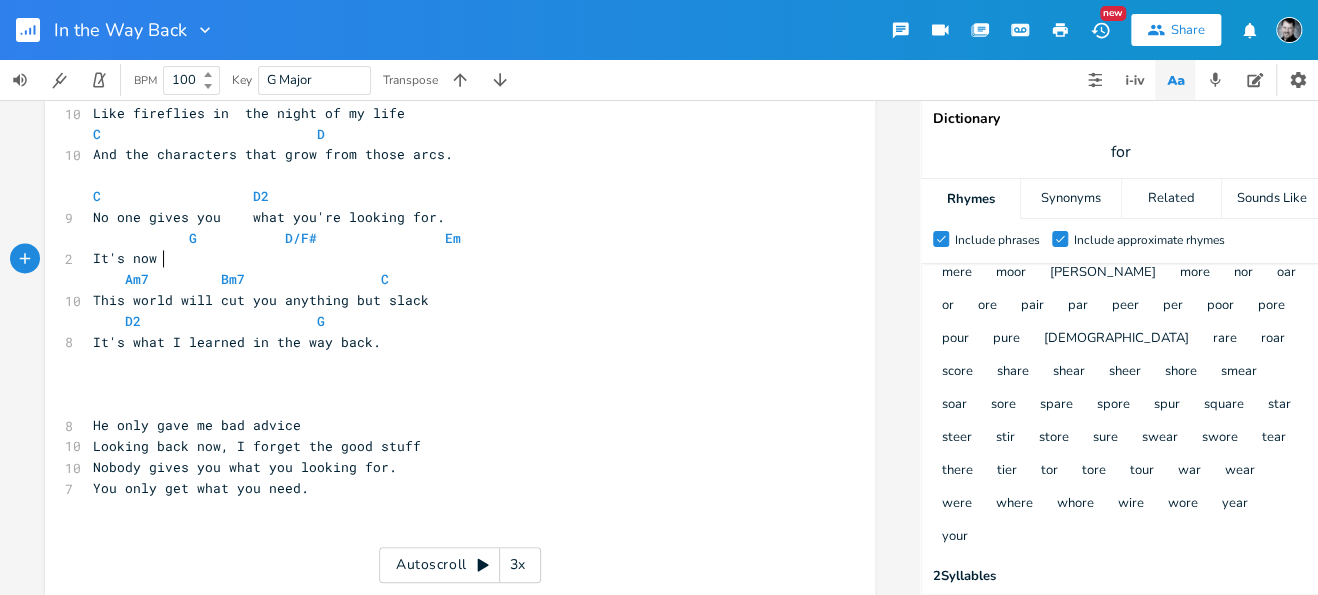 type on "It's now w" 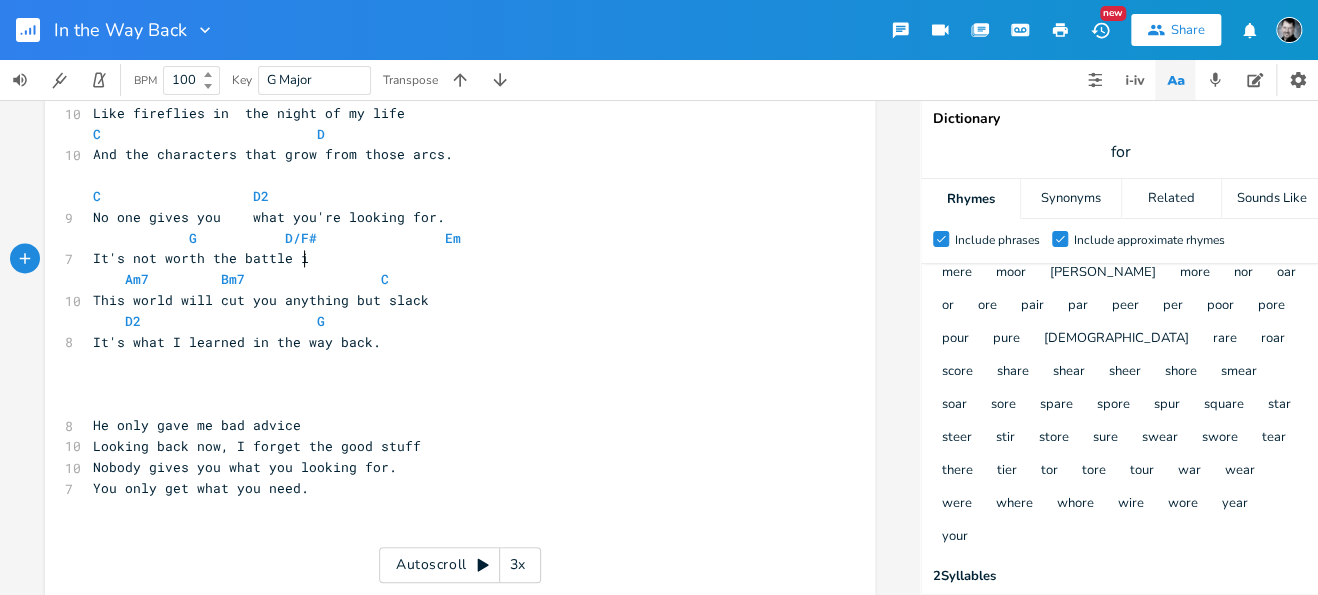 type on "t worth the battle it" 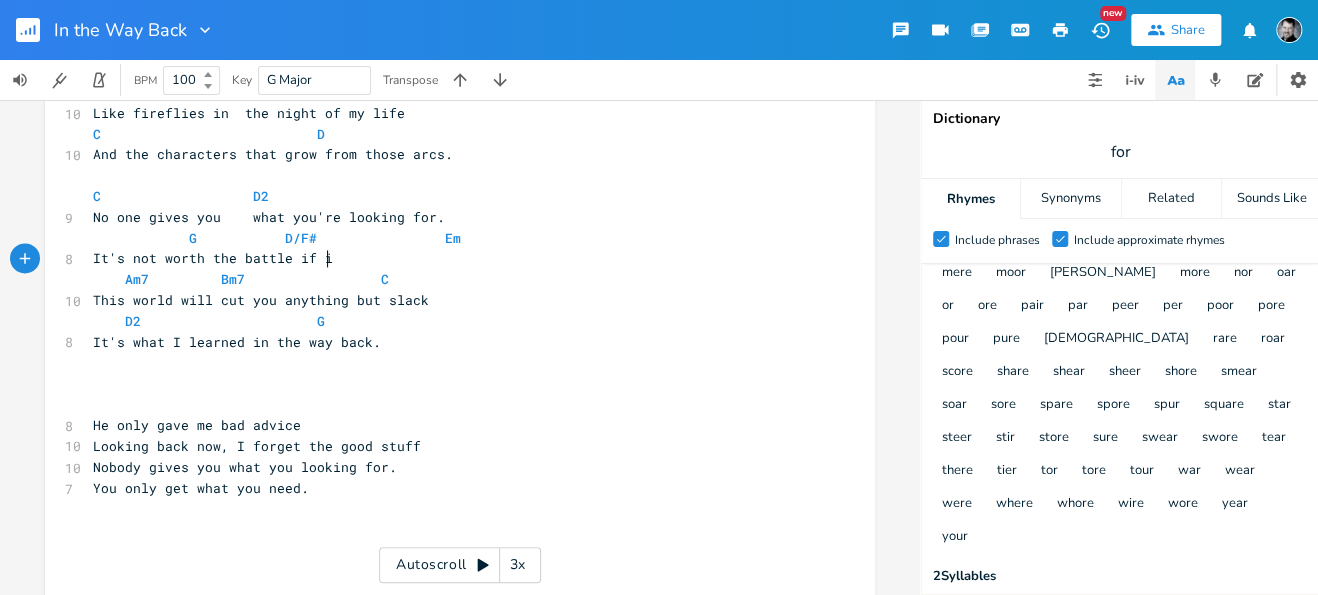 scroll, scrollTop: 0, scrollLeft: 13, axis: horizontal 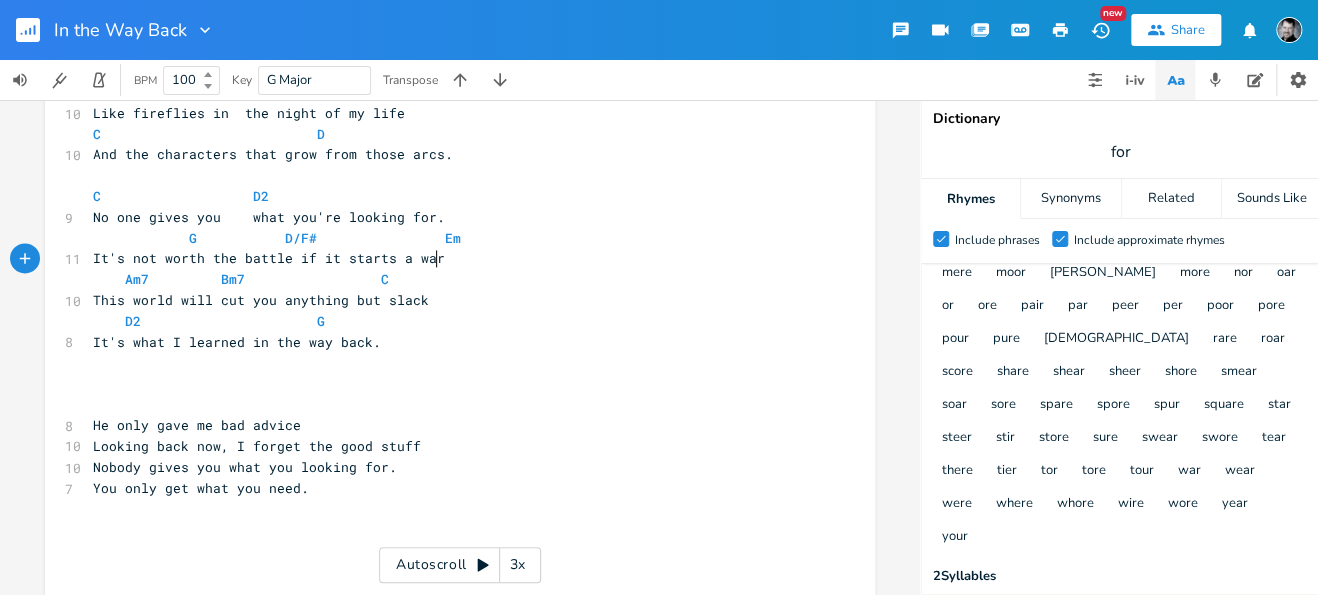 type on "f it starts a war." 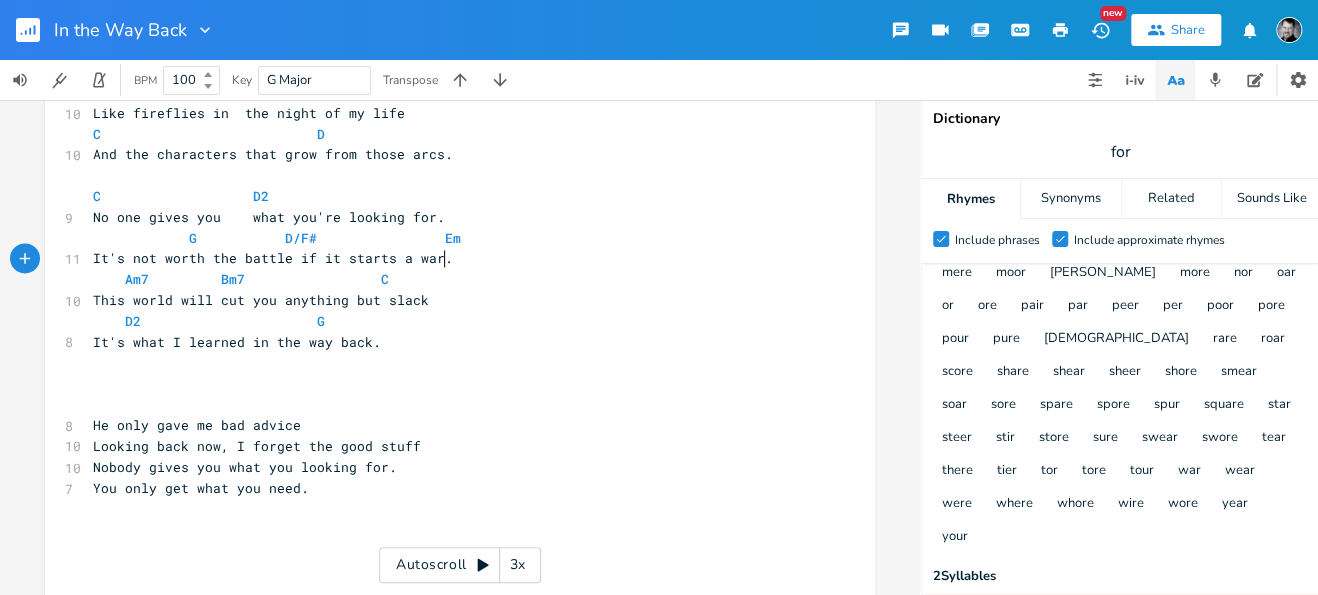 scroll, scrollTop: 0, scrollLeft: 76, axis: horizontal 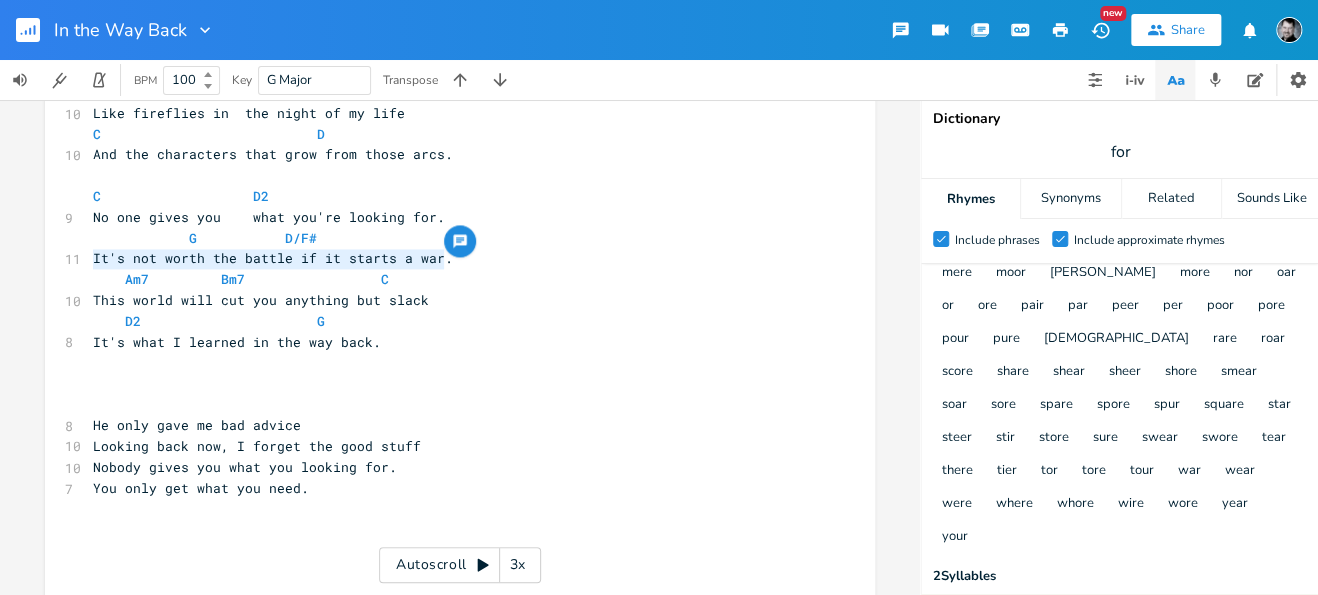 drag, startPoint x: 447, startPoint y: 263, endPoint x: 86, endPoint y: 260, distance: 361.01245 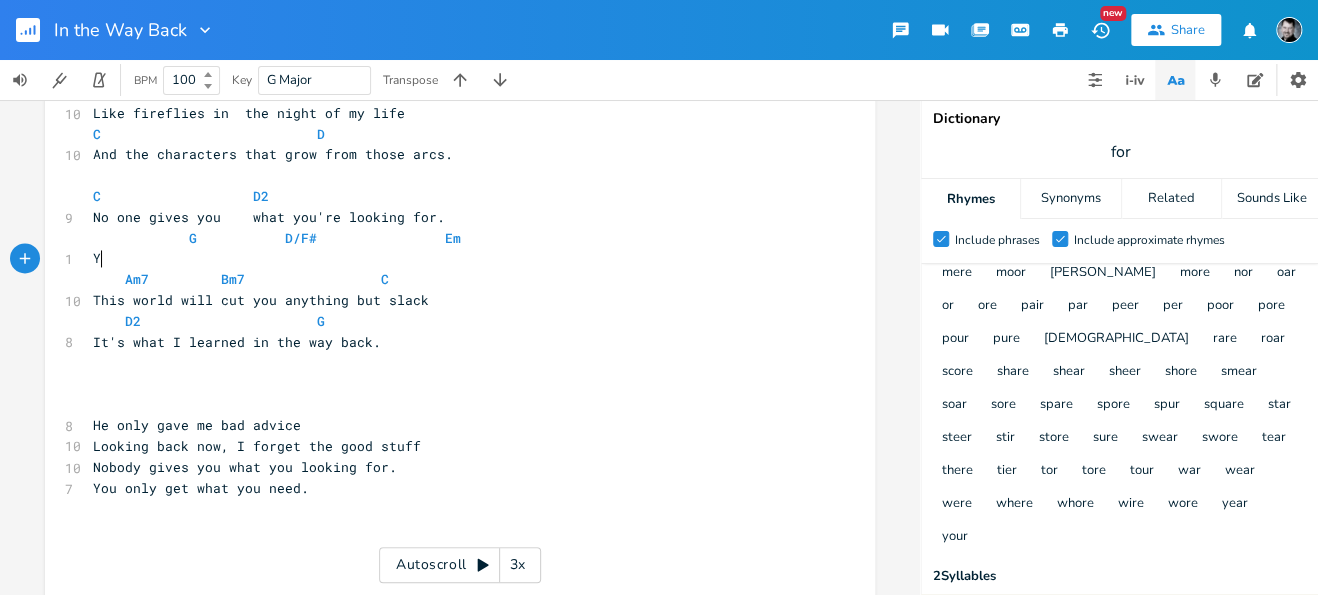 type on "You" 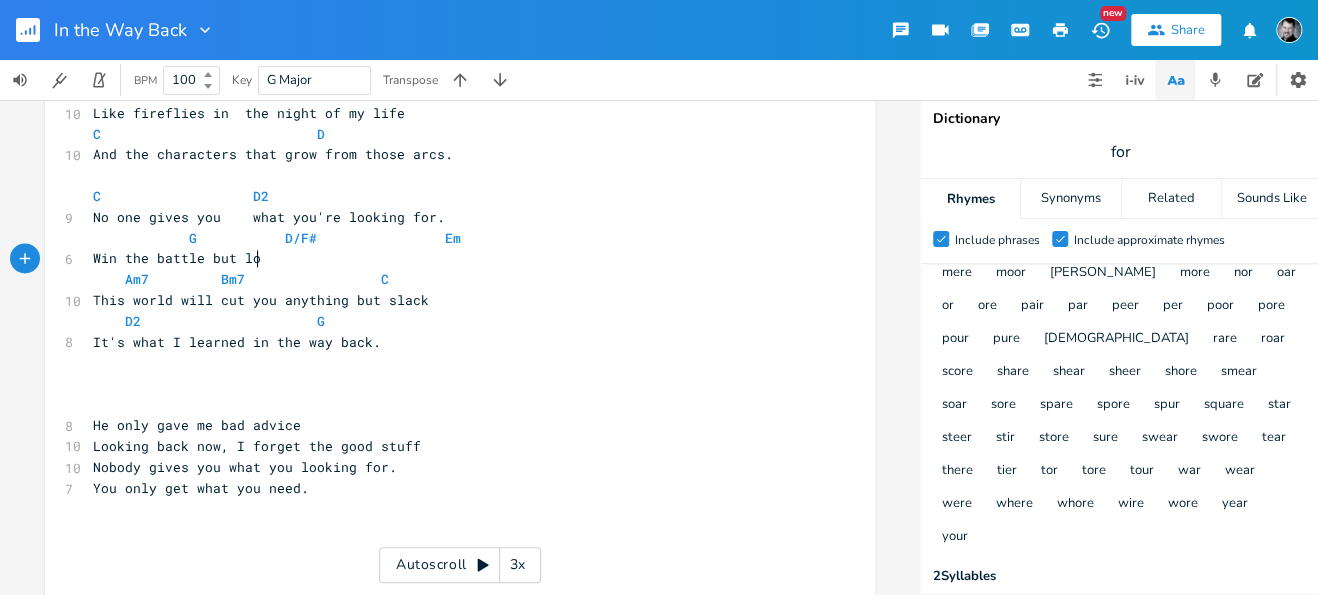 scroll, scrollTop: 0, scrollLeft: 109, axis: horizontal 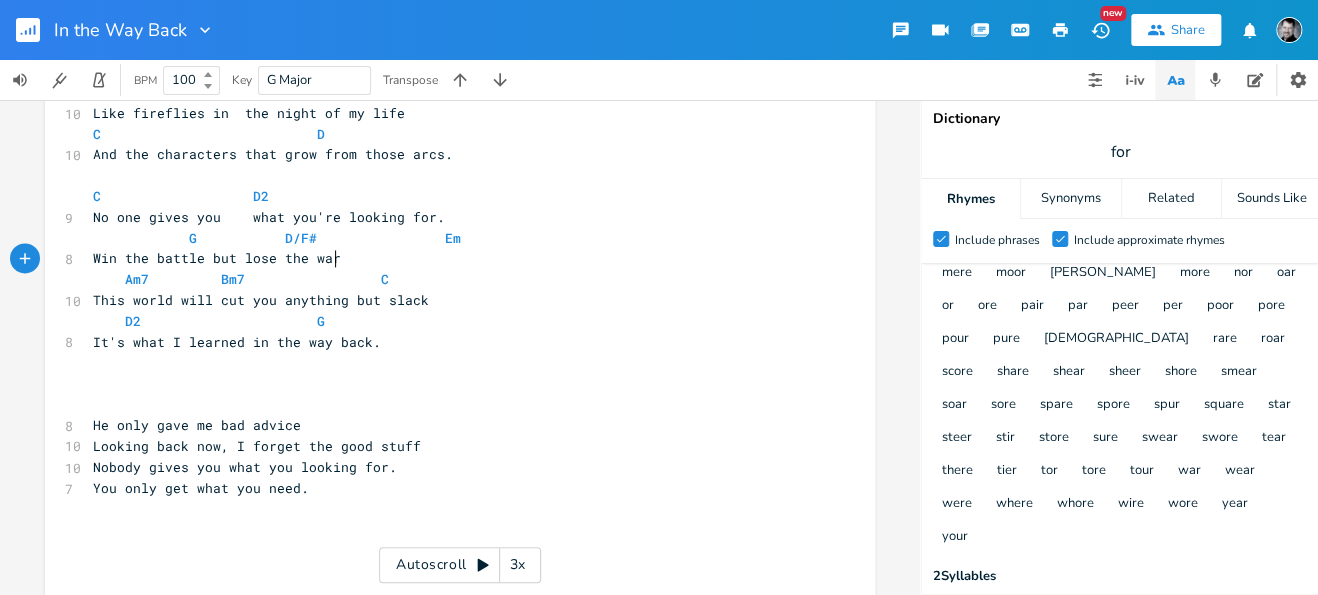 type on "se the war." 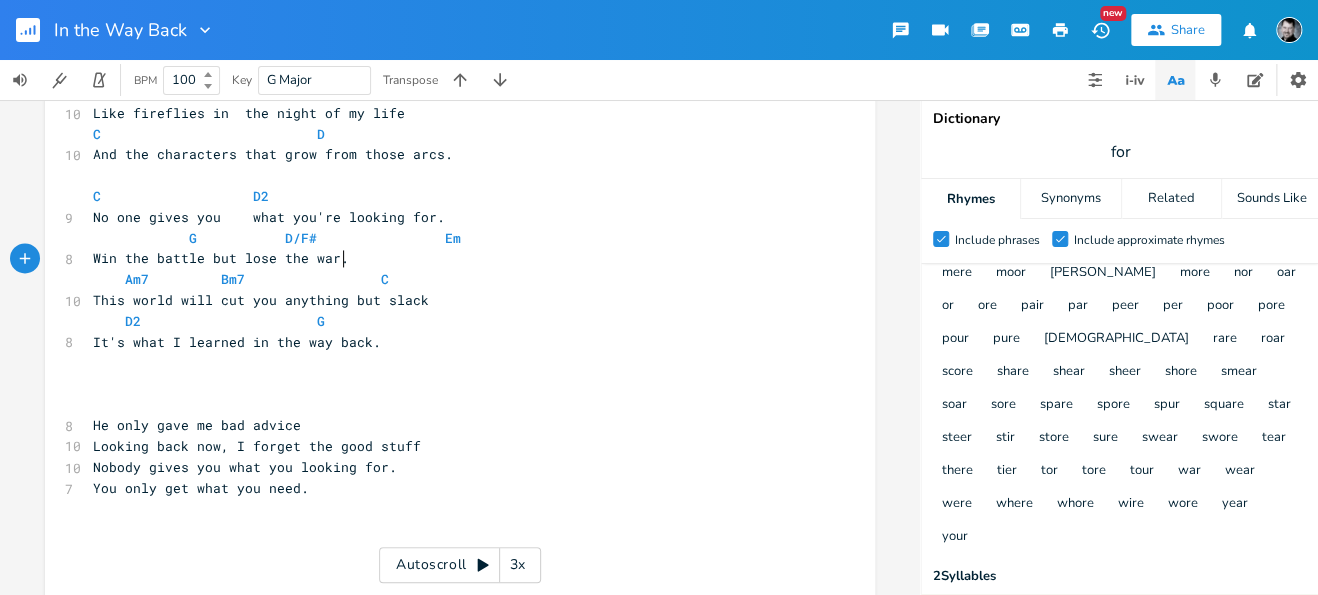 scroll, scrollTop: 0, scrollLeft: 53, axis: horizontal 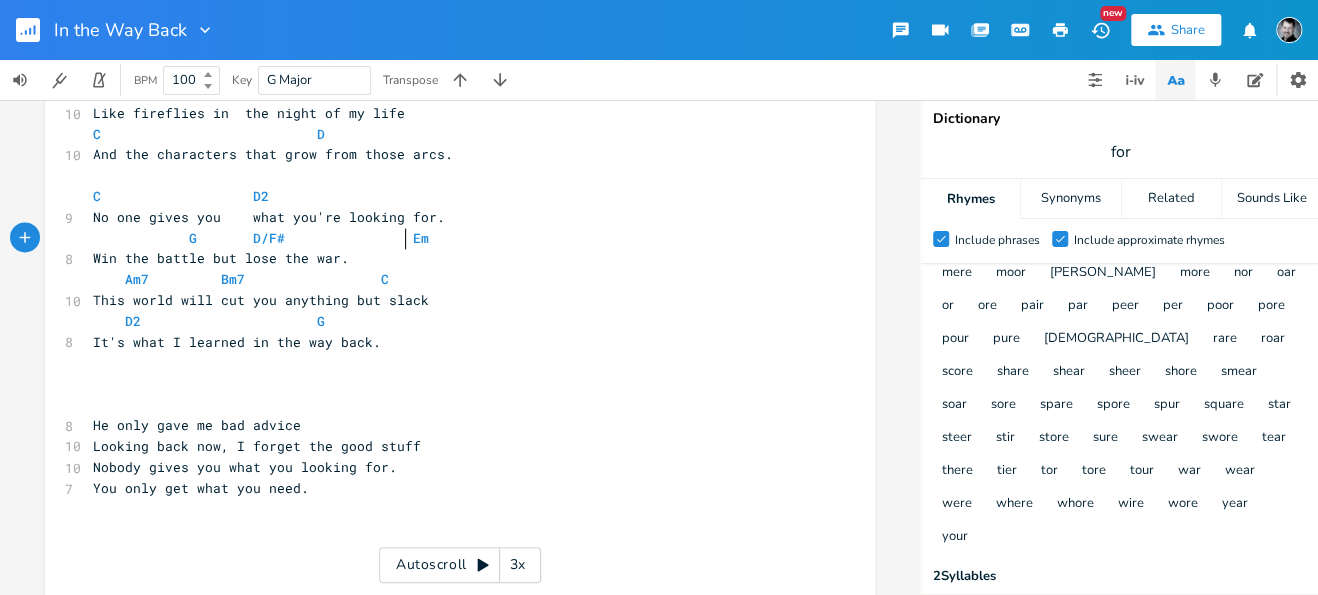 click at bounding box center (397, 238) 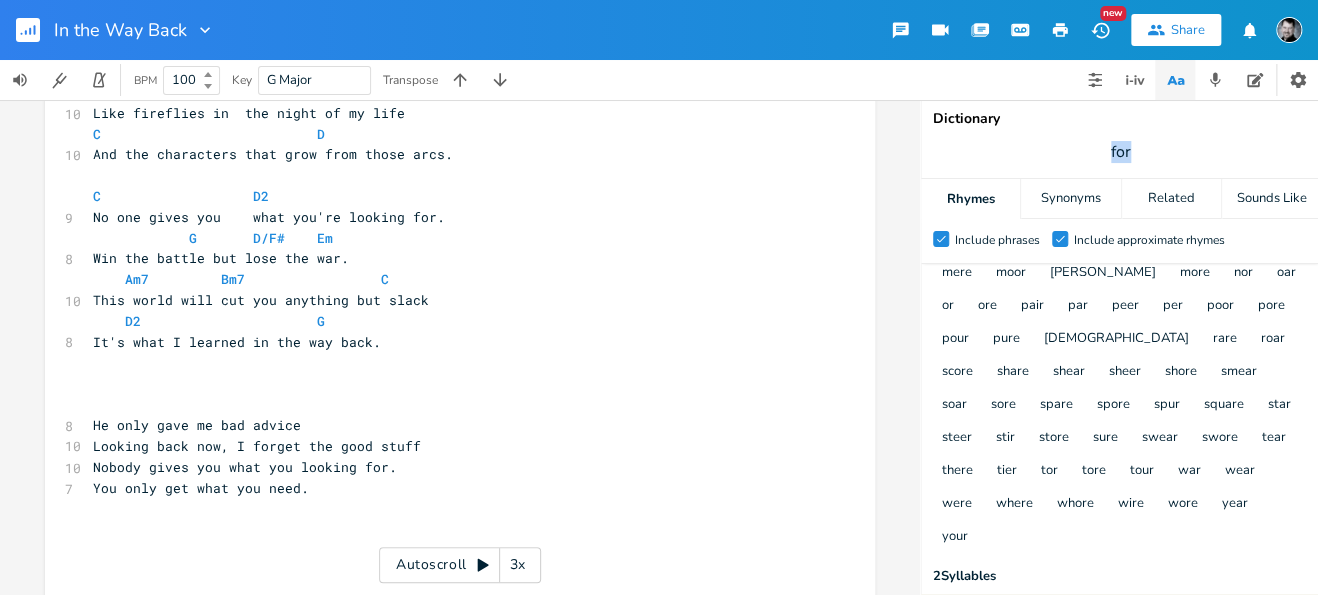 click on "for" at bounding box center (1121, 152) 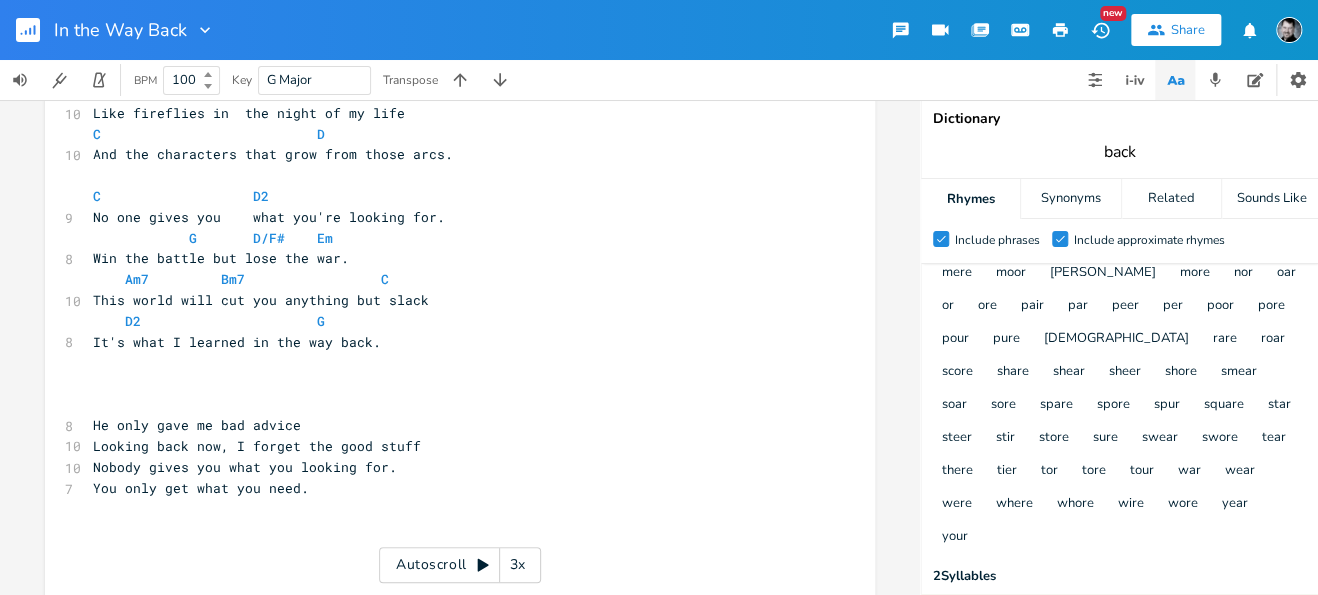 type on "back" 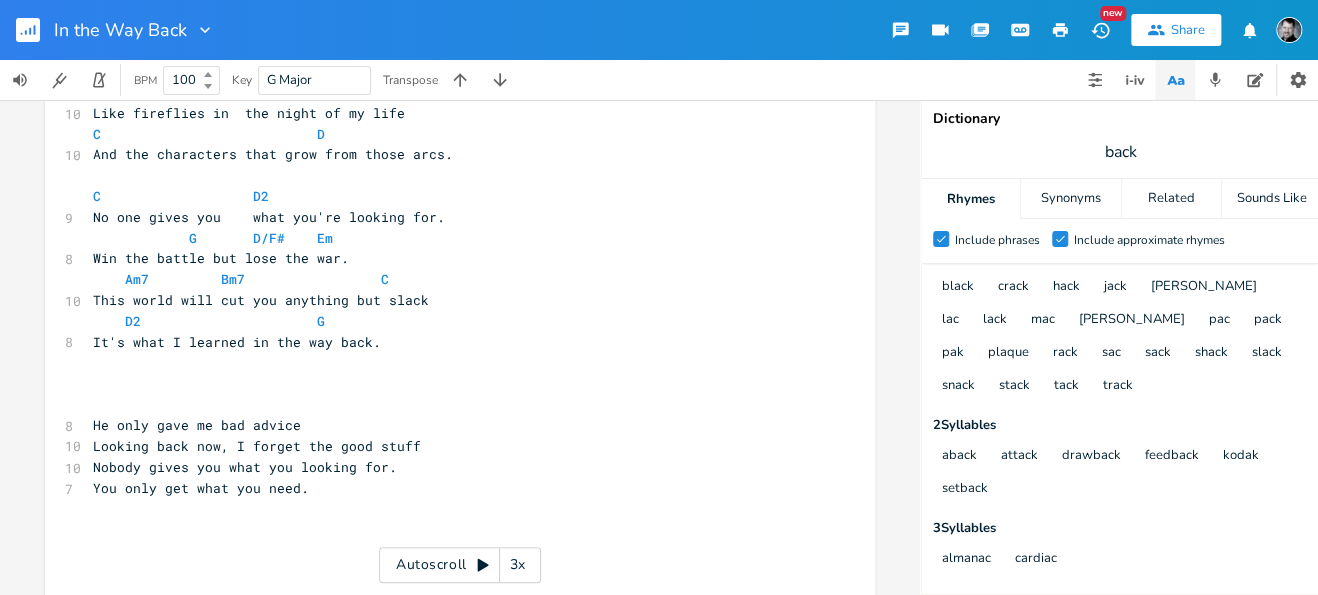 scroll, scrollTop: 33, scrollLeft: 0, axis: vertical 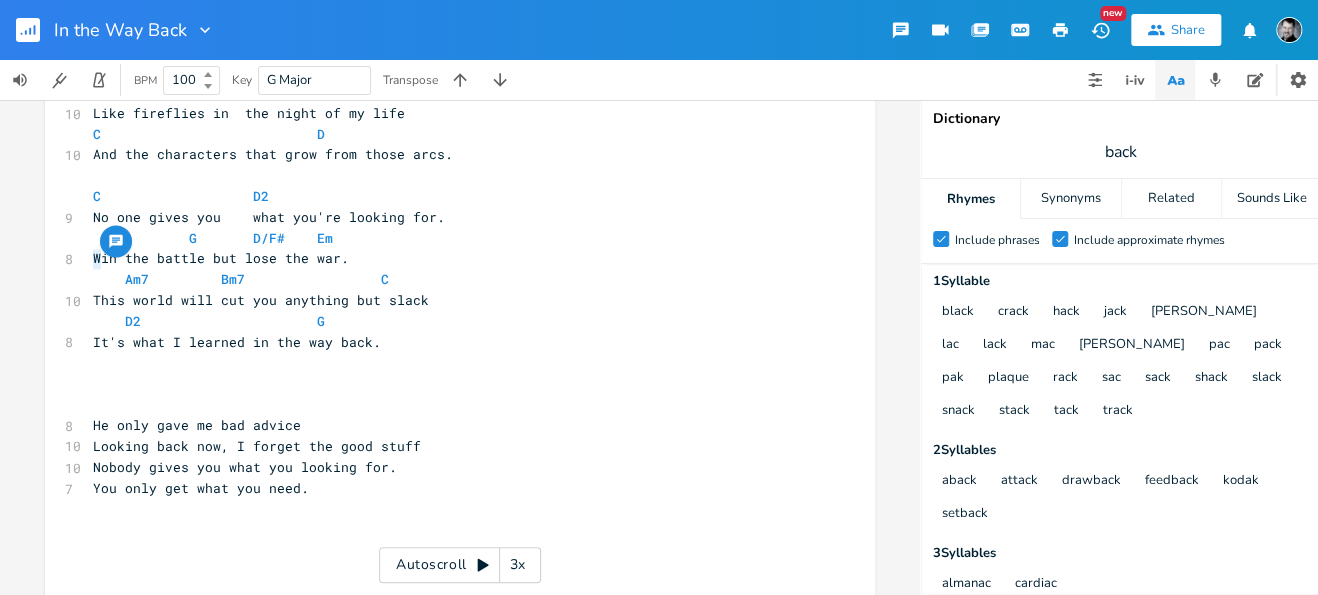 click on "Win the battle but lose the war." at bounding box center [221, 258] 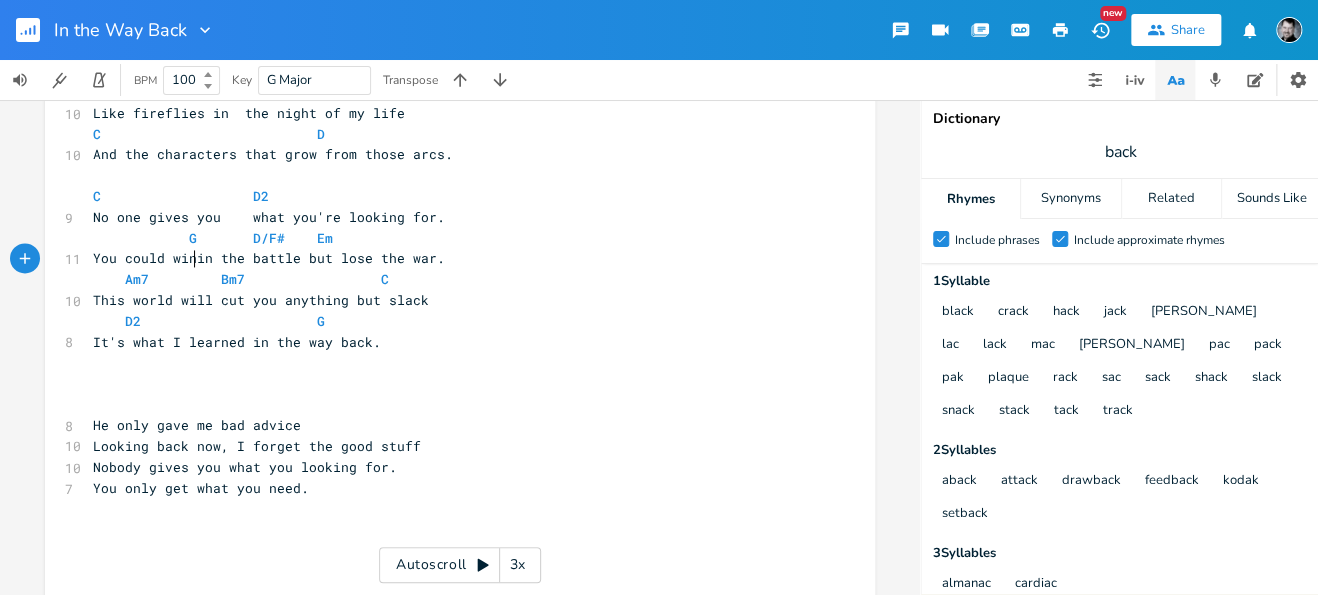 type on "You could win" 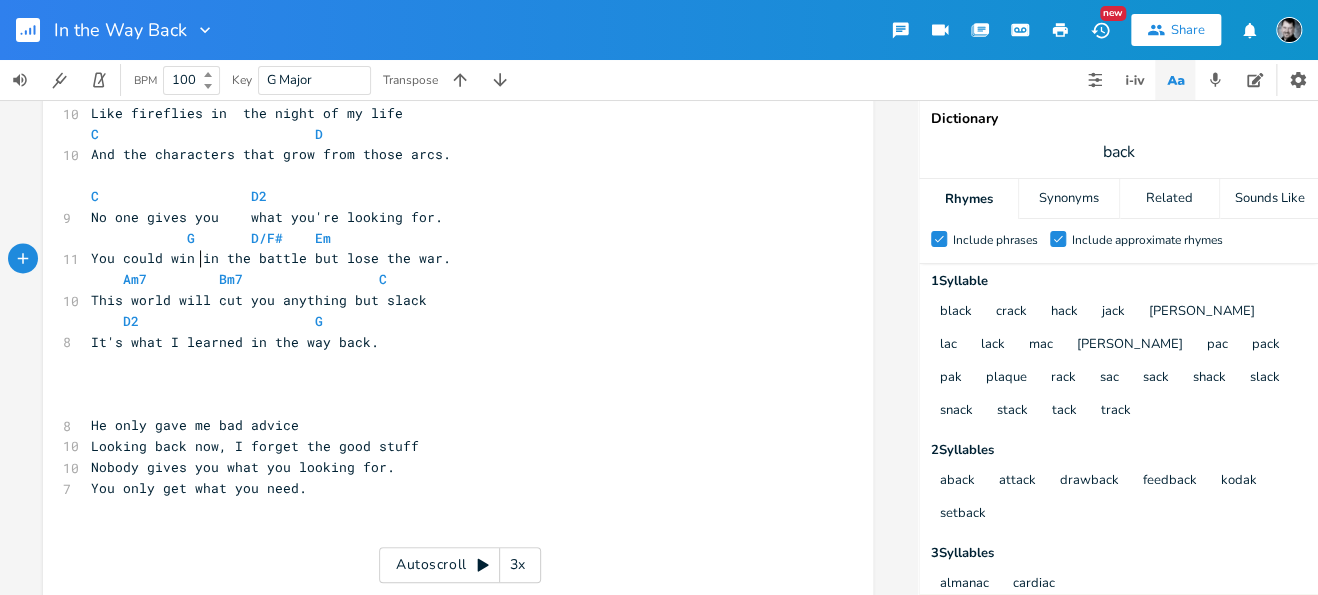 scroll, scrollTop: 0, scrollLeft: 1, axis: horizontal 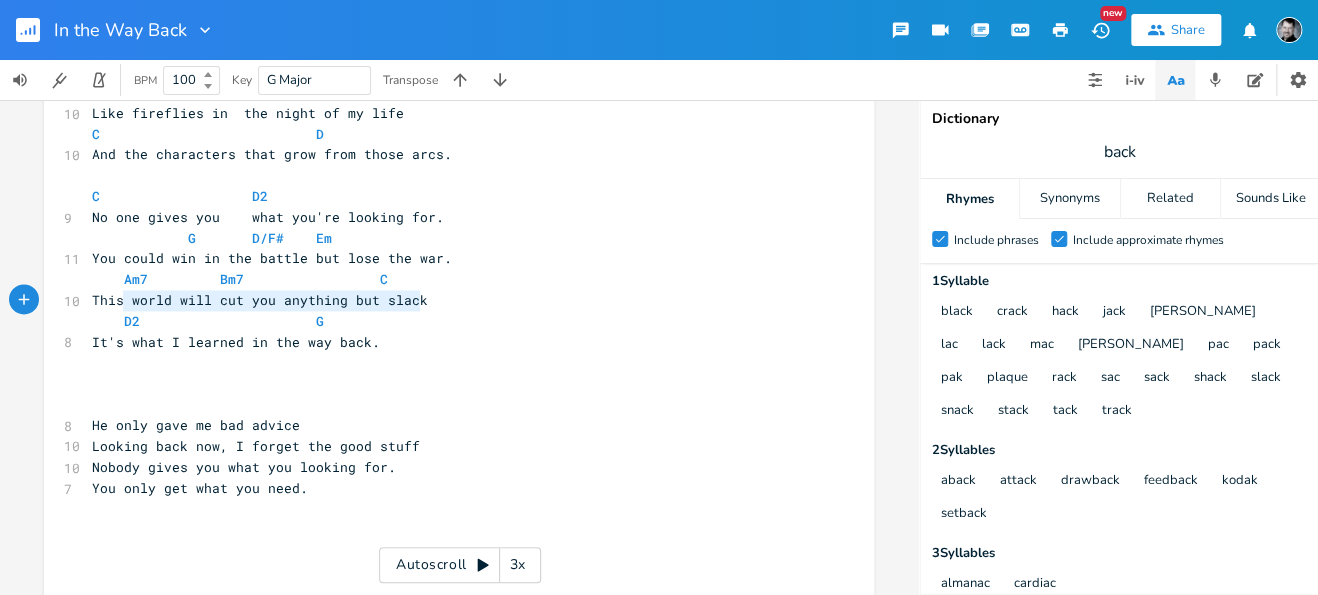 type on "This world will cut you anything but slack" 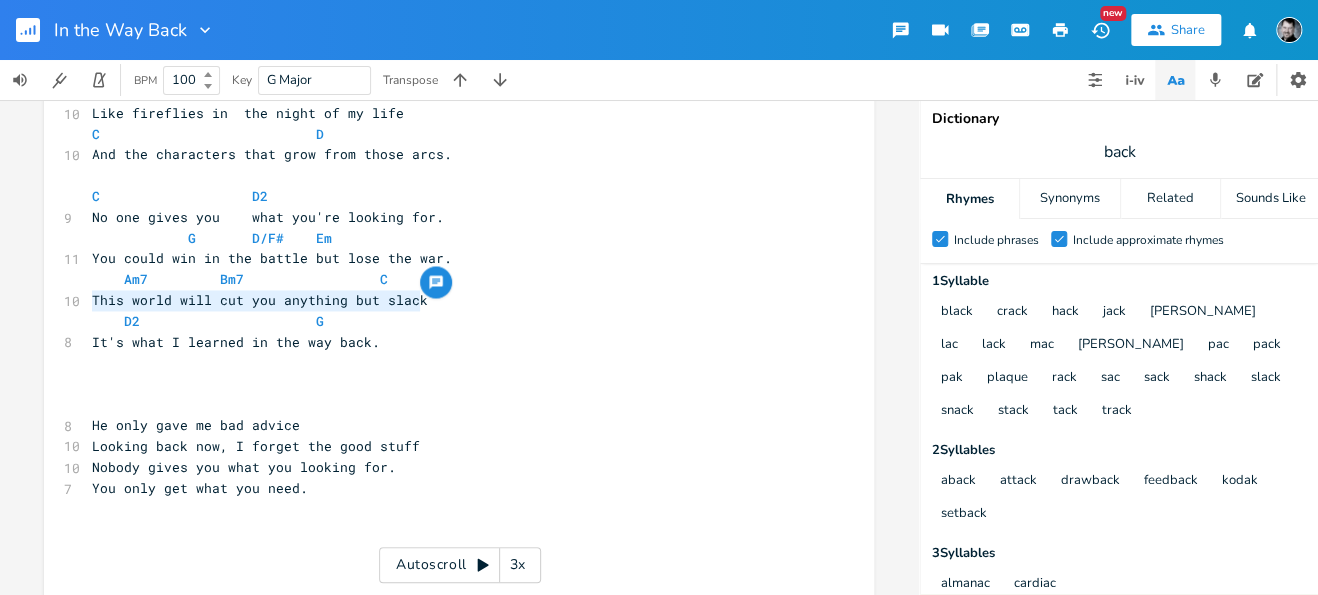 drag, startPoint x: 406, startPoint y: 301, endPoint x: 75, endPoint y: 299, distance: 331.00604 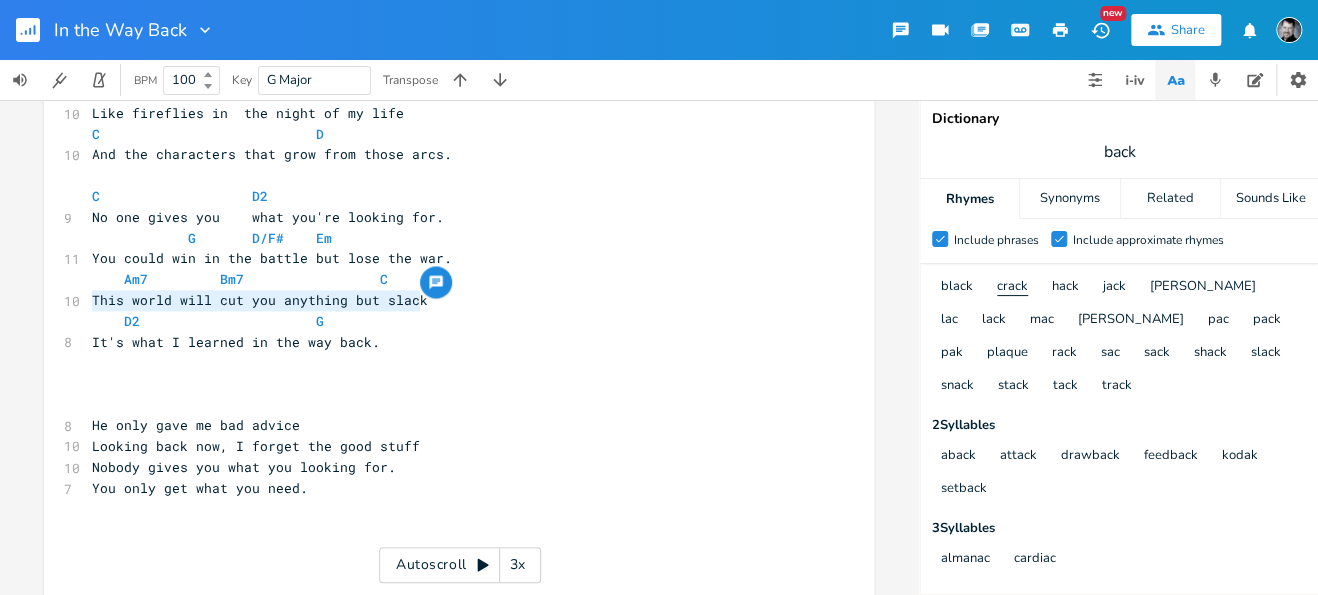 scroll, scrollTop: 33, scrollLeft: 0, axis: vertical 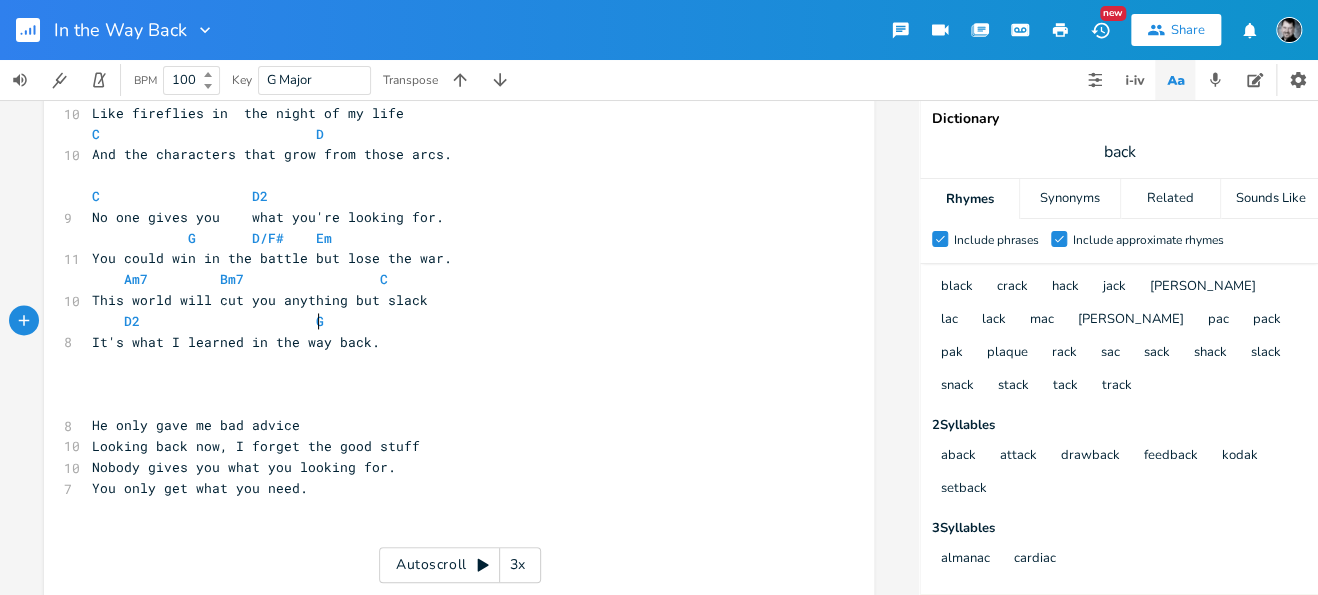 click on "D2                             G" at bounding box center (449, 321) 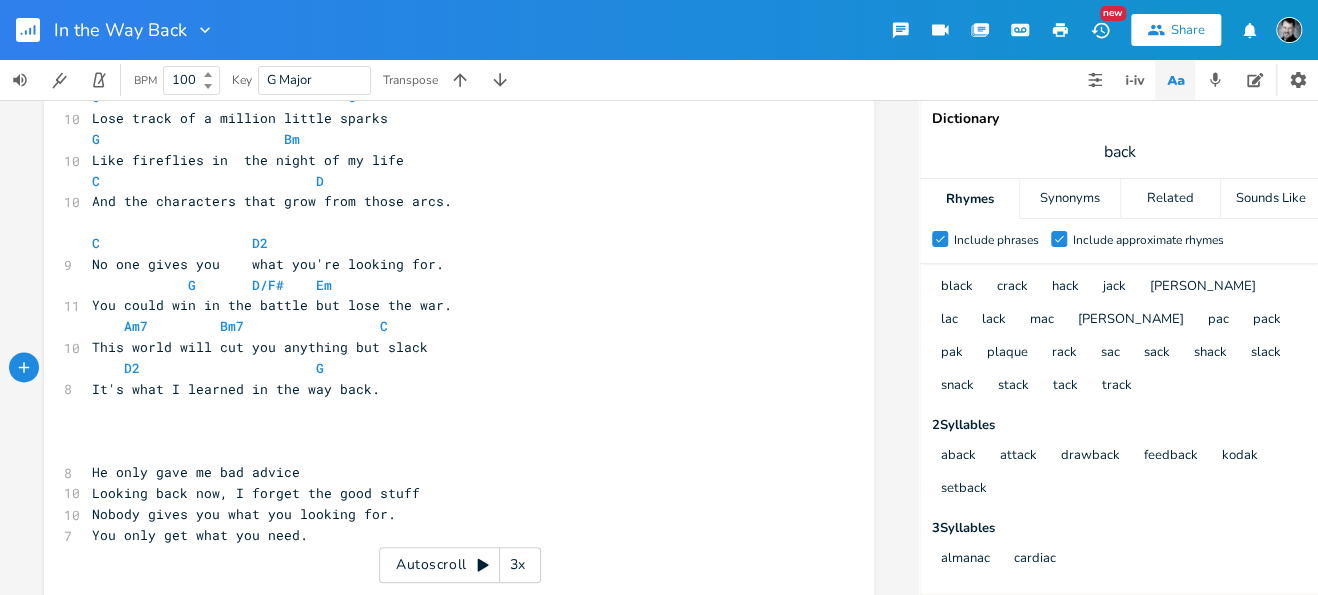 scroll, scrollTop: 1248, scrollLeft: 0, axis: vertical 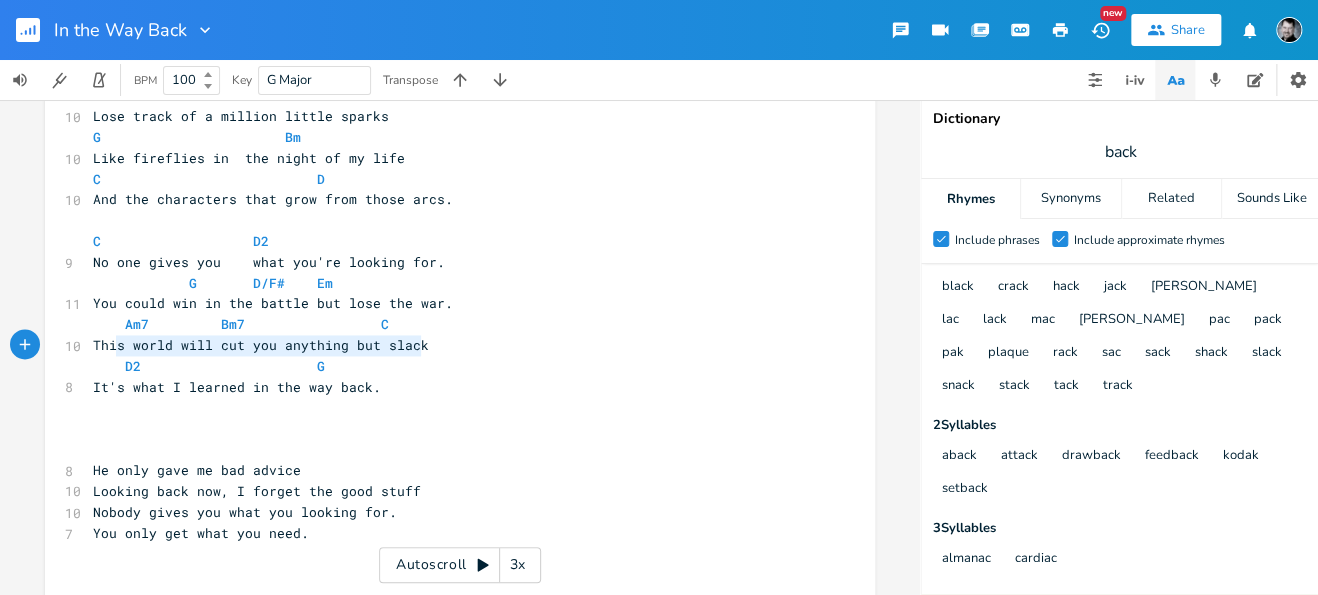 type on "This world will cut you anything but slack" 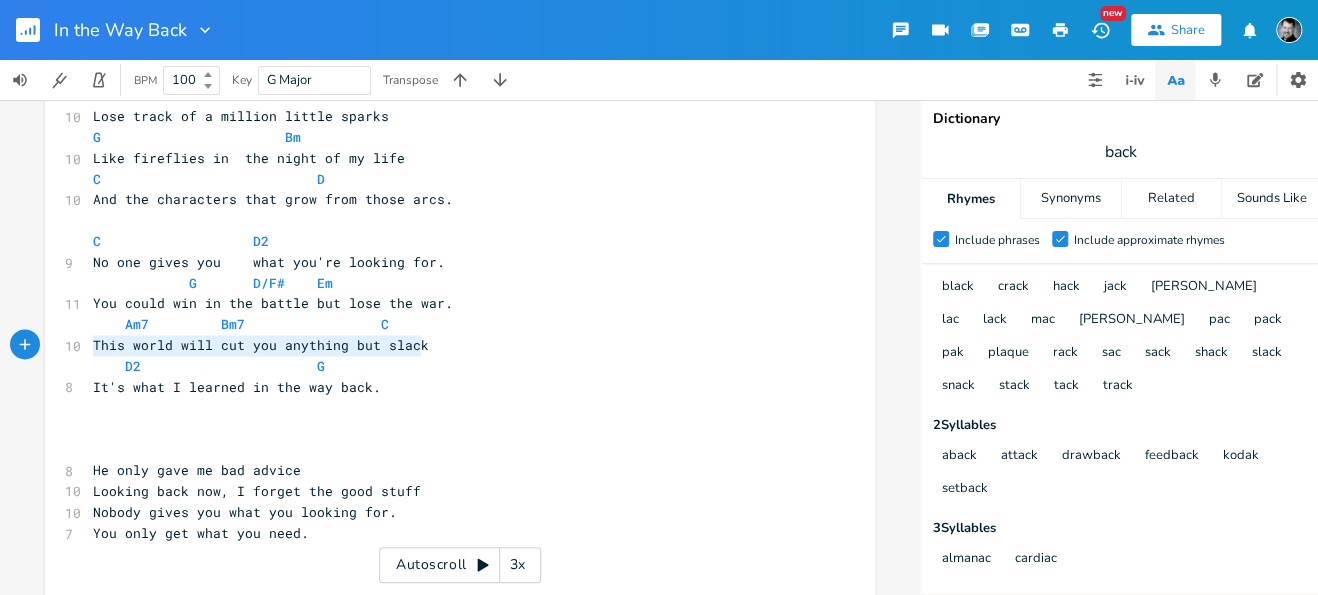 drag, startPoint x: 432, startPoint y: 347, endPoint x: 84, endPoint y: 348, distance: 348.00143 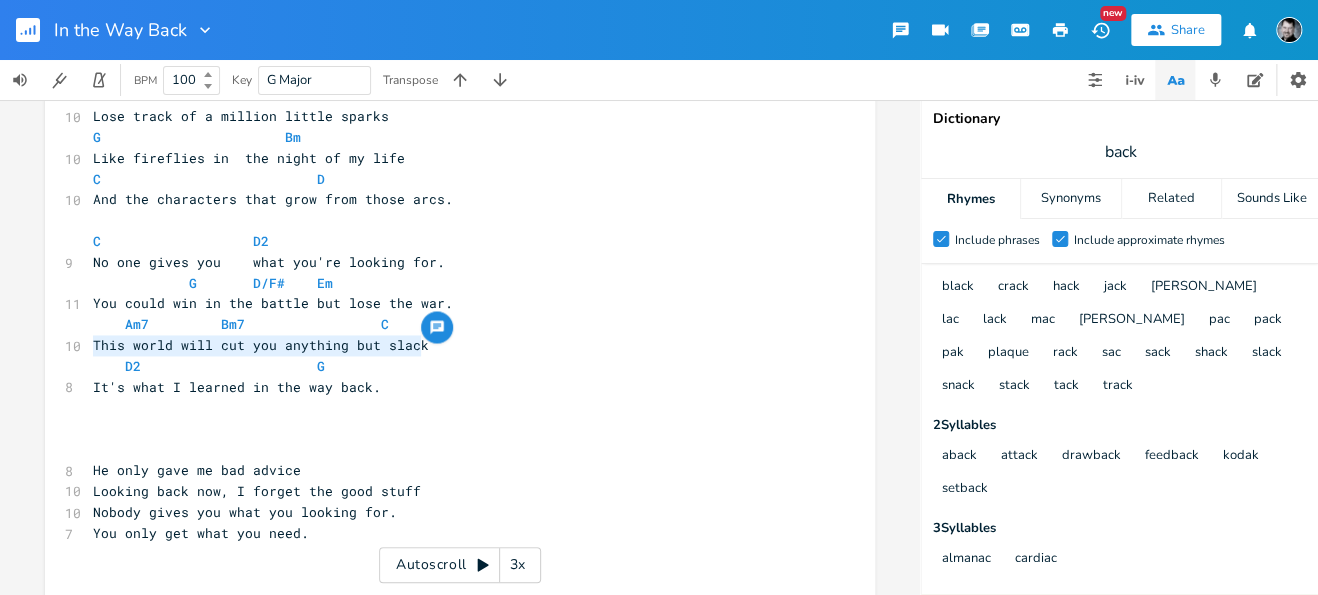 scroll, scrollTop: 0, scrollLeft: 0, axis: both 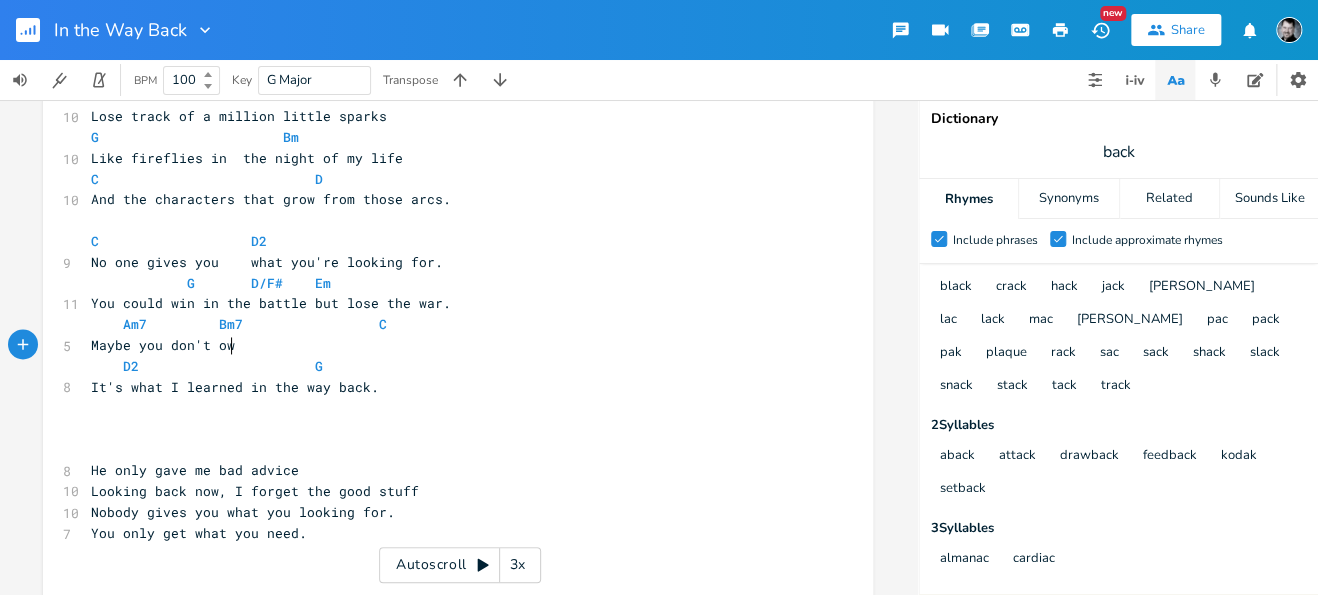 type on "Maybe you don't own" 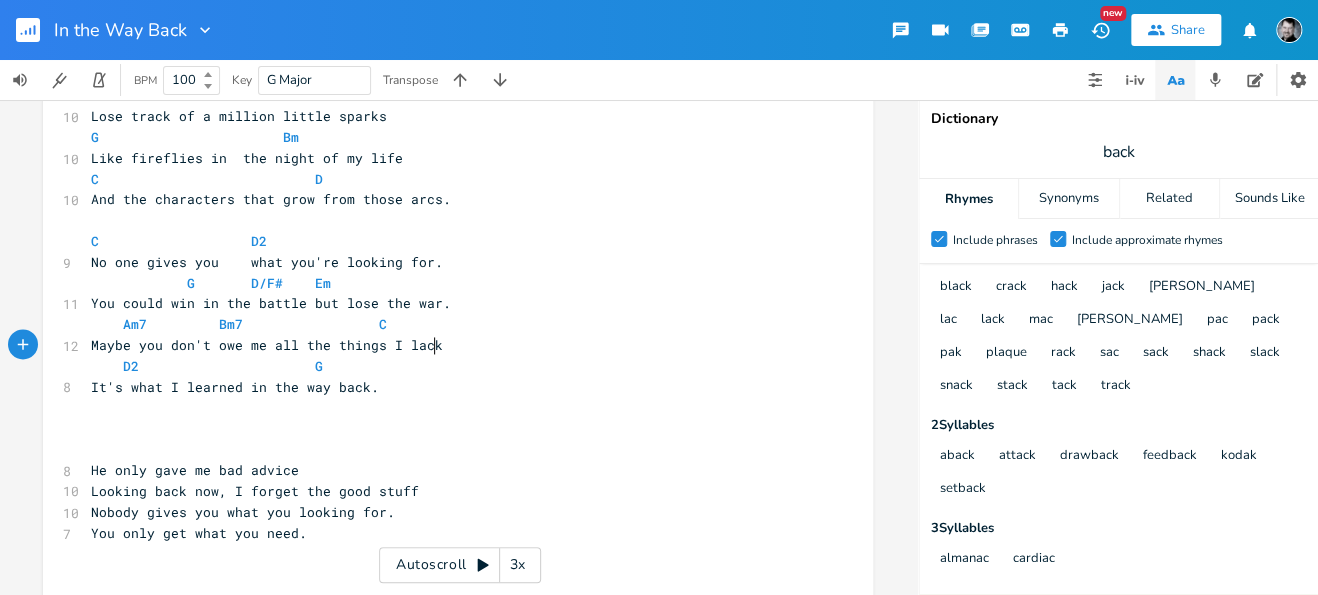 scroll, scrollTop: 0, scrollLeft: 120, axis: horizontal 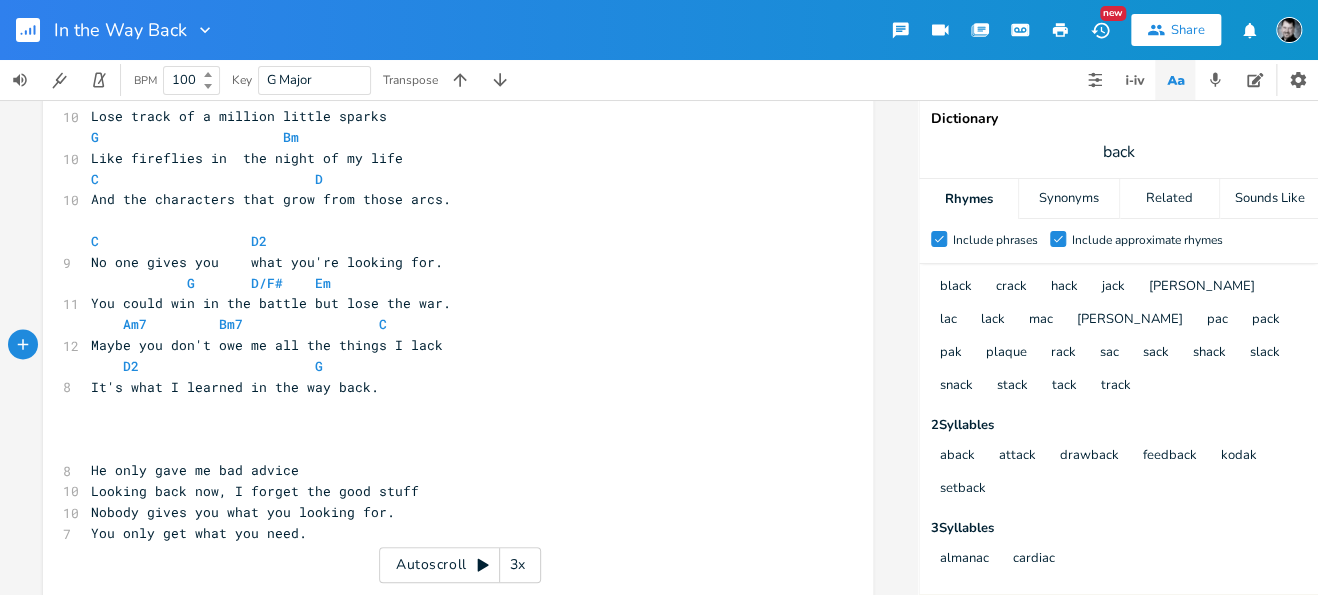 type on "e me all the things I lack." 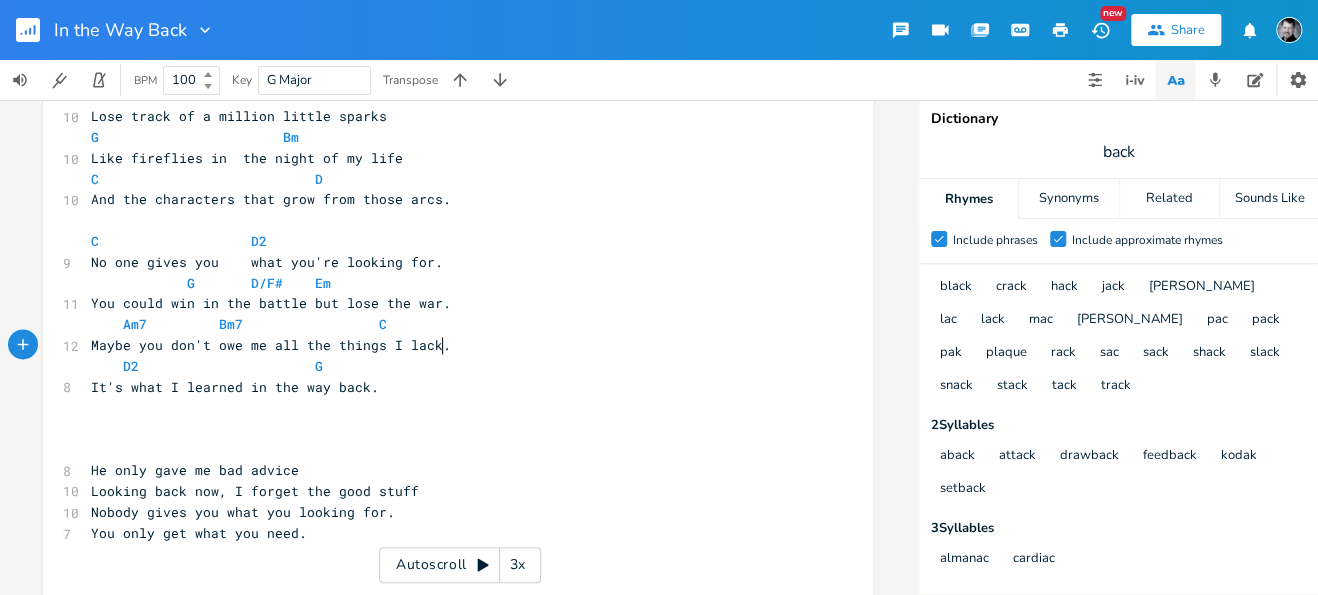 scroll, scrollTop: 0, scrollLeft: 122, axis: horizontal 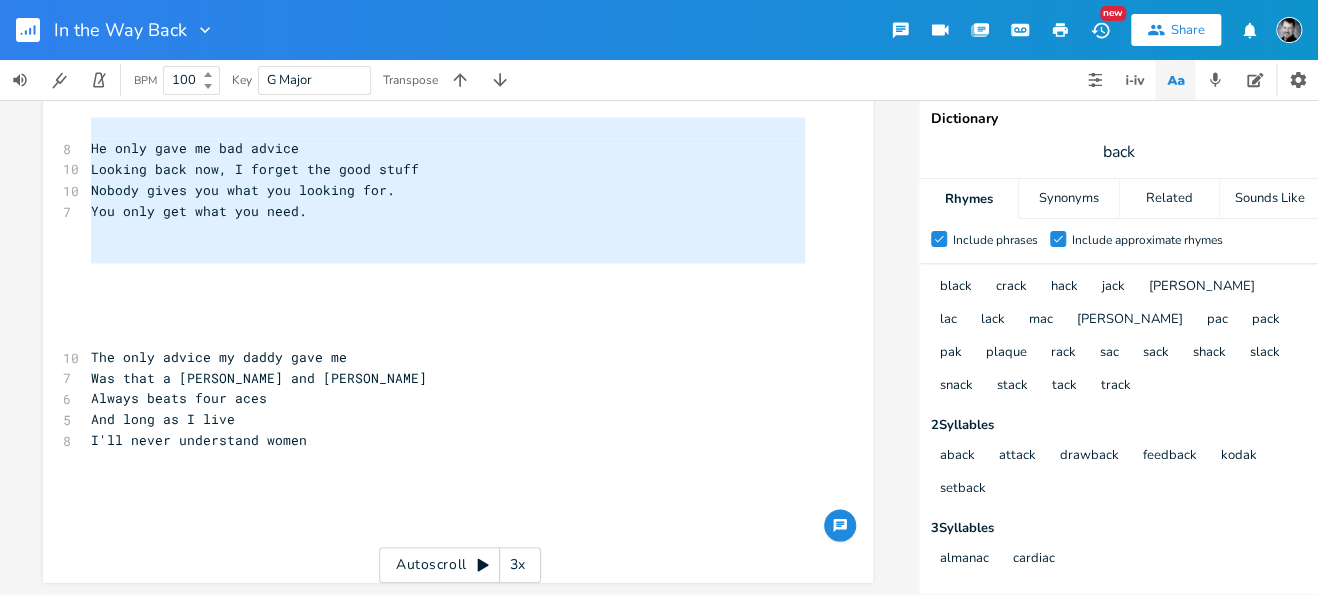 type on "He only gave me bad advice
Looking back now, I forget the good stuff
Nobody gives you what you looking for.
You only get what you need." 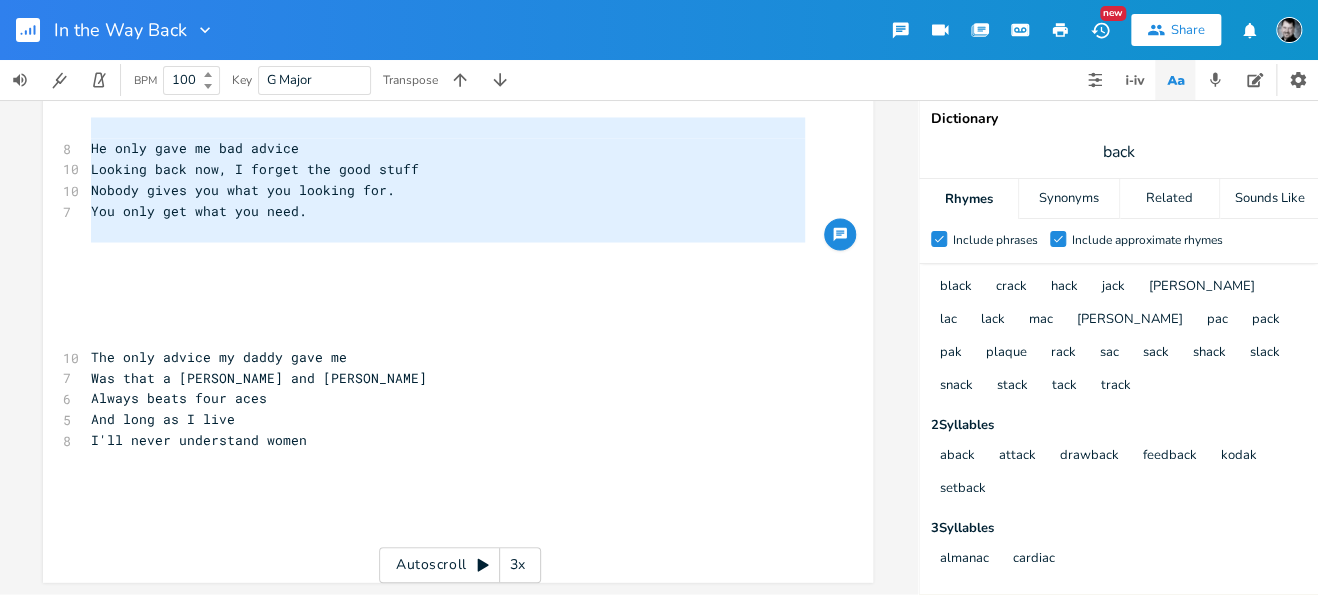 drag, startPoint x: 85, startPoint y: 340, endPoint x: 382, endPoint y: 251, distance: 310.04837 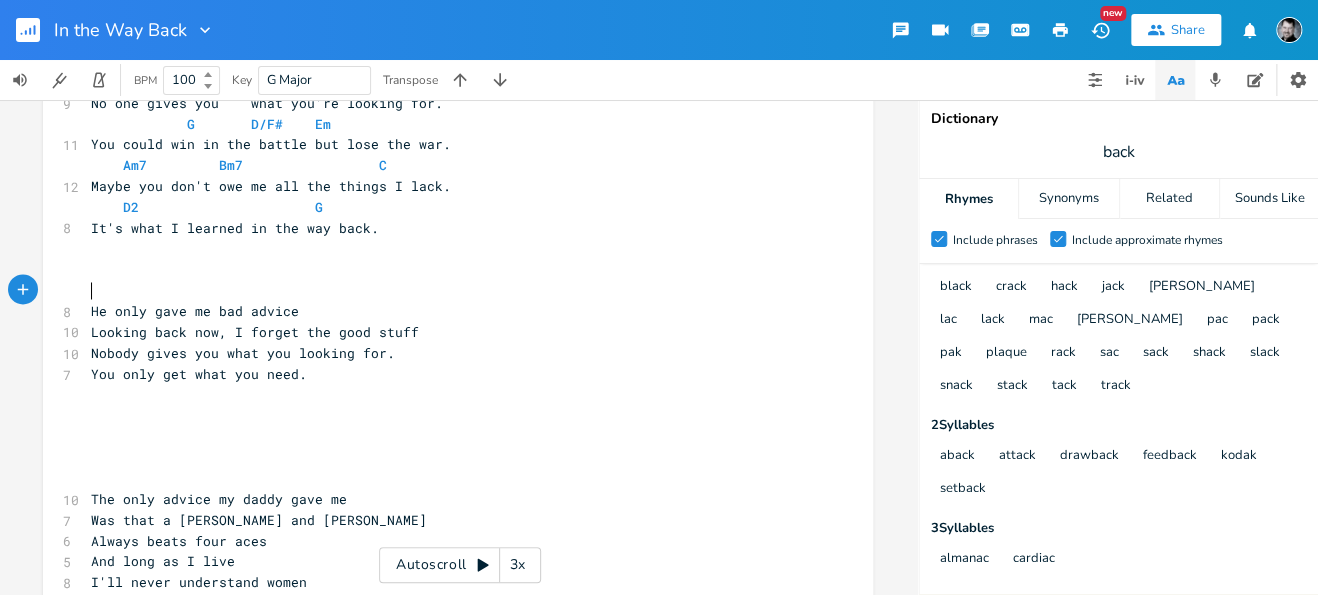 scroll, scrollTop: 1406, scrollLeft: 0, axis: vertical 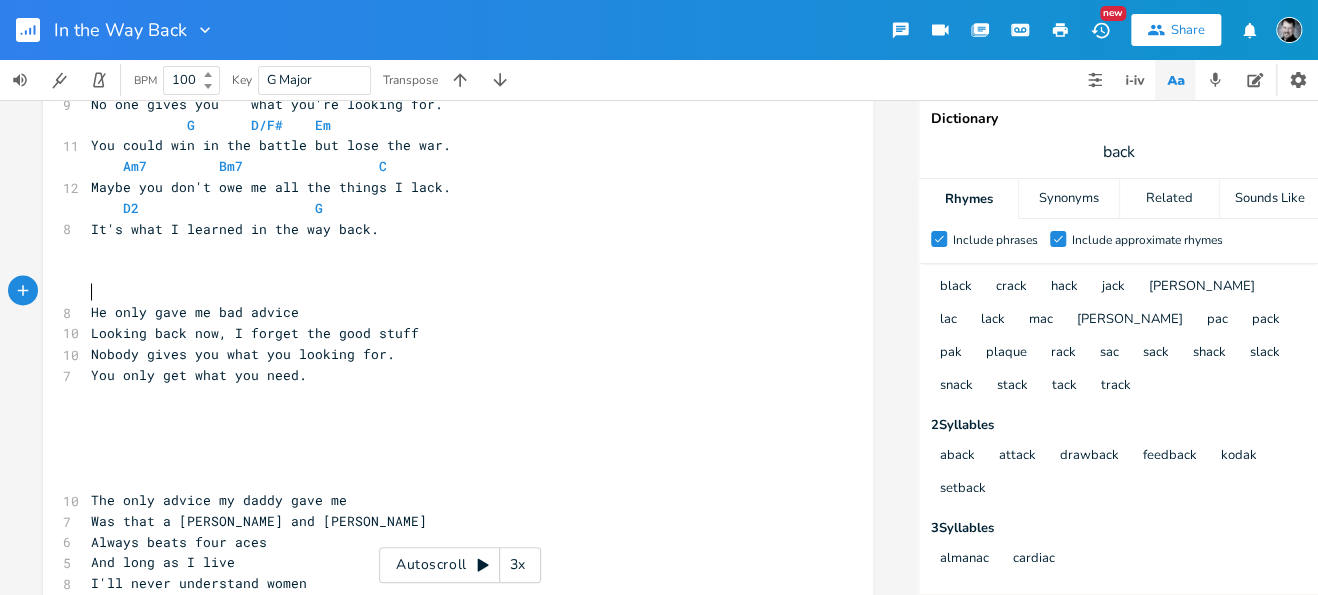 drag, startPoint x: 87, startPoint y: 288, endPoint x: 347, endPoint y: 400, distance: 283.09717 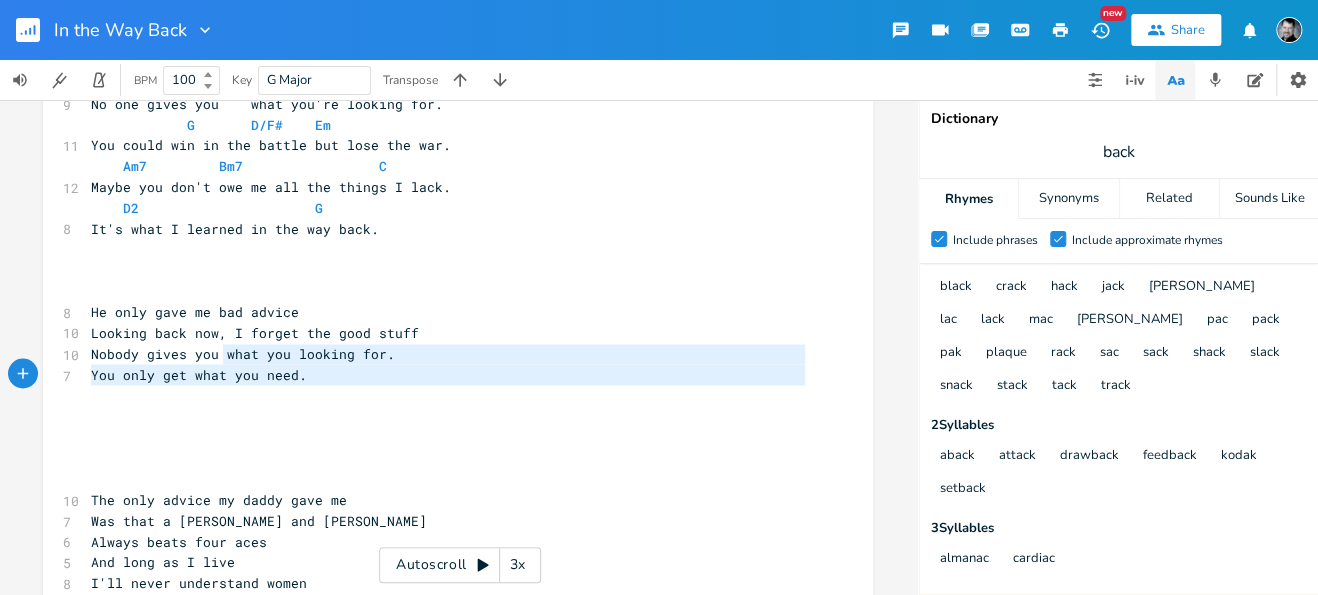 type on "He only gave me bad advice
Looking back now, I forget the good stuff
Nobody gives you what you looking for.
You only get what you need." 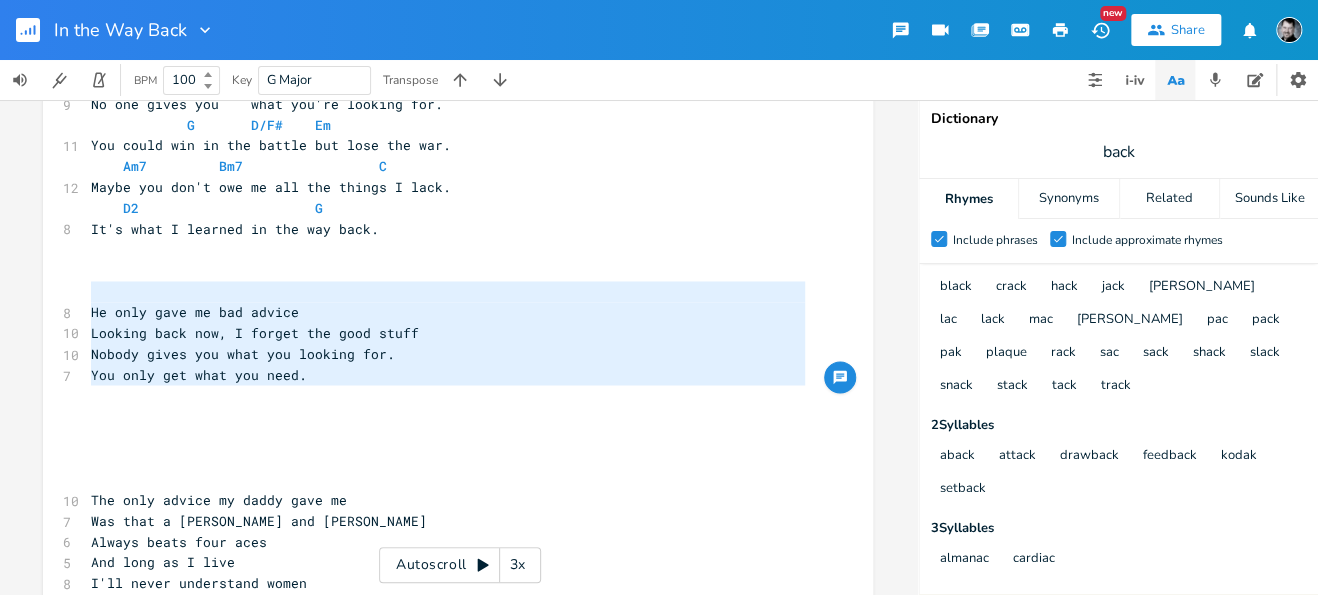 drag, startPoint x: 221, startPoint y: 364, endPoint x: 59, endPoint y: 290, distance: 178.10109 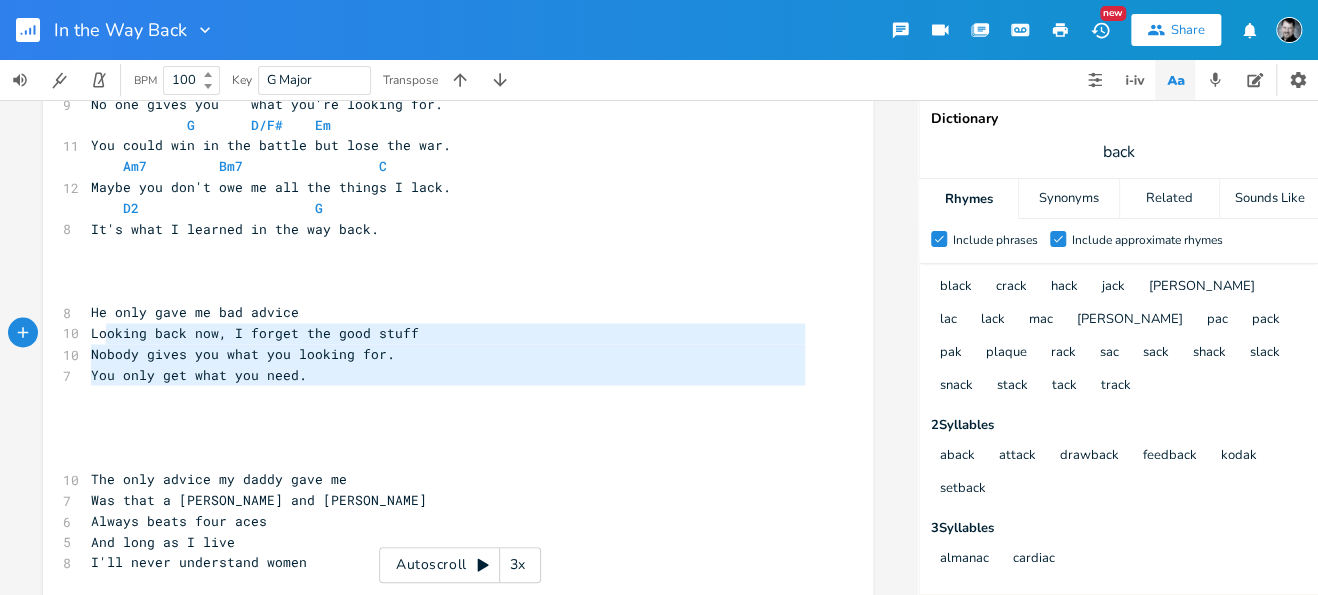 type on "ooking back now, I forget the good stuff
Nobody gives you what you looking for.
You only get what you need." 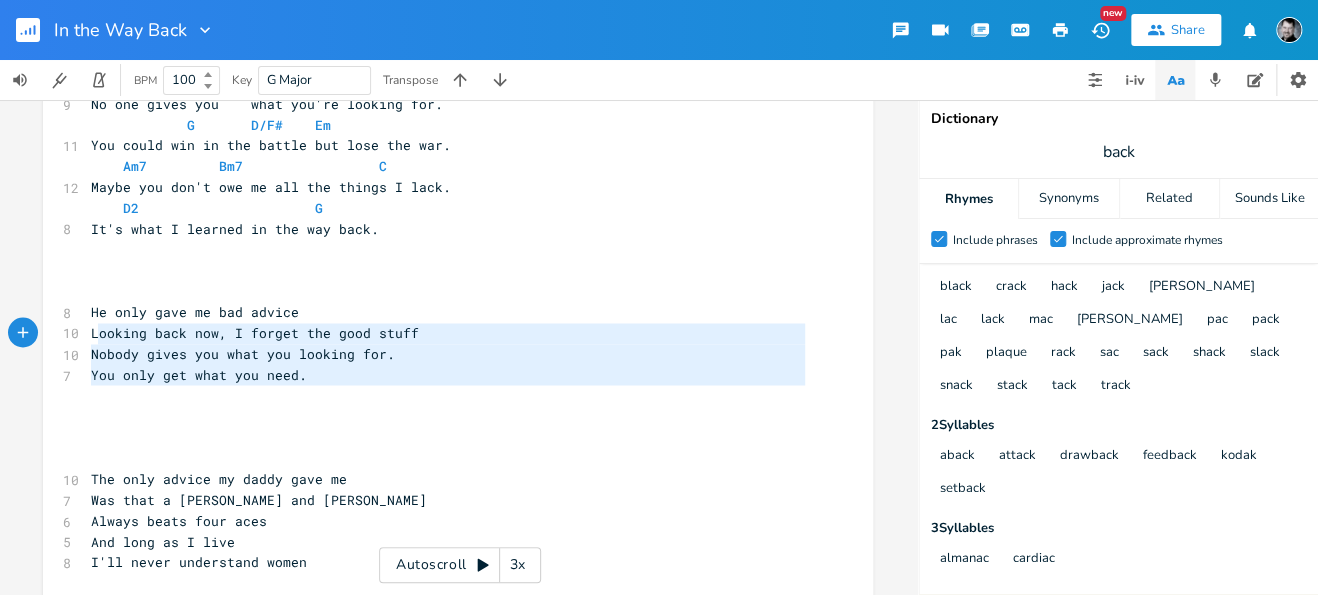 drag, startPoint x: 180, startPoint y: 372, endPoint x: 90, endPoint y: 336, distance: 96.93297 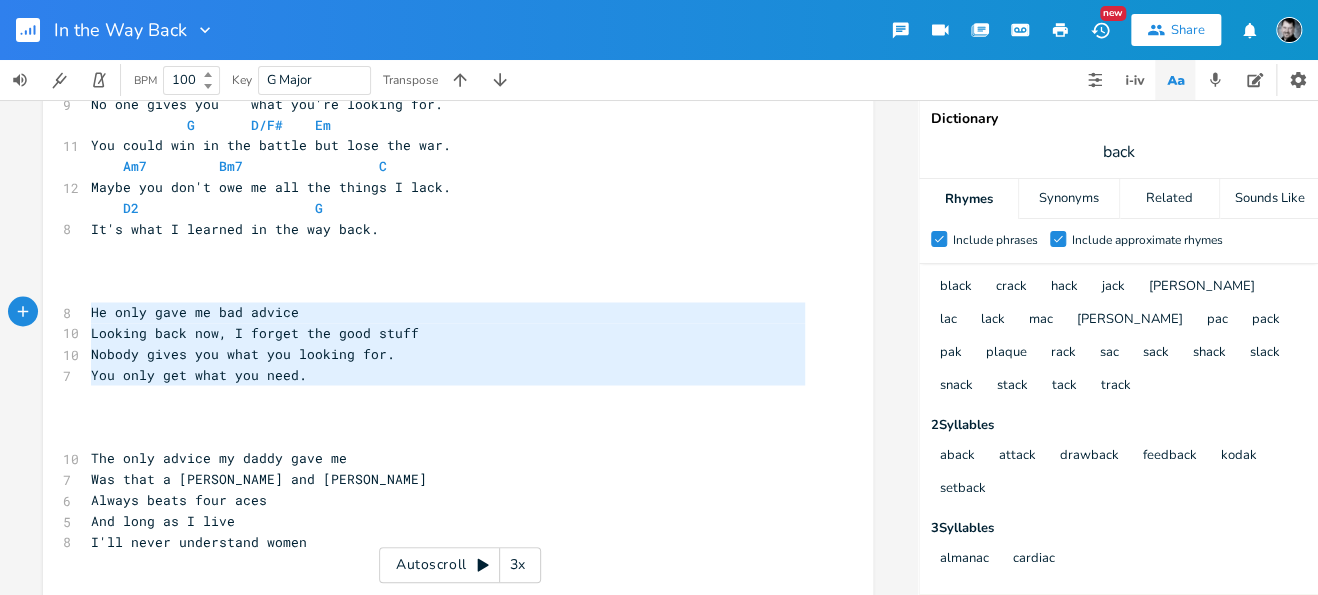 type on "He only gave me bad advice
Looking back now, I forget the good stuff
Nobody gives you what you looking for.
You only get what you need." 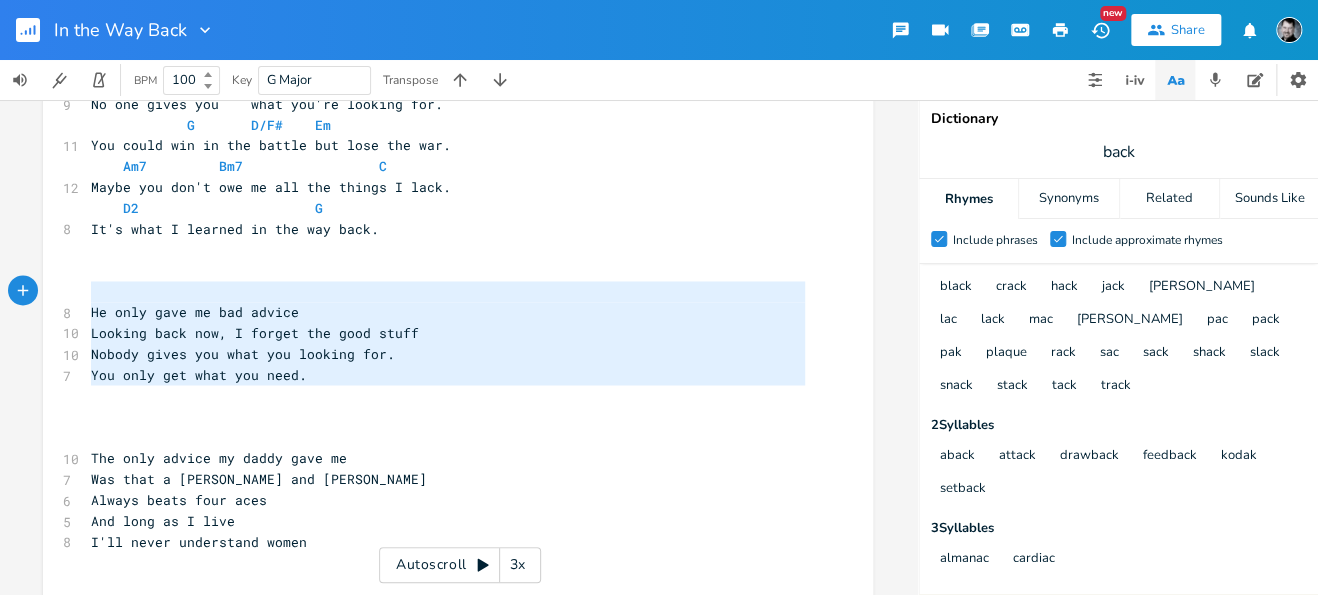 drag, startPoint x: 224, startPoint y: 368, endPoint x: 50, endPoint y: 302, distance: 186.09676 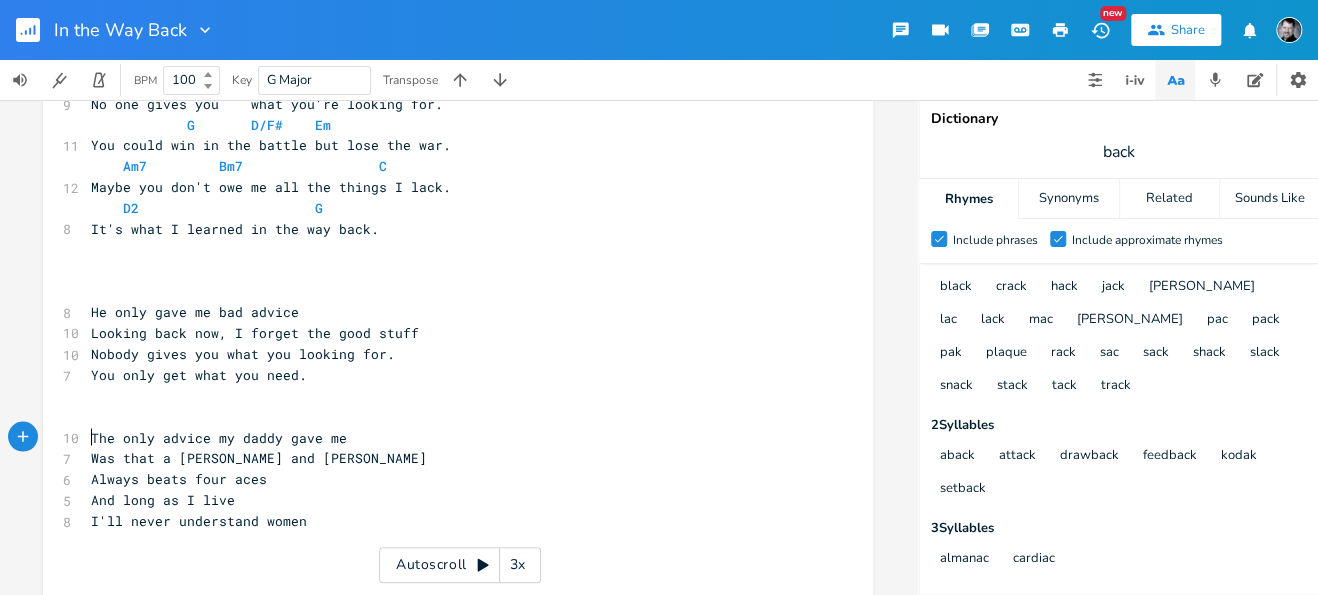 click on "The only advice my daddy gave me" at bounding box center [219, 437] 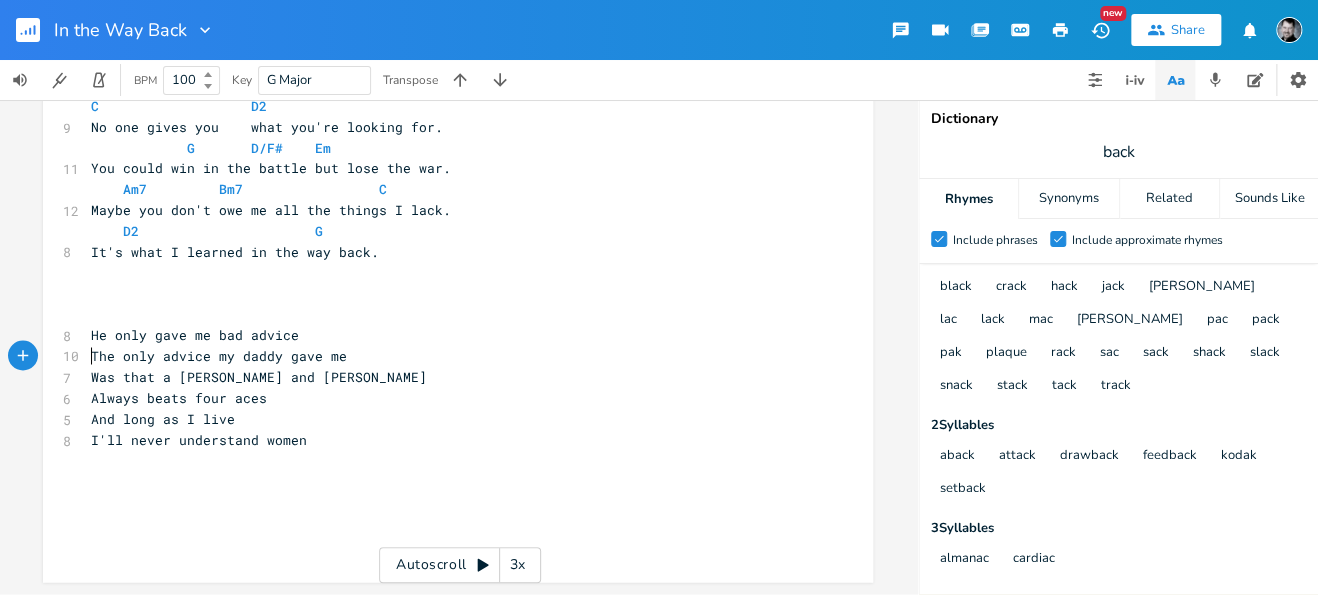 scroll, scrollTop: 1374, scrollLeft: 0, axis: vertical 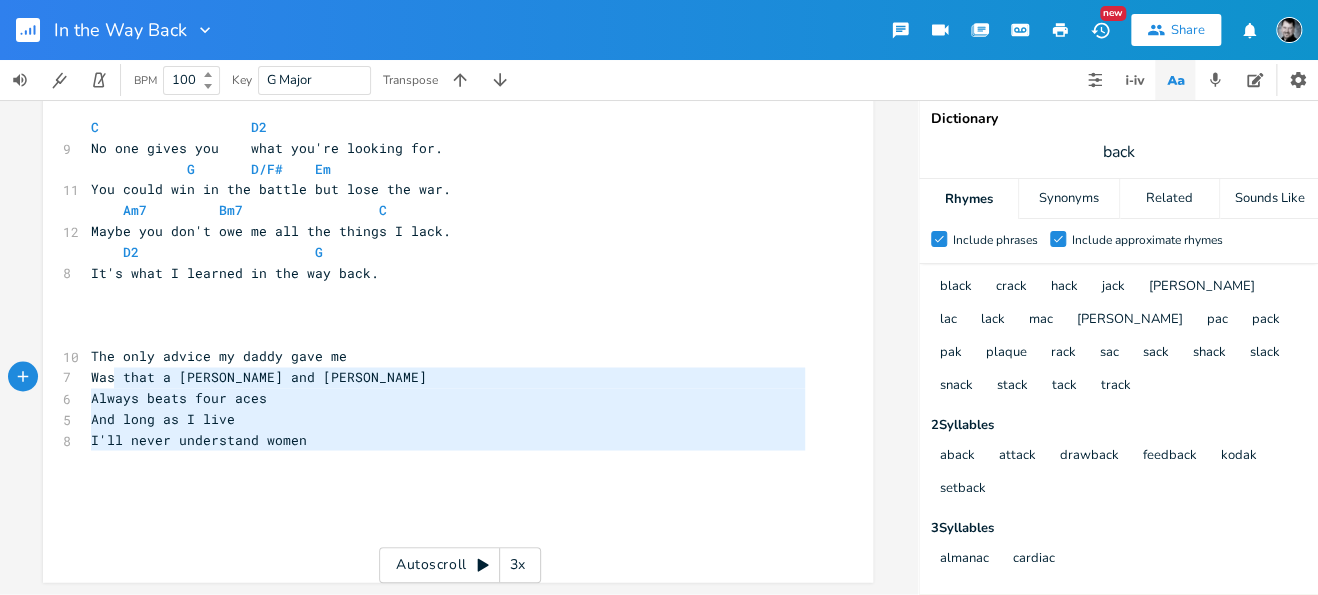 type on "The only advice my daddy gave me
Was that a [PERSON_NAME] and [PERSON_NAME]
Always beats four aces
And long as I live
I'll never understand women" 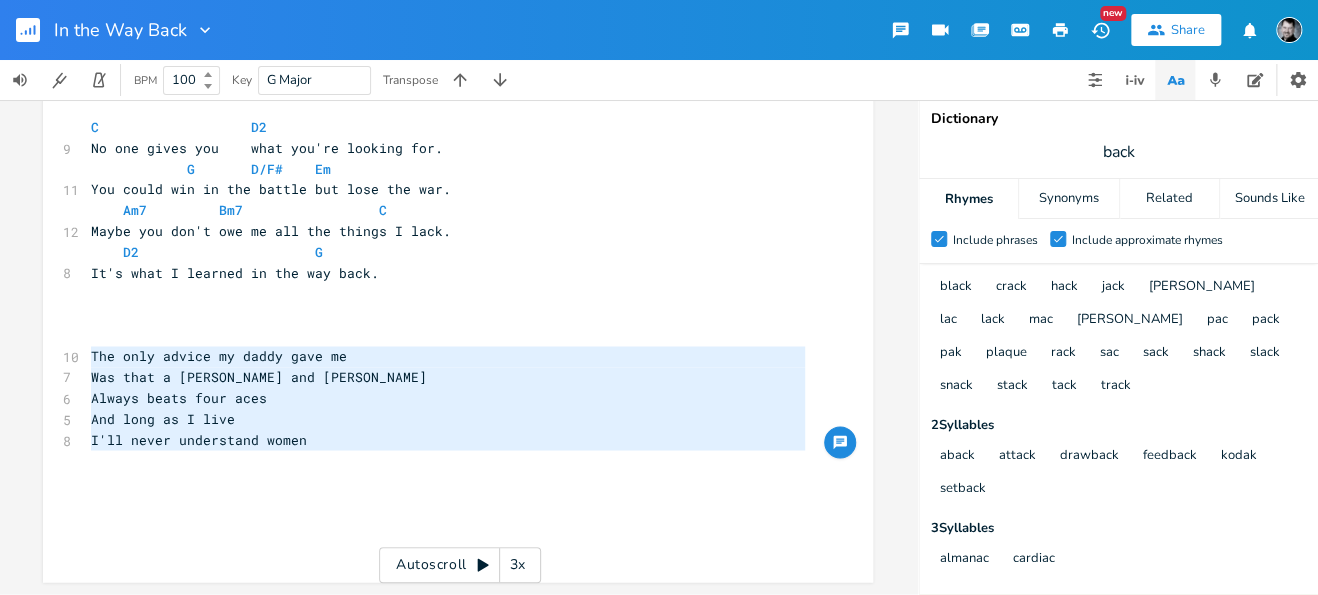 drag, startPoint x: 317, startPoint y: 444, endPoint x: 80, endPoint y: 346, distance: 256.46246 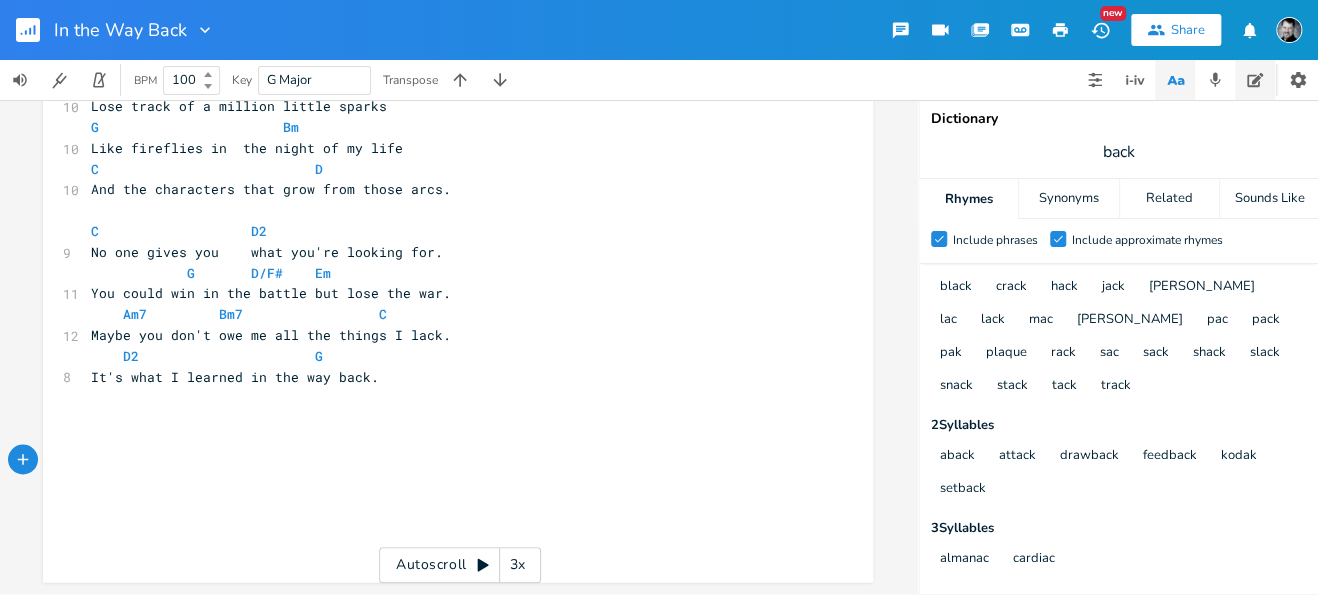 type 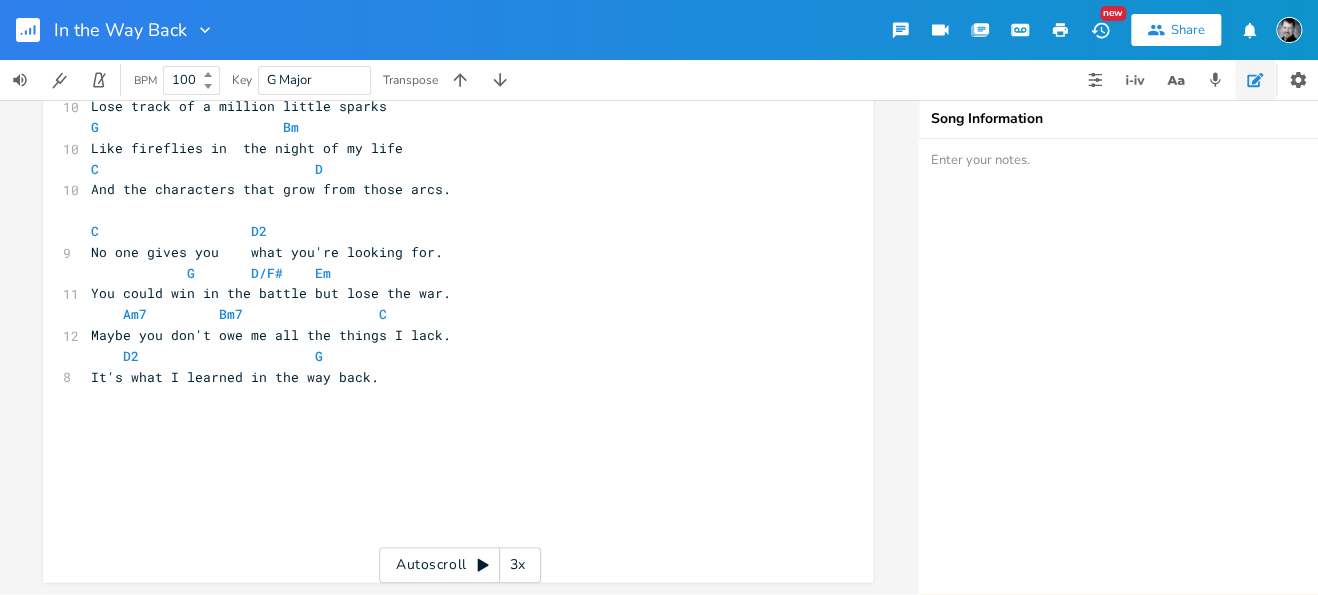 click at bounding box center (1119, 366) 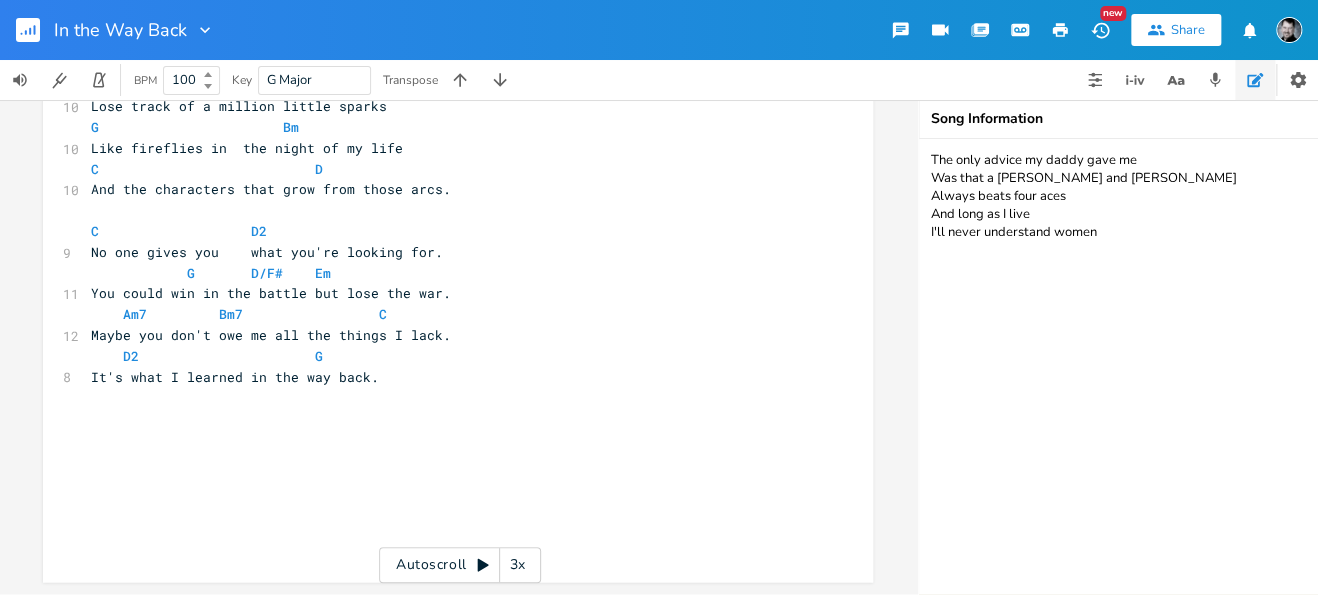 scroll, scrollTop: 0, scrollLeft: 3, axis: horizontal 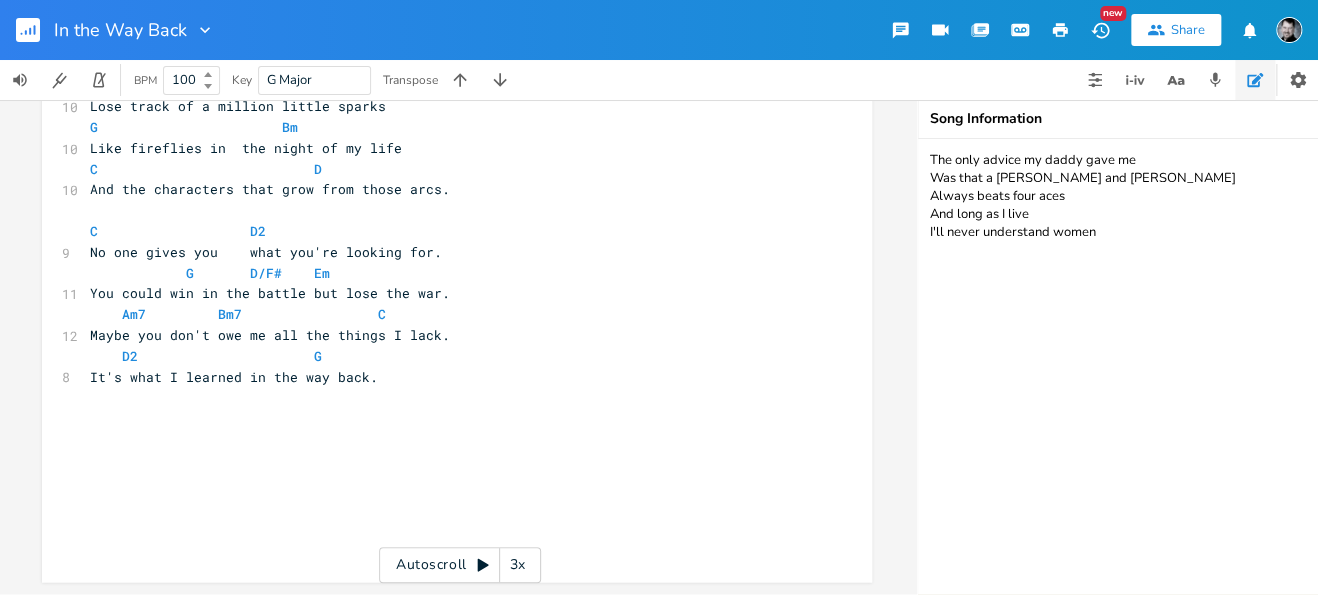 type on "The only advice my daddy gave me
Was that a [PERSON_NAME] and [PERSON_NAME]
Always beats four aces
And long as I live
I'll never understand women" 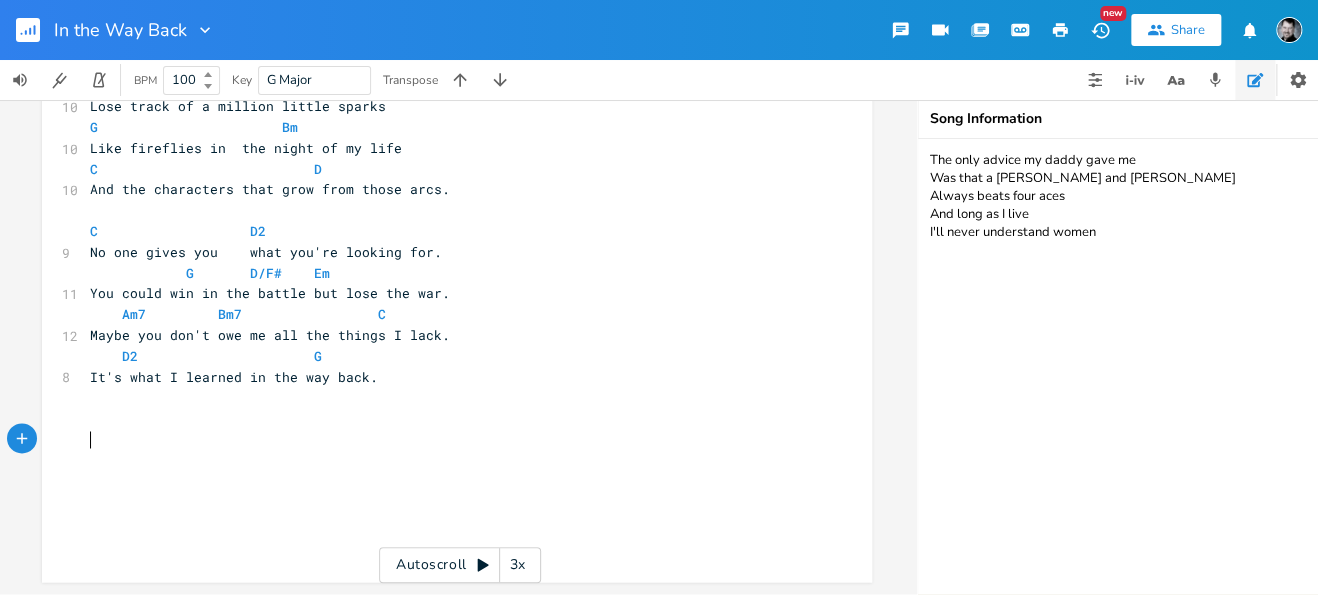click on "xxxxxxxxxx   [Verse 1] ​ G                         D 9 The best advice       my daddy gave me C                                        G 8 Didn’t come from no Hallmark card. G                              Bm 9 Don't wait around for him to save me. C                                   D 7 No one needs to know it’s hard. ​ C                         D2 8 Always stand up. Never punch down.                G               D/F#                     Em 12 It's what a man does, even when no one’s around.      Am7             Bm7                       C 10 This world will cut you anything but slack      D2                             G 8 It's what I learned in the way back. ​ ​ [Verse 2] ​ G                         D 8 Could'a fooled me     ridiculed me C                         G 8 And left to fend for my own self G                                   Bm 10 Sorting through these emotional debris. C                                   D 6 Lost on the bottom shelf. ​ C                         D2 7" at bounding box center [472, -278] 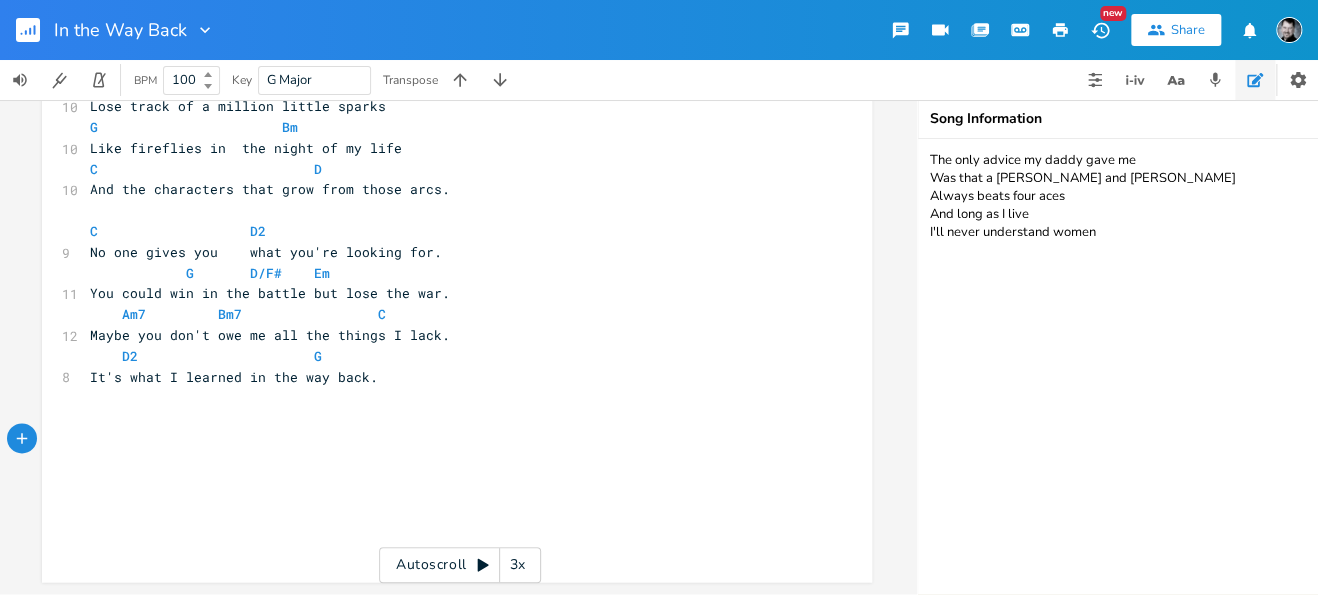 scroll, scrollTop: 1268, scrollLeft: 0, axis: vertical 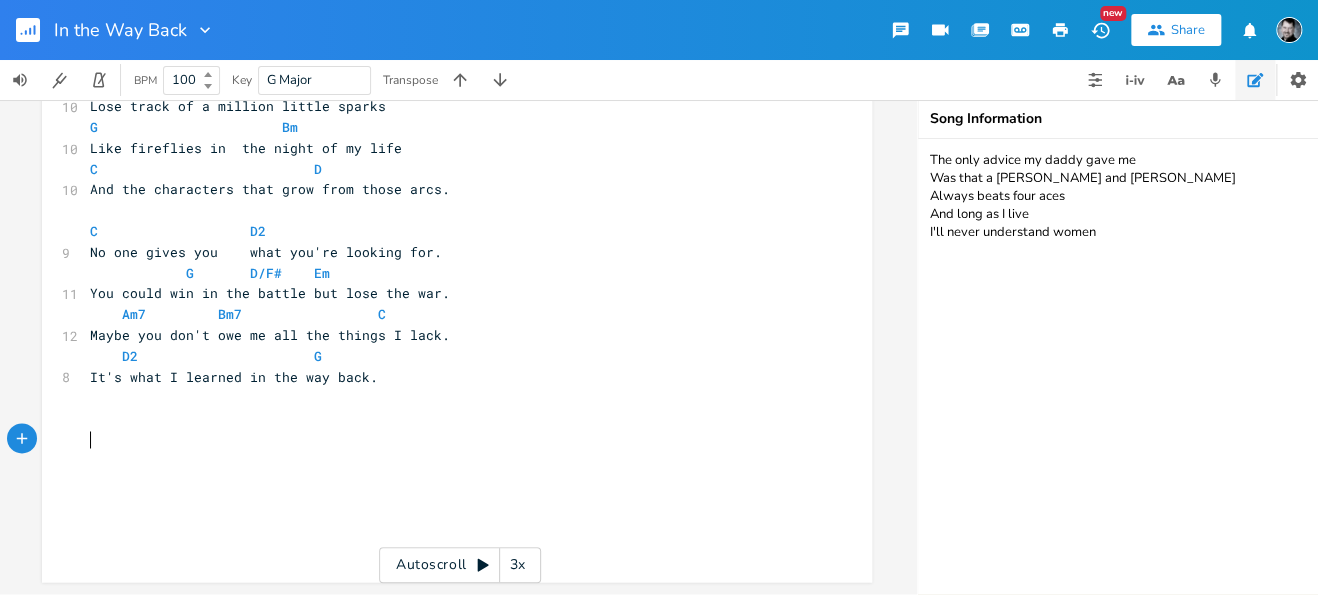click on "​" at bounding box center [447, 439] 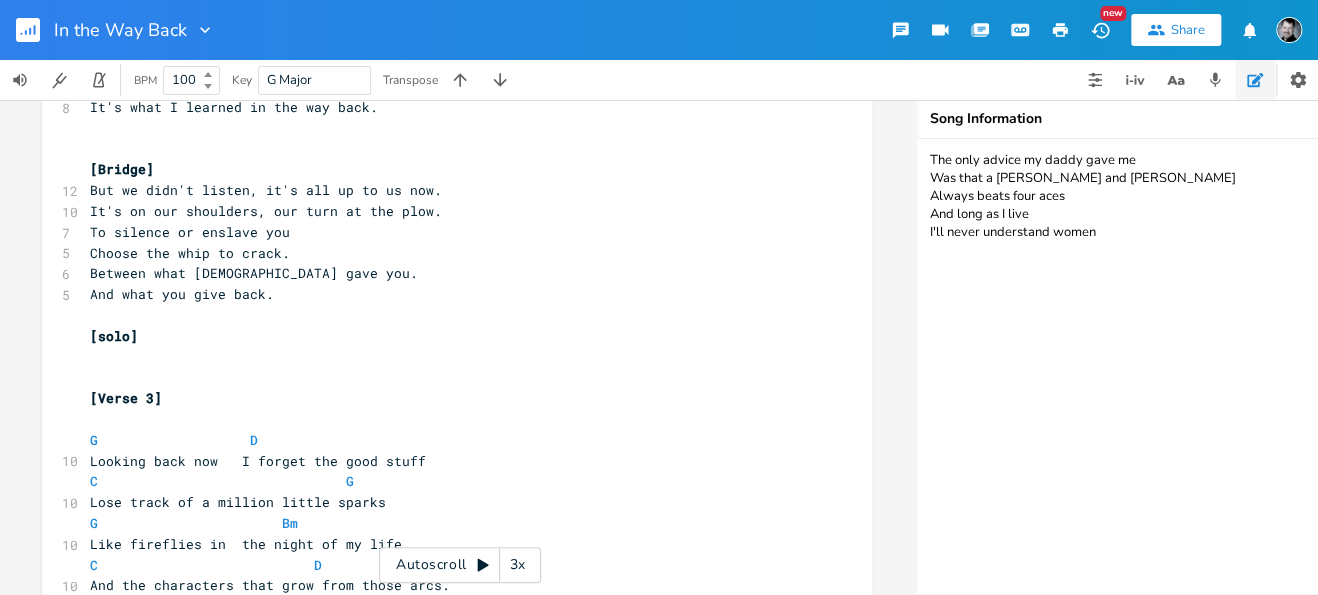 scroll, scrollTop: 868, scrollLeft: 0, axis: vertical 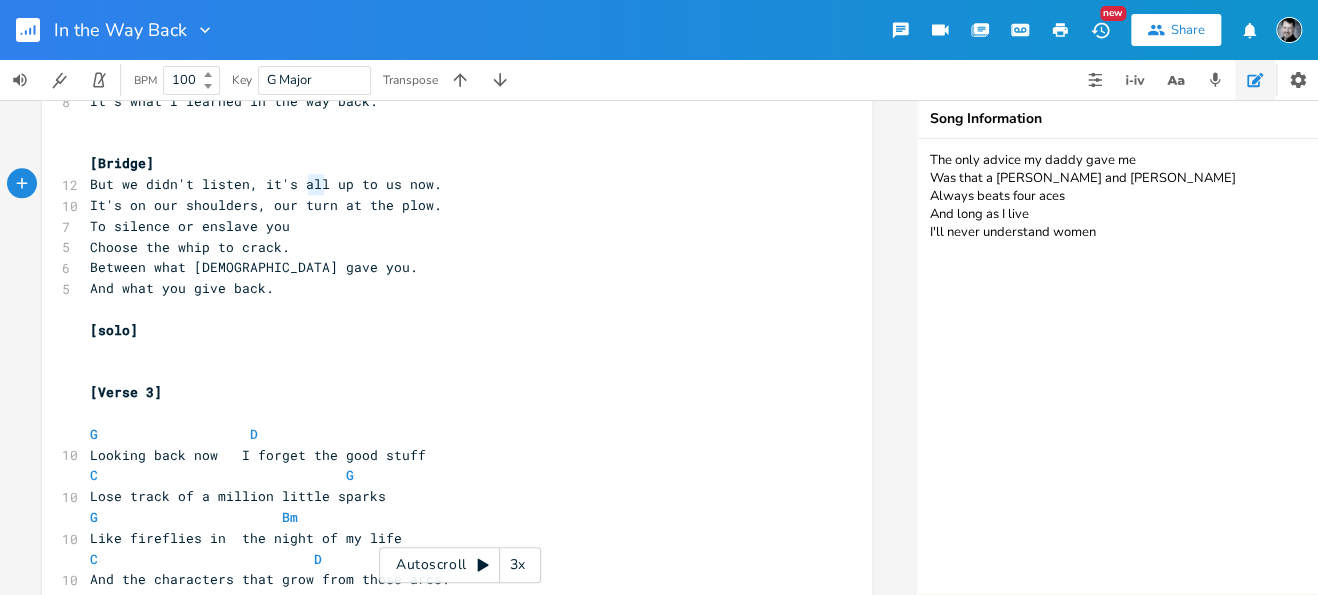 type on "all" 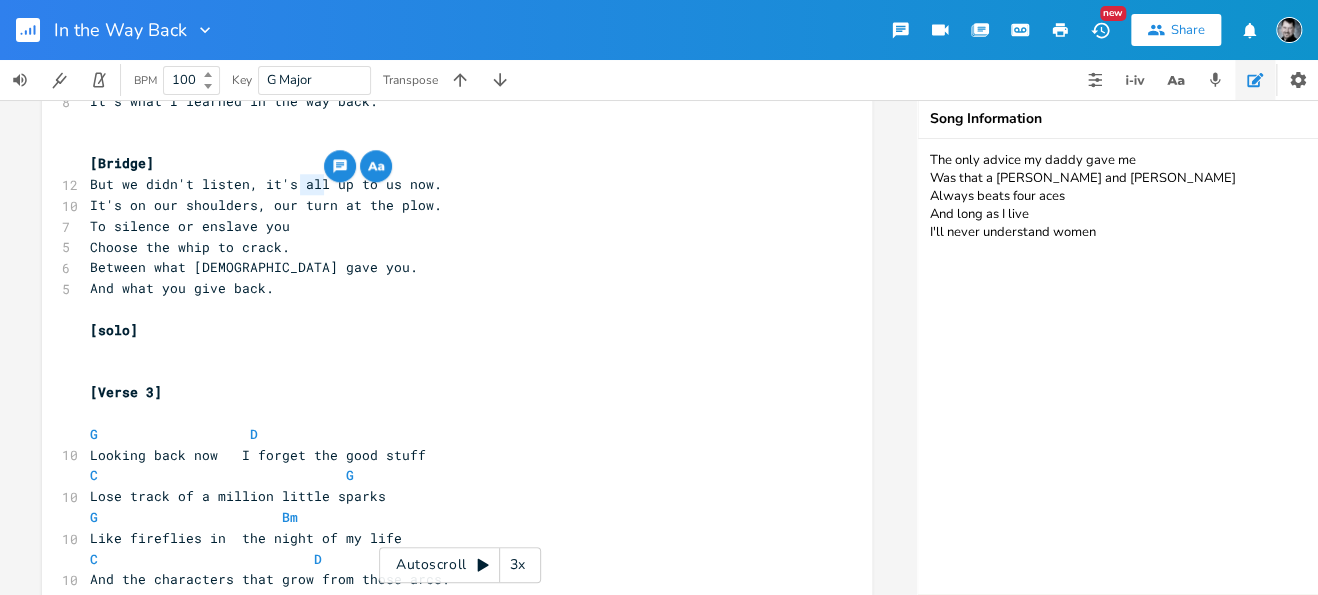 drag, startPoint x: 317, startPoint y: 188, endPoint x: 294, endPoint y: 188, distance: 23 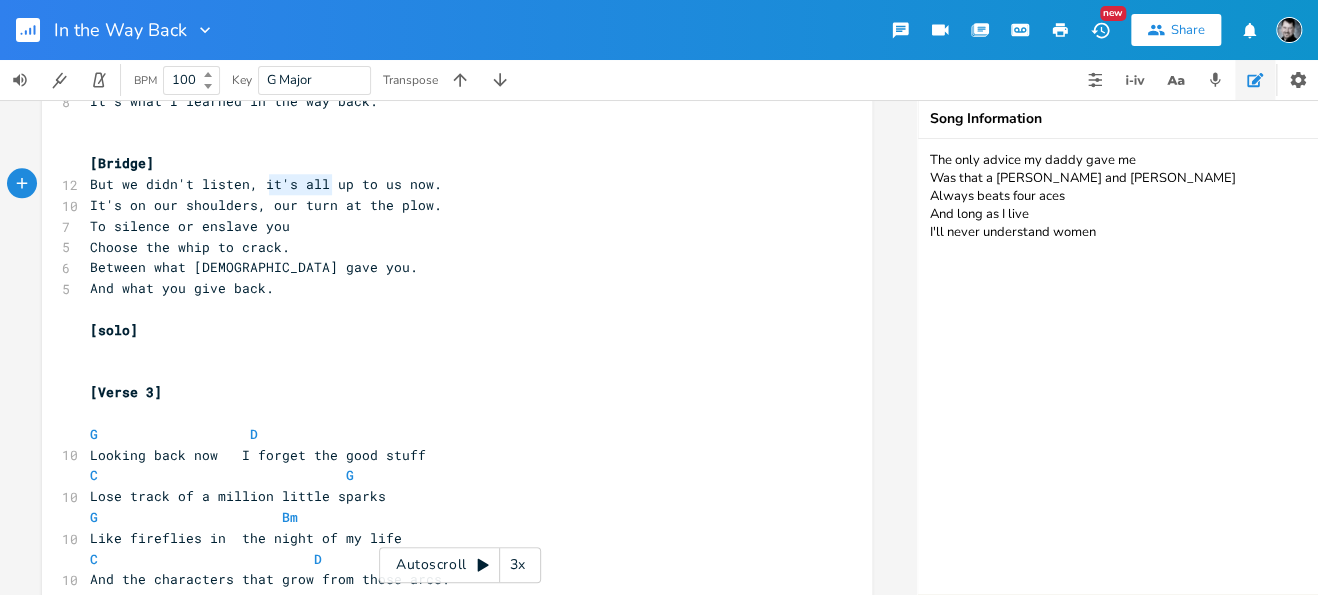 type on "it's all" 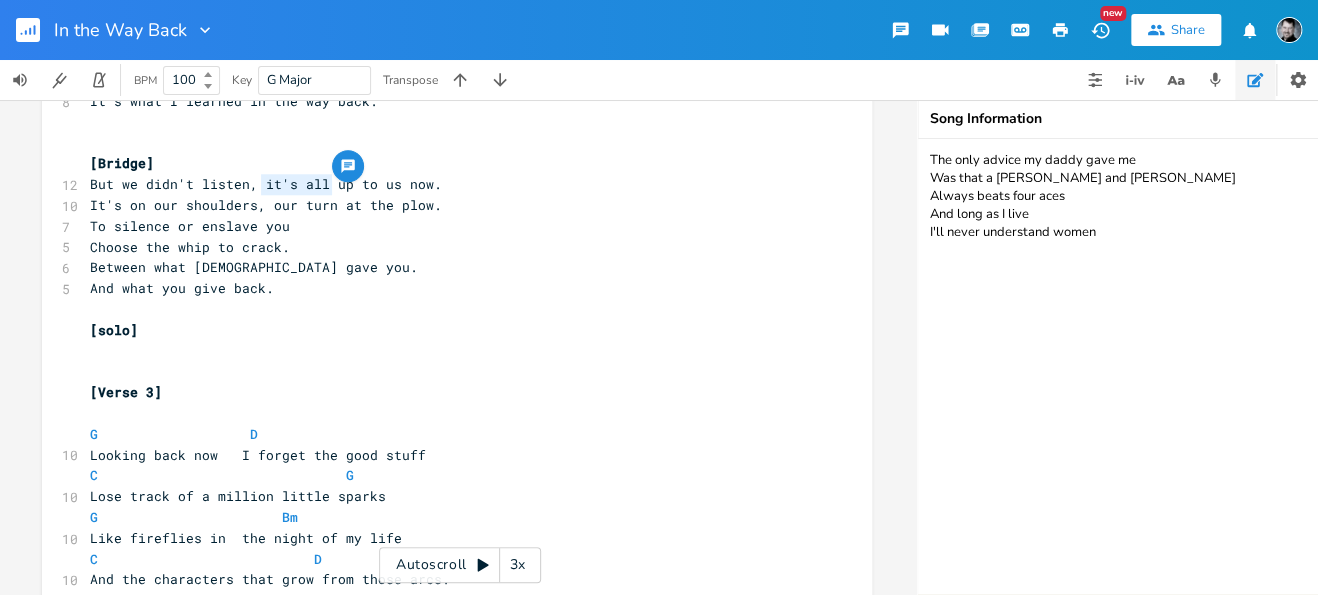 drag, startPoint x: 327, startPoint y: 186, endPoint x: 258, endPoint y: 188, distance: 69.02898 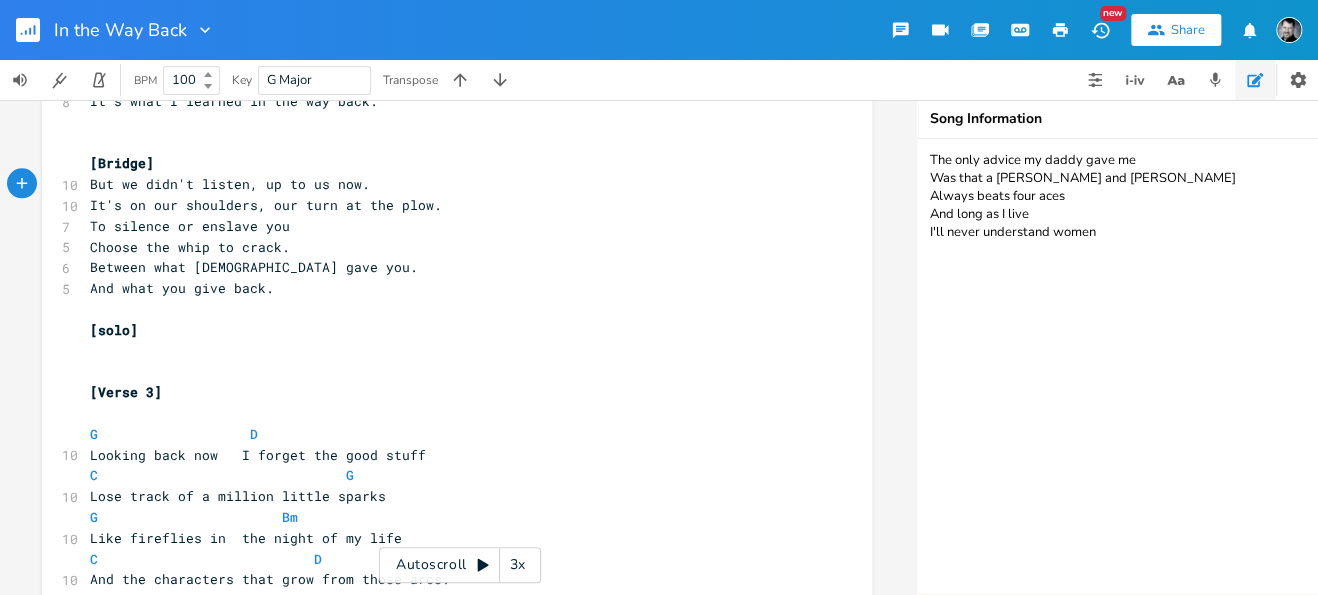 scroll, scrollTop: 0, scrollLeft: 0, axis: both 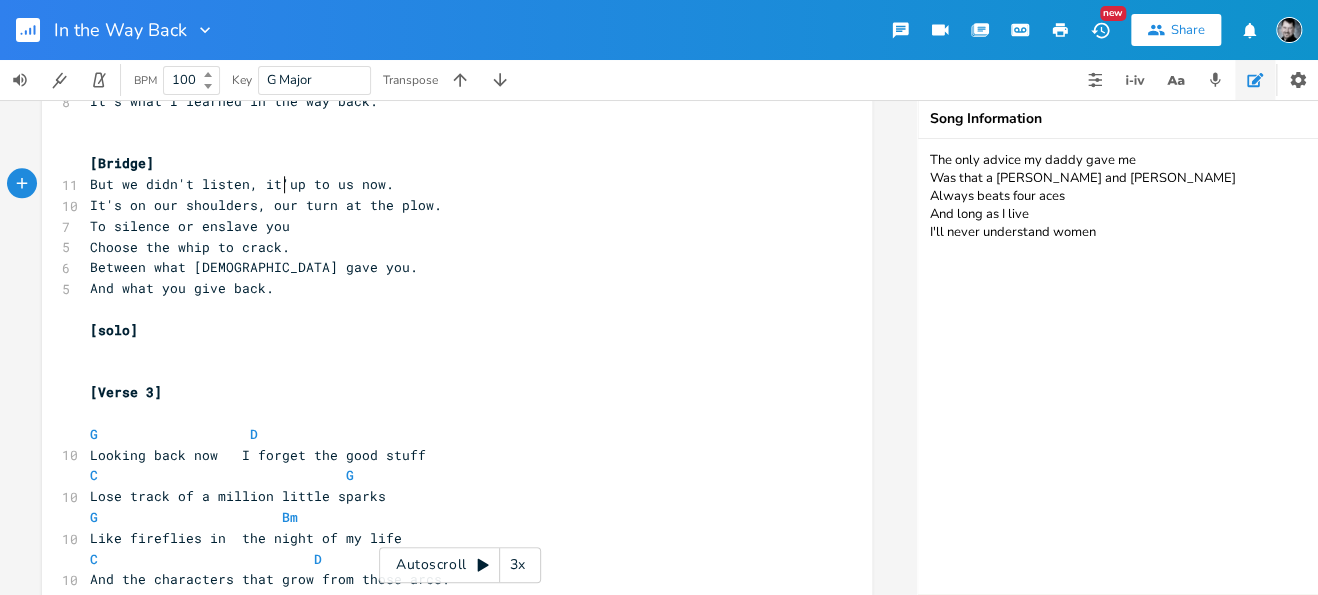 type on "it's" 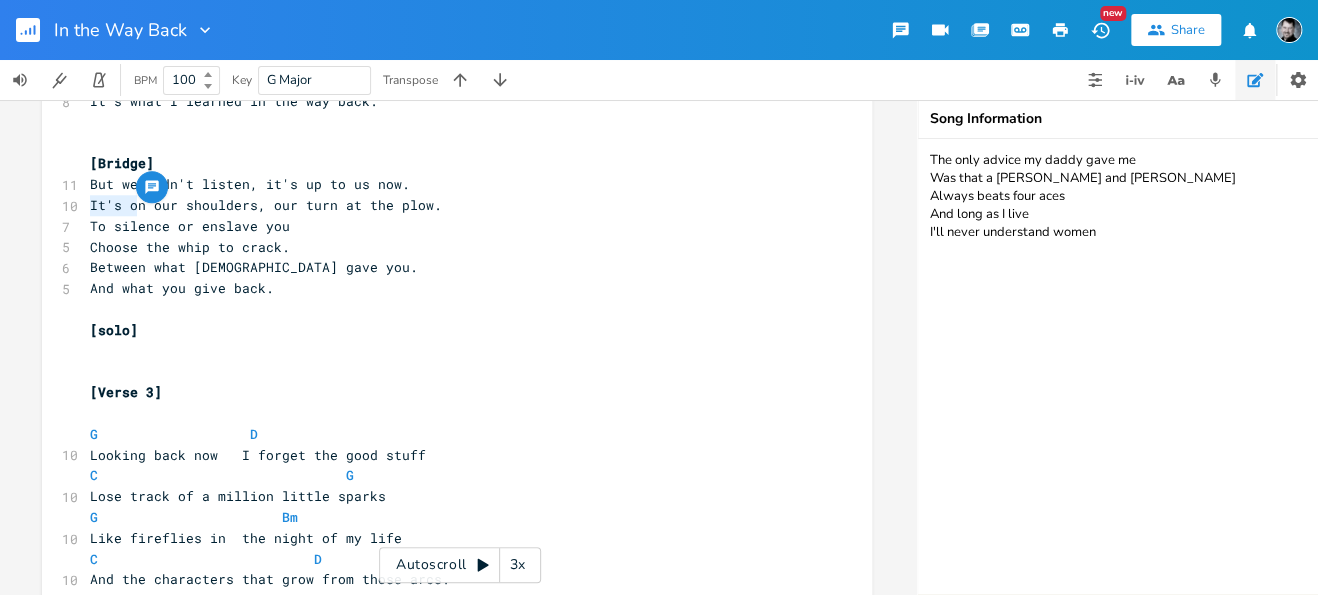 drag, startPoint x: 128, startPoint y: 208, endPoint x: 86, endPoint y: 202, distance: 42.426407 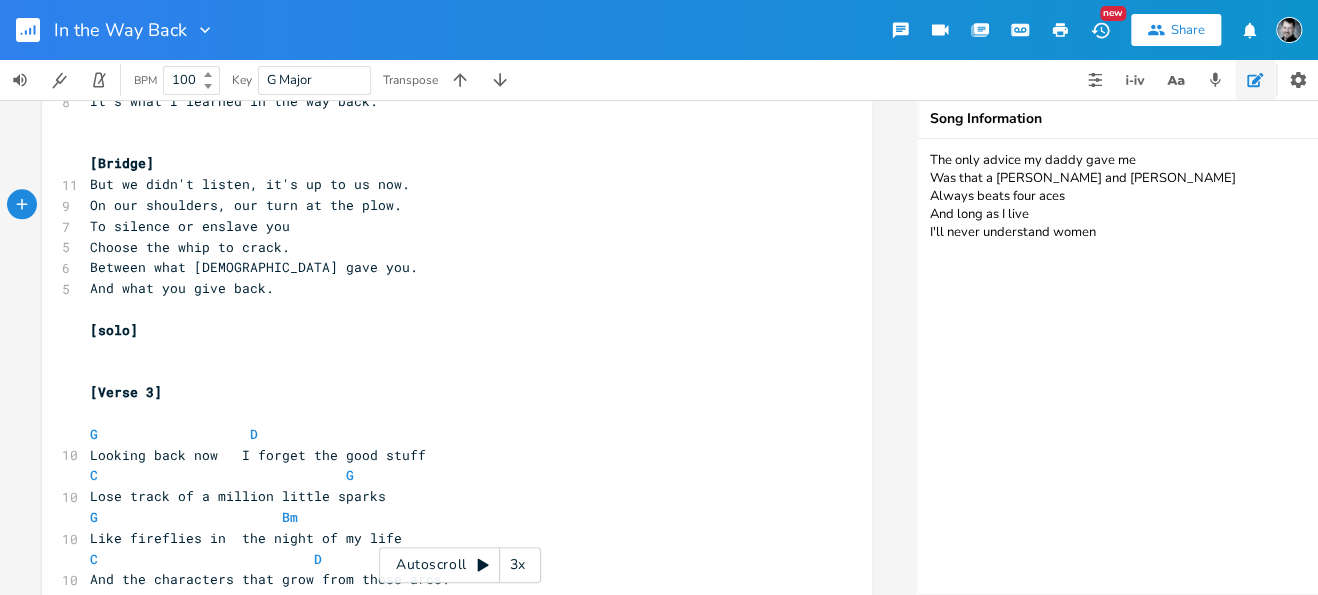 scroll, scrollTop: 0, scrollLeft: 0, axis: both 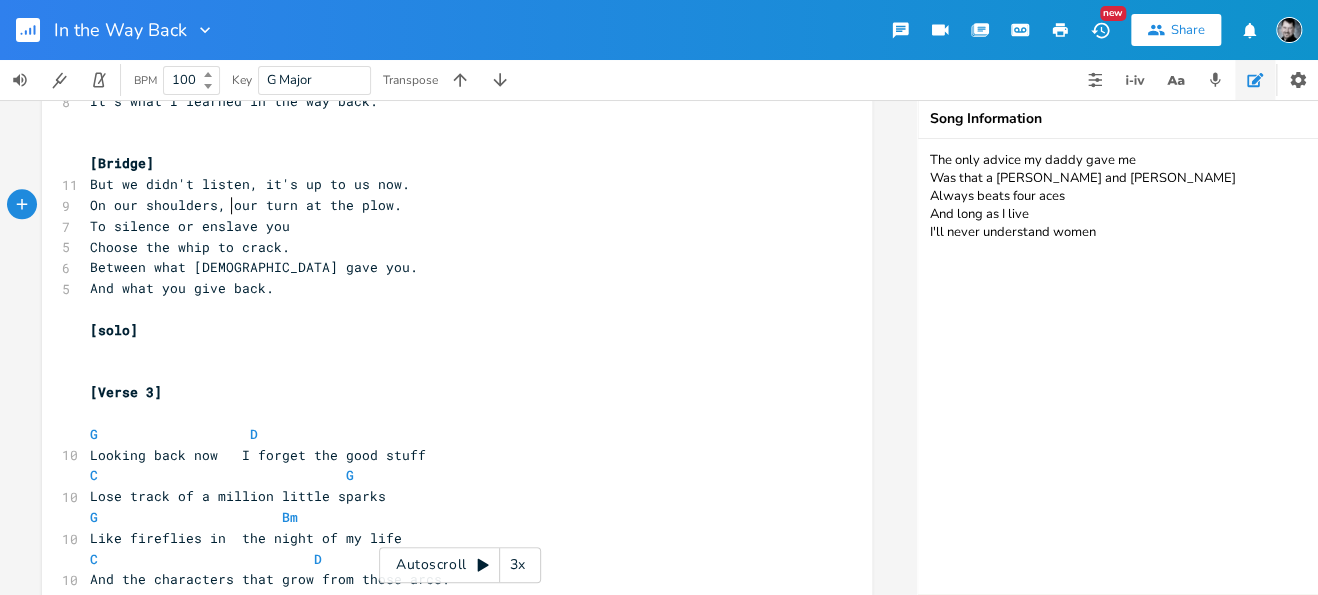click on "On our shoulders, our turn at the plow." at bounding box center [246, 205] 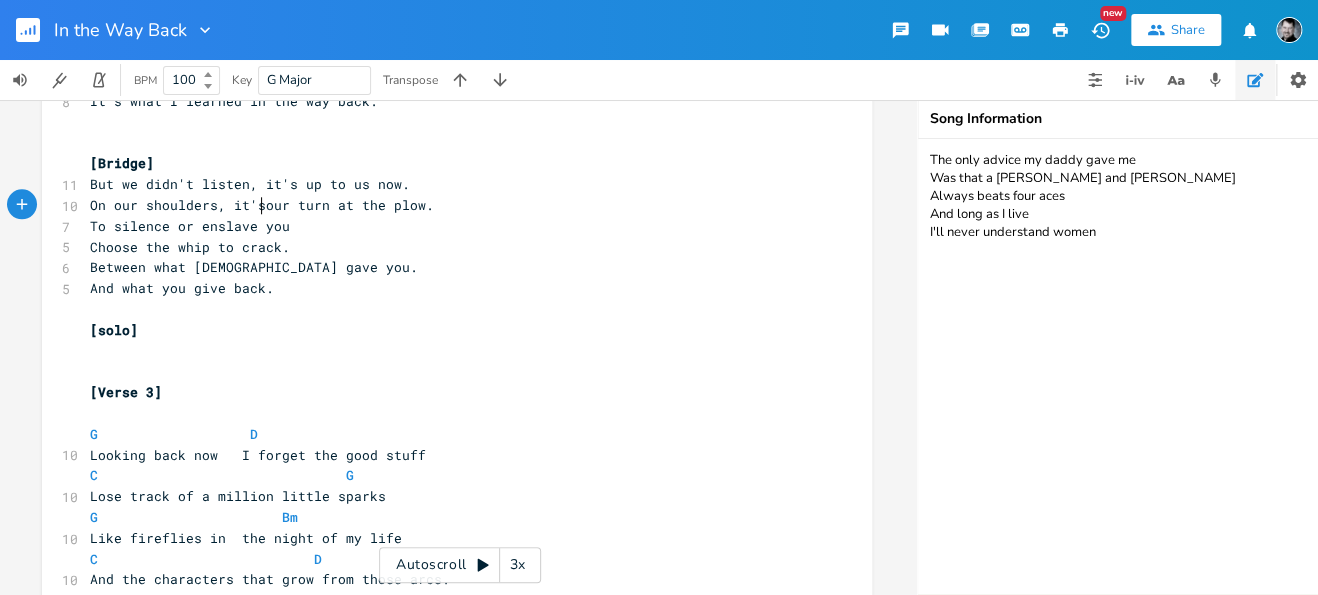 type on "it's" 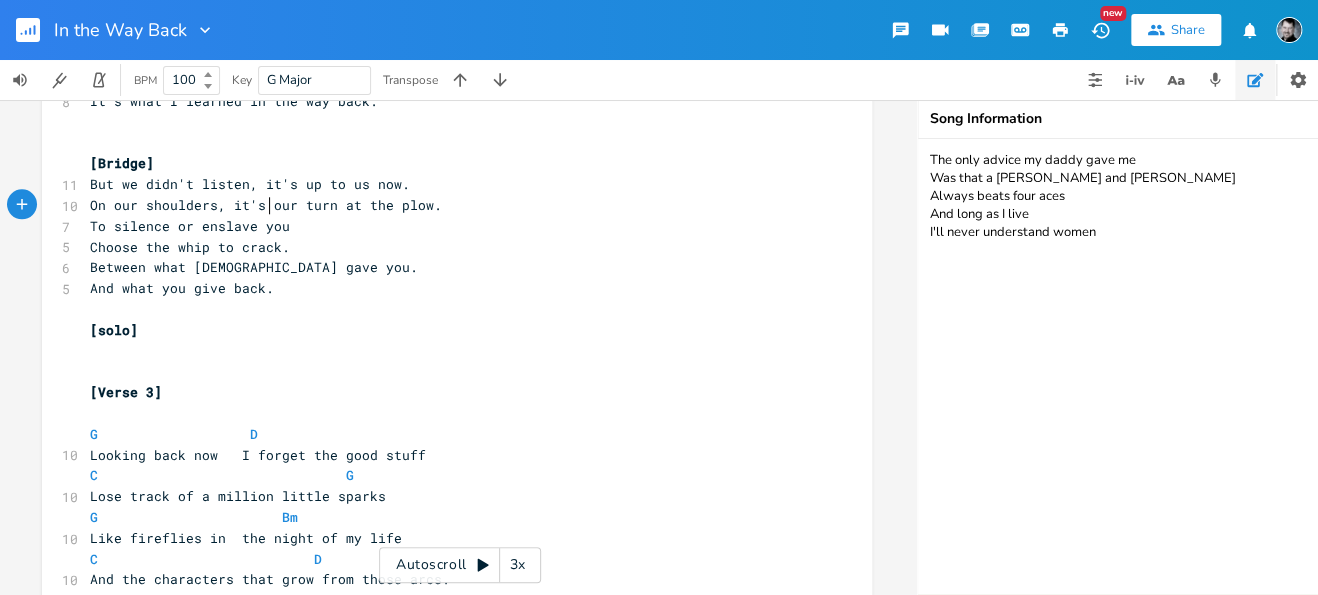 scroll, scrollTop: 0, scrollLeft: 0, axis: both 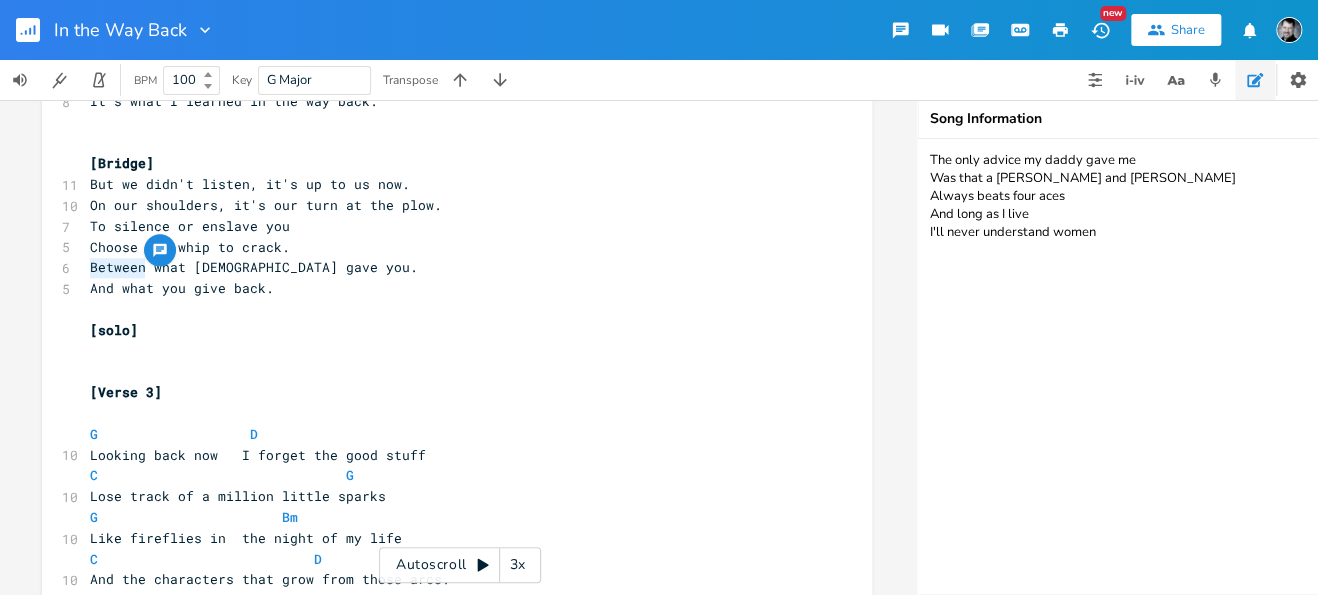 drag, startPoint x: 86, startPoint y: 272, endPoint x: 140, endPoint y: 272, distance: 54 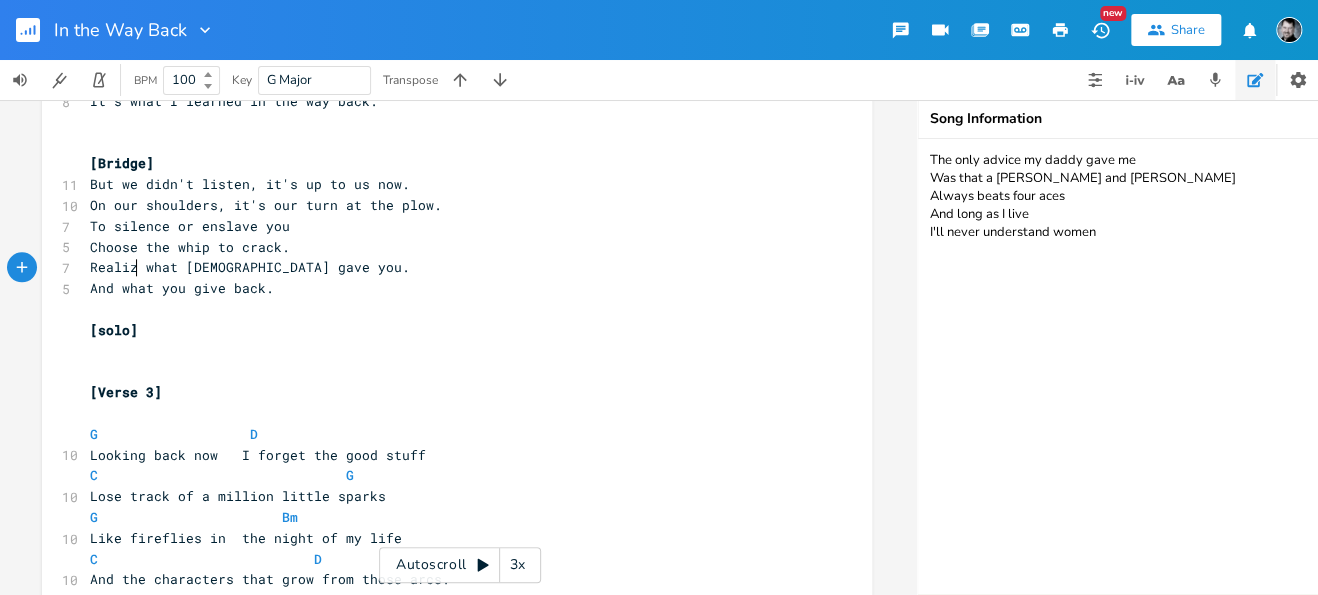 type on "Realize" 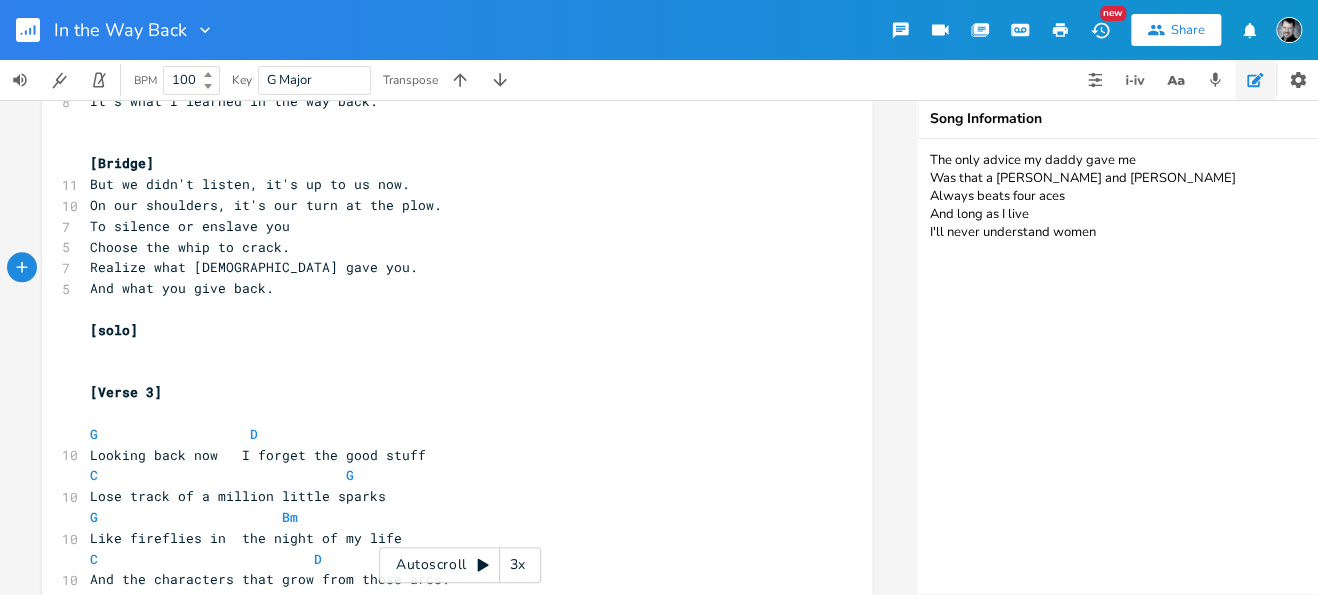scroll, scrollTop: 0, scrollLeft: 0, axis: both 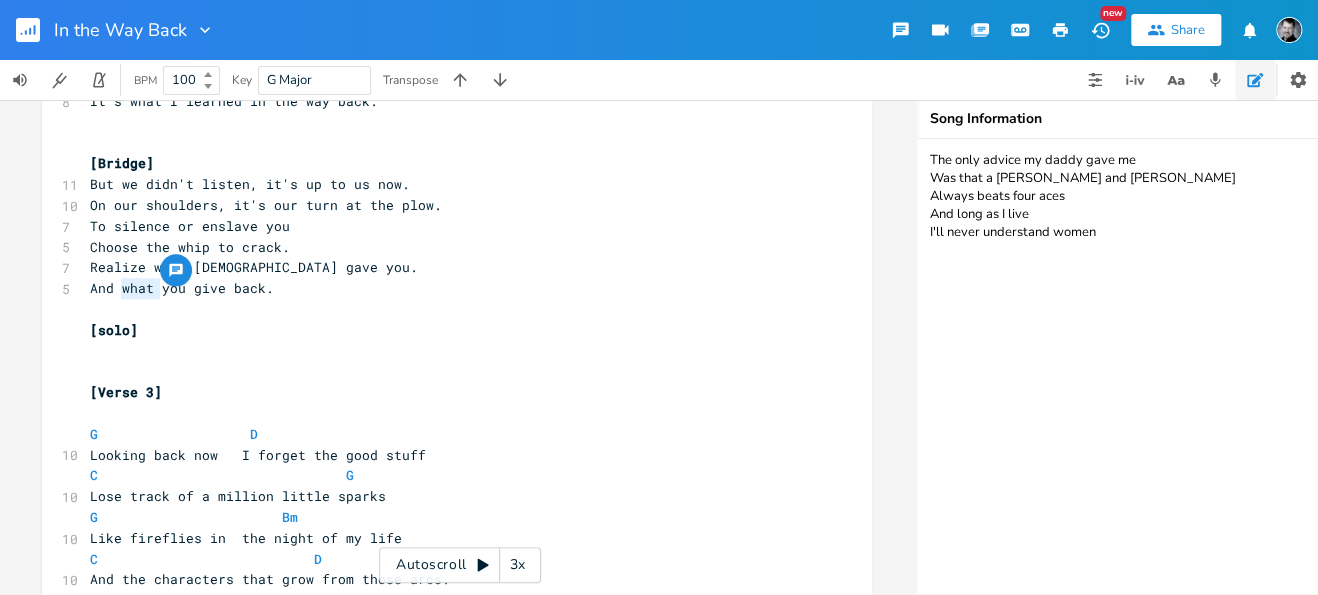 drag, startPoint x: 116, startPoint y: 291, endPoint x: 154, endPoint y: 293, distance: 38.052597 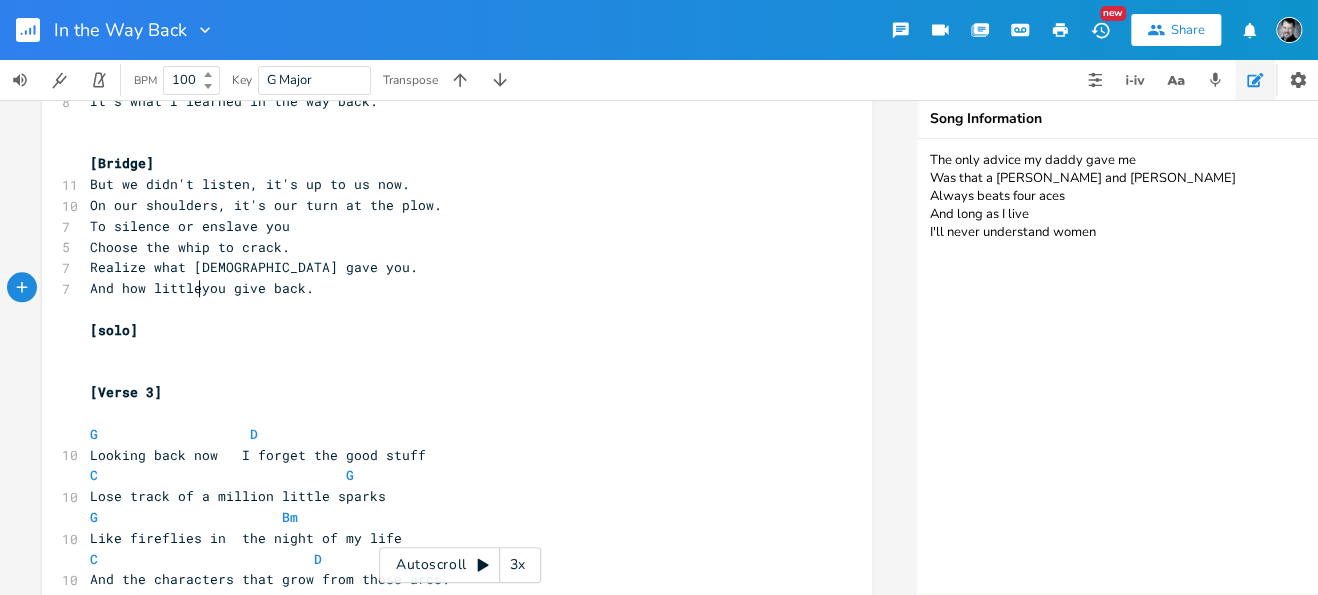 type on "how little" 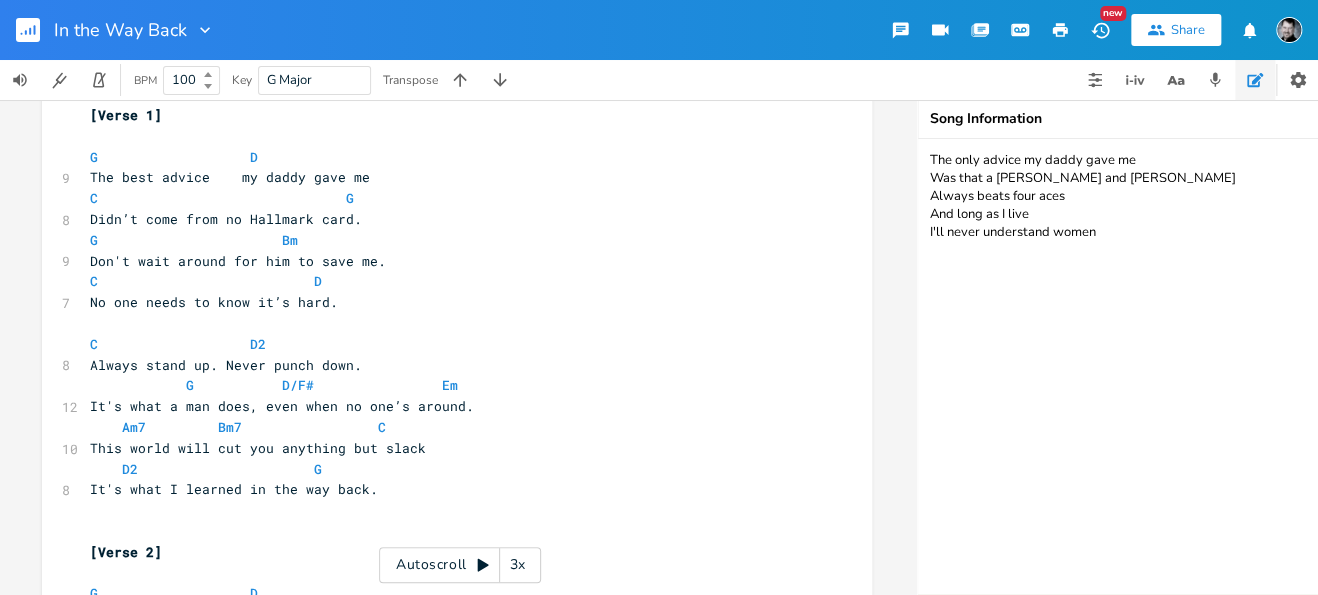 scroll, scrollTop: 0, scrollLeft: 0, axis: both 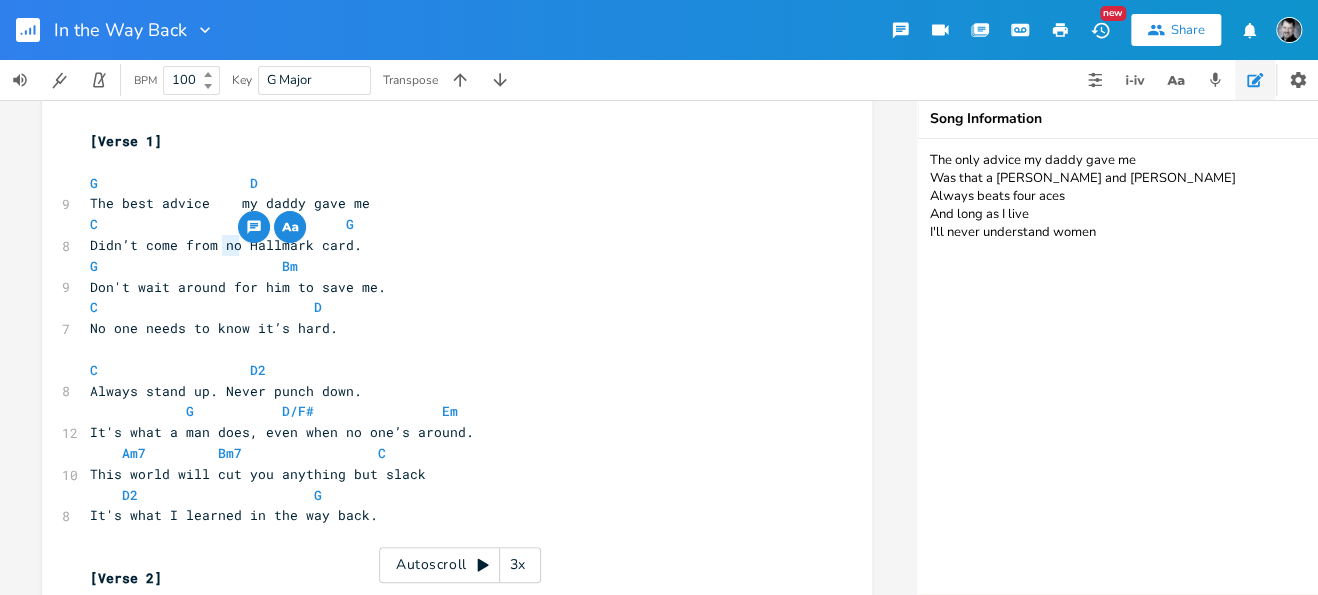 drag, startPoint x: 233, startPoint y: 248, endPoint x: 219, endPoint y: 248, distance: 14 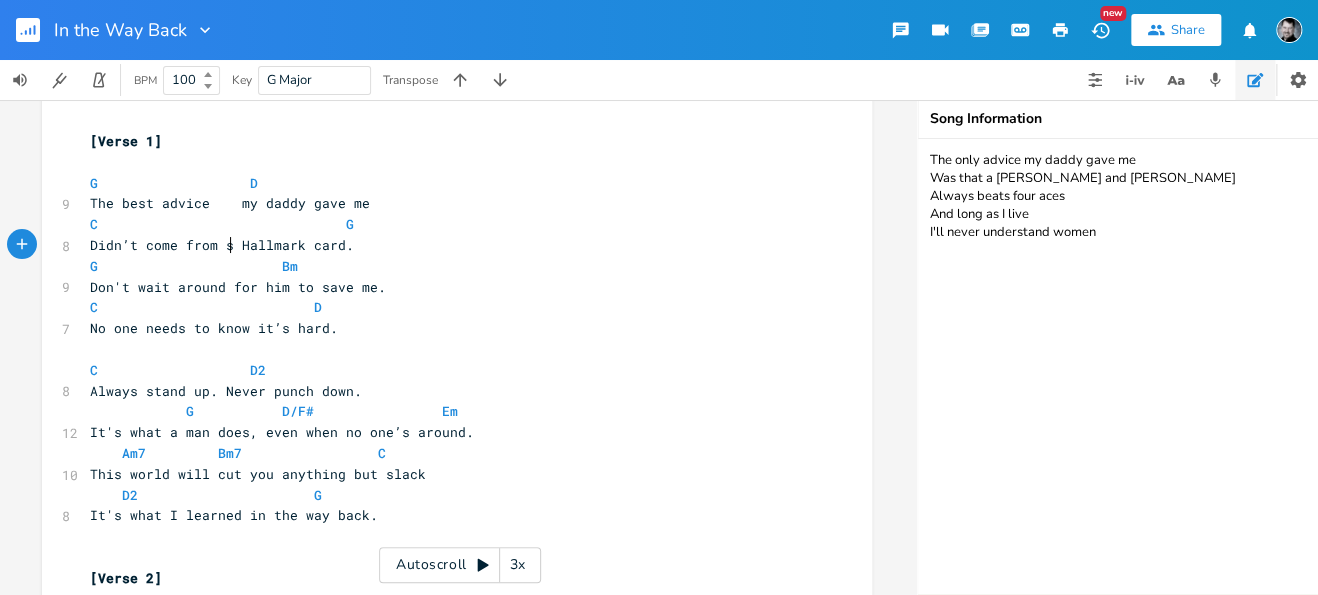 type on "some" 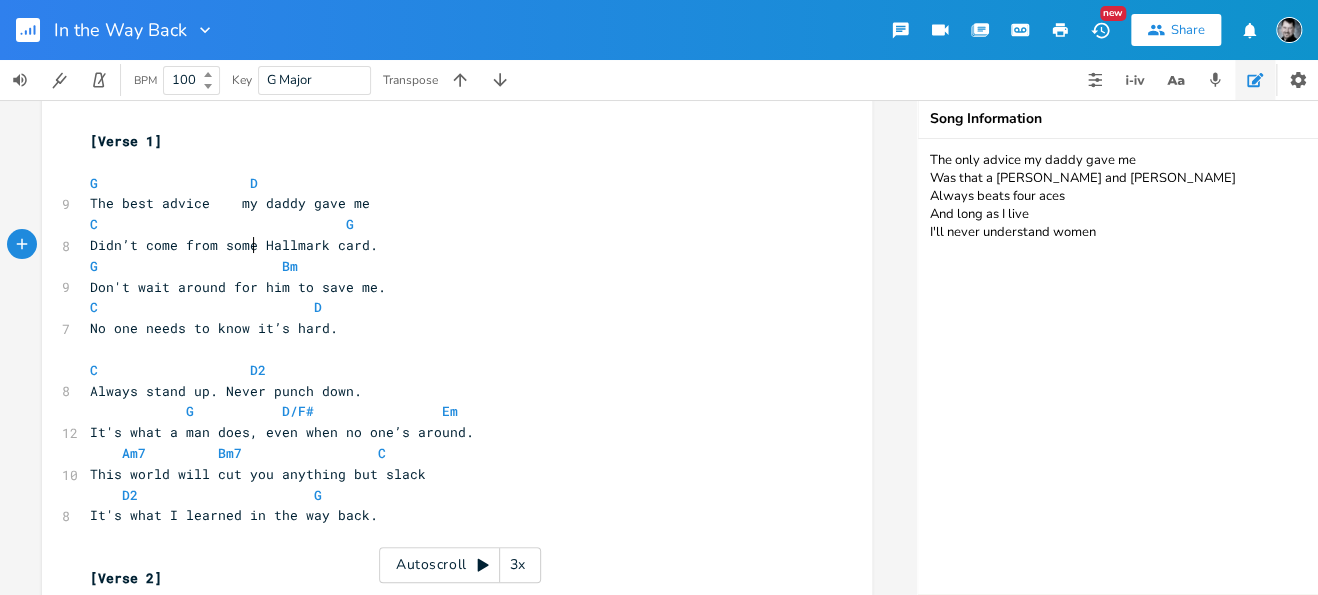 scroll, scrollTop: 0, scrollLeft: 27, axis: horizontal 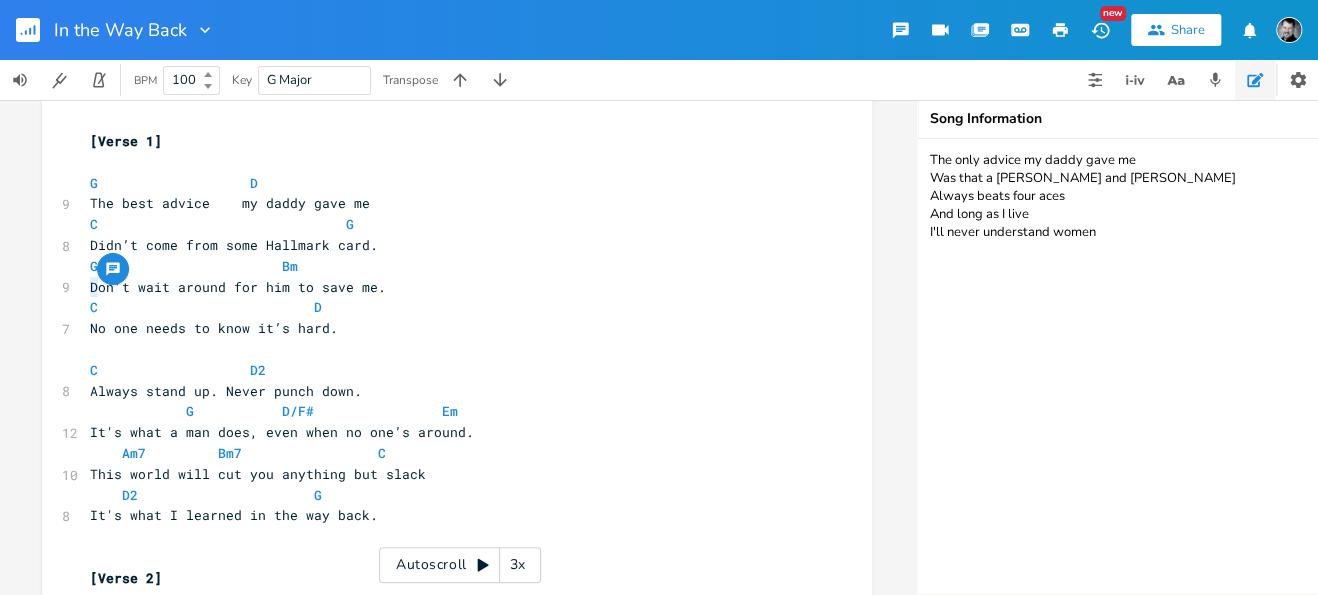 click on "Don't wait around for him to save me." at bounding box center [238, 287] 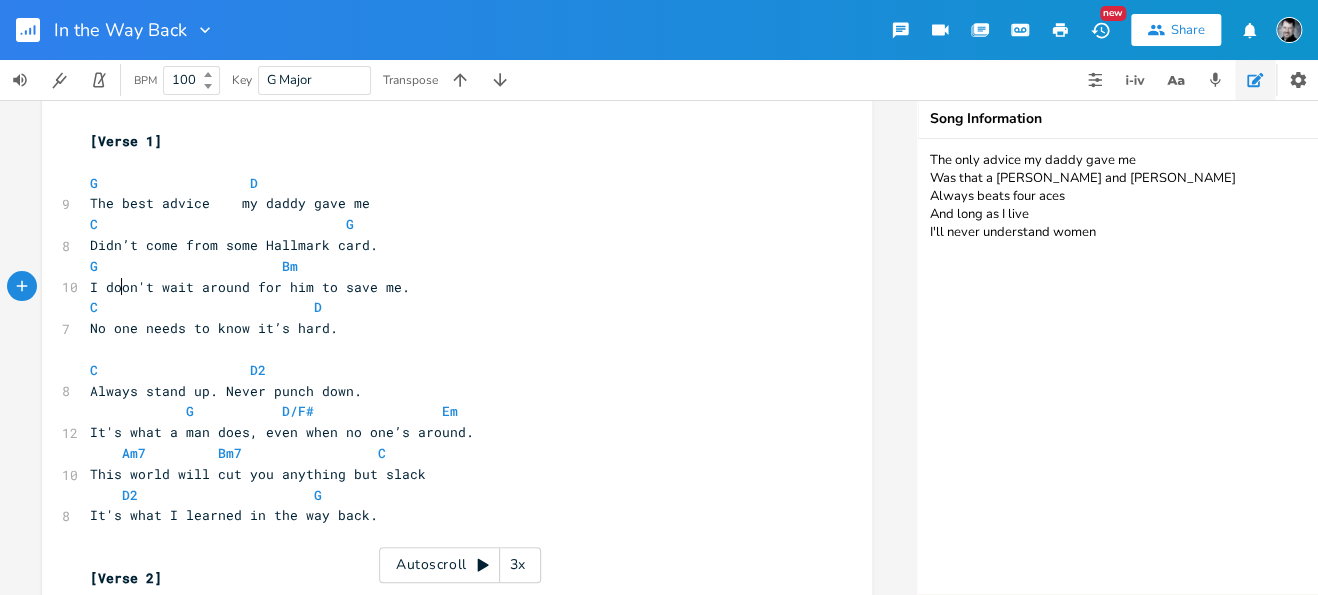 type on "I don'" 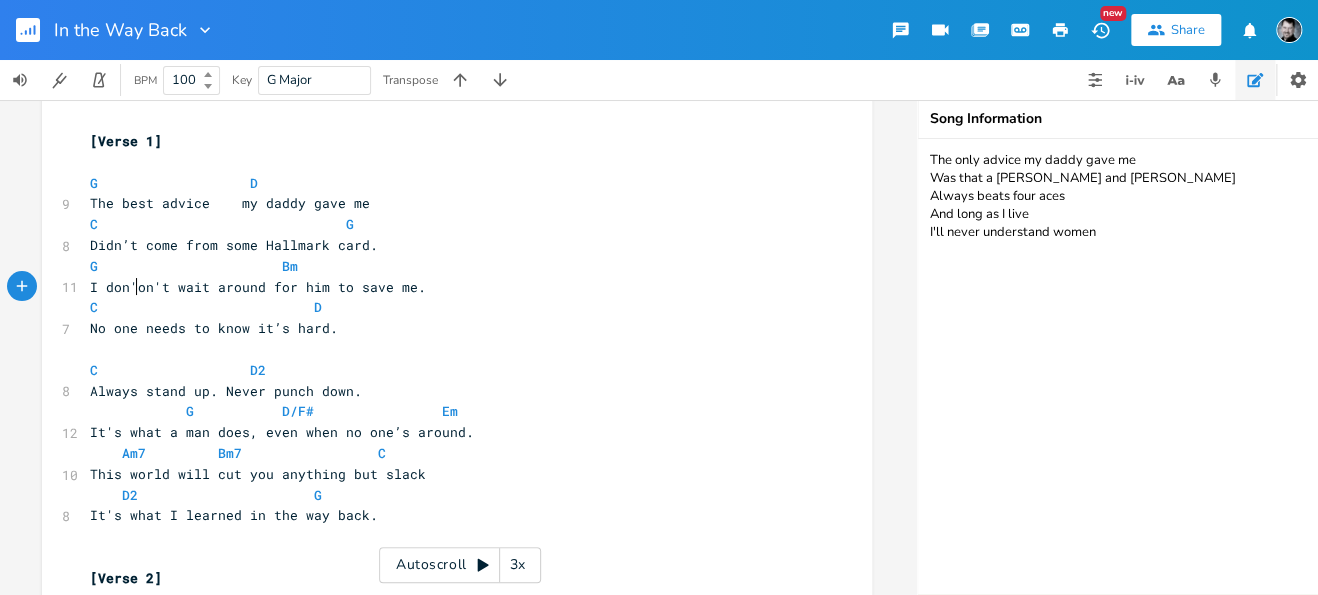 scroll, scrollTop: 0, scrollLeft: 27, axis: horizontal 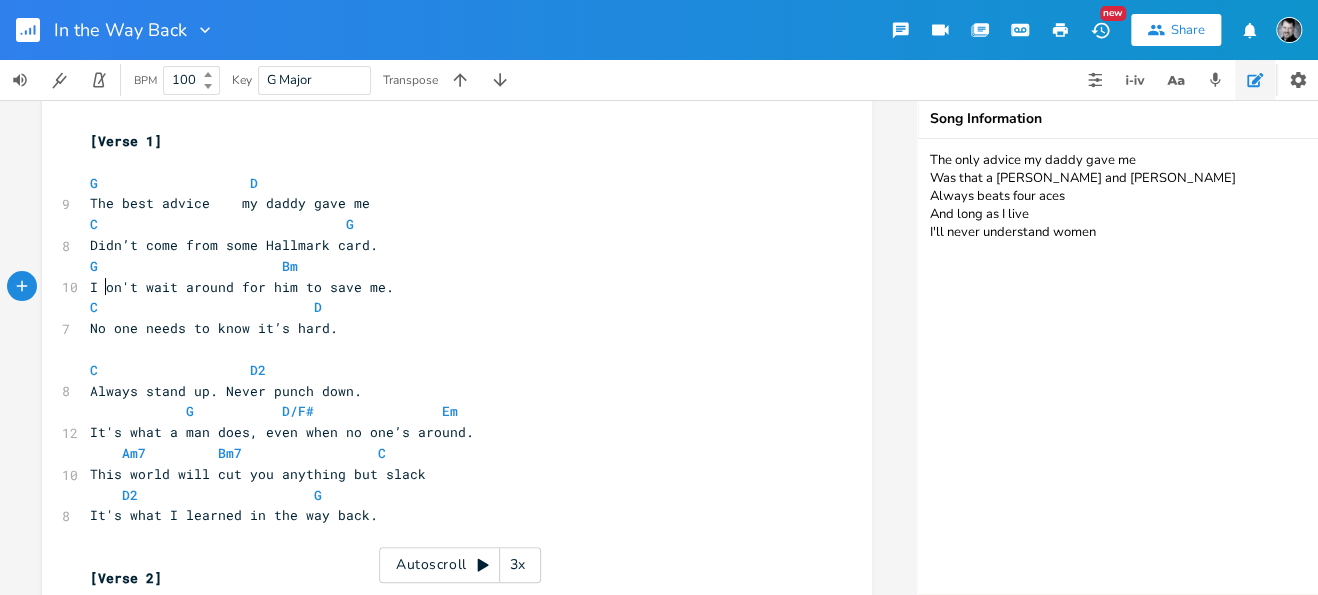 type on "d" 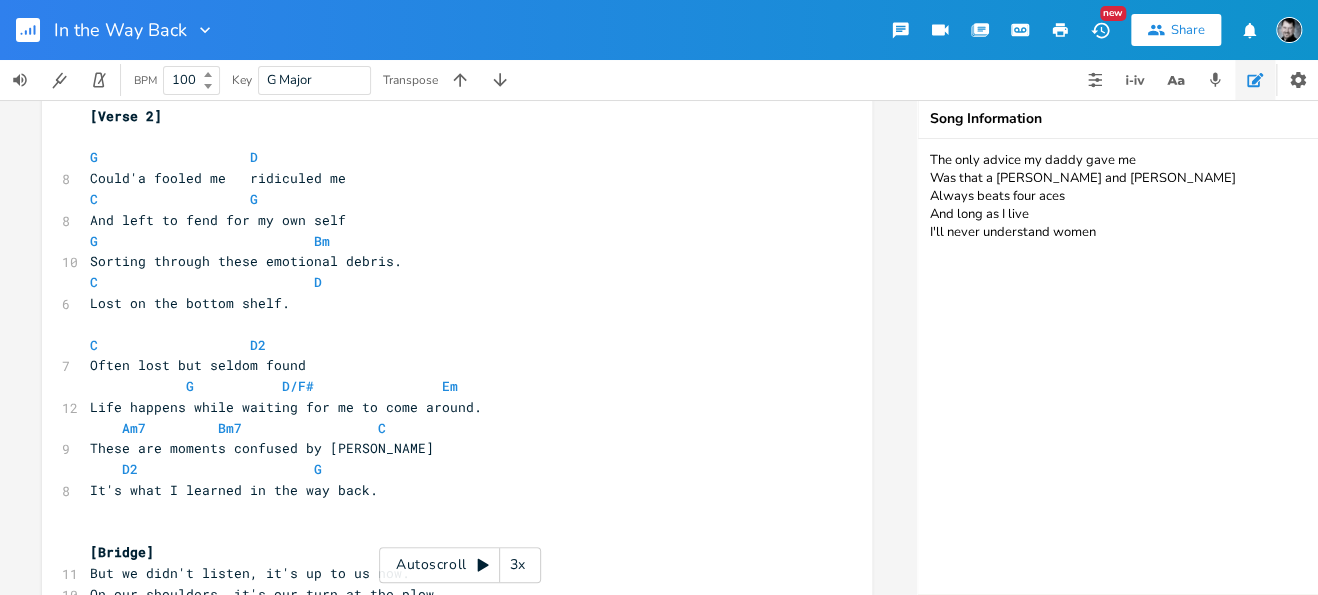 scroll, scrollTop: 481, scrollLeft: 0, axis: vertical 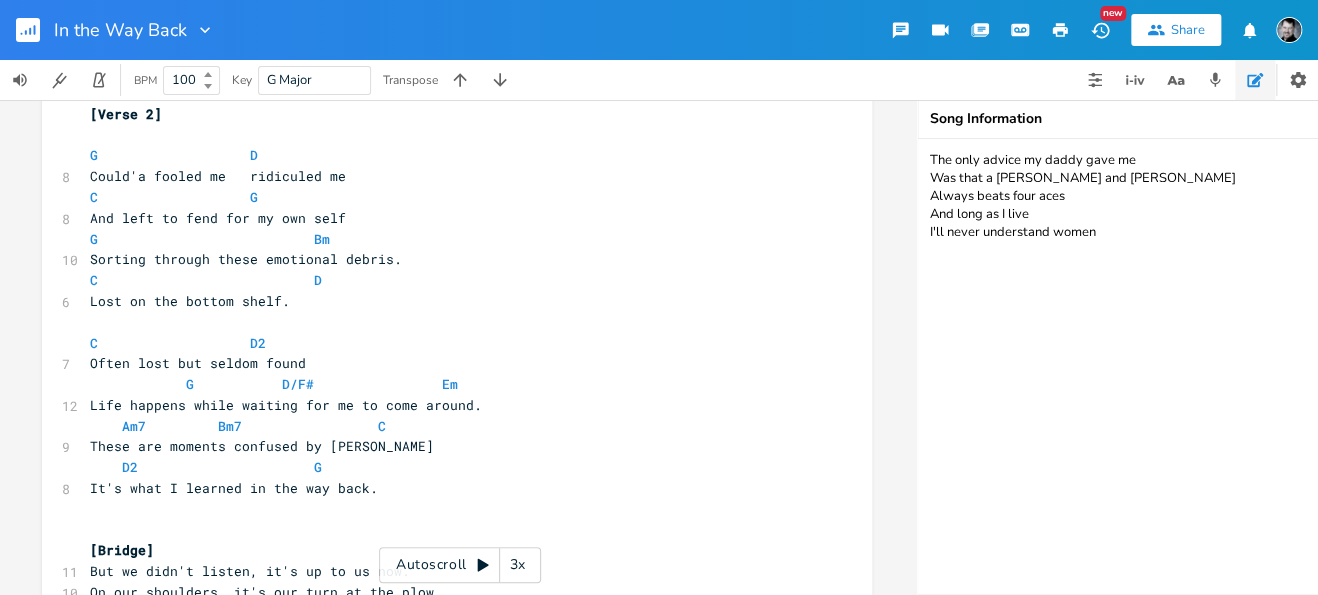 type 